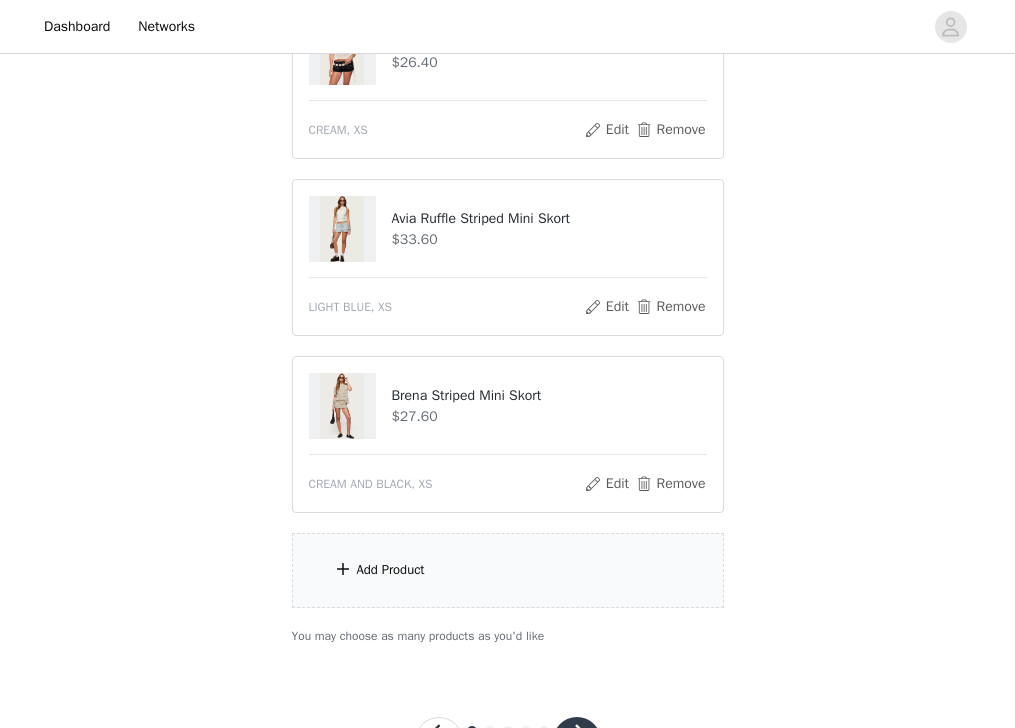scroll, scrollTop: 713, scrollLeft: 0, axis: vertical 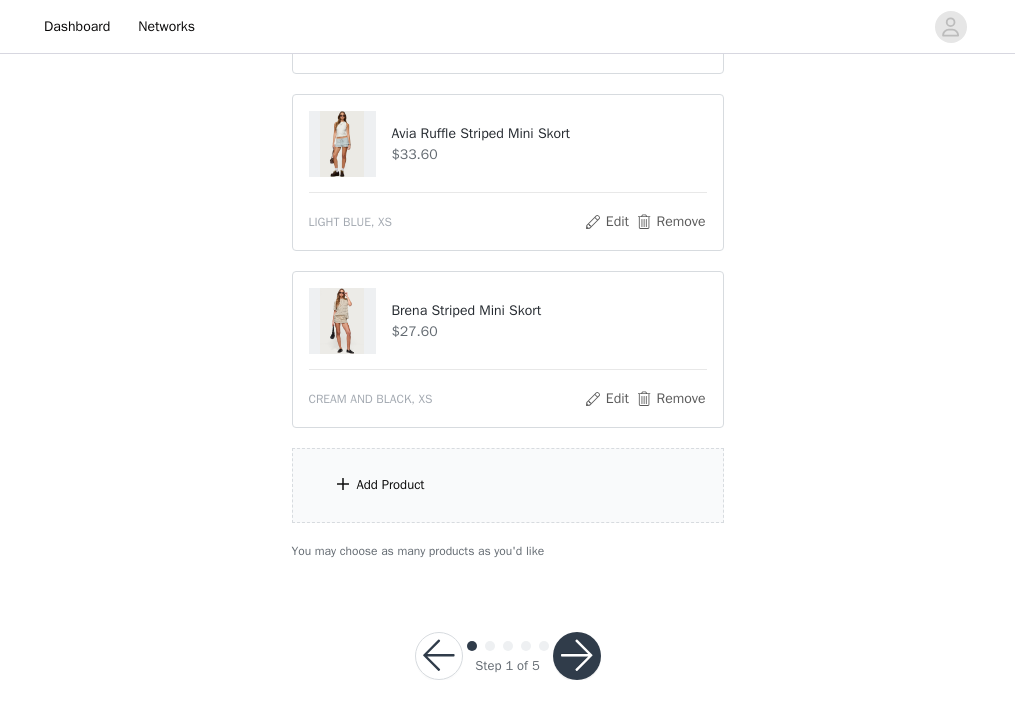 click on "Add Product" at bounding box center (508, 485) 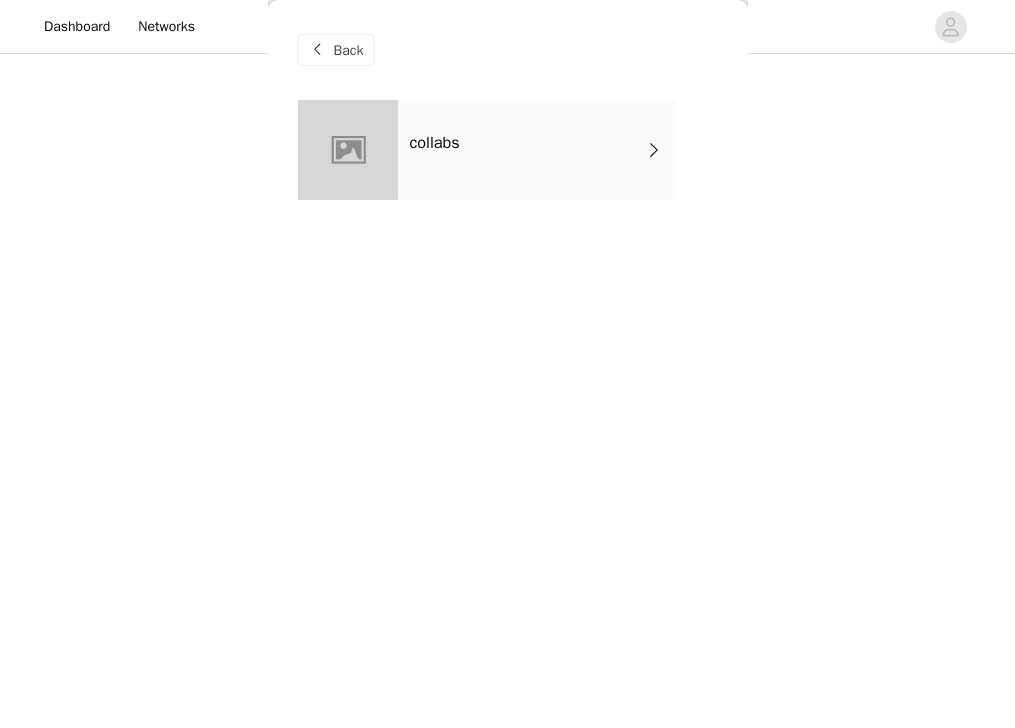 click on "collabs" at bounding box center (435, 143) 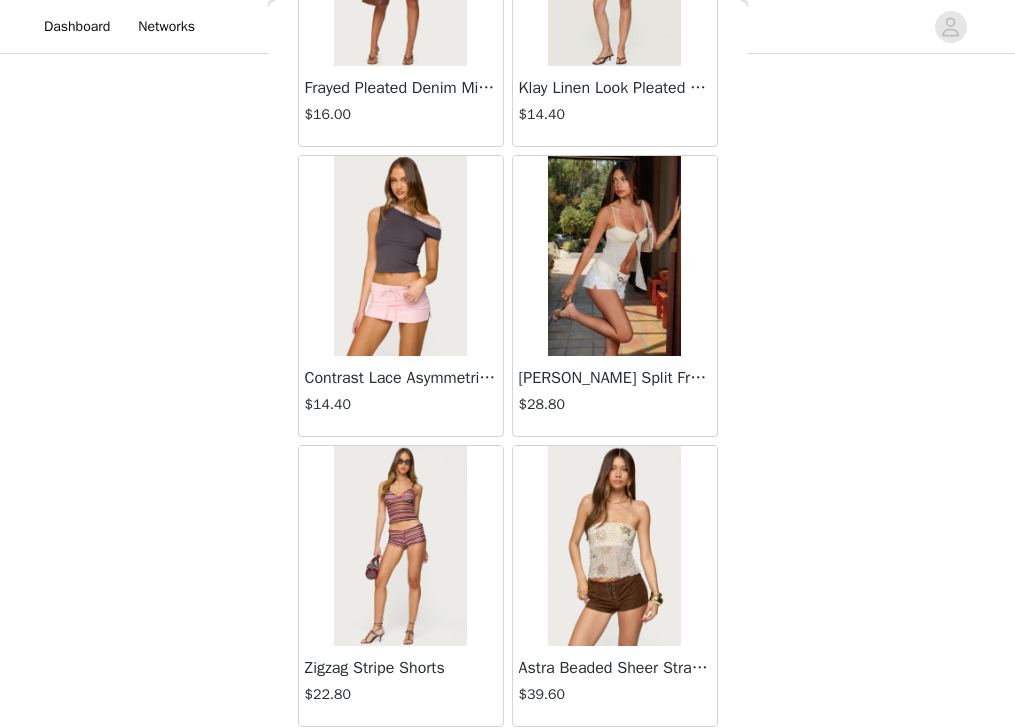 scroll, scrollTop: 2332, scrollLeft: 0, axis: vertical 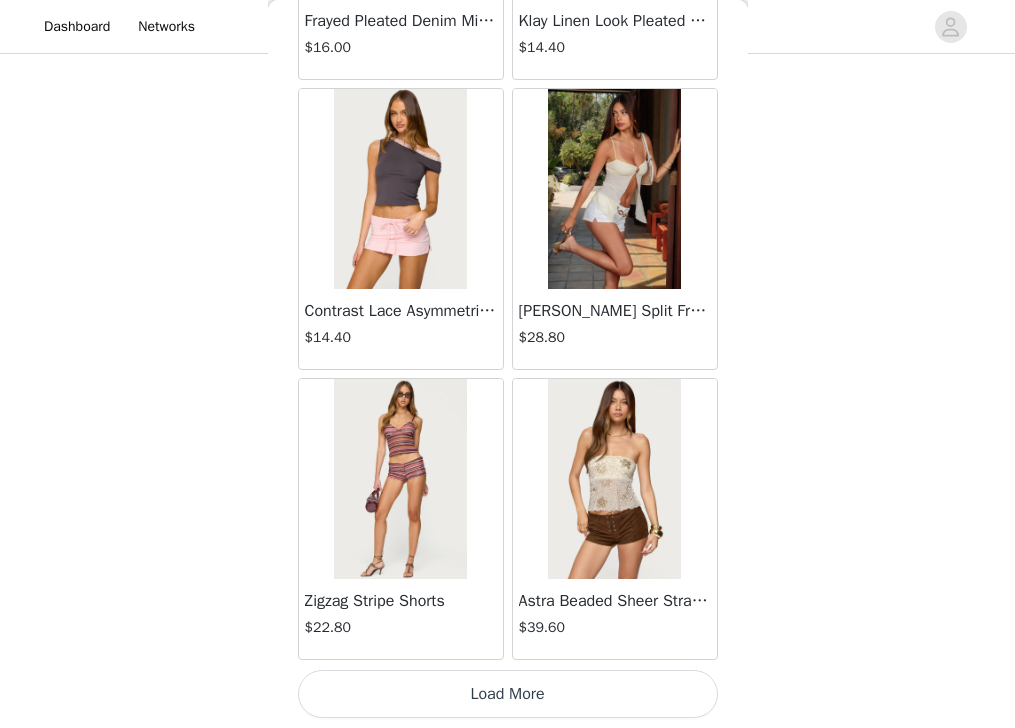 click on "Load More" at bounding box center [508, 694] 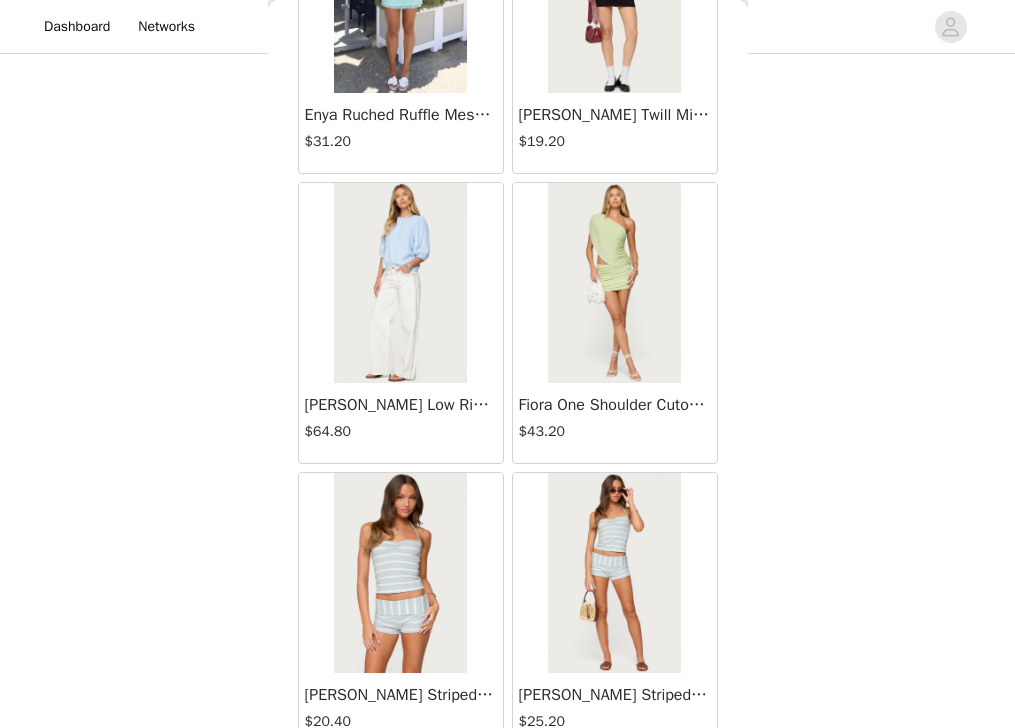 scroll, scrollTop: 5232, scrollLeft: 0, axis: vertical 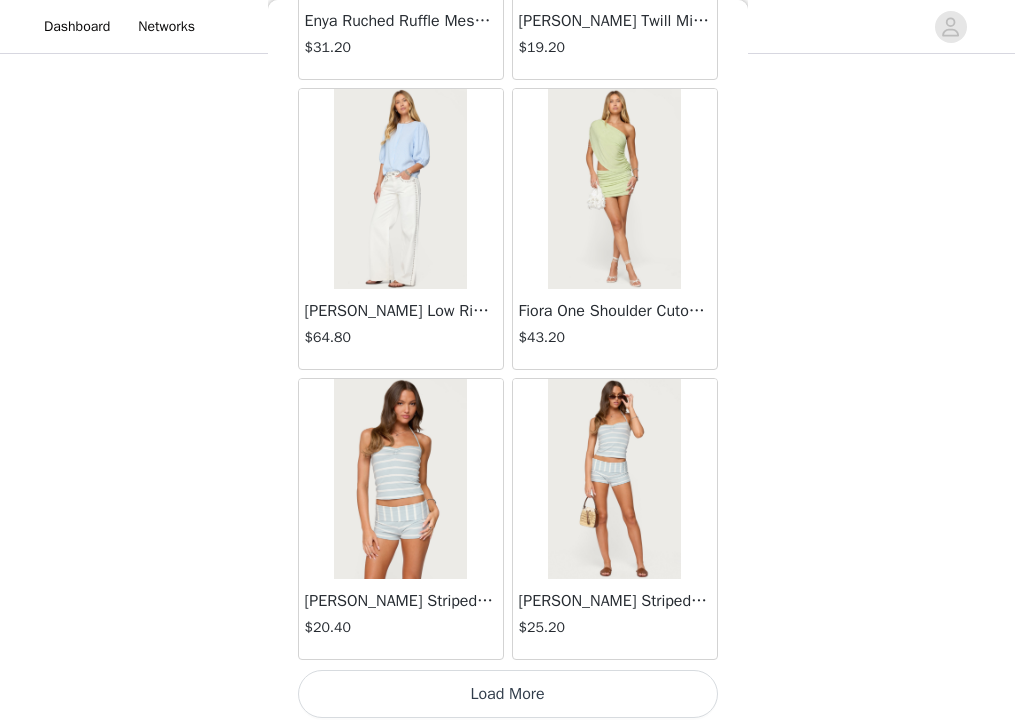 click on "Load More" at bounding box center [508, 694] 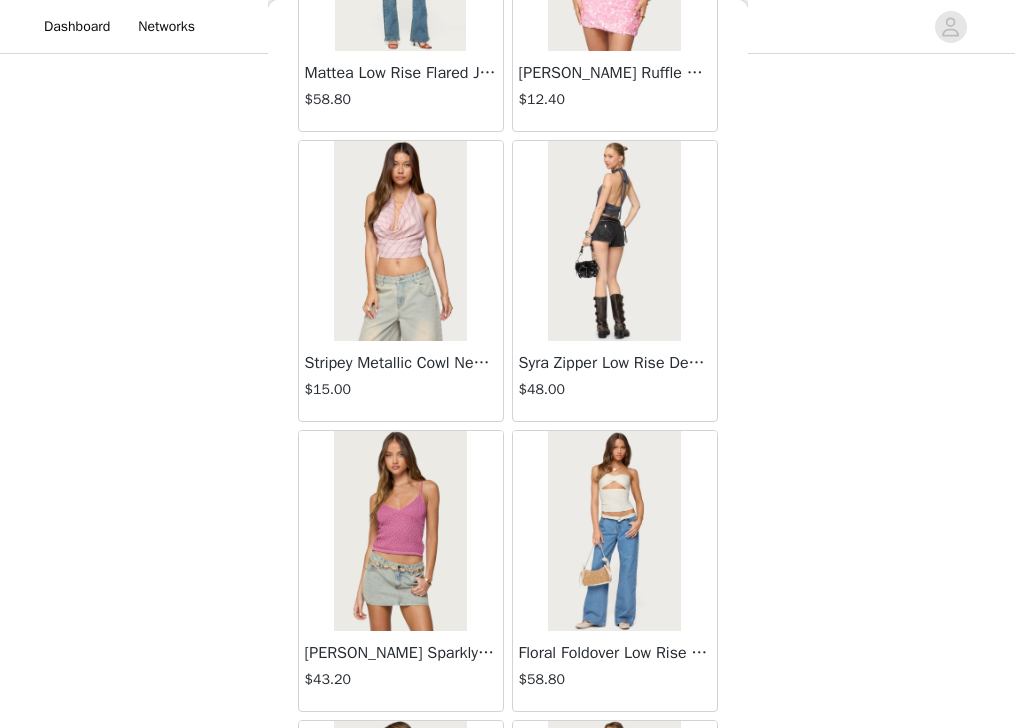 scroll, scrollTop: 8132, scrollLeft: 0, axis: vertical 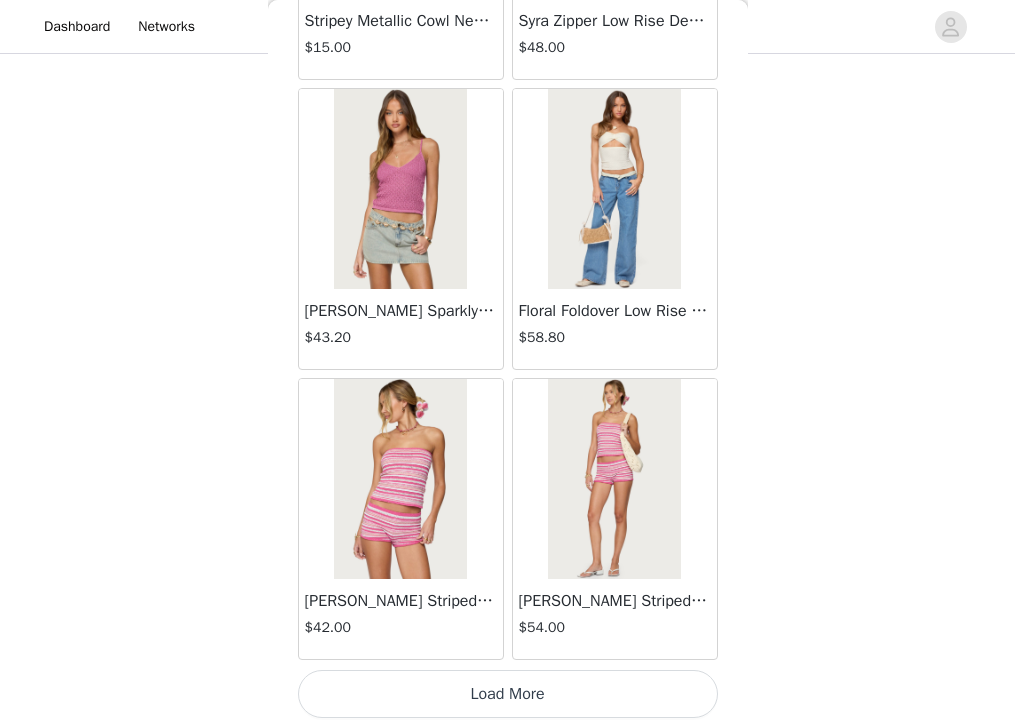 click on "Load More" at bounding box center (508, 694) 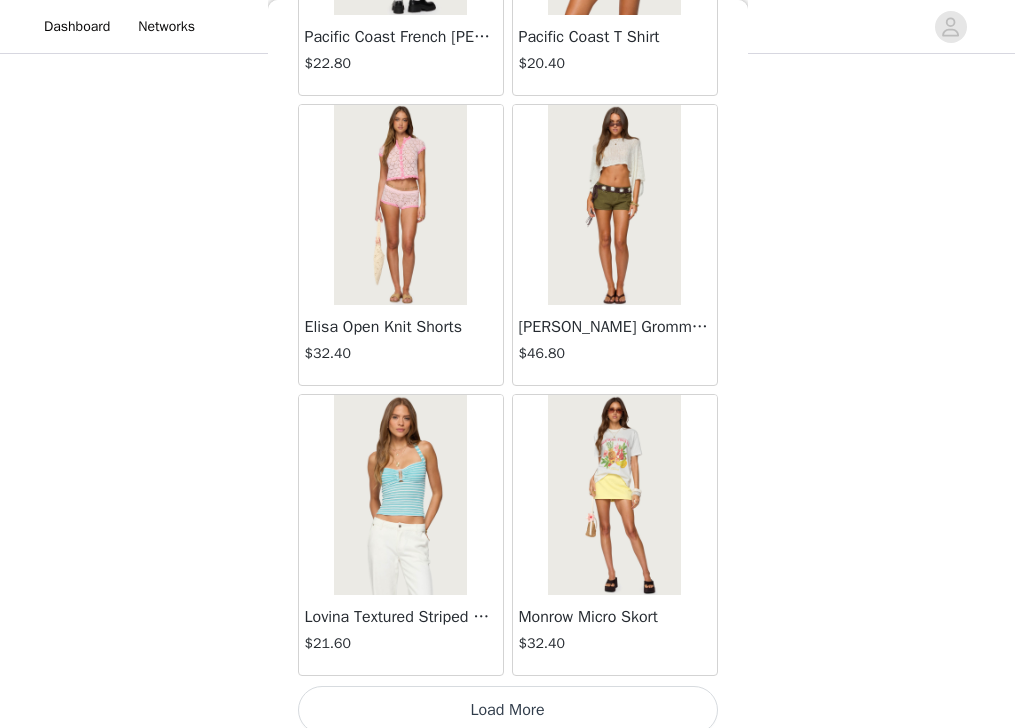 scroll, scrollTop: 11032, scrollLeft: 0, axis: vertical 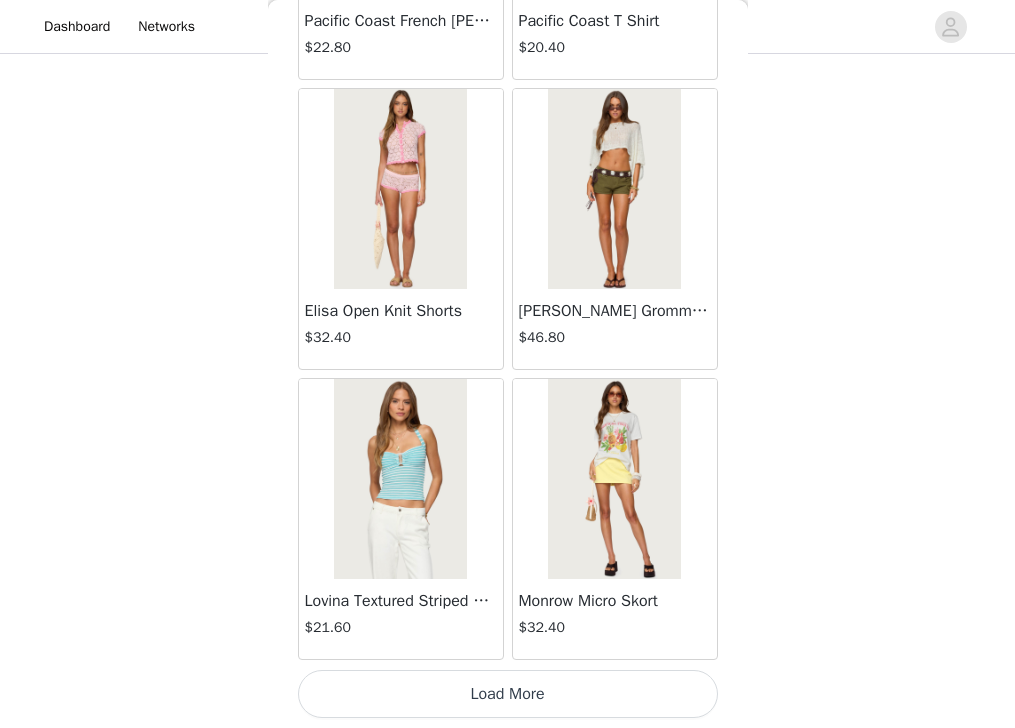 click on "Load More" at bounding box center [508, 694] 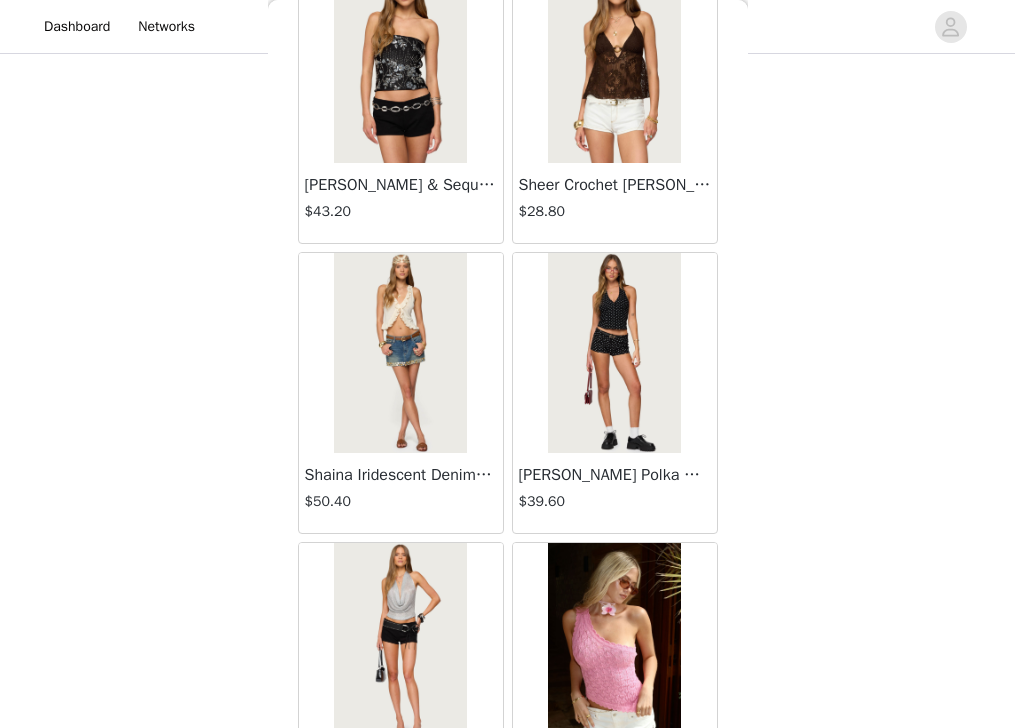 scroll, scrollTop: 12609, scrollLeft: 0, axis: vertical 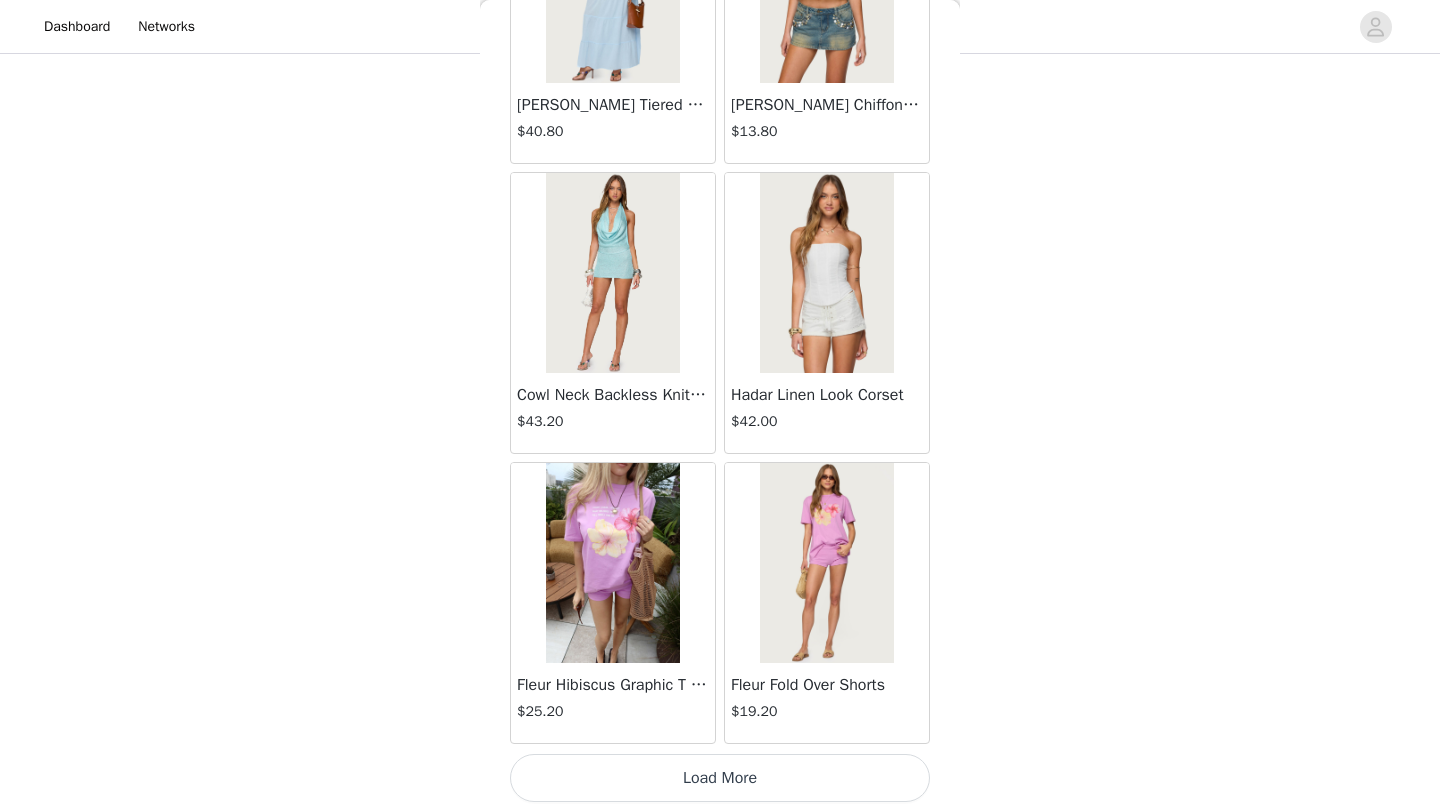 click on "Load More" at bounding box center (720, 778) 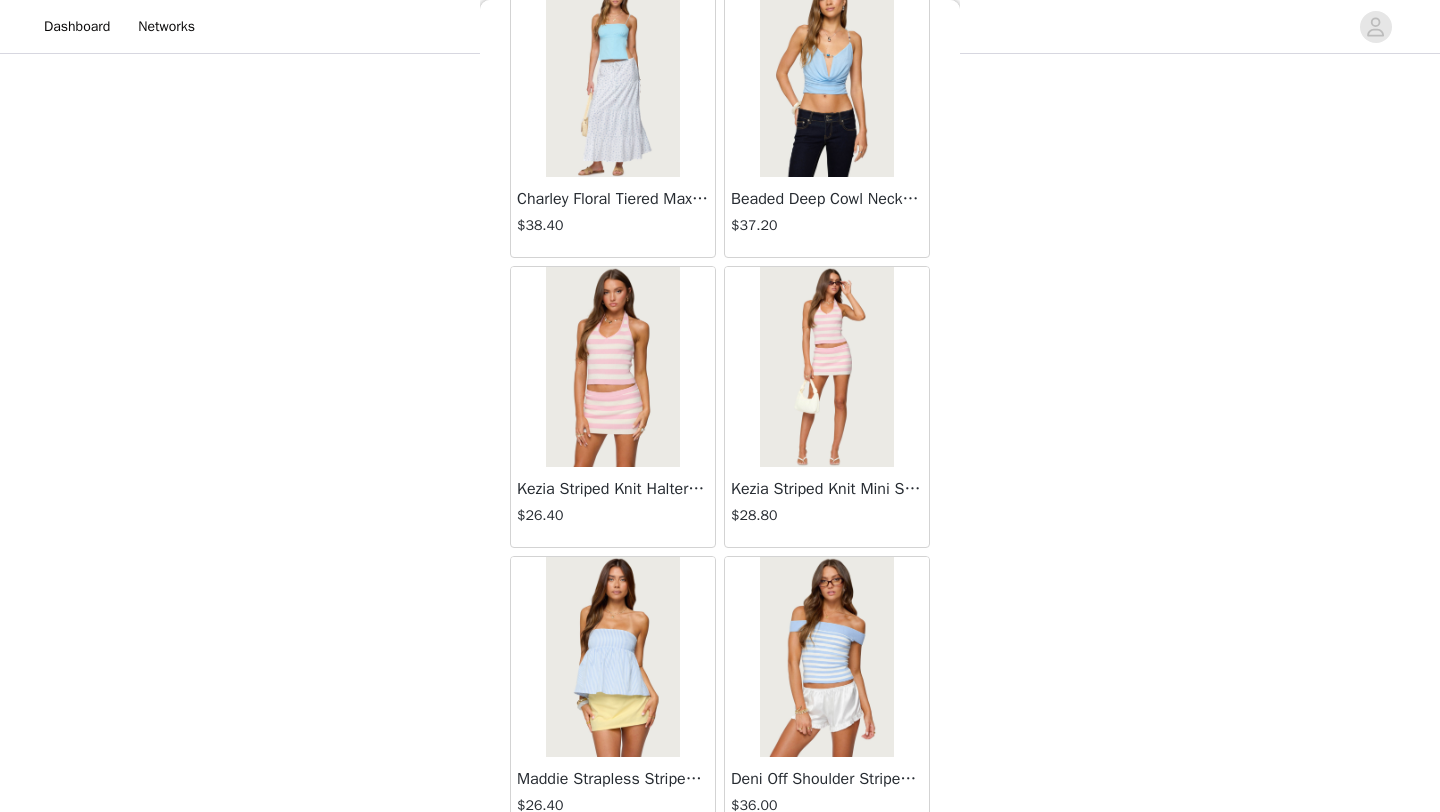 scroll, scrollTop: 16748, scrollLeft: 0, axis: vertical 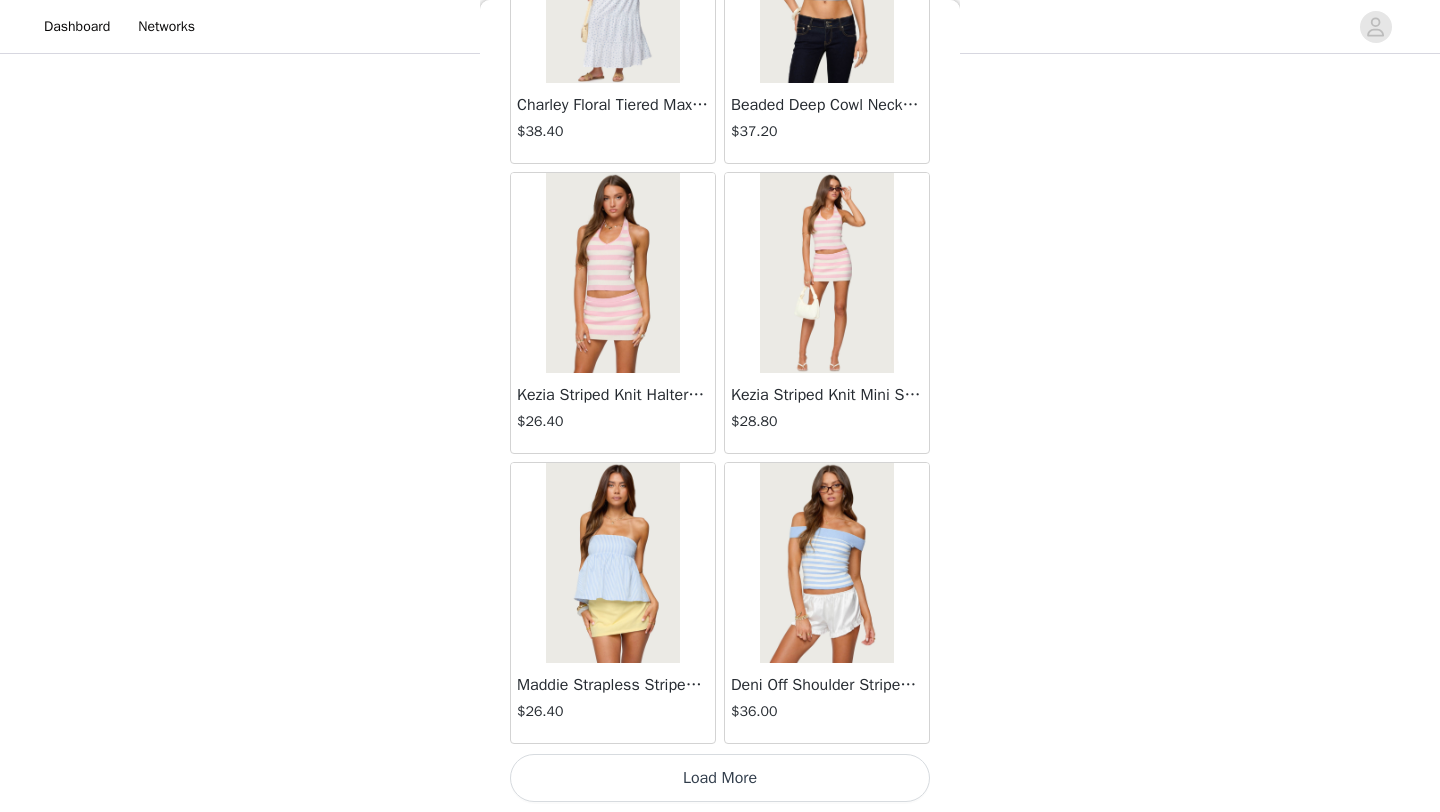 click on "Kezia Striped Knit Halter Top" at bounding box center (613, 395) 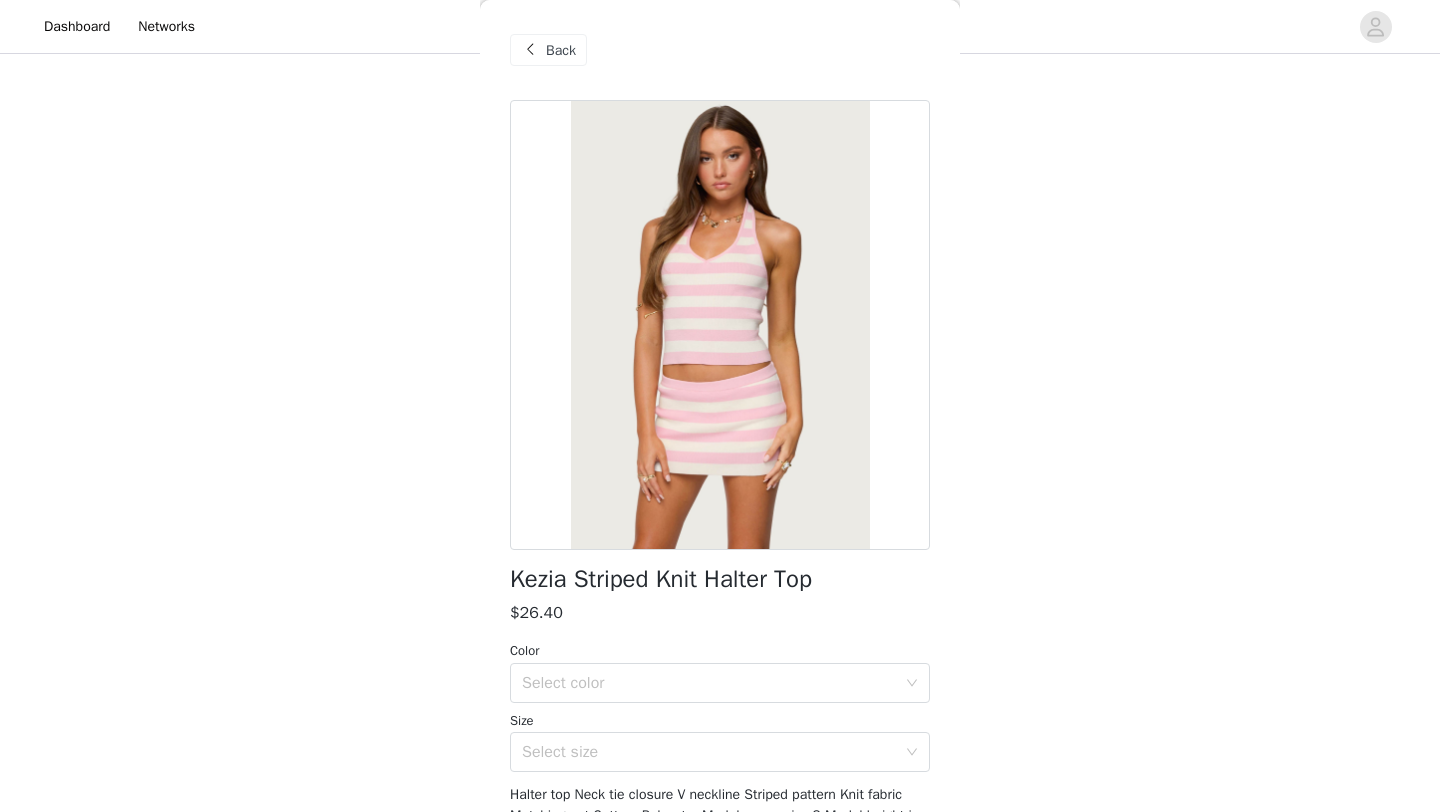 scroll, scrollTop: 84, scrollLeft: 0, axis: vertical 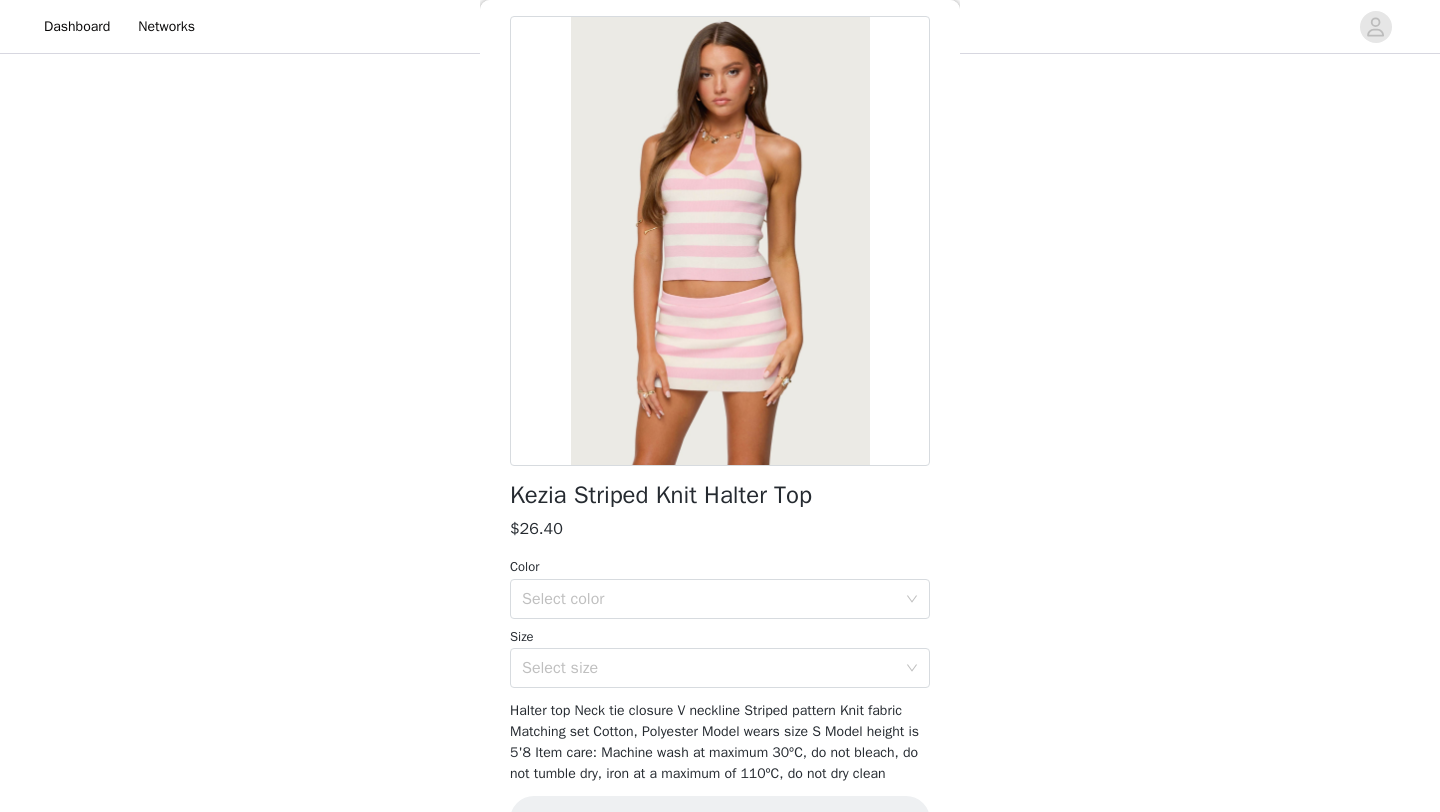 click on "Kezia Striped Knit Halter Top       $26.40         Color   Select color Size   Select size   Halter top Neck tie closure V neckline Striped pattern Knit fabric Matching set Cotton, Polyester Model wears size S Model height is 5'8 Item care: Machine wash at maximum 30ºC, do not bleach, do not tumble dry, iron at a maximum of 110ºC, do not dry clean   Add Product" at bounding box center (720, 442) 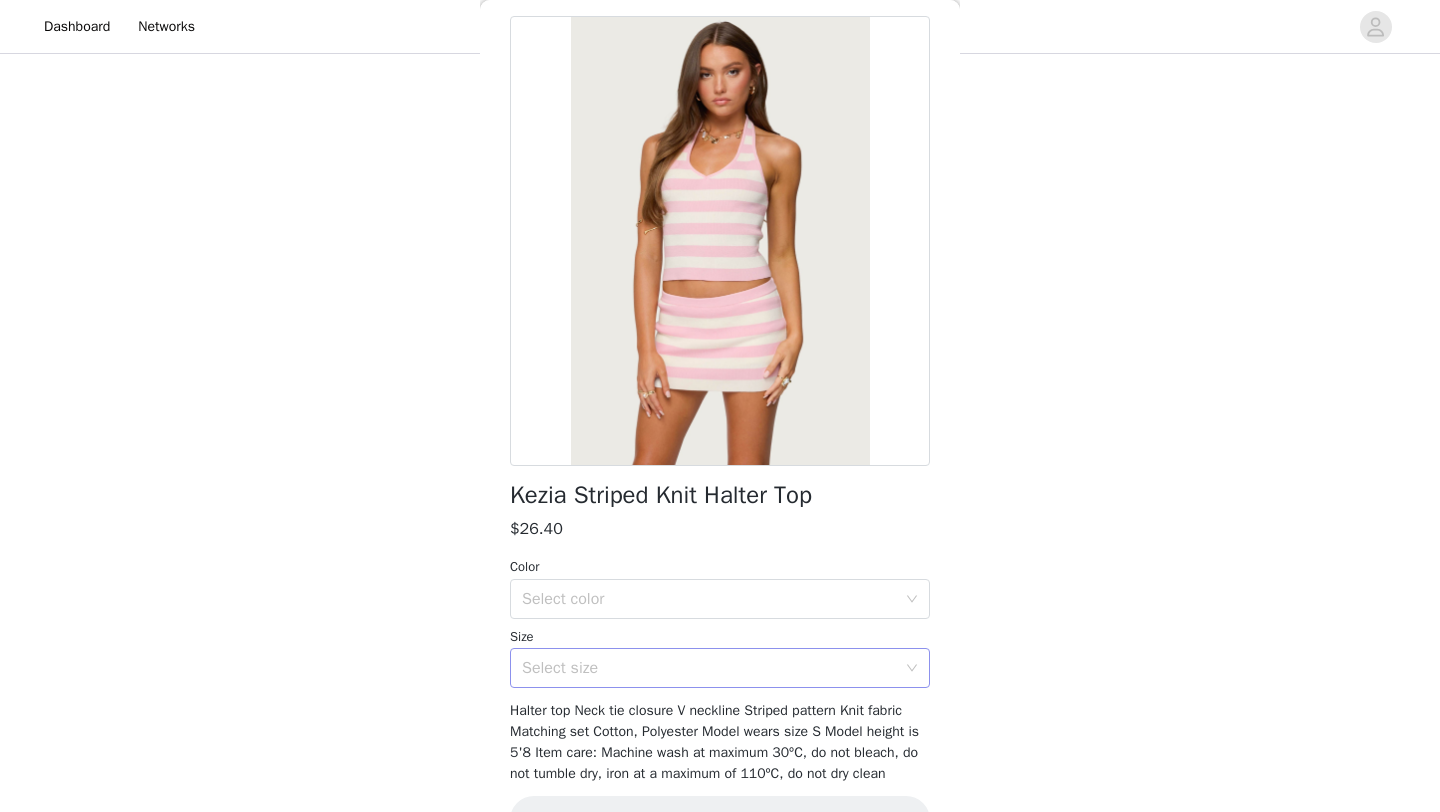 click on "Select size" at bounding box center [709, 668] 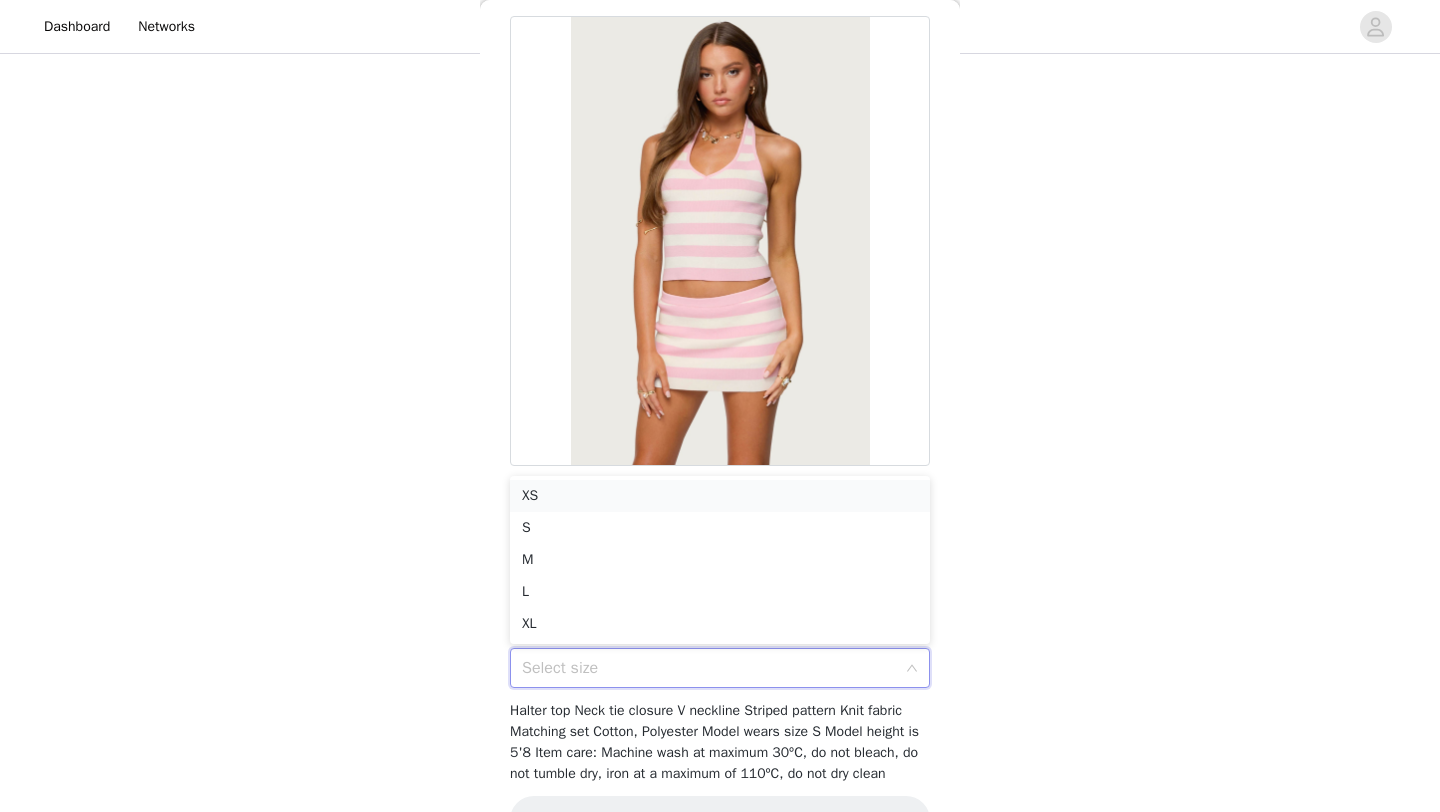 click on "XS" at bounding box center (720, 496) 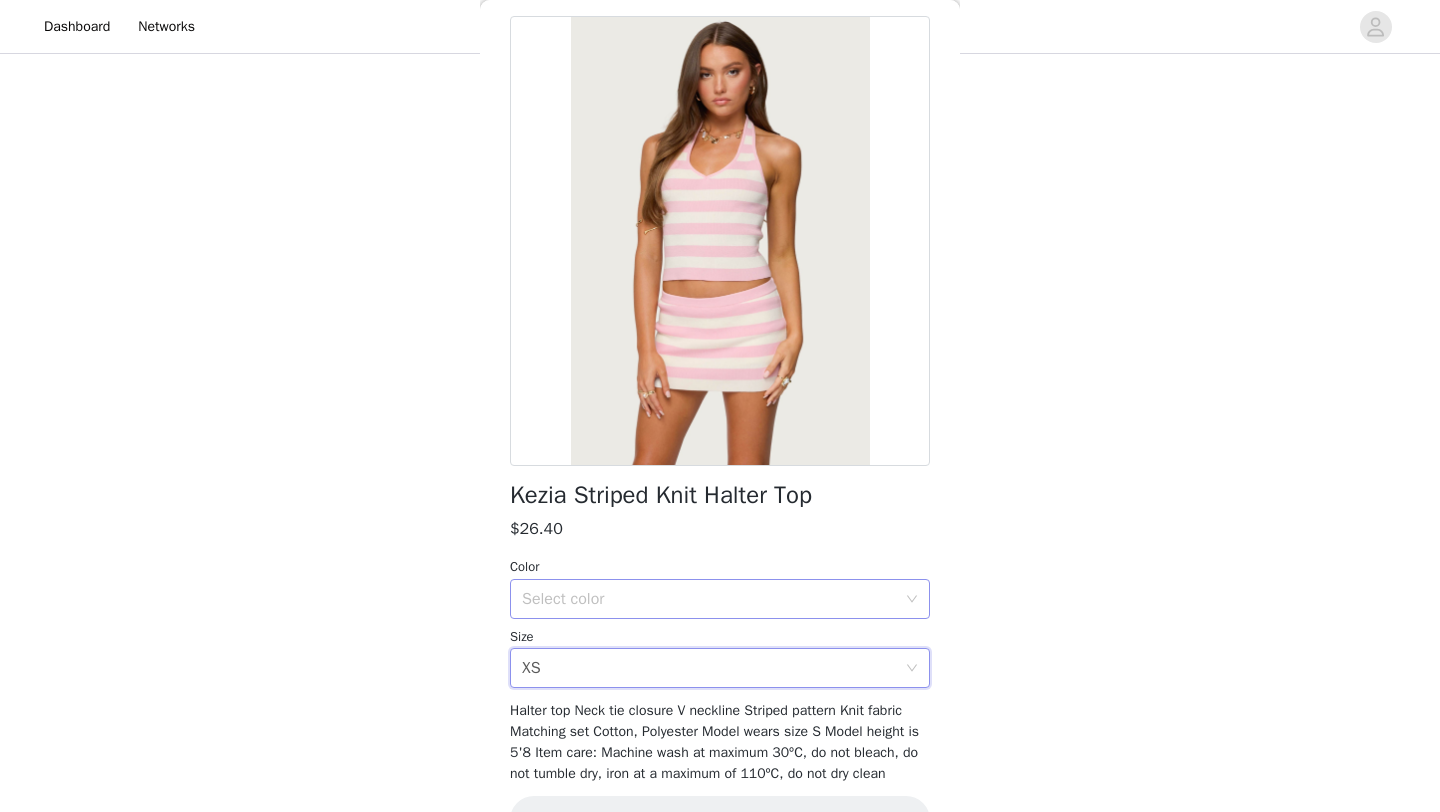 click on "Select color" at bounding box center (709, 599) 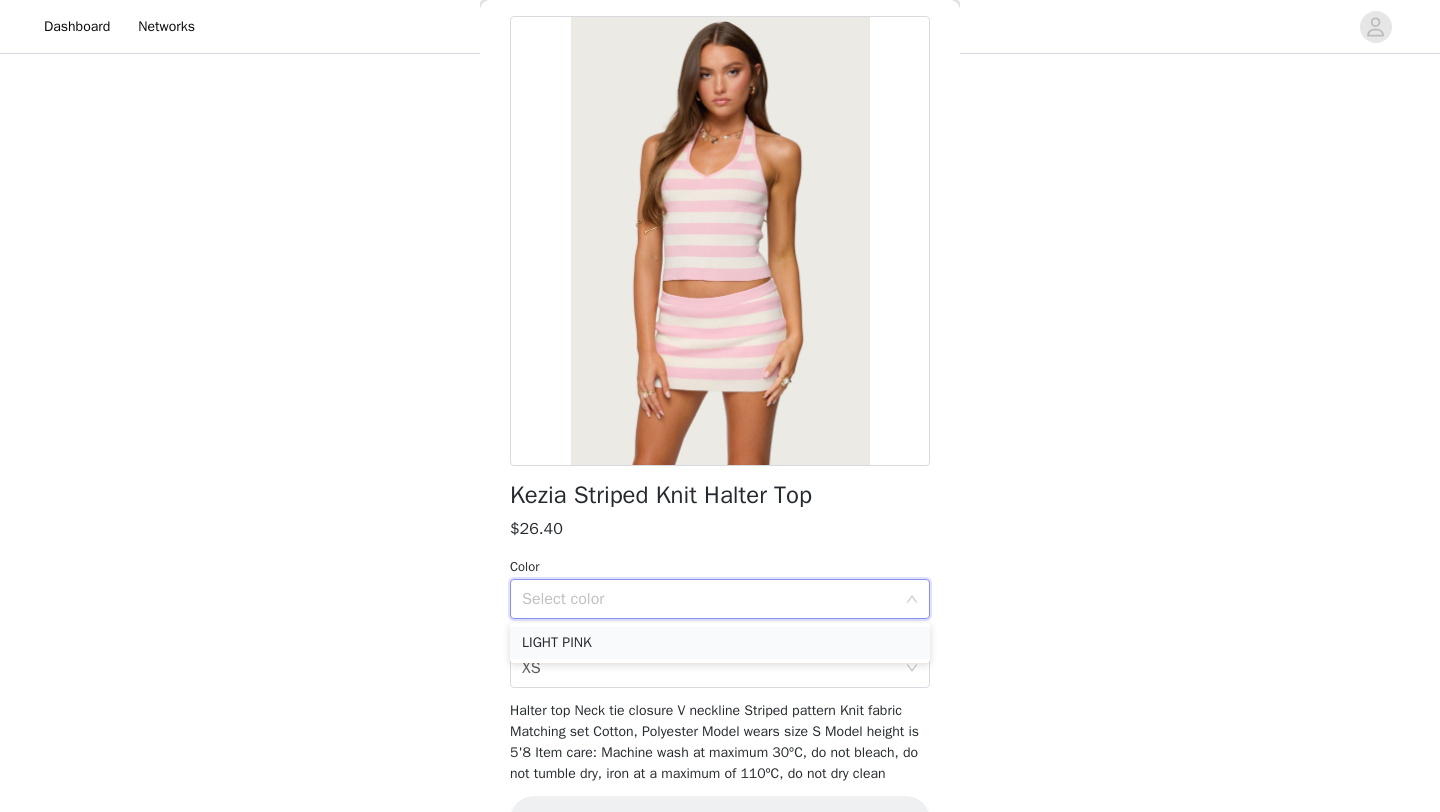 click on "LIGHT PINK" at bounding box center (720, 643) 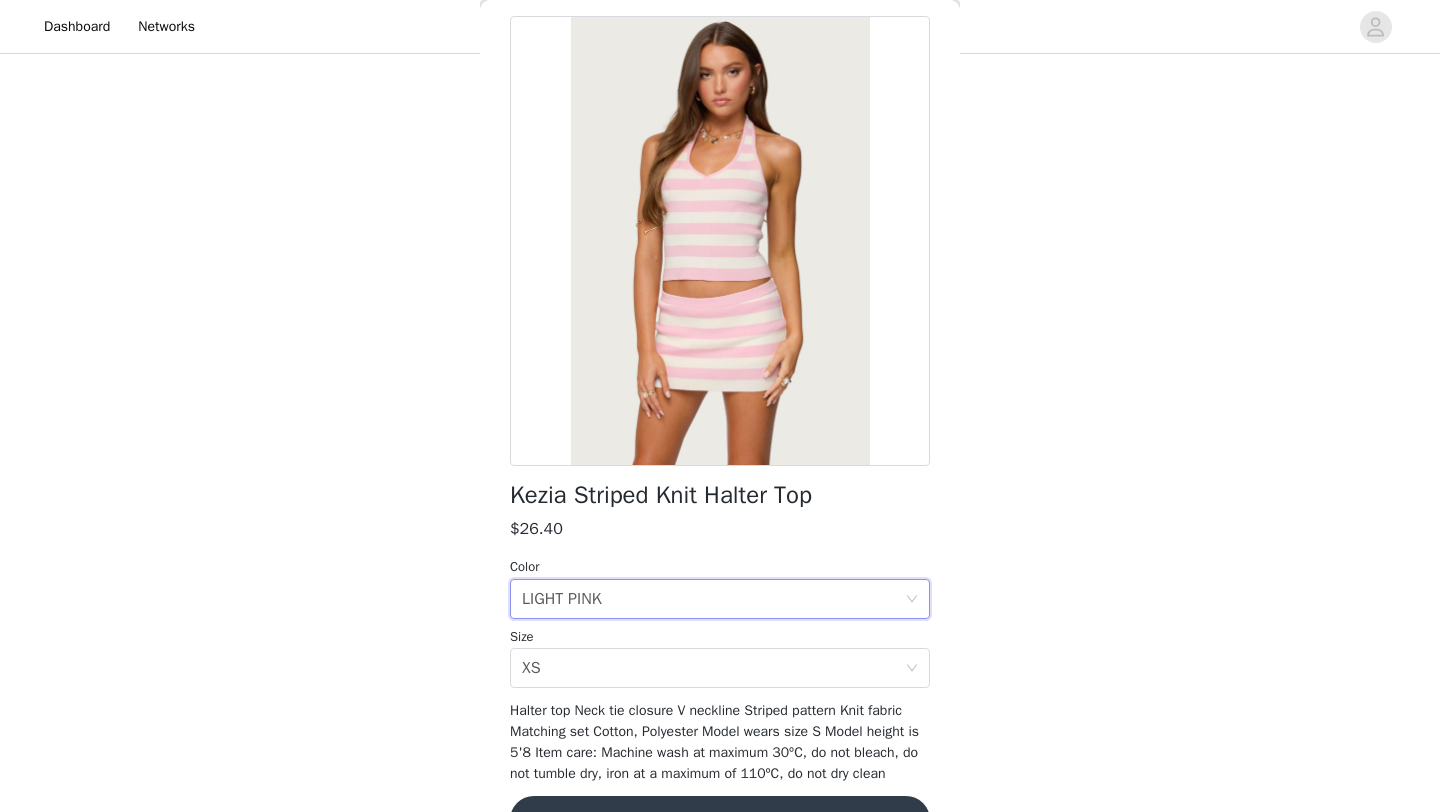 scroll, scrollTop: 140, scrollLeft: 0, axis: vertical 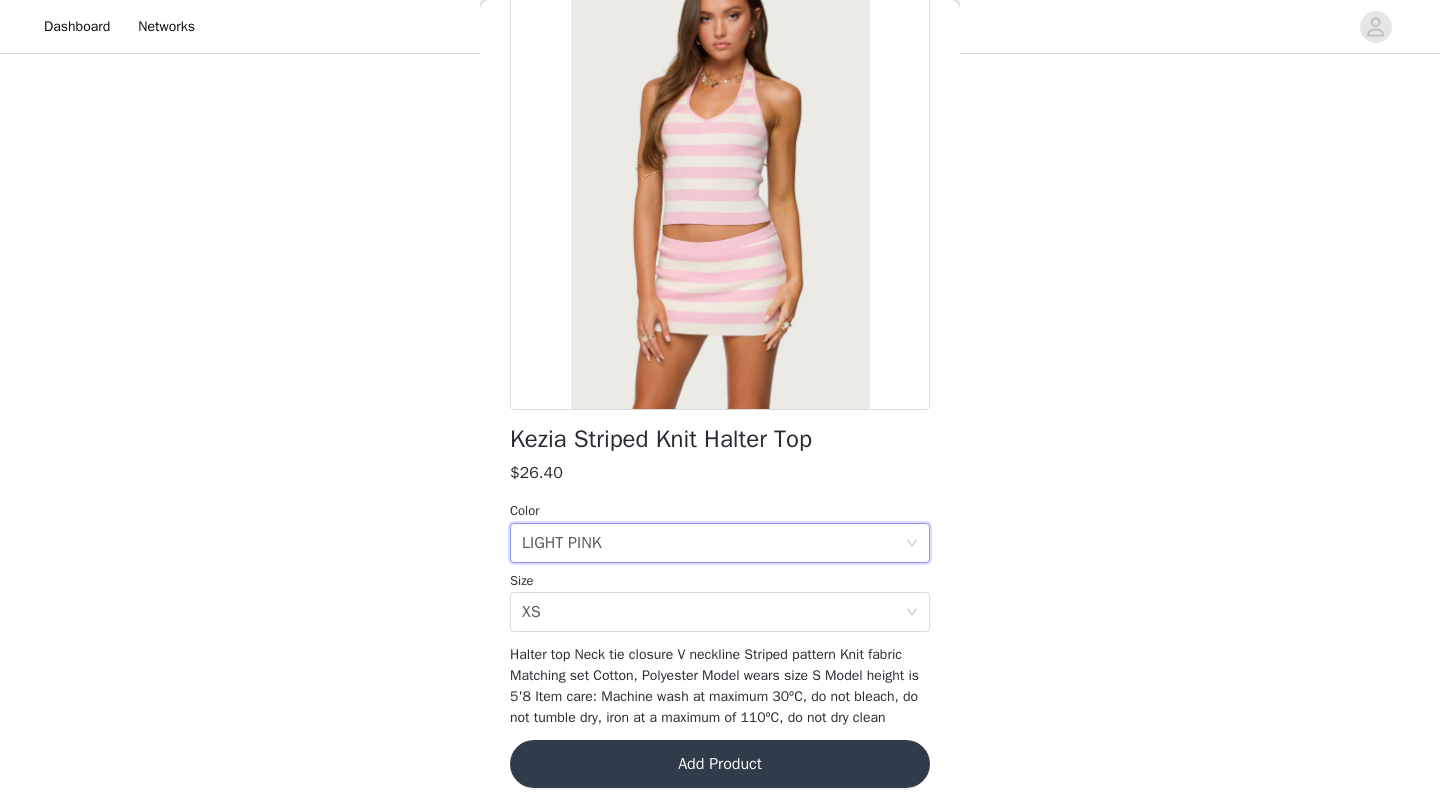 click on "Add Product" at bounding box center [720, 764] 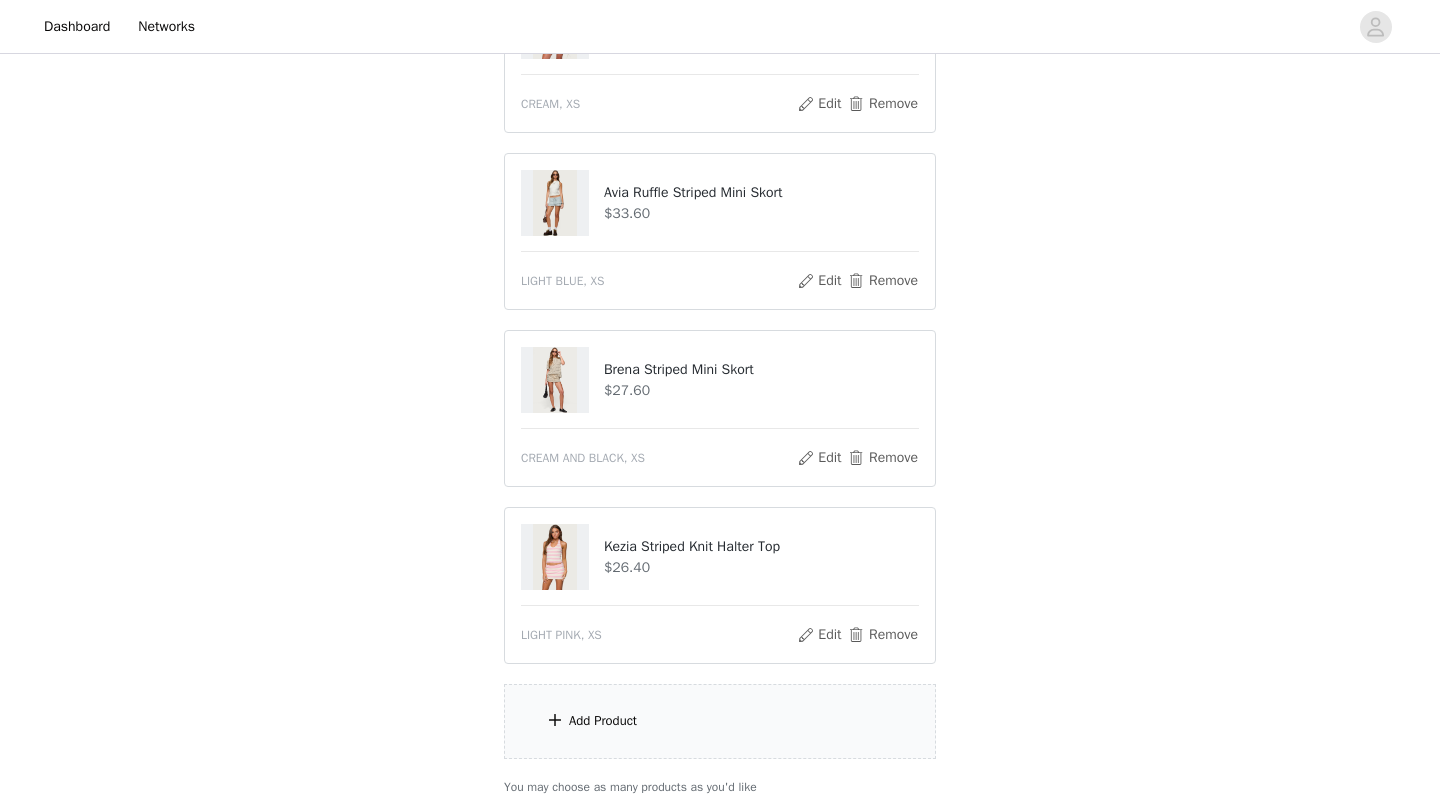scroll, scrollTop: 670, scrollLeft: 0, axis: vertical 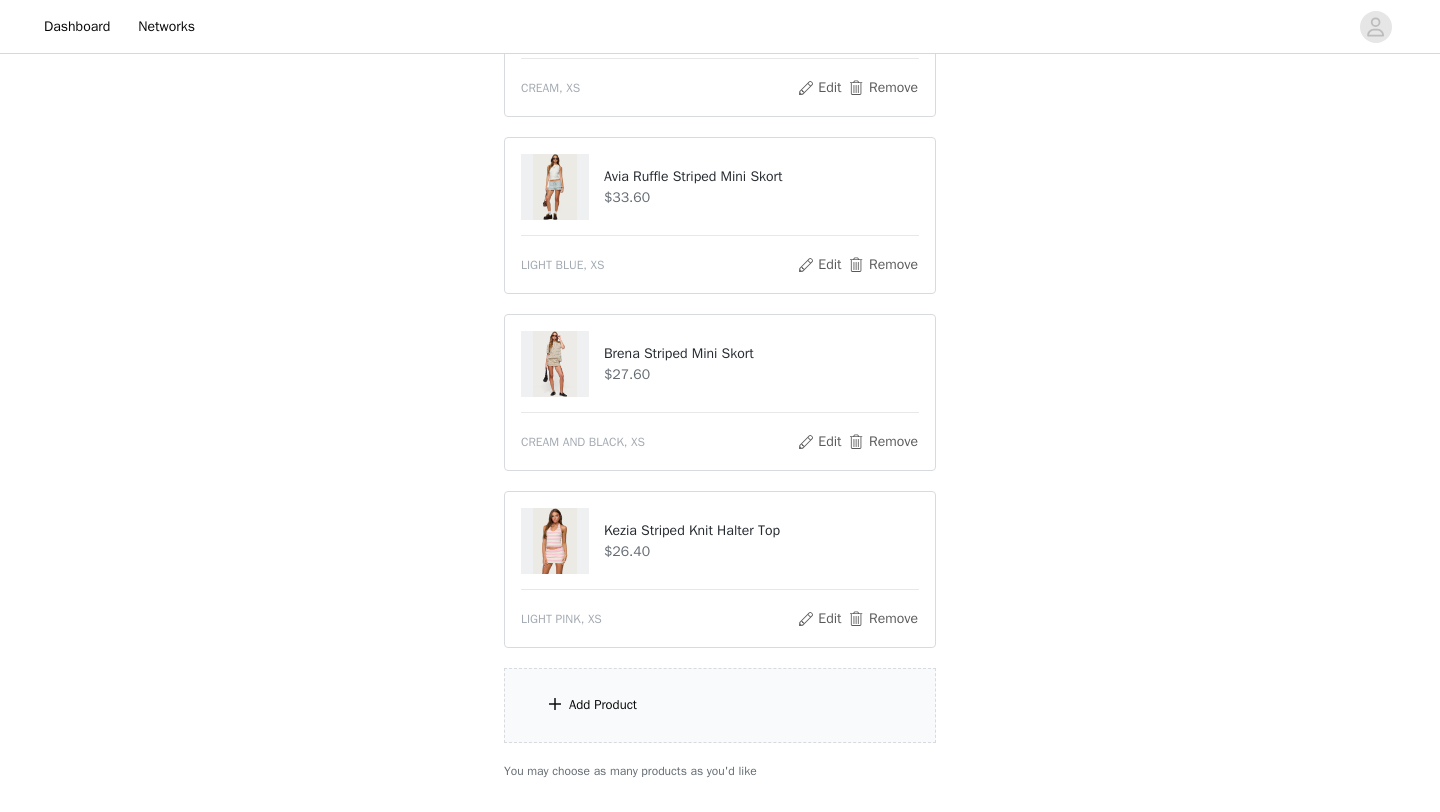 click on "Add Product" at bounding box center [603, 705] 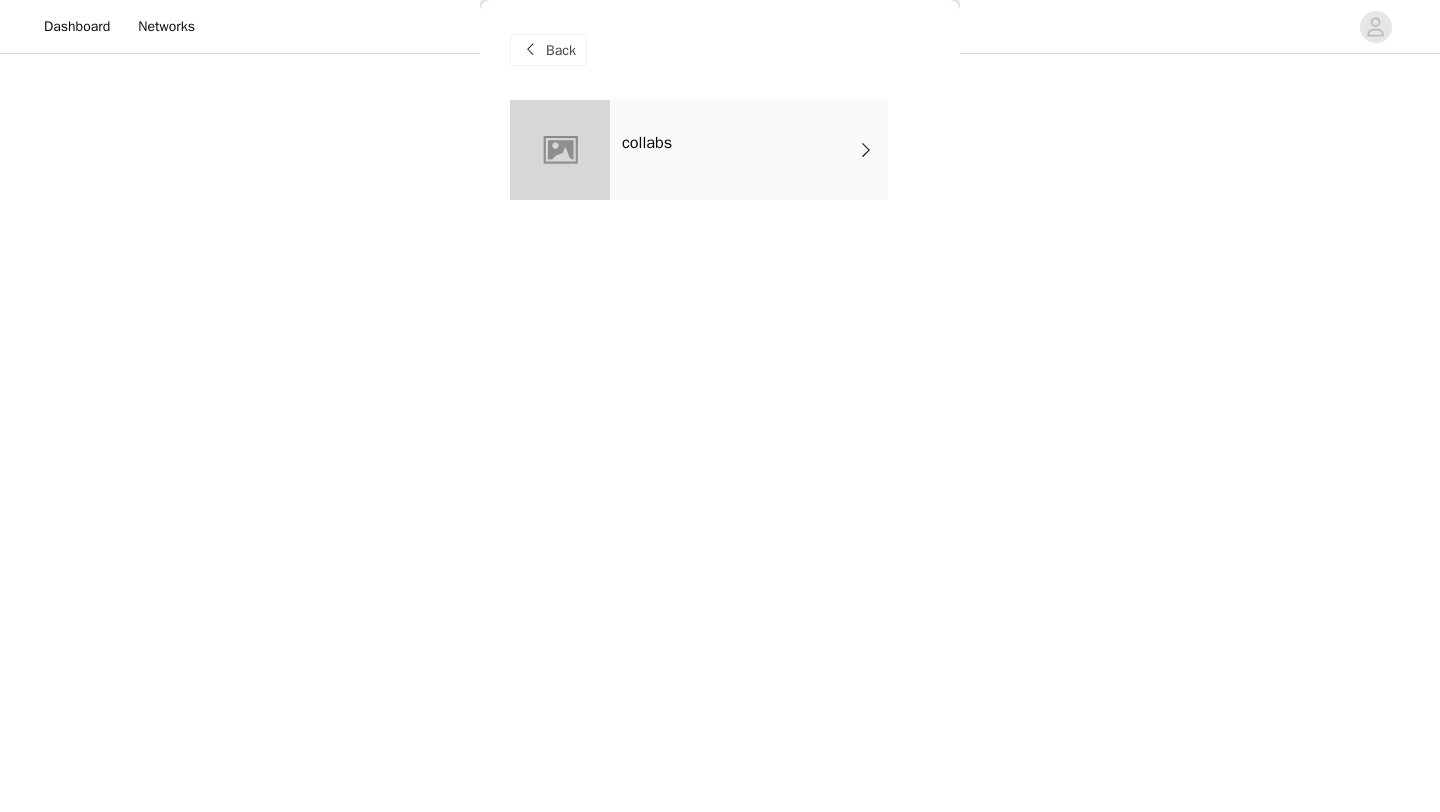 click on "collabs" at bounding box center (749, 150) 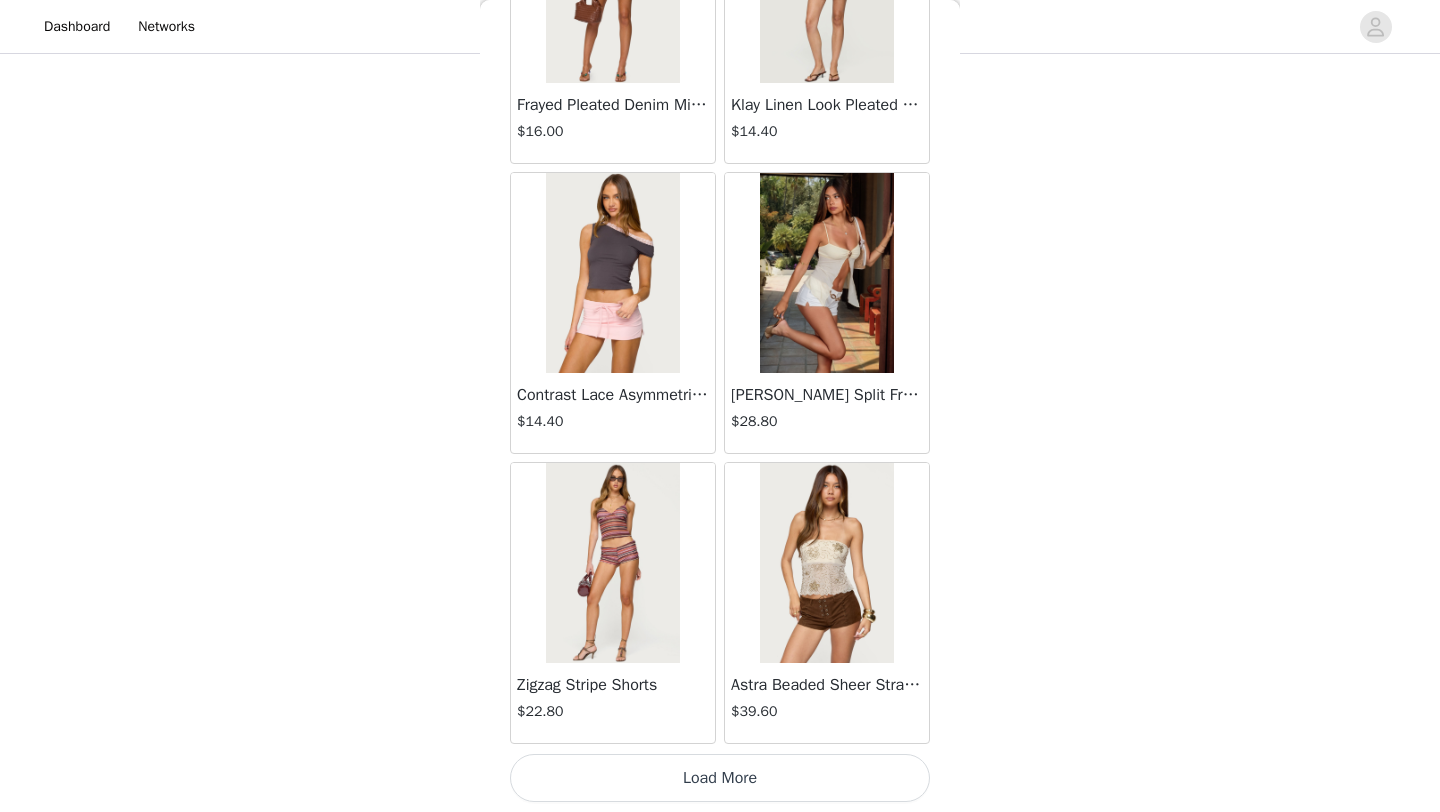 click on "Load More" at bounding box center (720, 778) 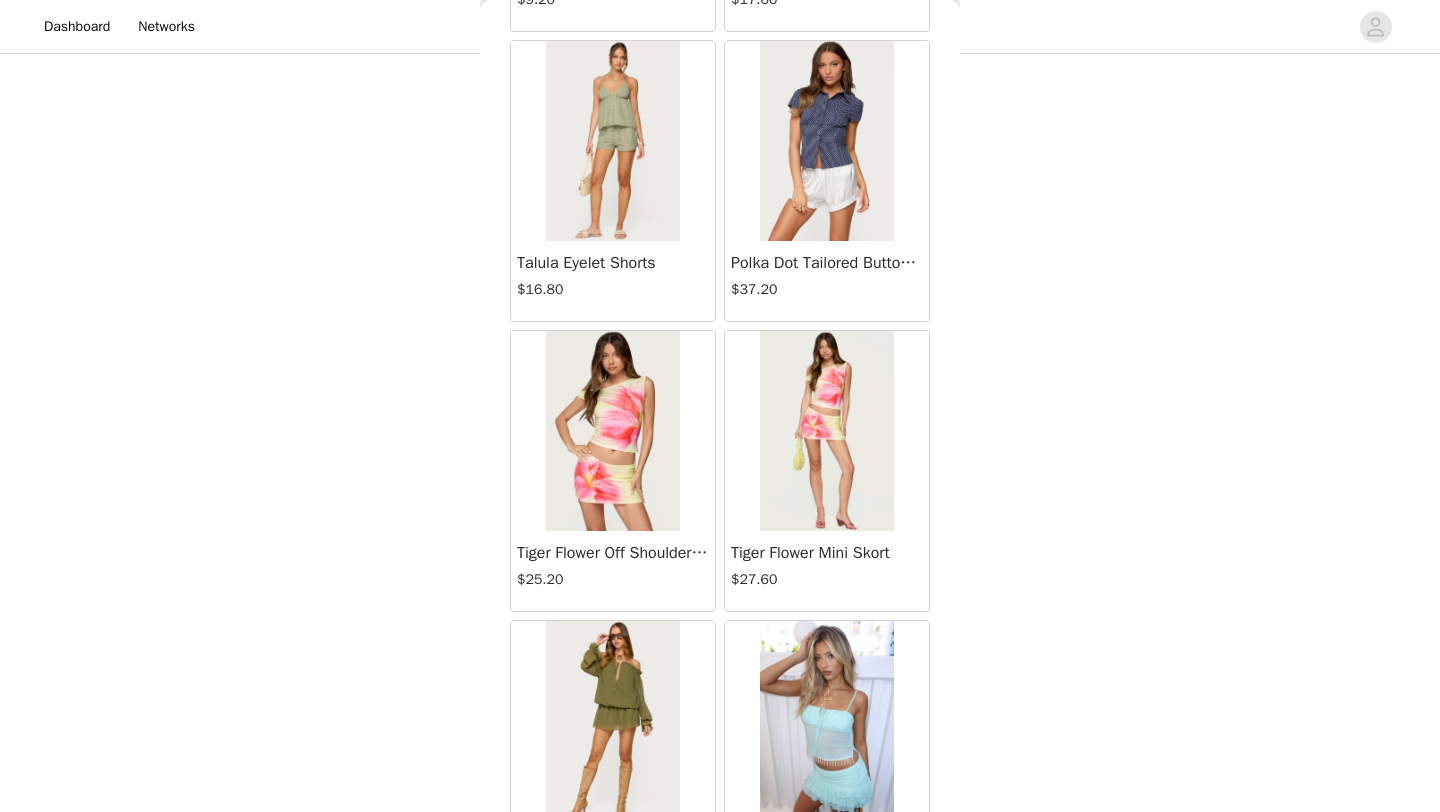 scroll, scrollTop: 5148, scrollLeft: 0, axis: vertical 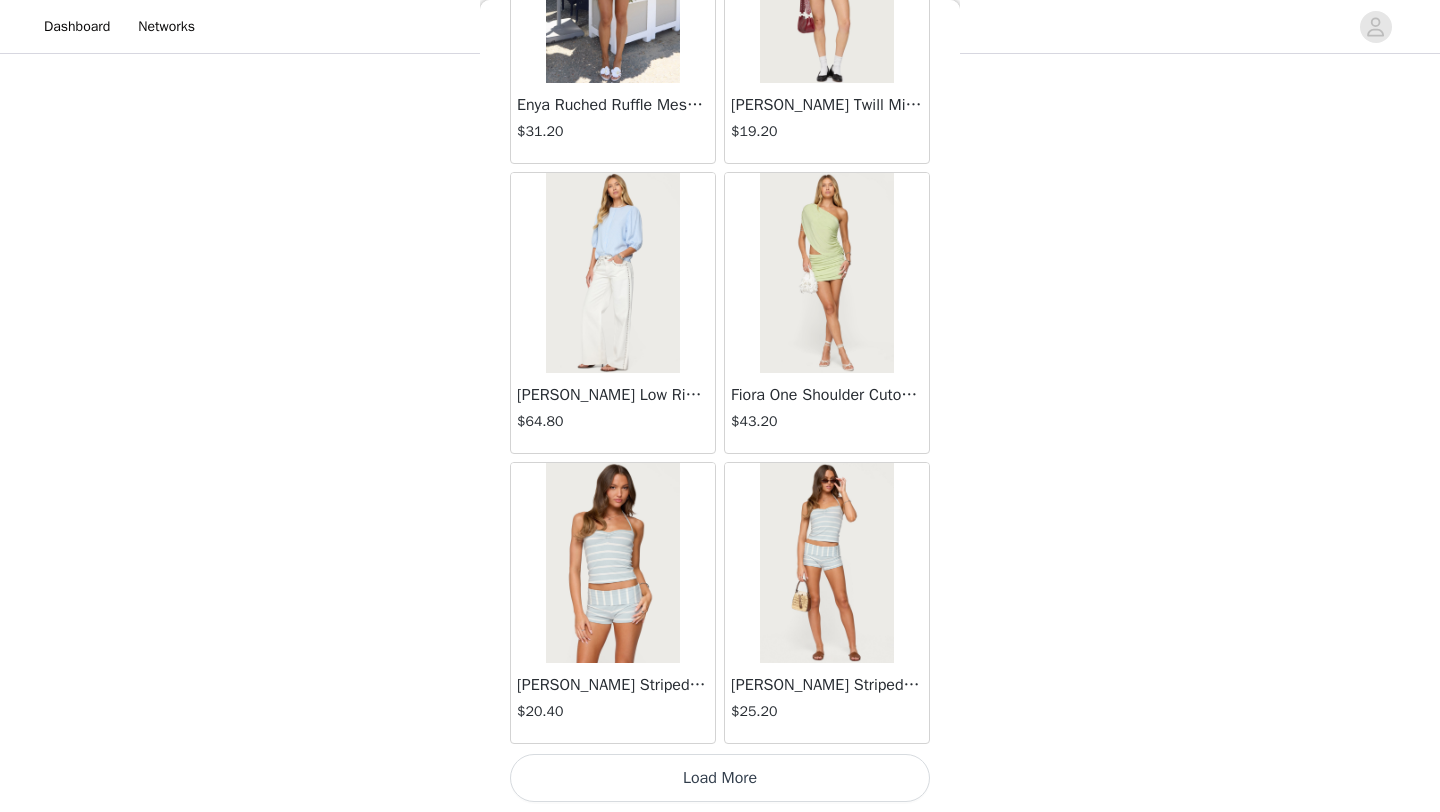 click on "Load More" at bounding box center (720, 778) 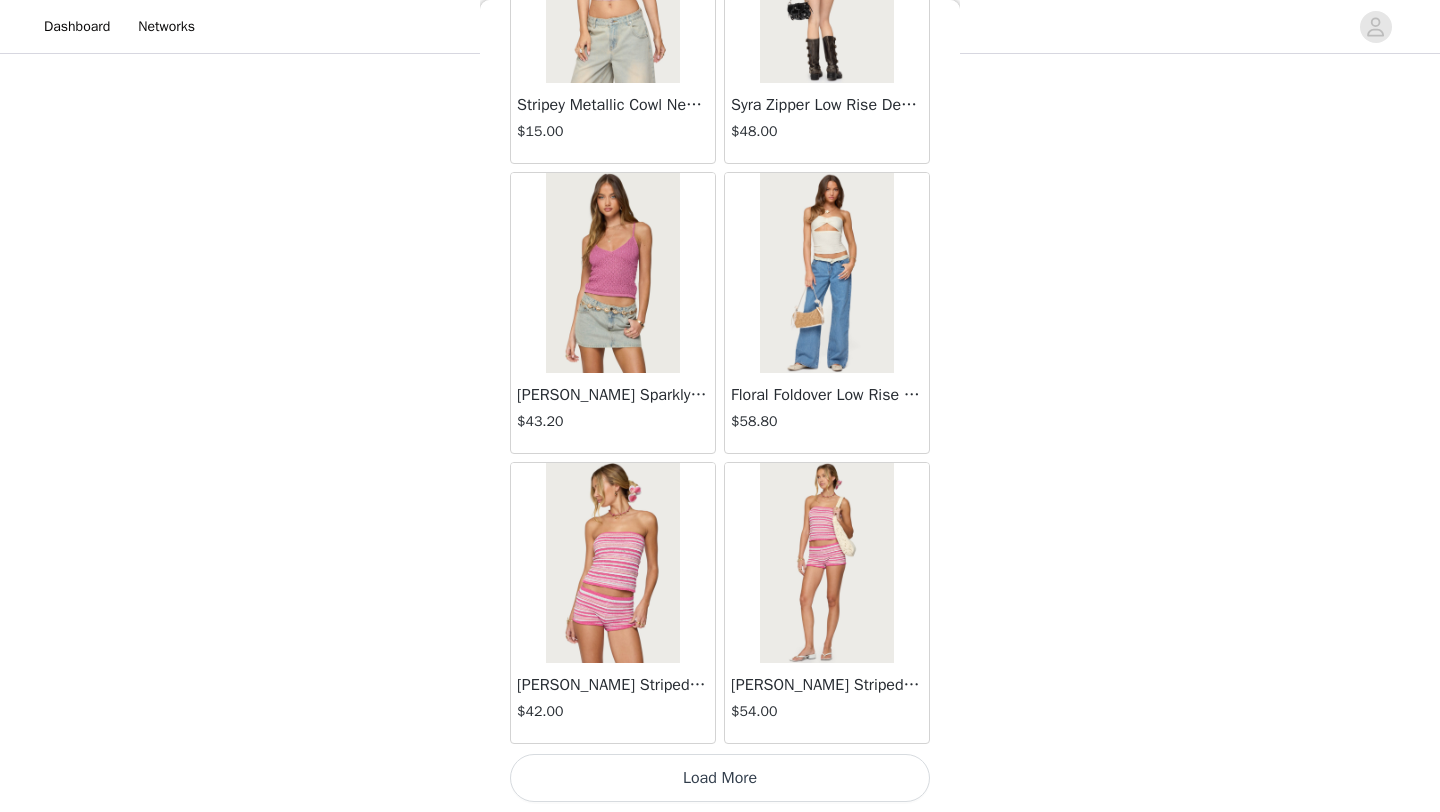 click on "Load More" at bounding box center [720, 778] 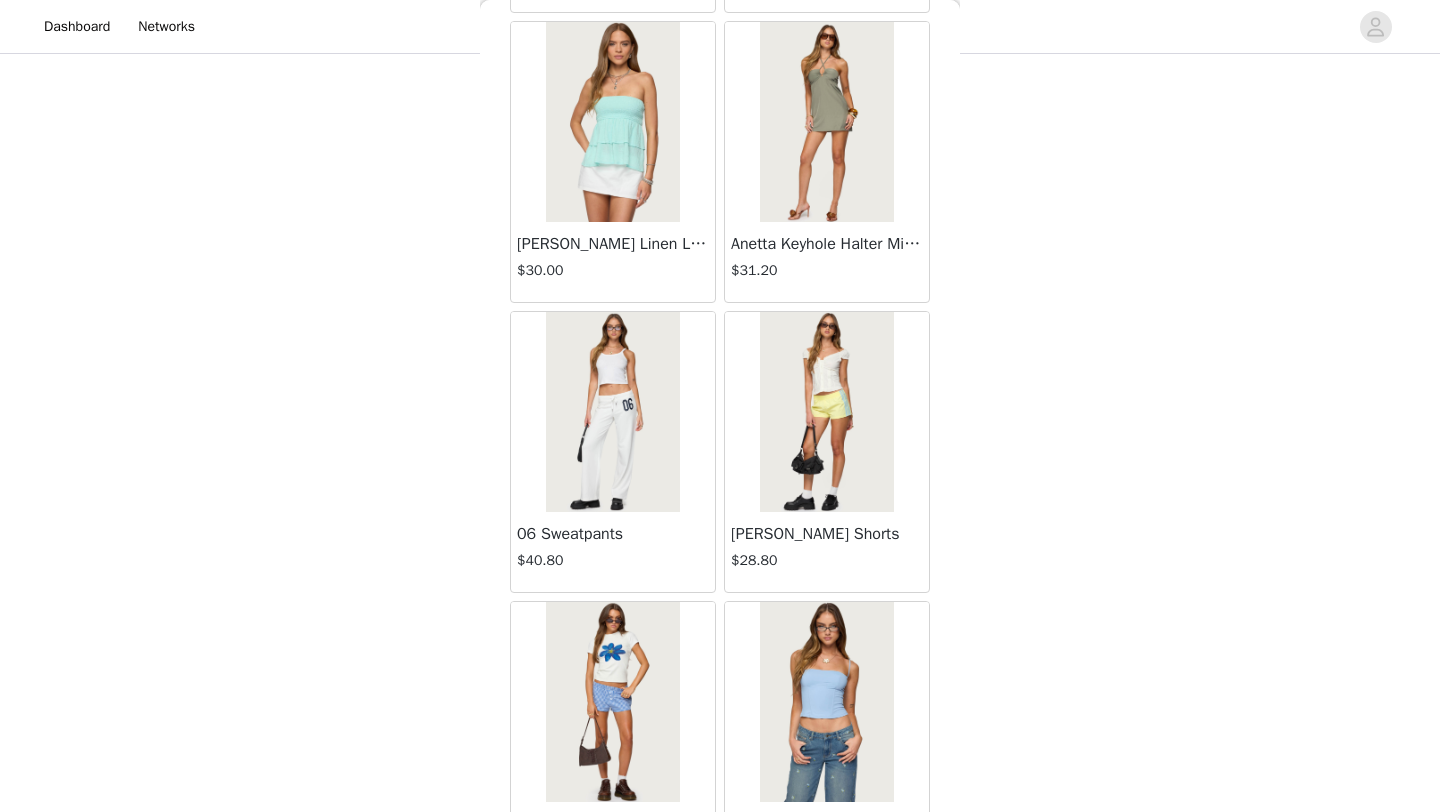 scroll, scrollTop: 10948, scrollLeft: 0, axis: vertical 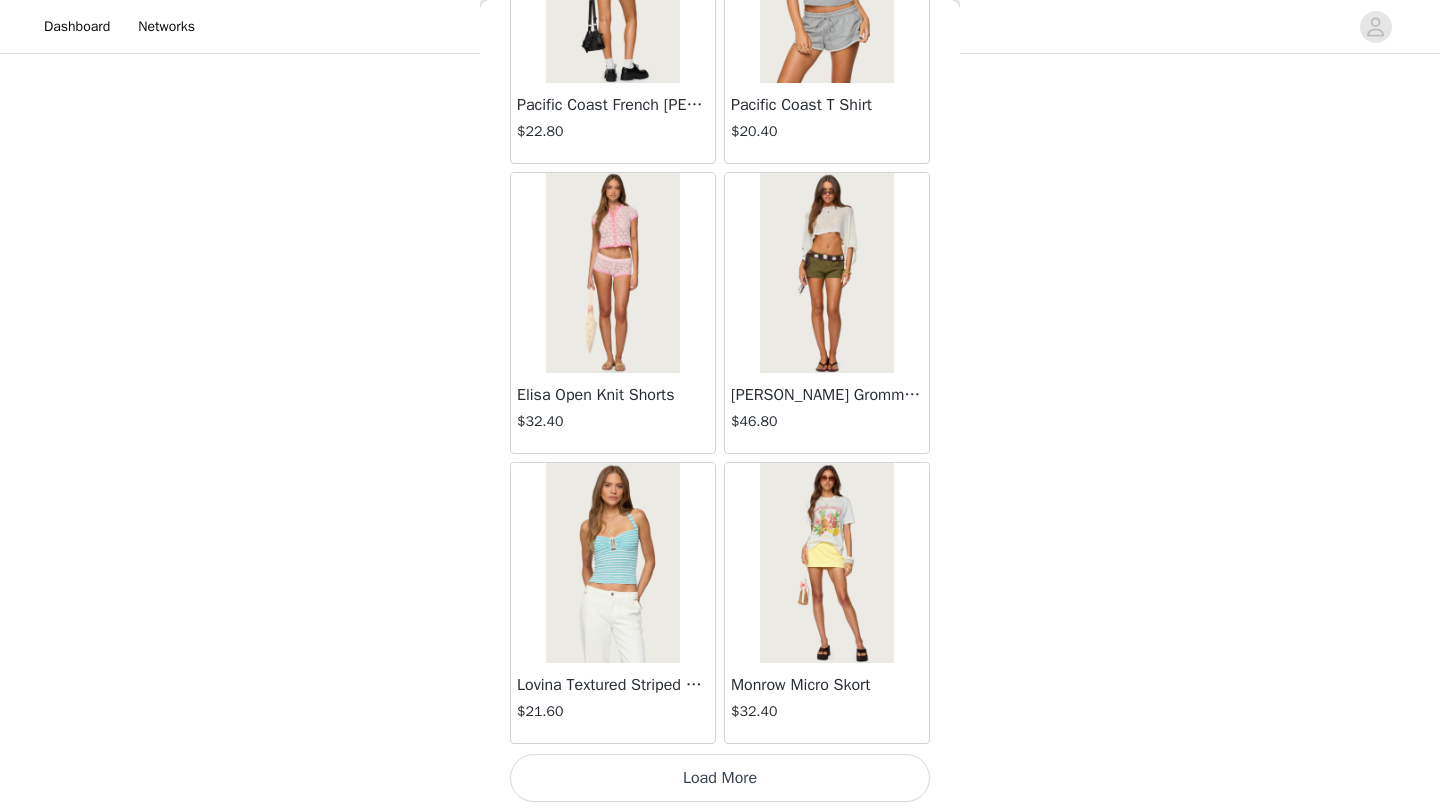 click on "Load More" at bounding box center (720, 778) 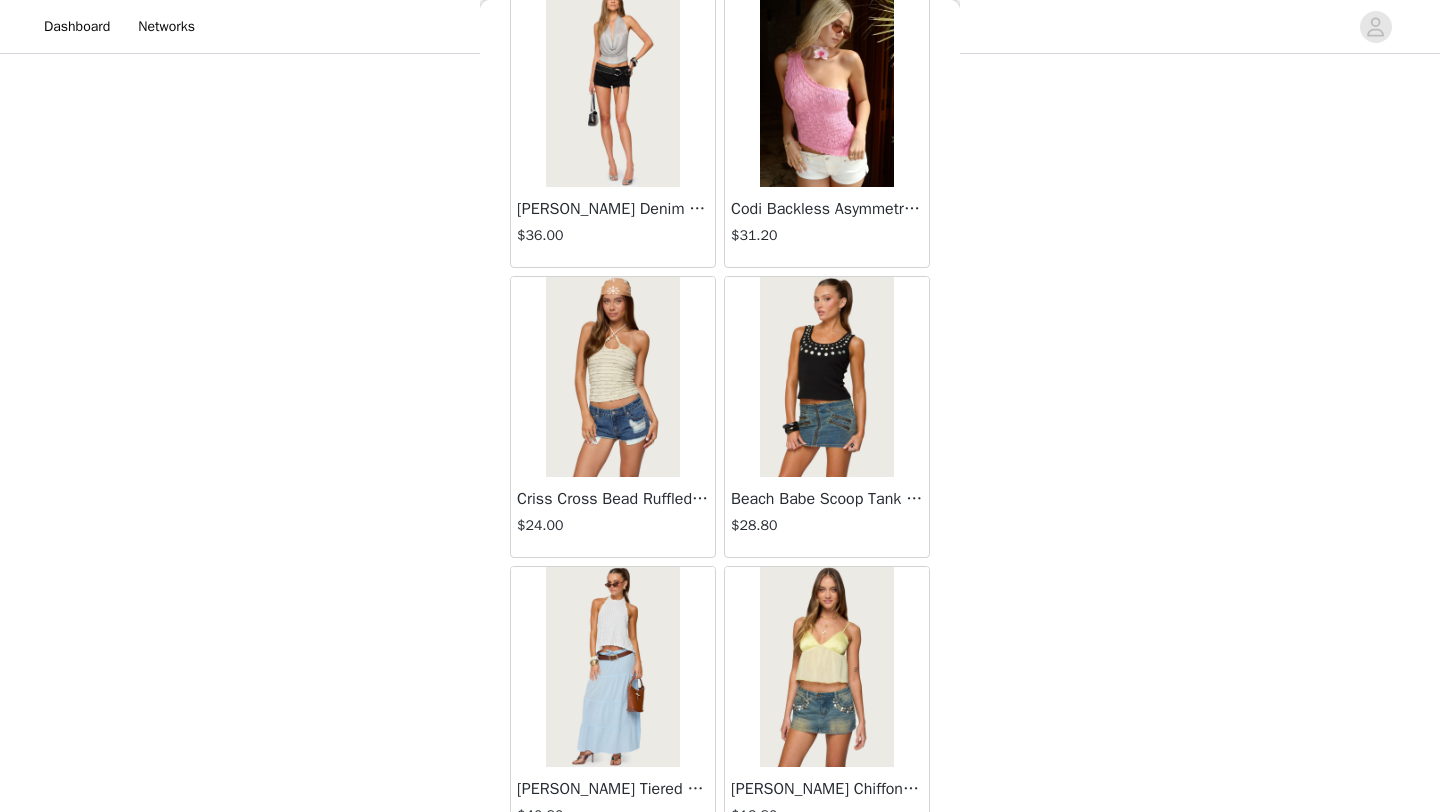 scroll, scrollTop: 13848, scrollLeft: 0, axis: vertical 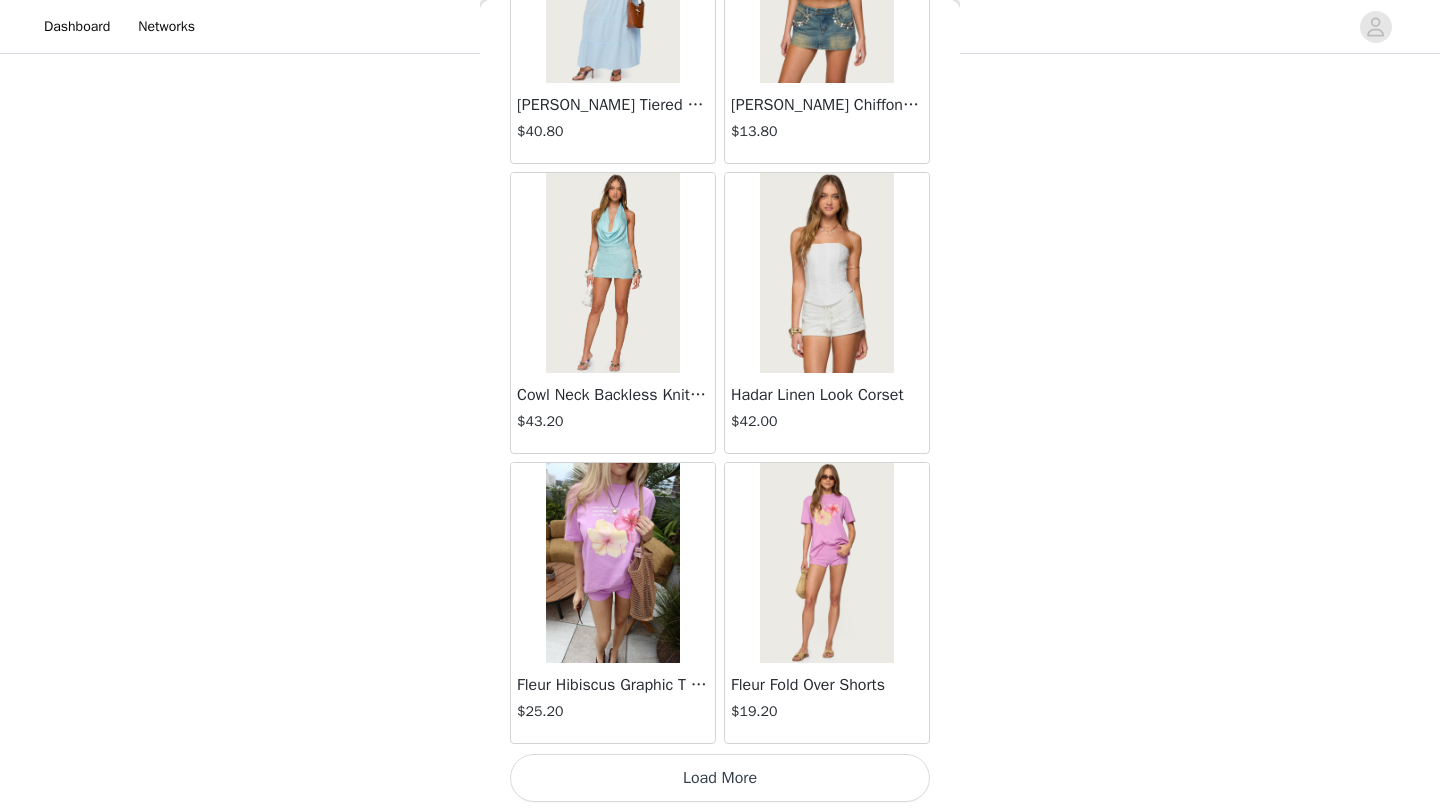 click on "Load More" at bounding box center (720, 778) 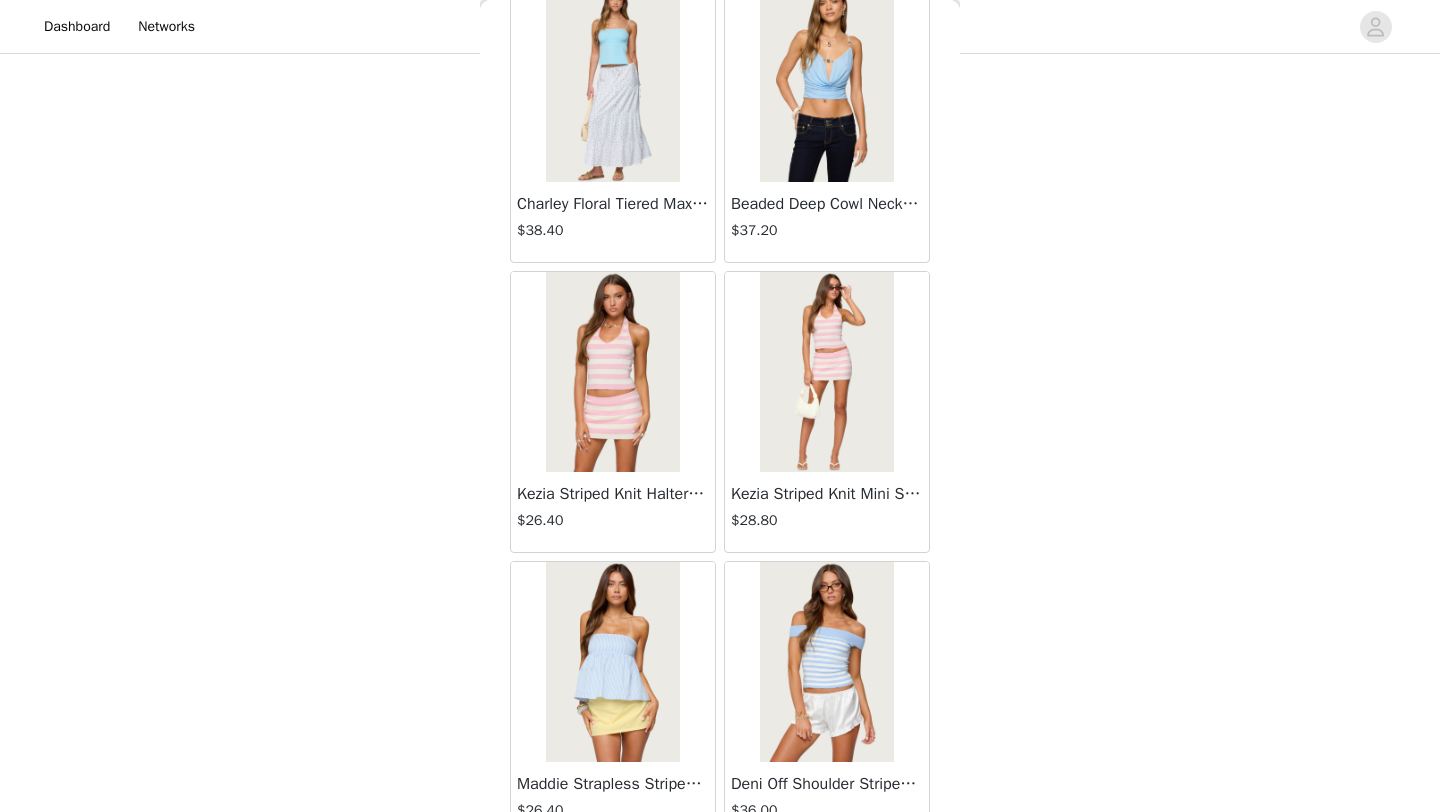 scroll, scrollTop: 16748, scrollLeft: 0, axis: vertical 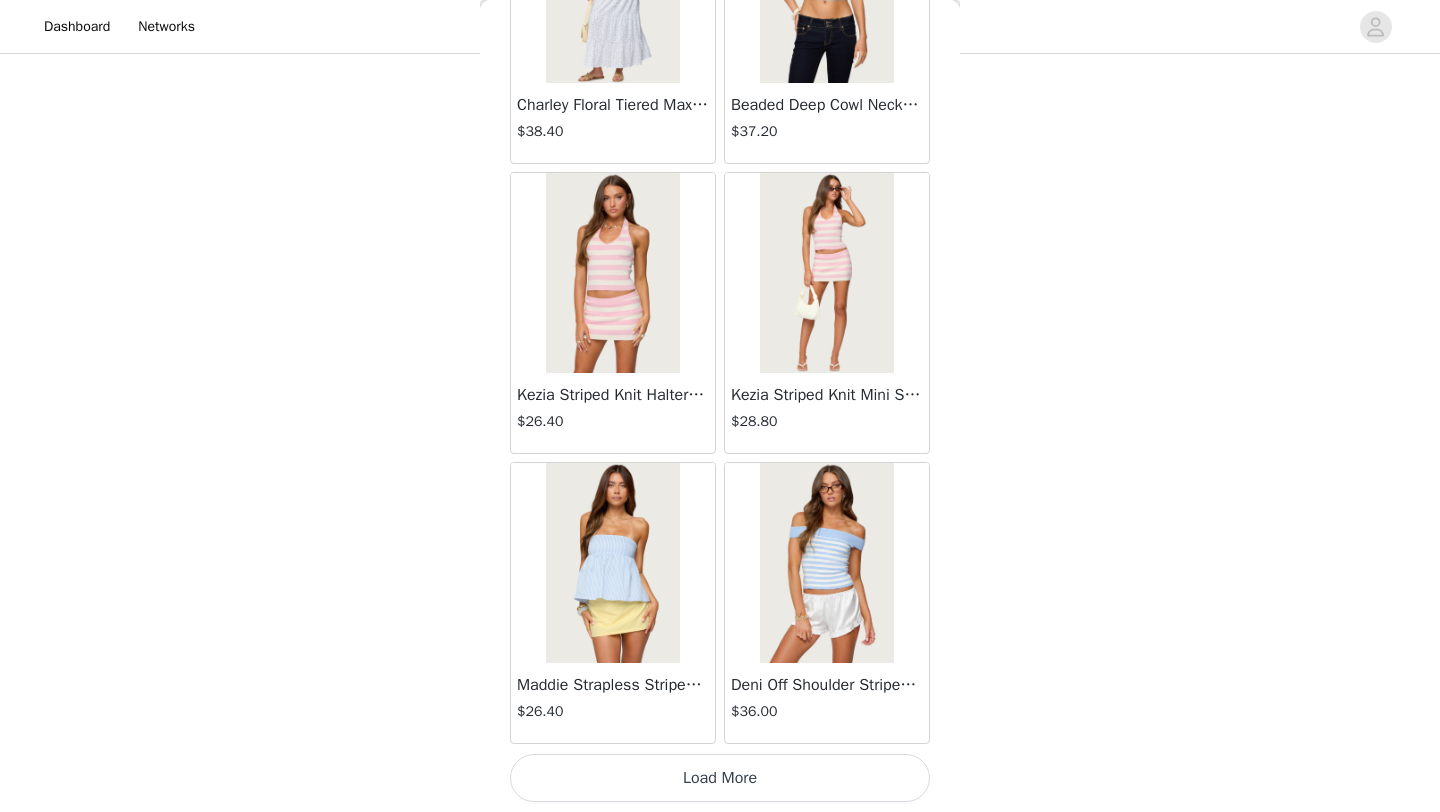 click at bounding box center (826, 273) 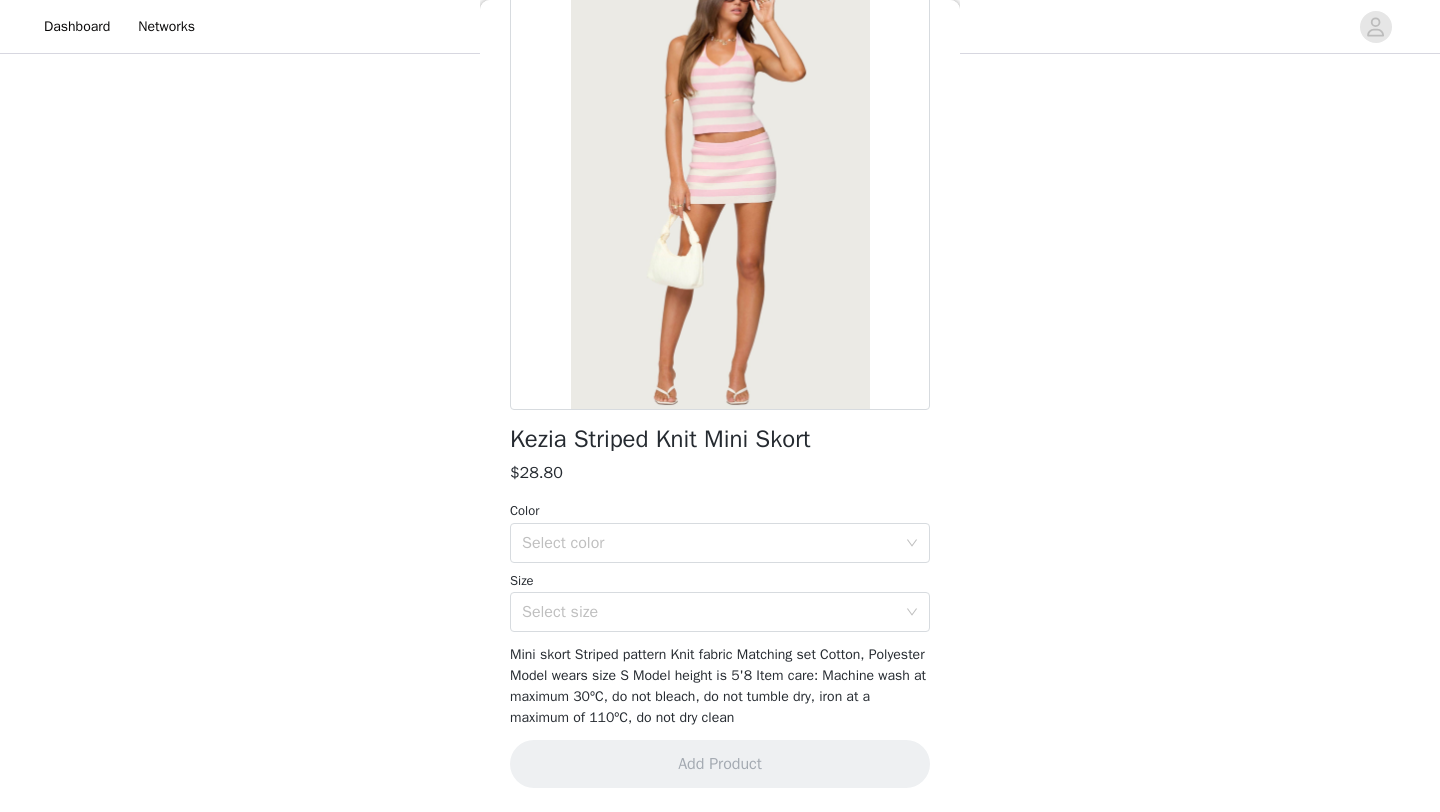 scroll, scrollTop: 140, scrollLeft: 0, axis: vertical 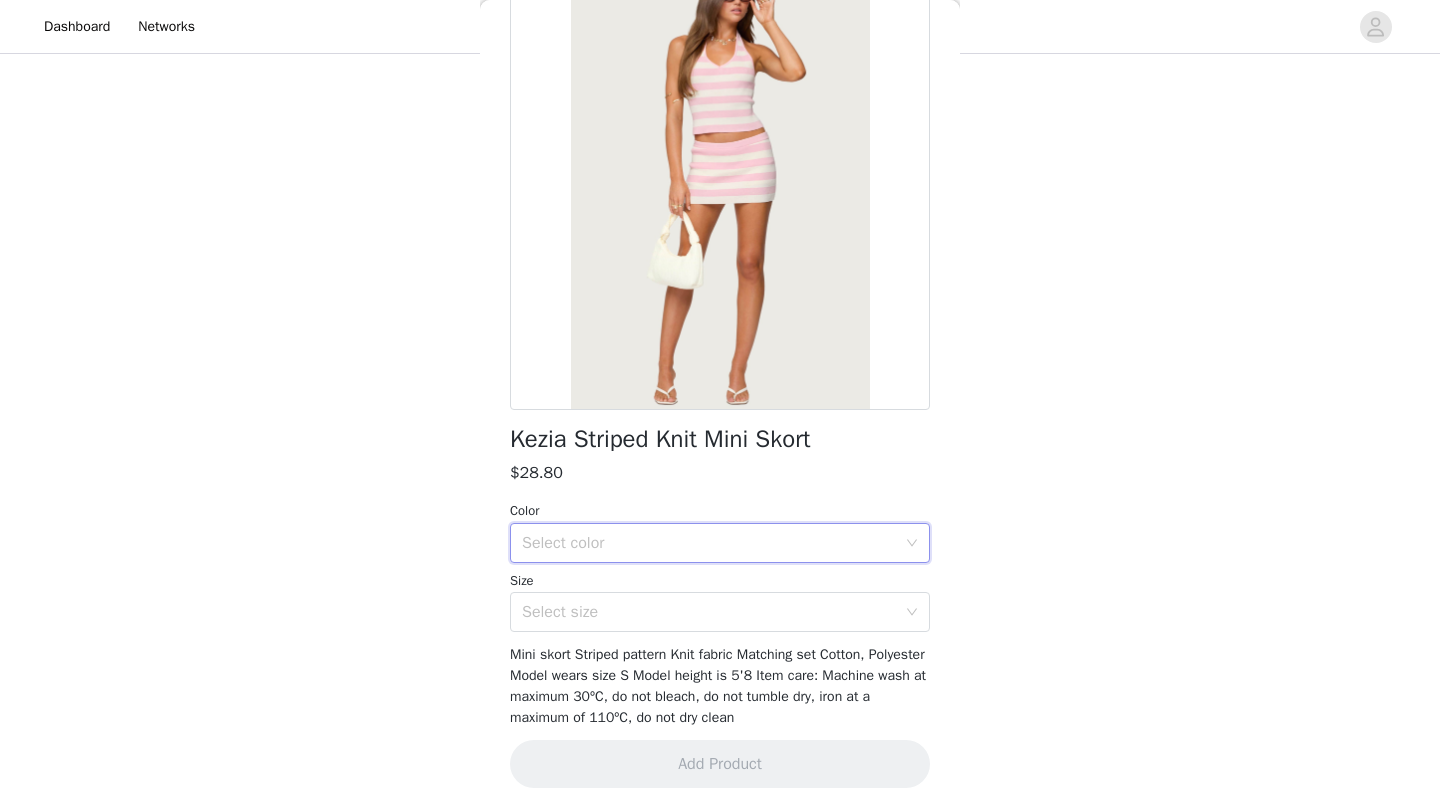 click on "Select color" at bounding box center [713, 543] 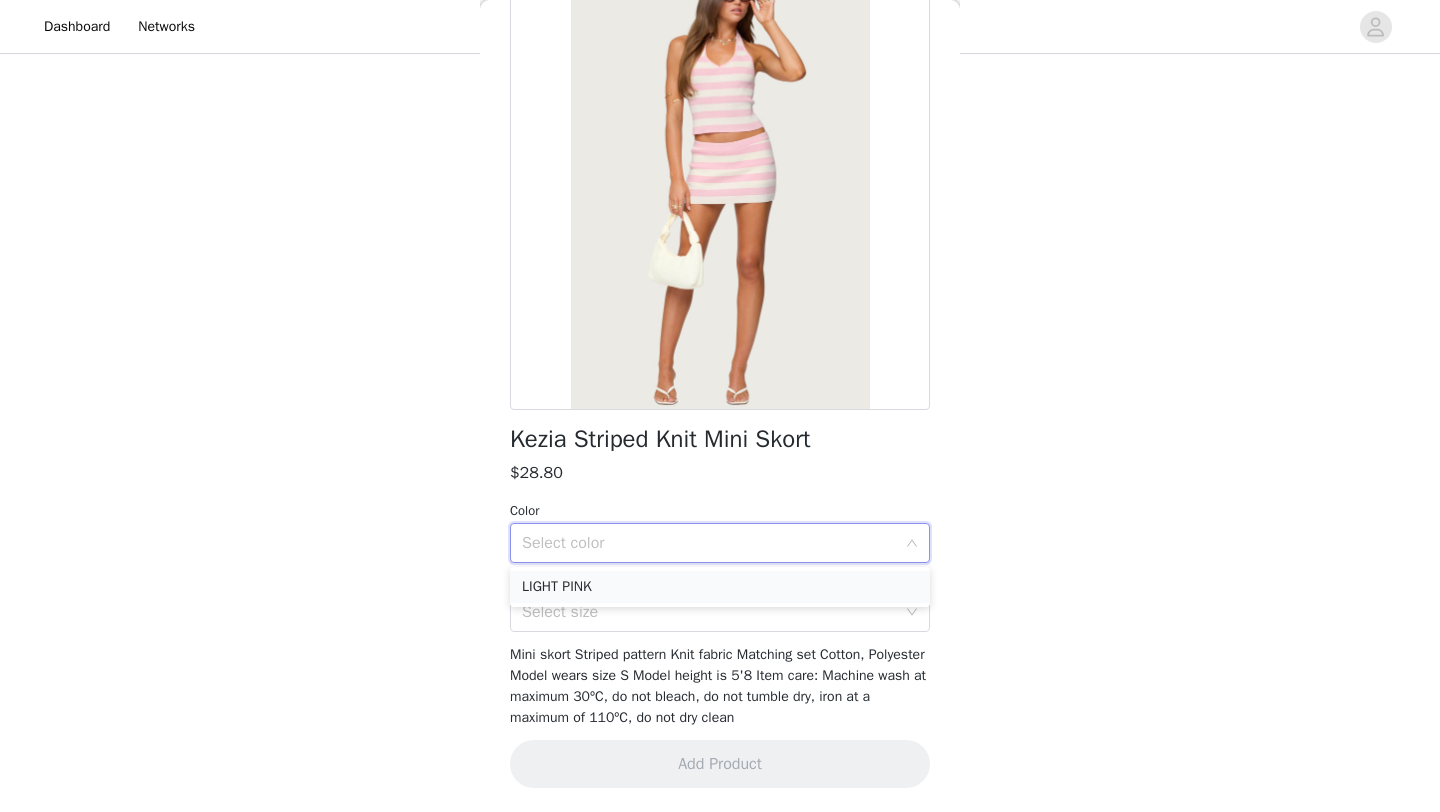 click on "LIGHT PINK" at bounding box center [720, 587] 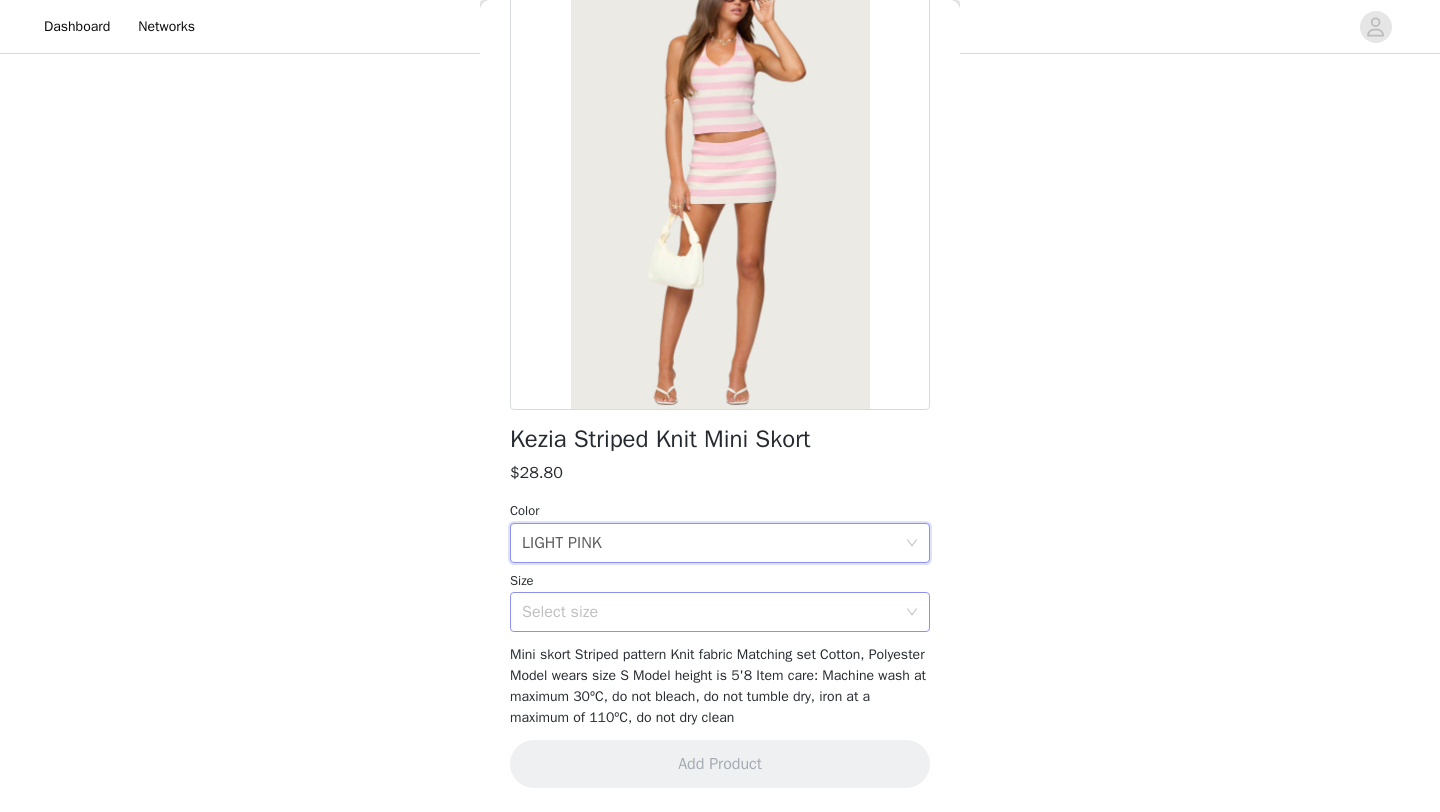 click on "Select size" at bounding box center [709, 612] 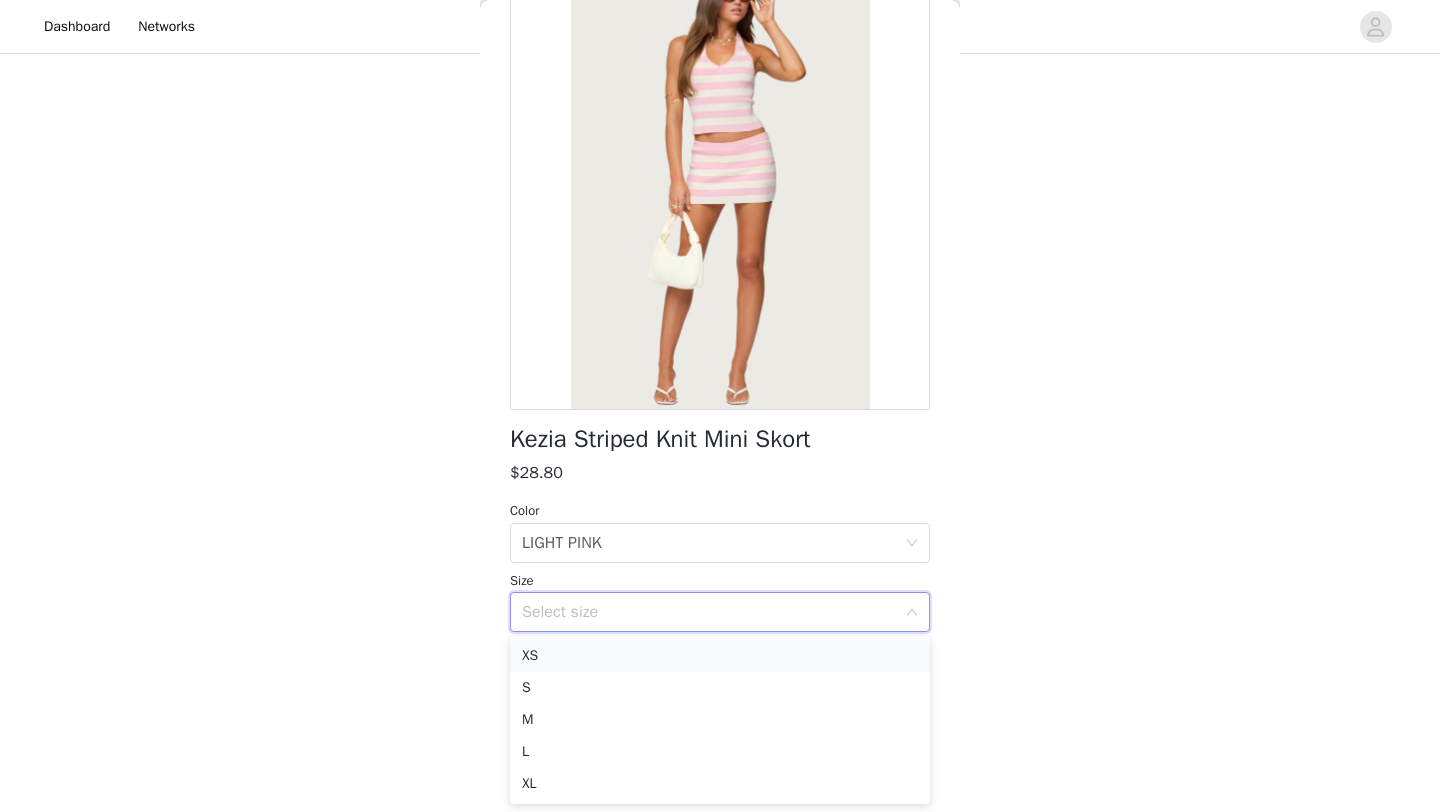 click on "XS" at bounding box center (720, 656) 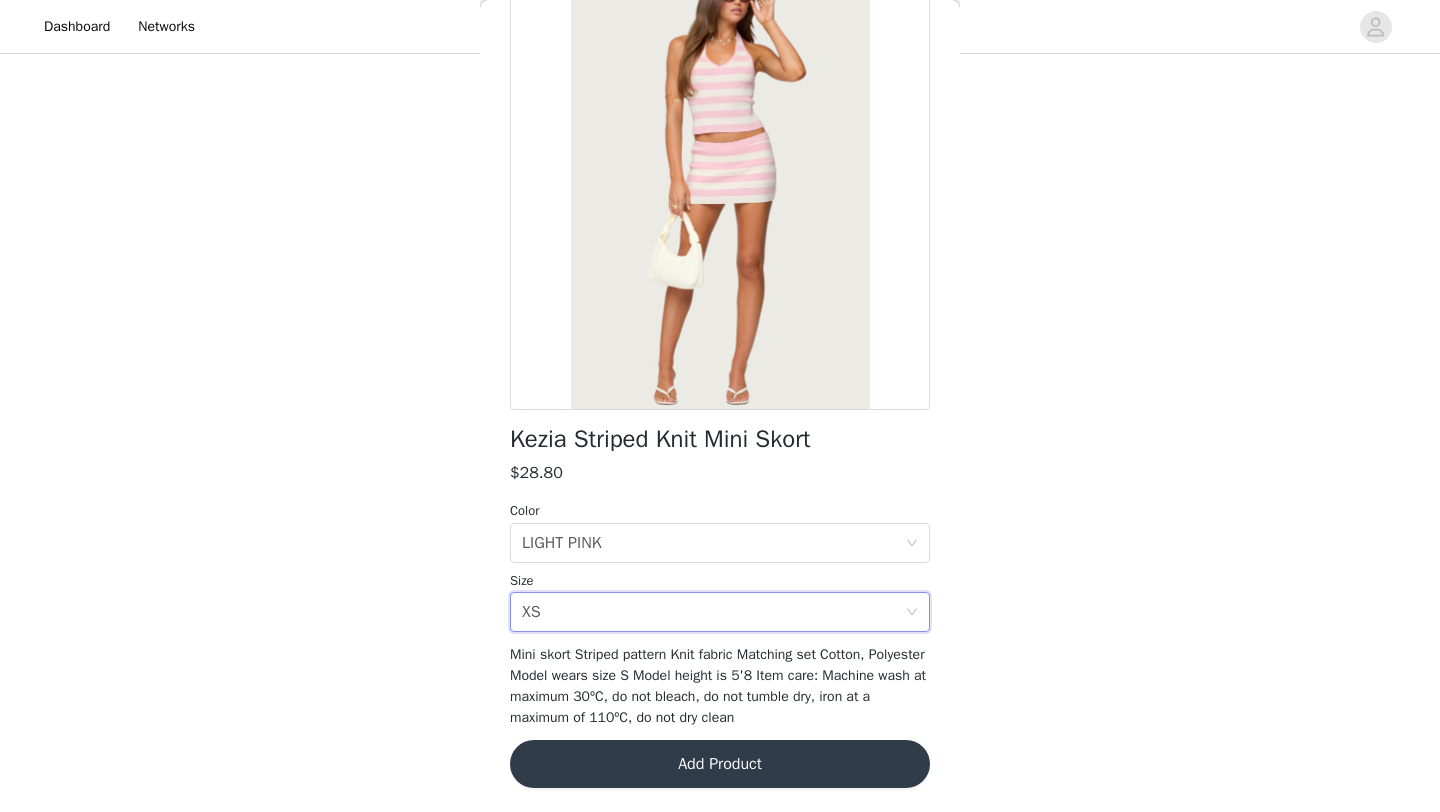 click on "Add Product" at bounding box center (720, 764) 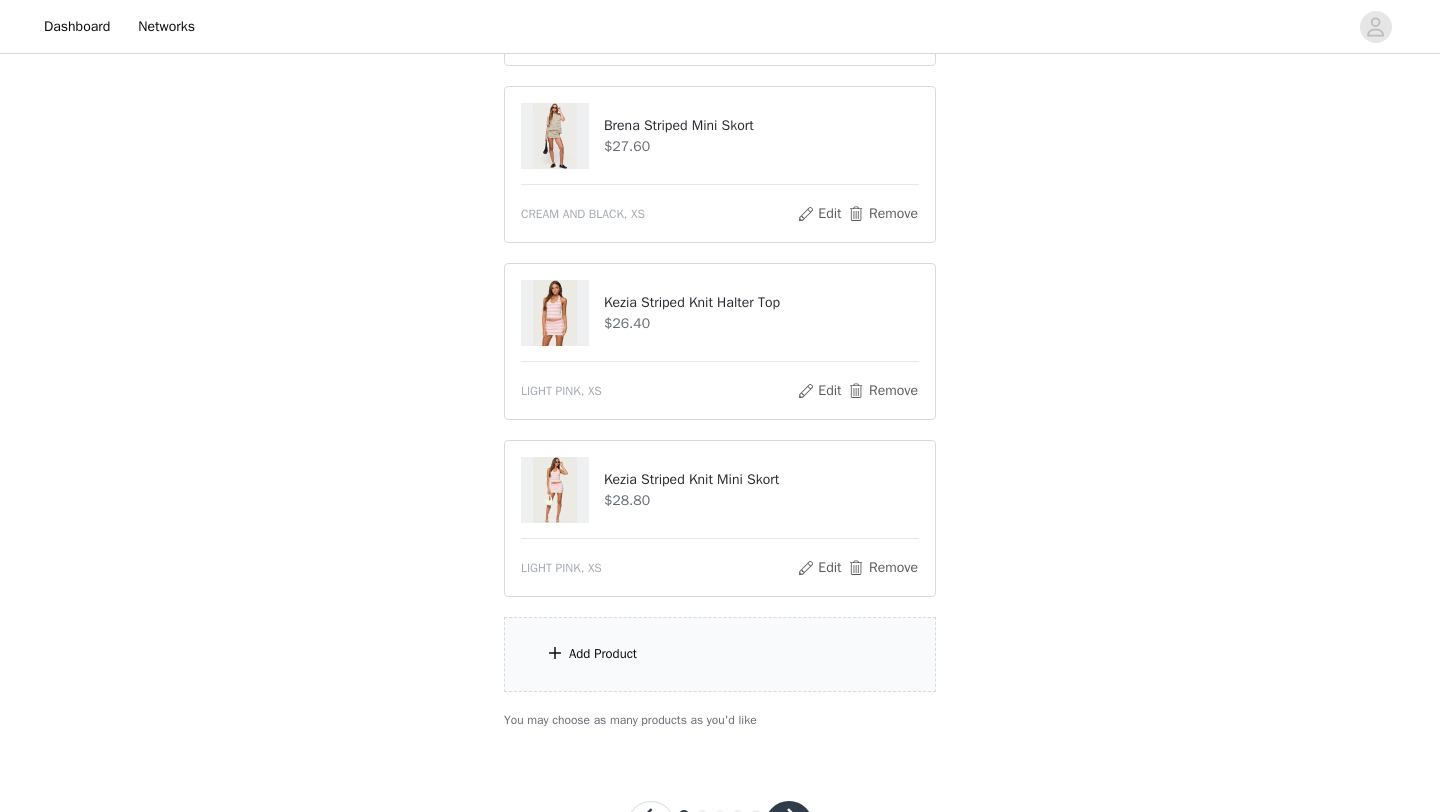 scroll, scrollTop: 983, scrollLeft: 0, axis: vertical 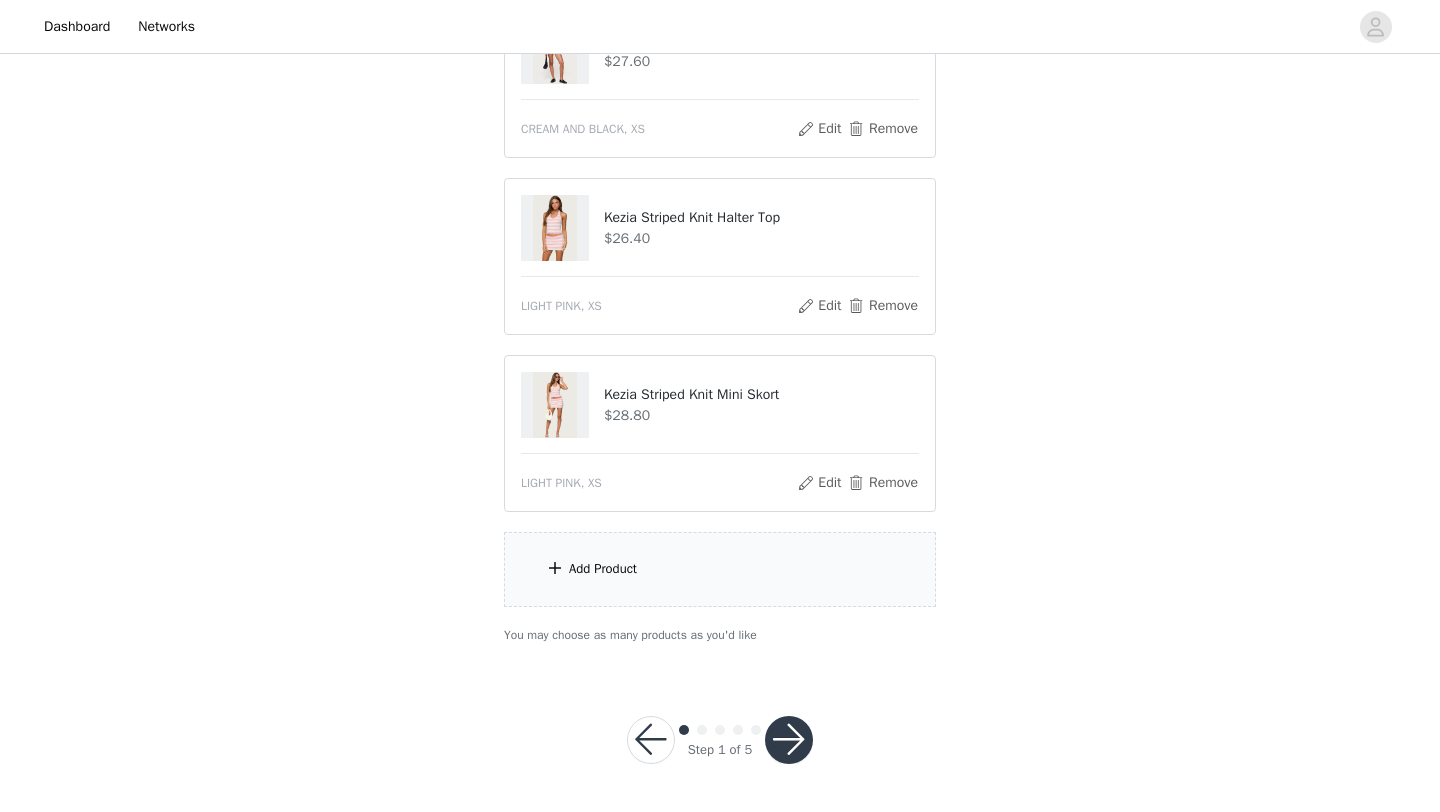 click on "Add Product" at bounding box center [720, 569] 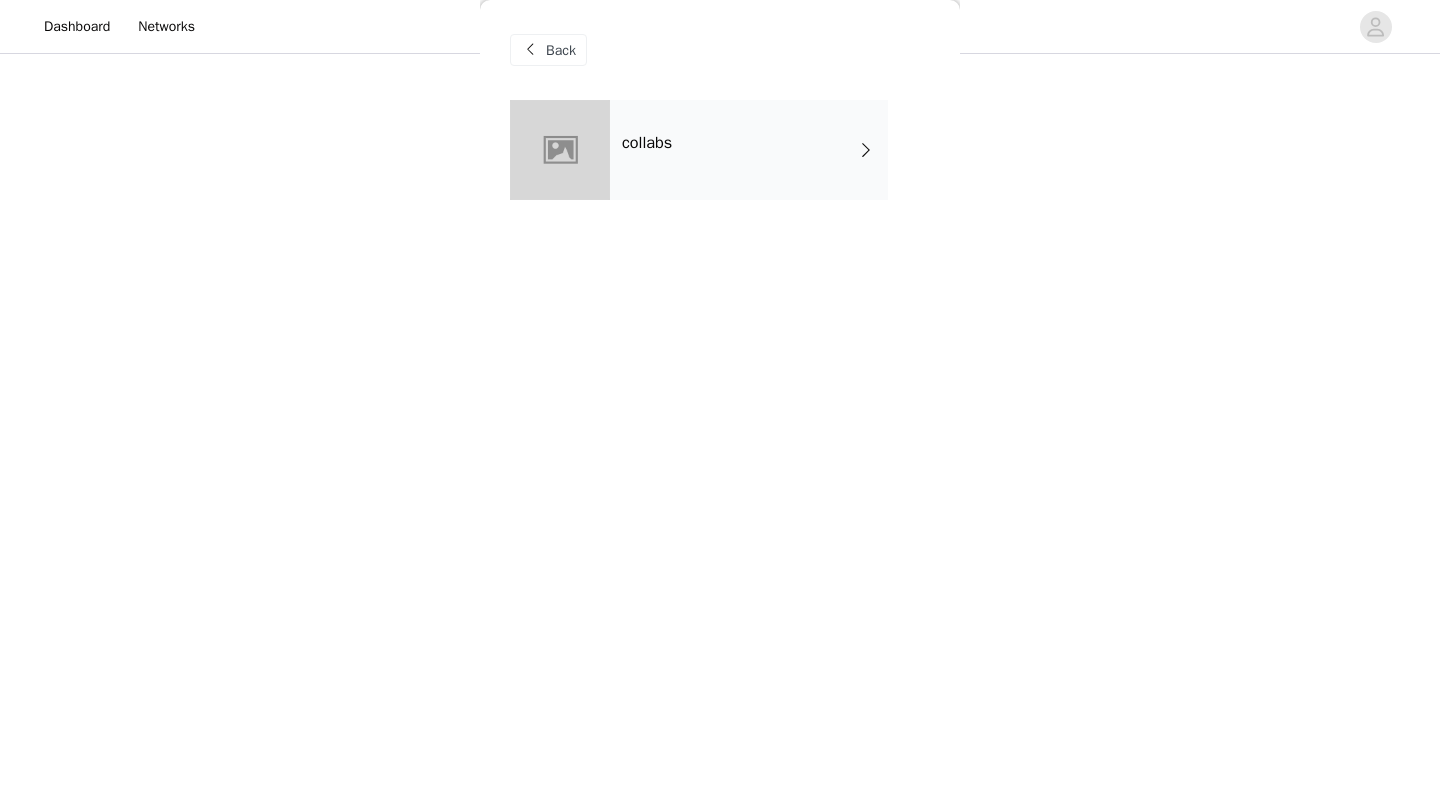 click on "collabs" at bounding box center [749, 150] 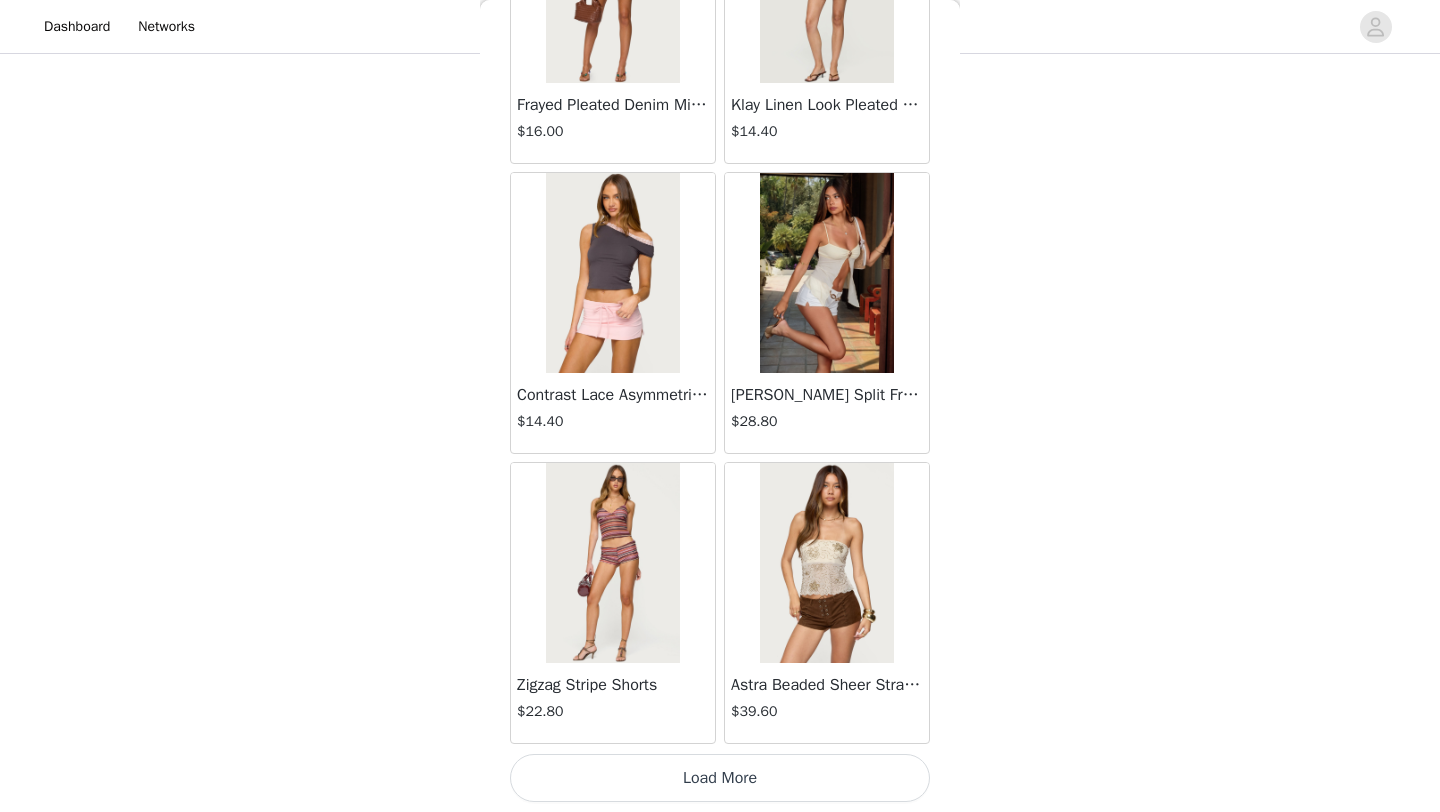 click on "Load More" at bounding box center (720, 778) 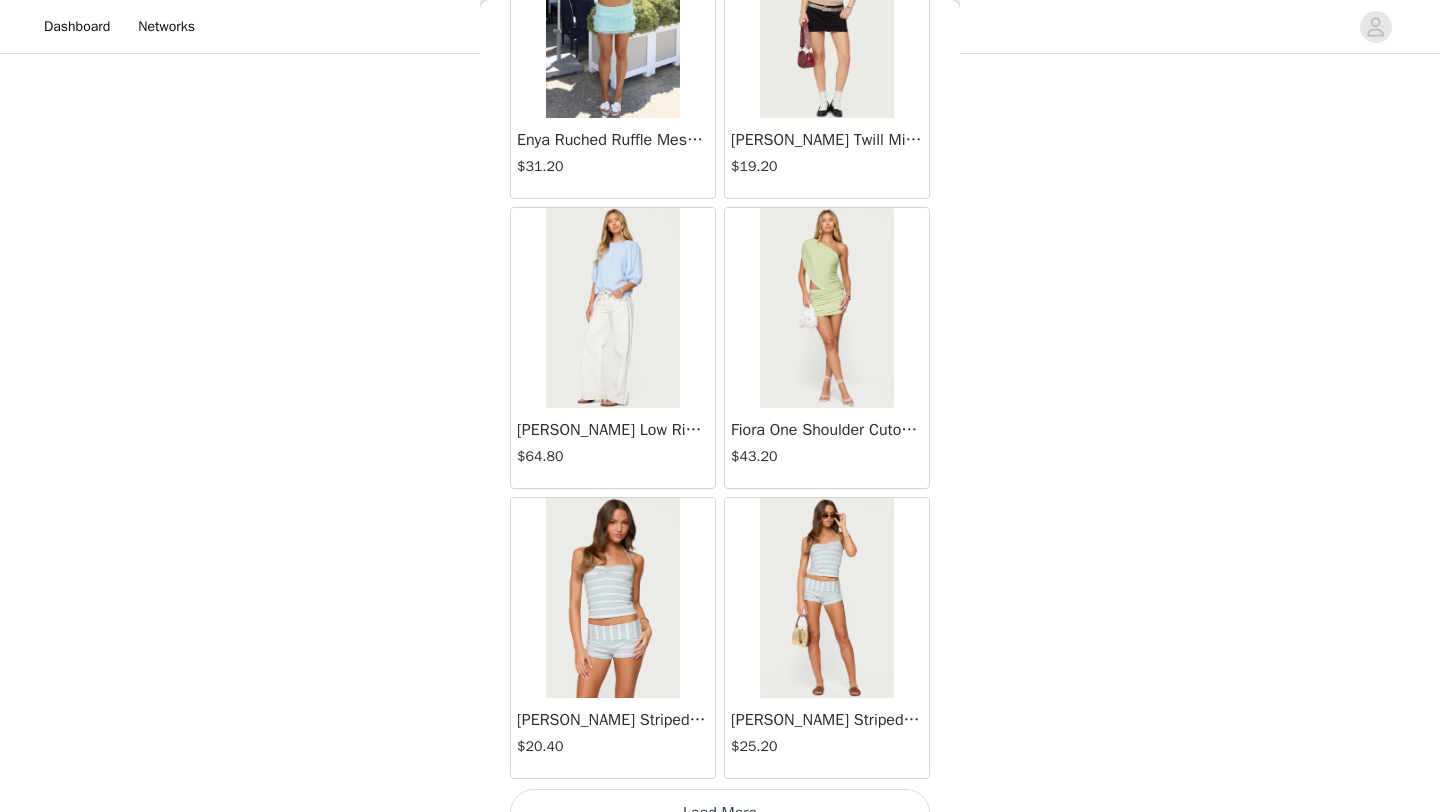 scroll, scrollTop: 5148, scrollLeft: 0, axis: vertical 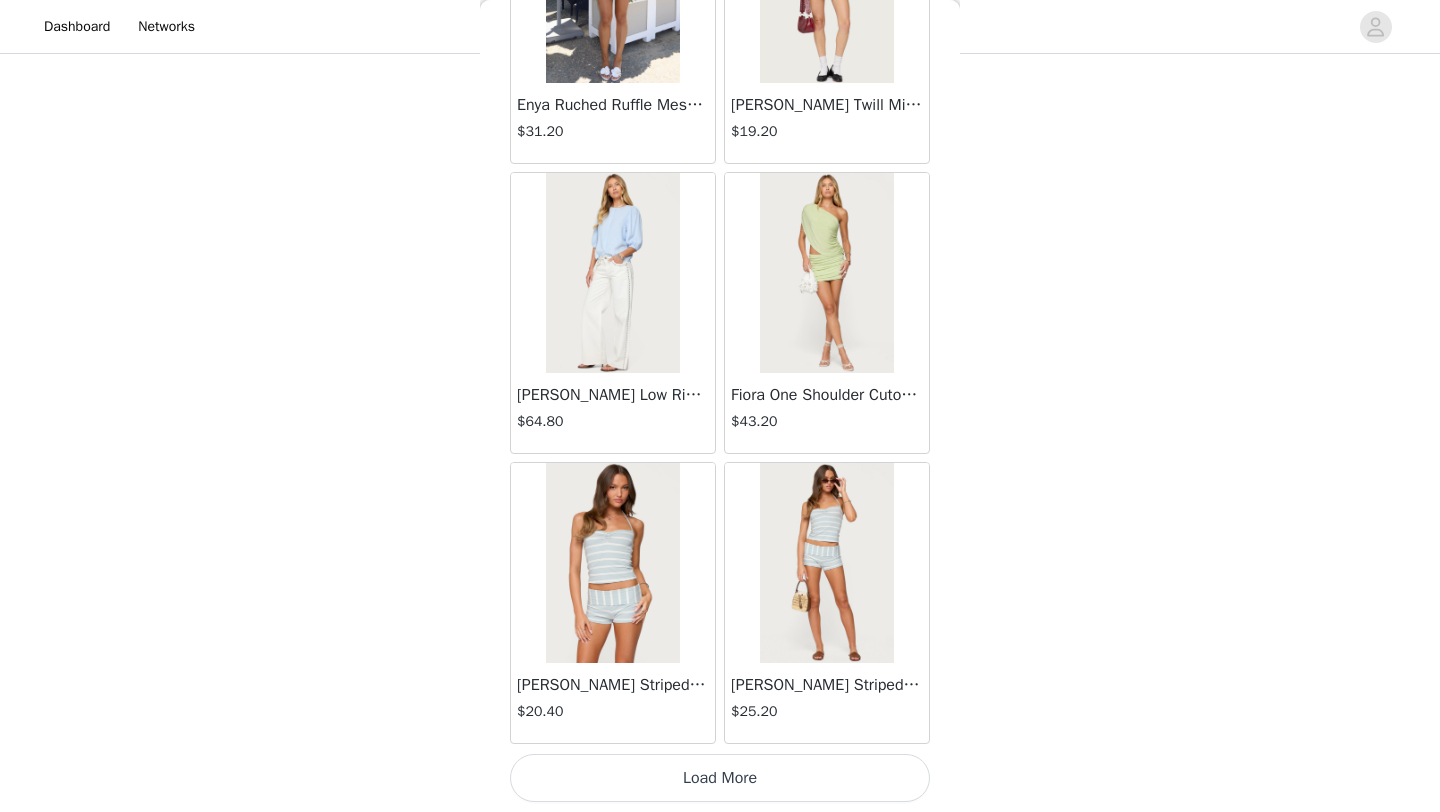 click on "Load More" at bounding box center (720, 778) 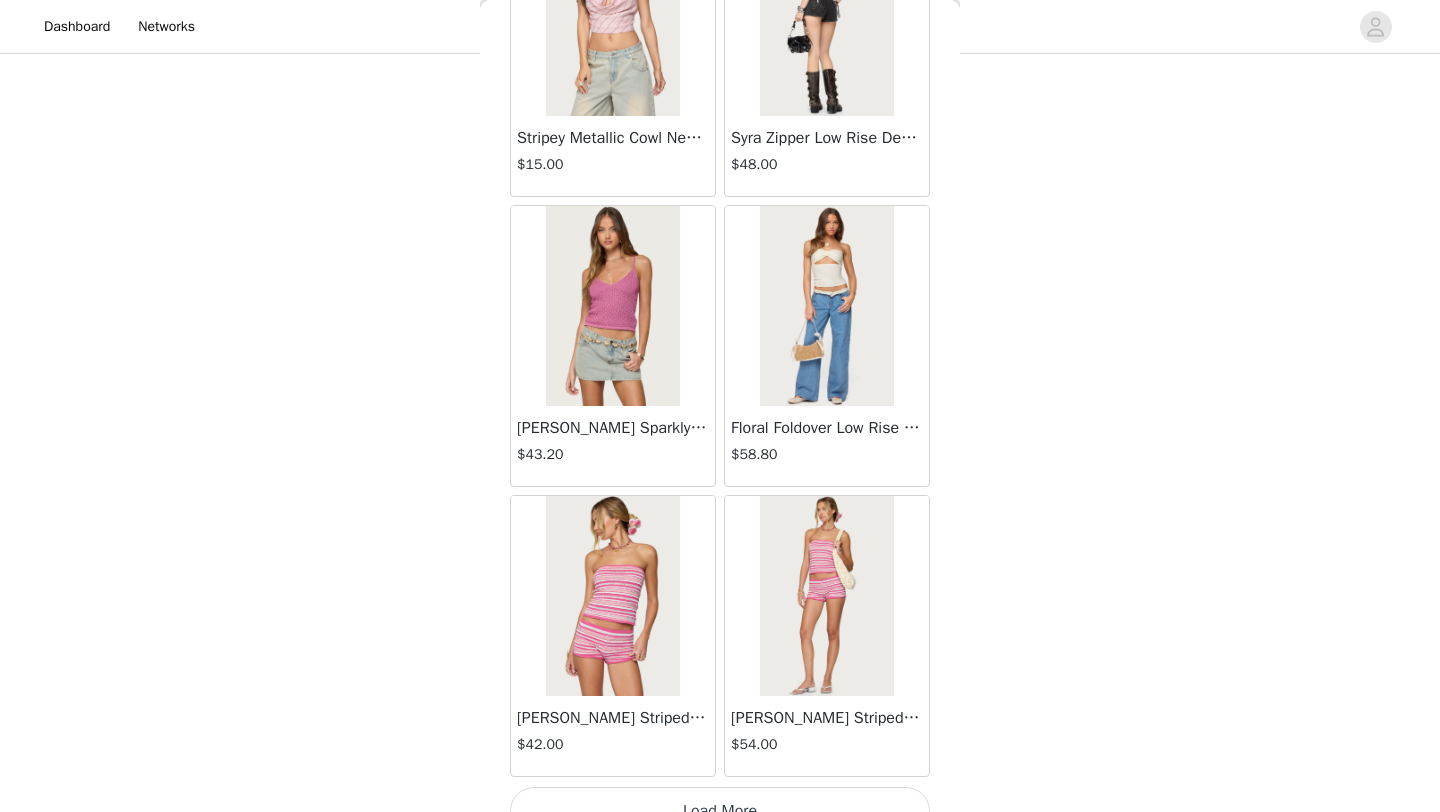 scroll, scrollTop: 8048, scrollLeft: 0, axis: vertical 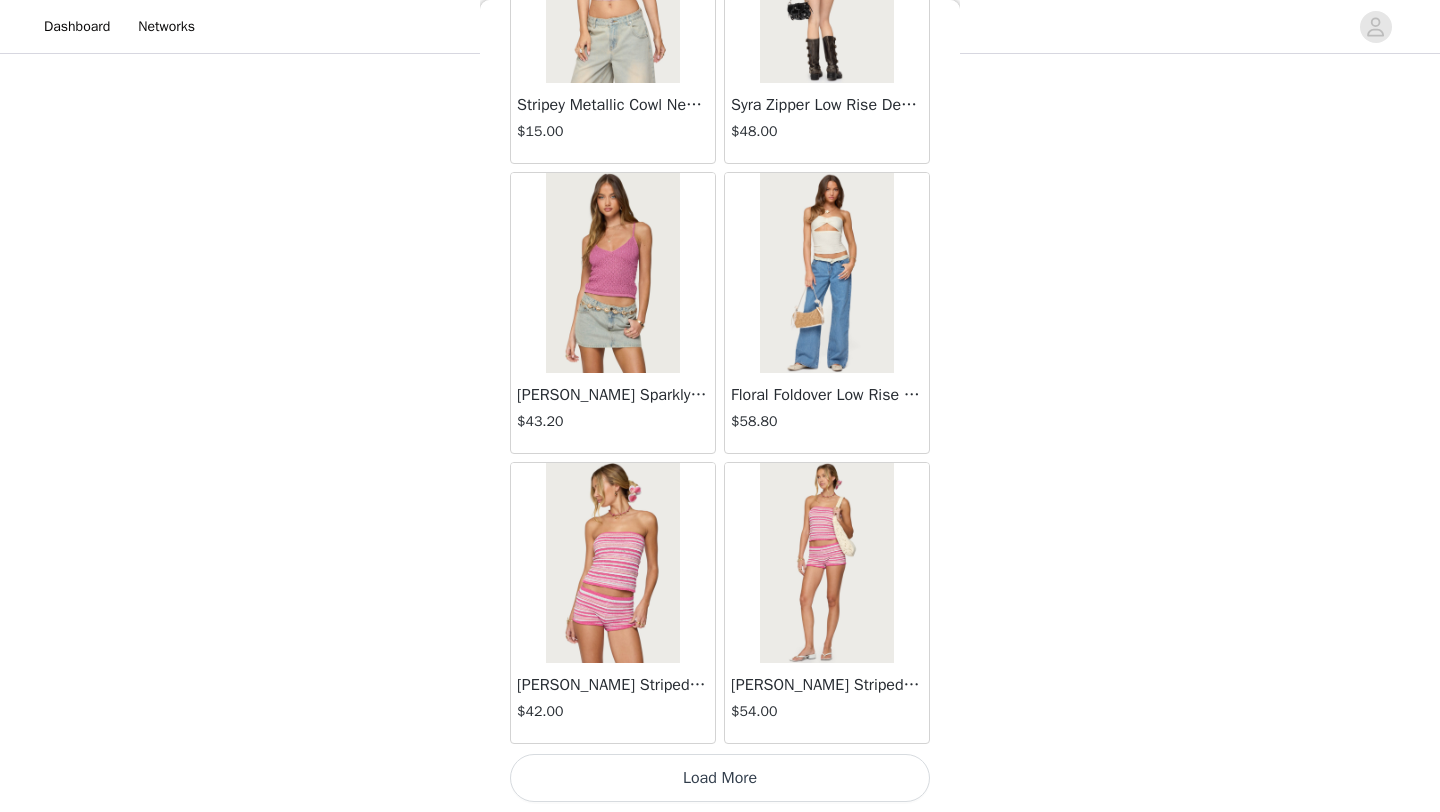 click on "Load More" at bounding box center (720, 778) 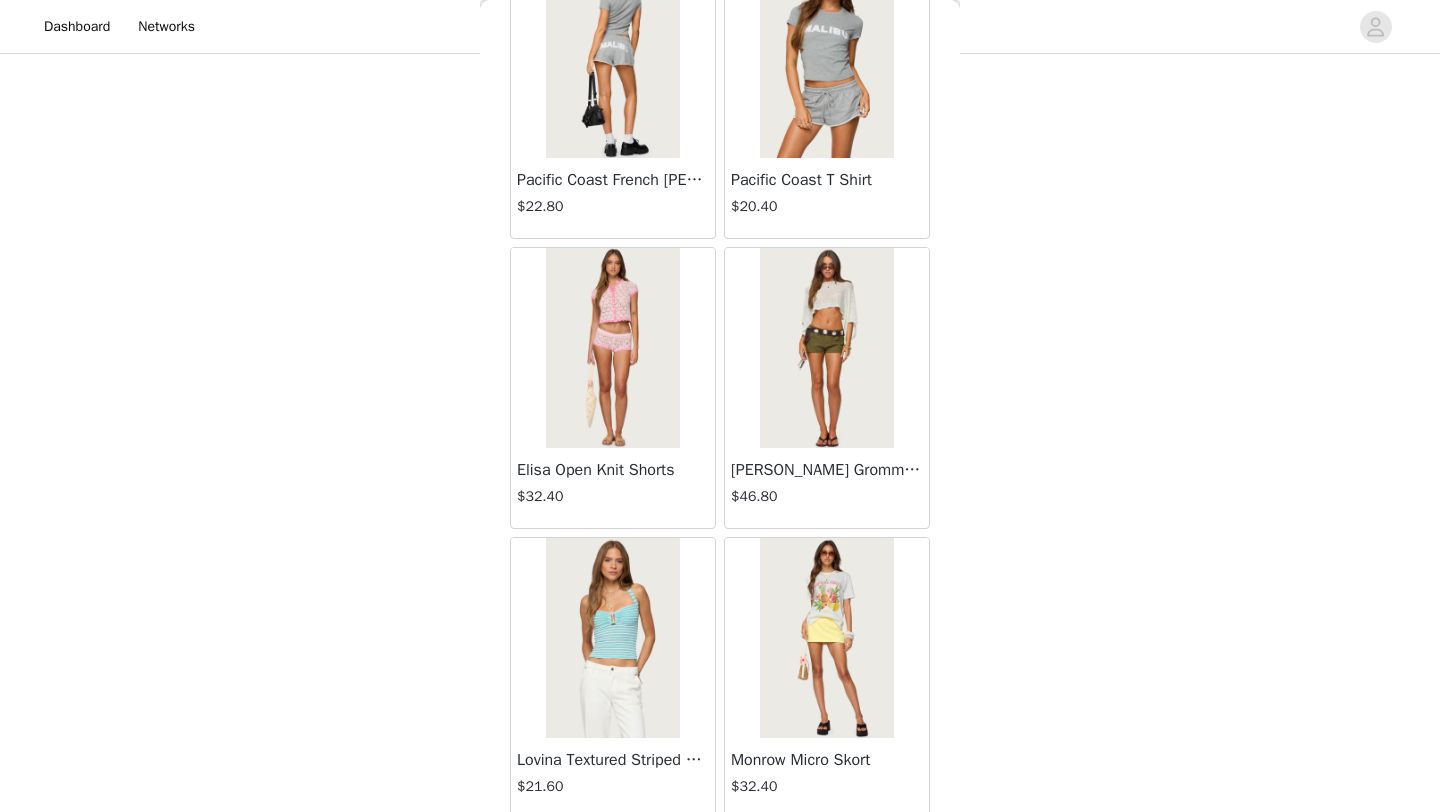 scroll, scrollTop: 10948, scrollLeft: 0, axis: vertical 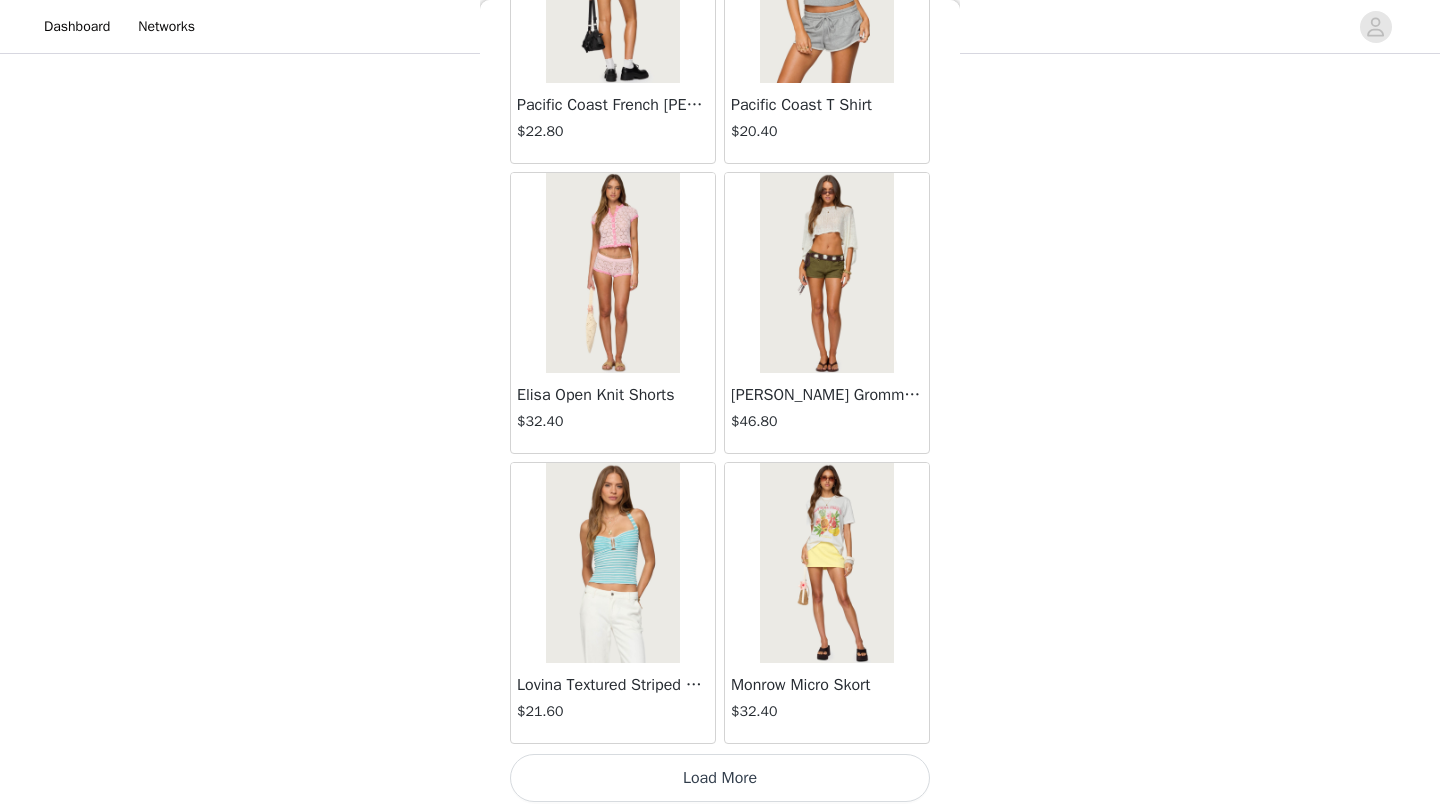 click on "Load More" at bounding box center [720, 778] 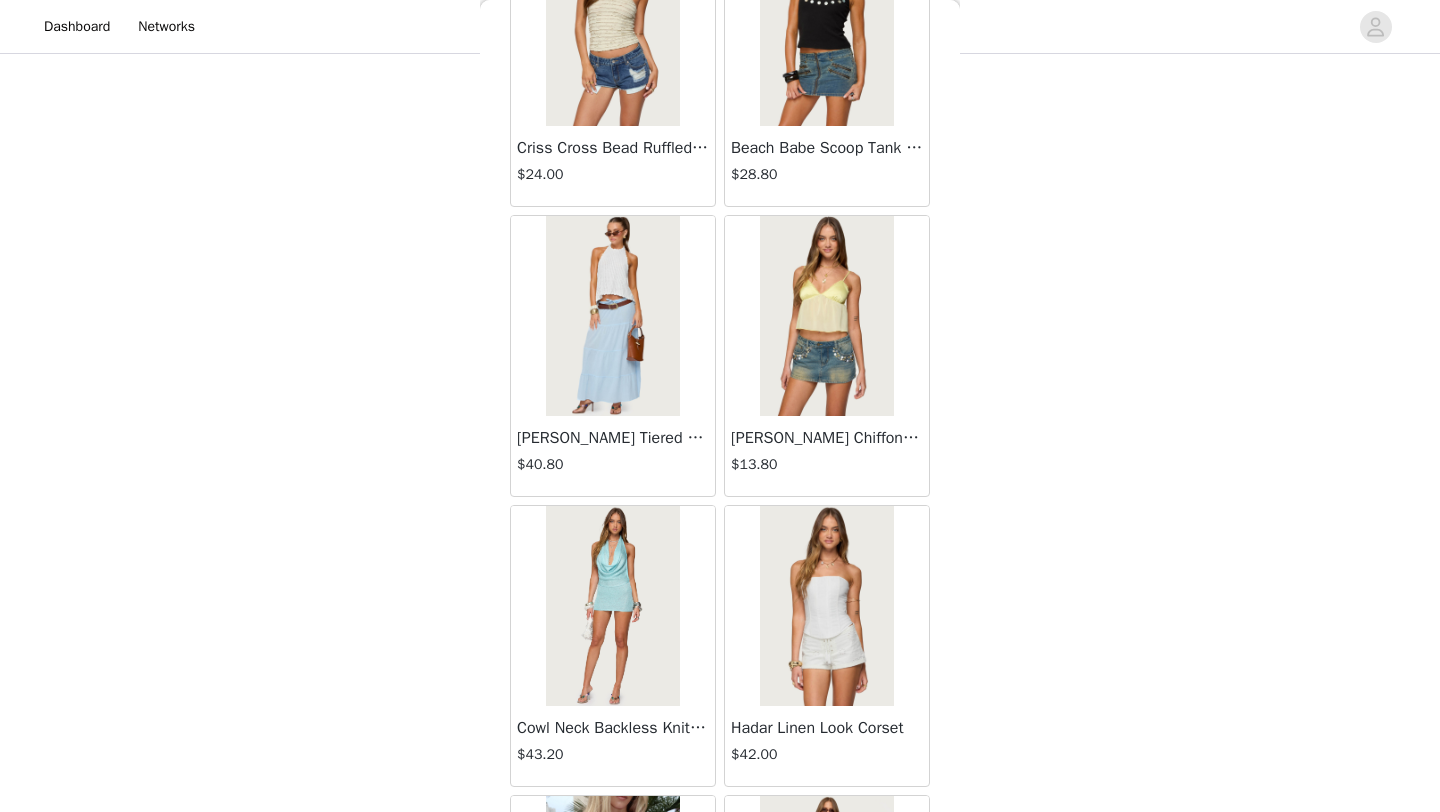 scroll, scrollTop: 13848, scrollLeft: 0, axis: vertical 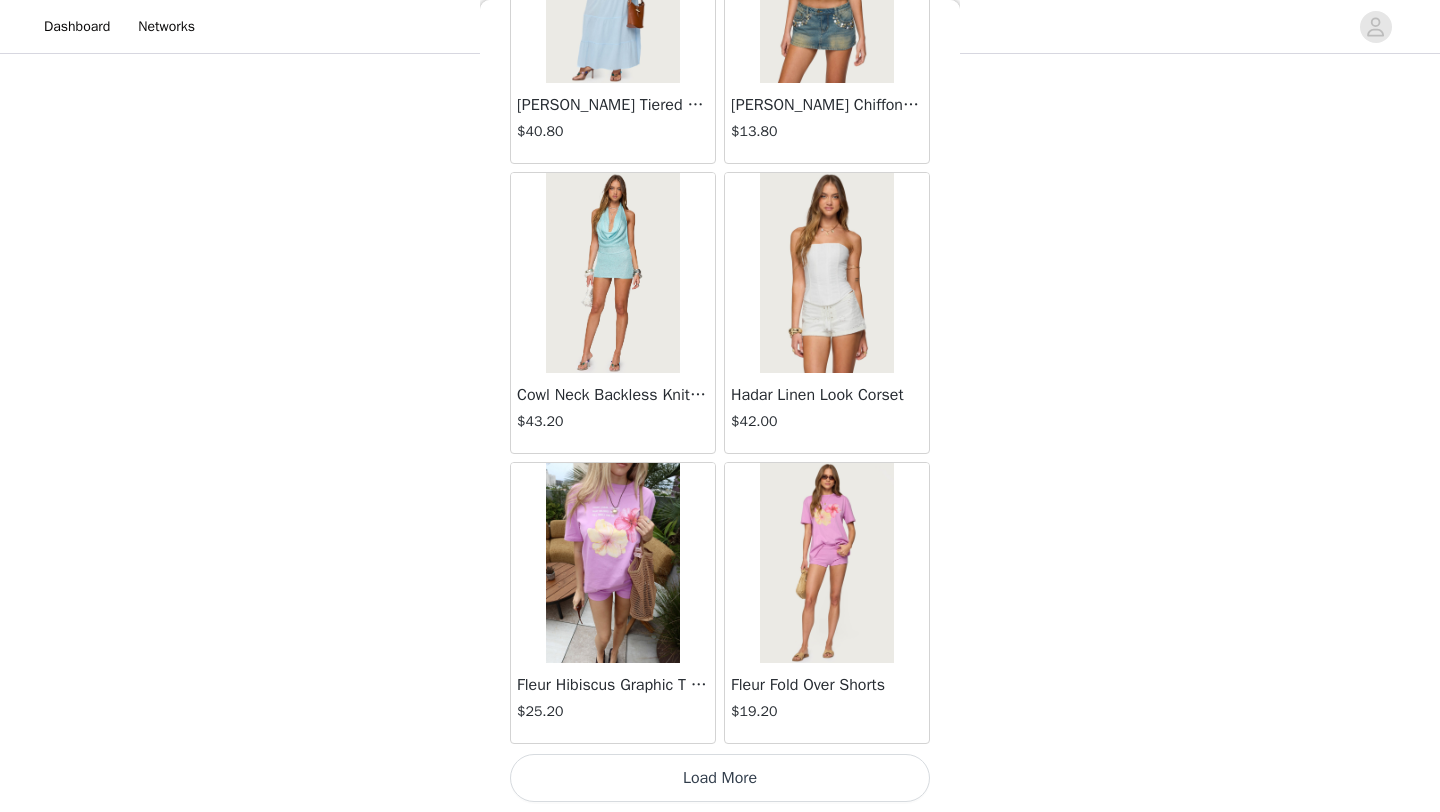 click on "Hadar Linen Look Corset   $42.00" at bounding box center [827, 413] 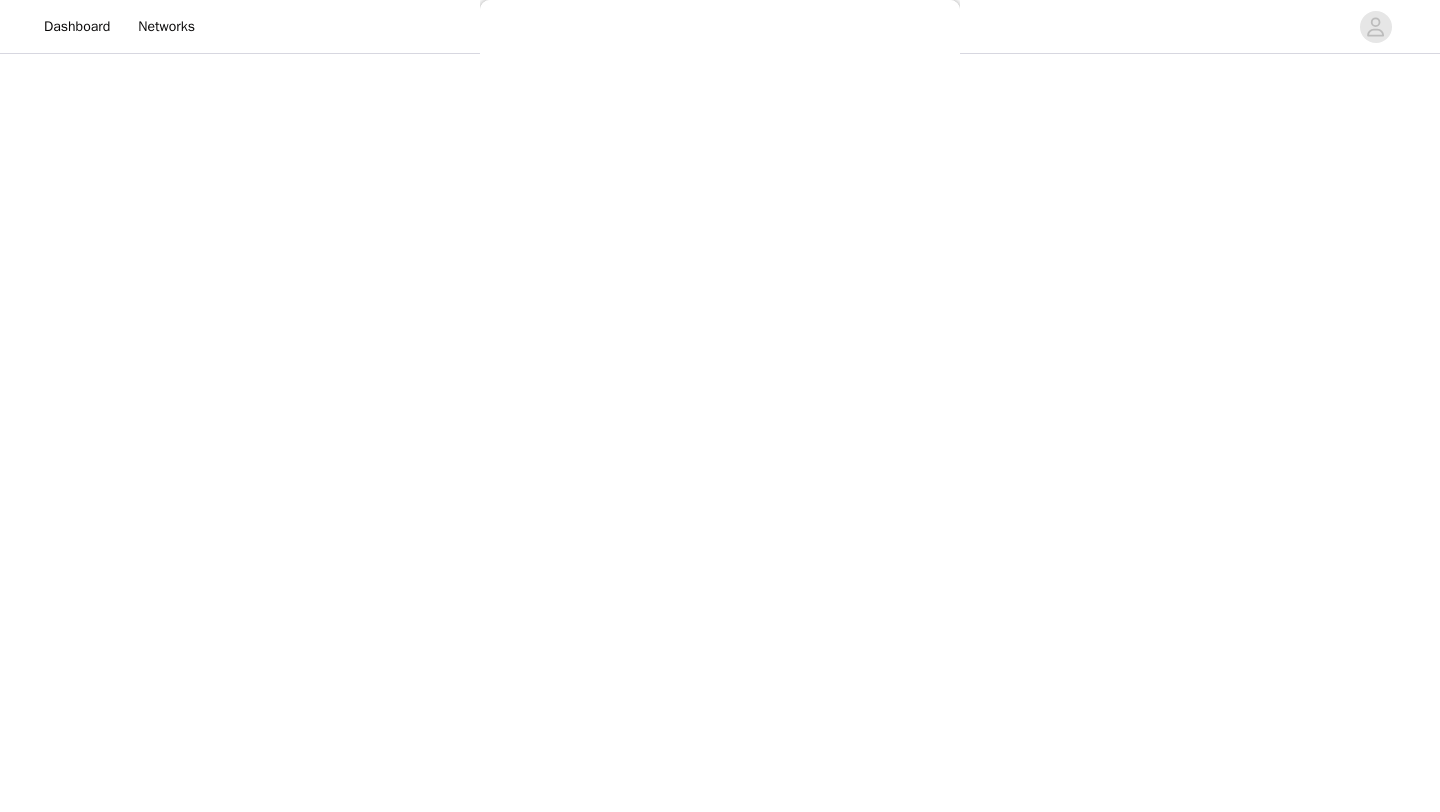 scroll, scrollTop: 140, scrollLeft: 0, axis: vertical 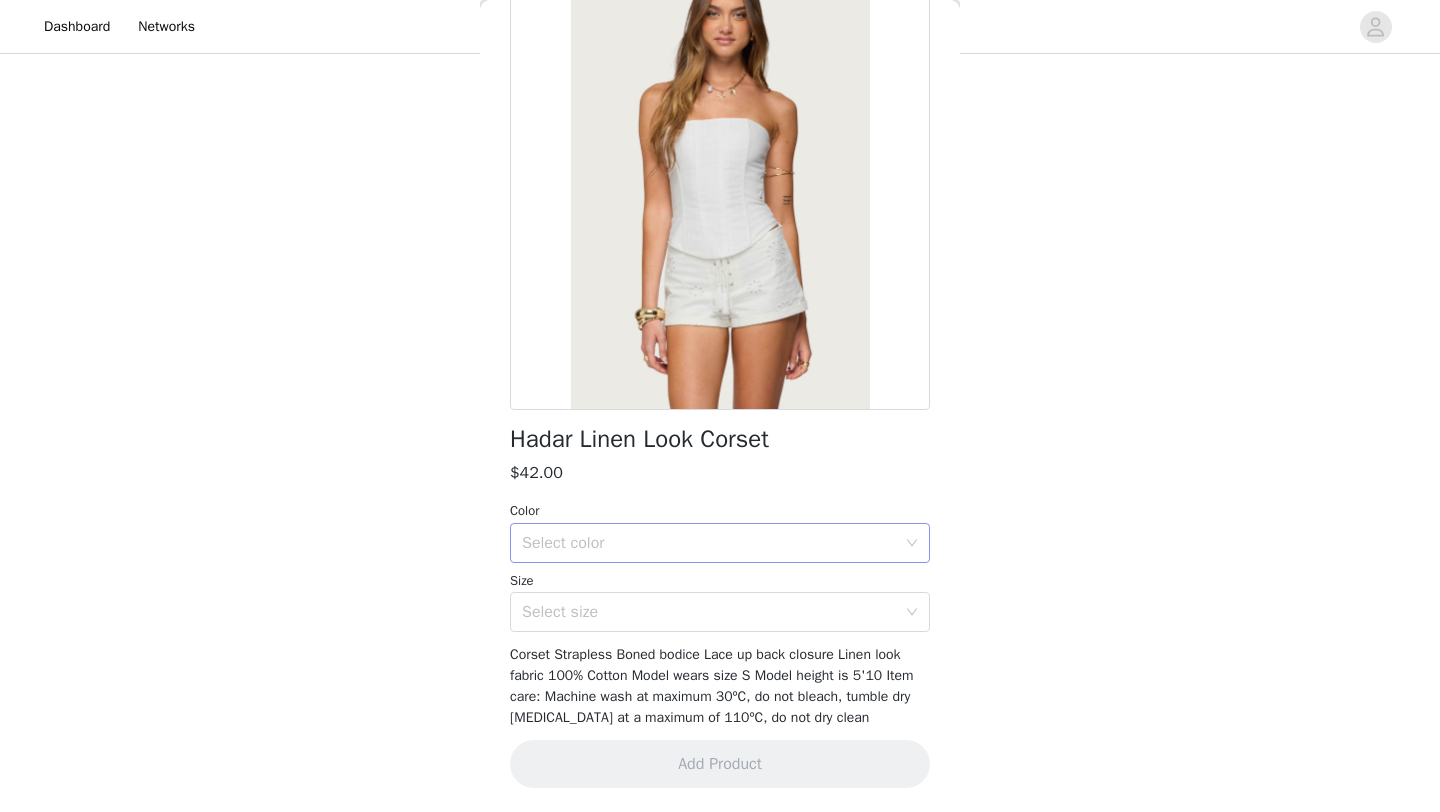 click on "Select color" at bounding box center [709, 543] 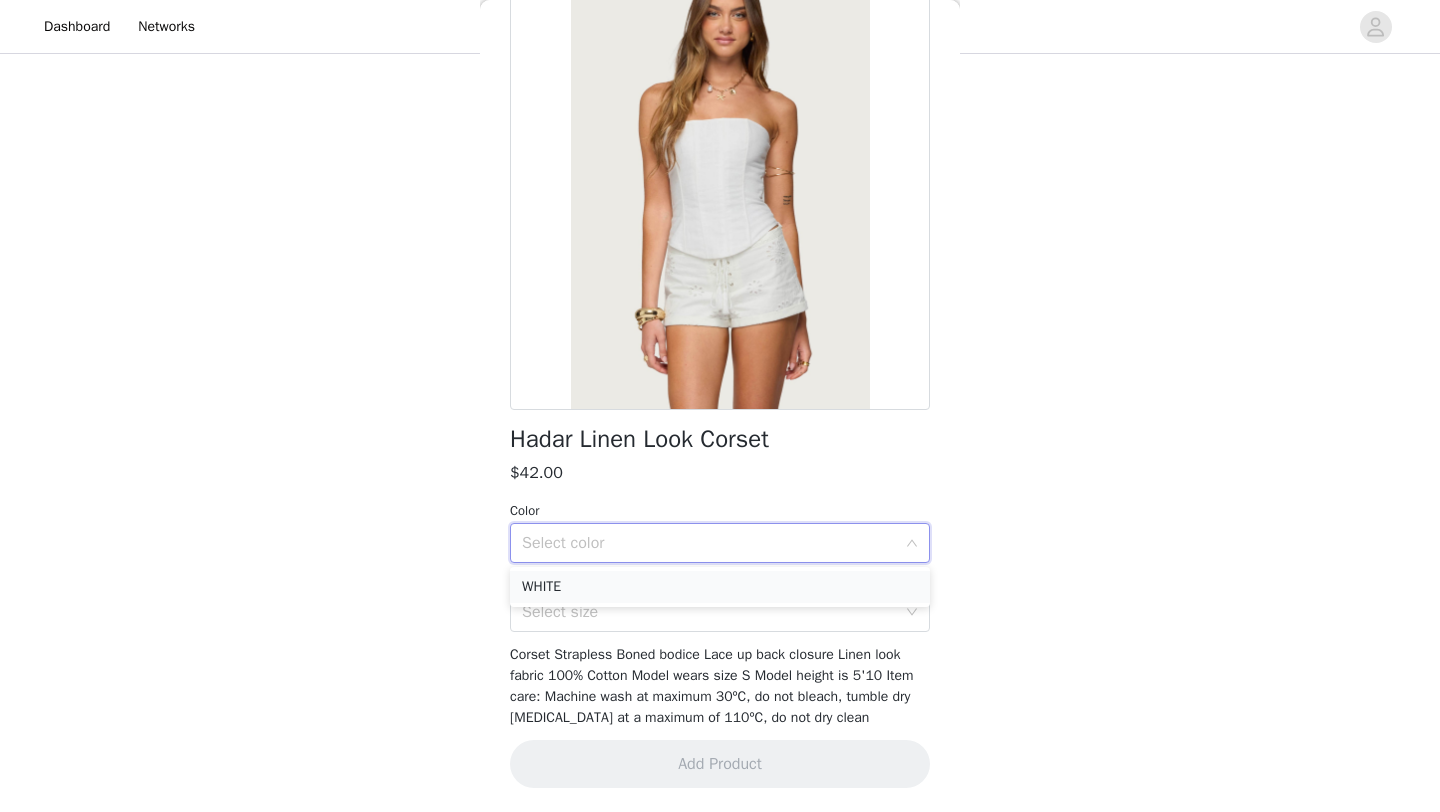 click on "WHITE" at bounding box center (720, 587) 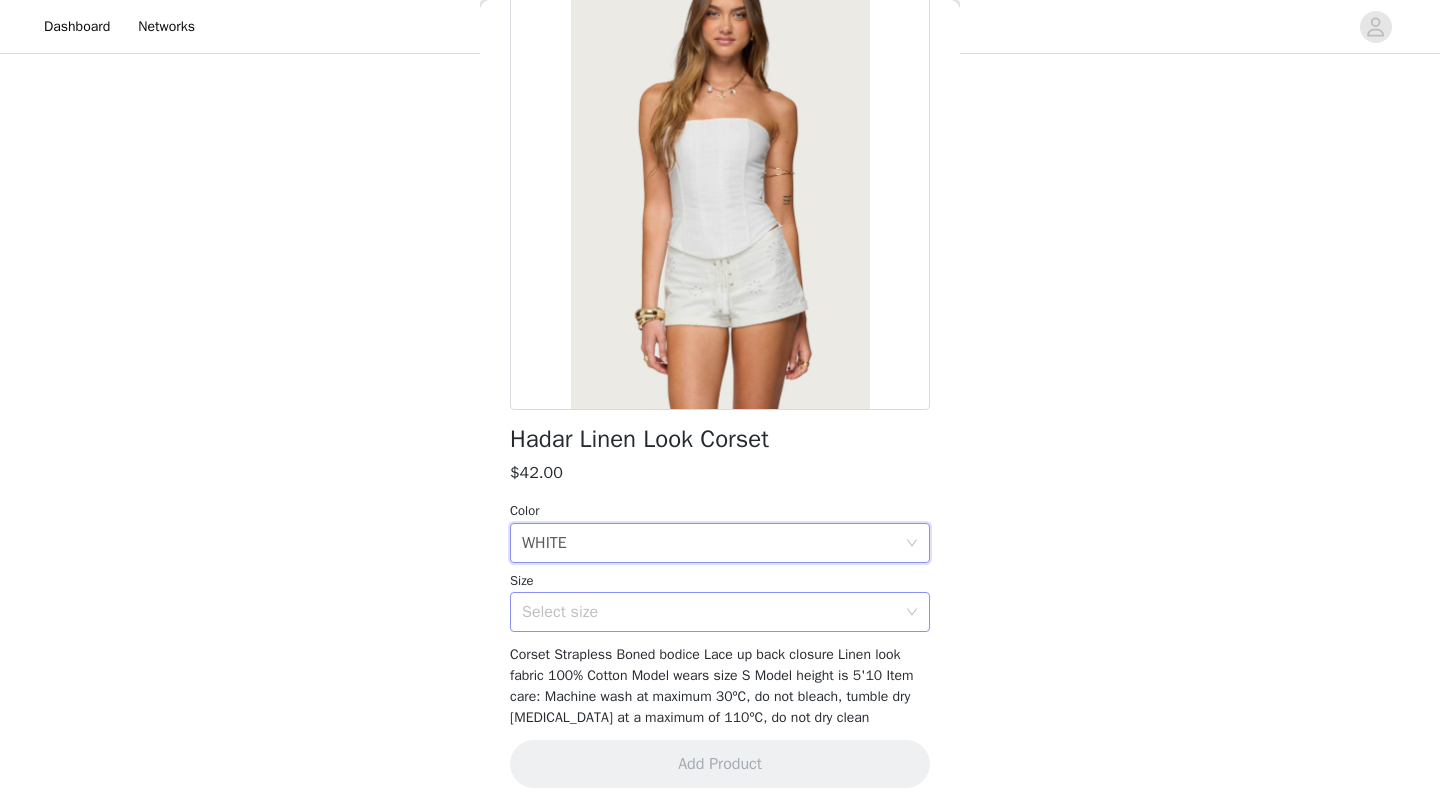 click on "Select size" at bounding box center (709, 612) 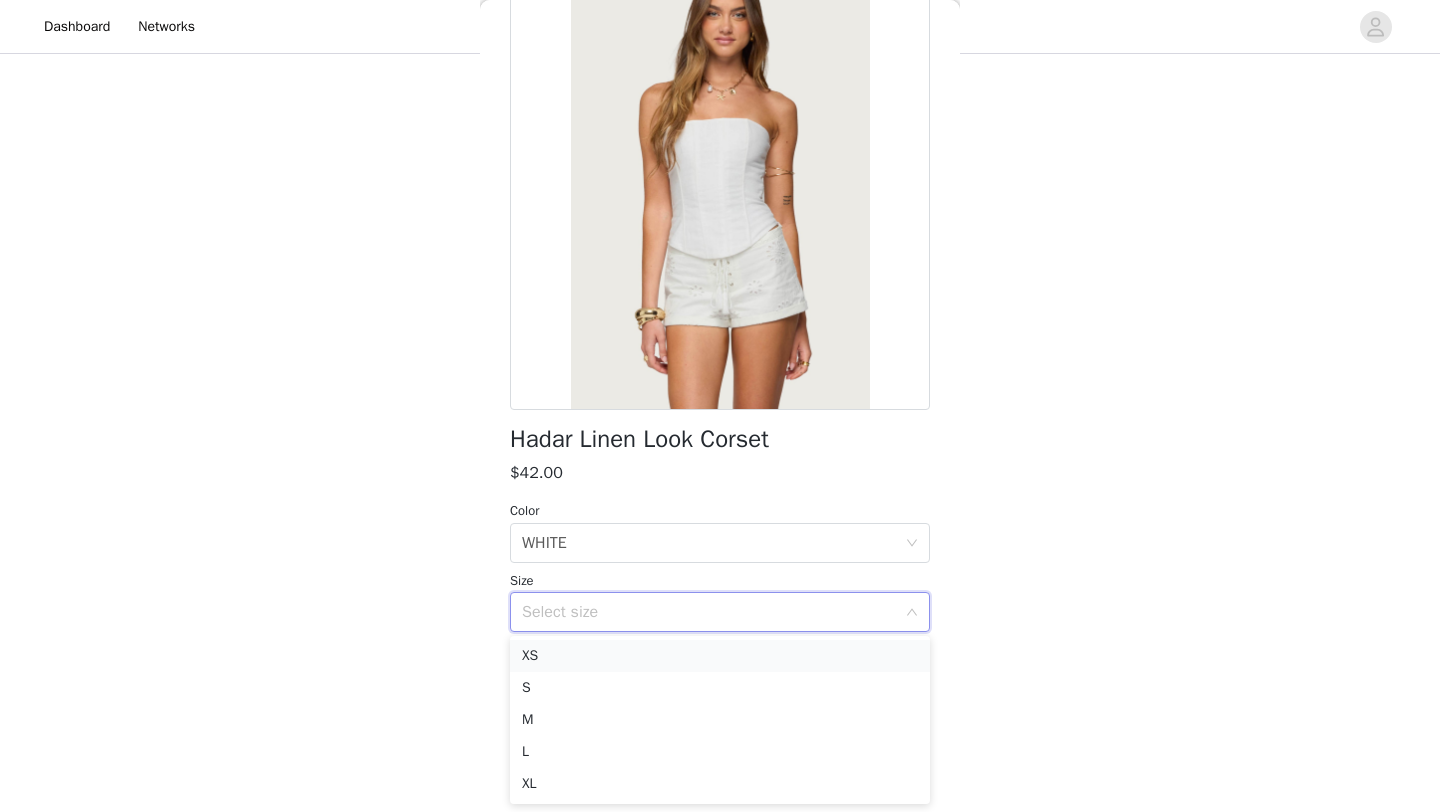 click on "XS" at bounding box center [720, 656] 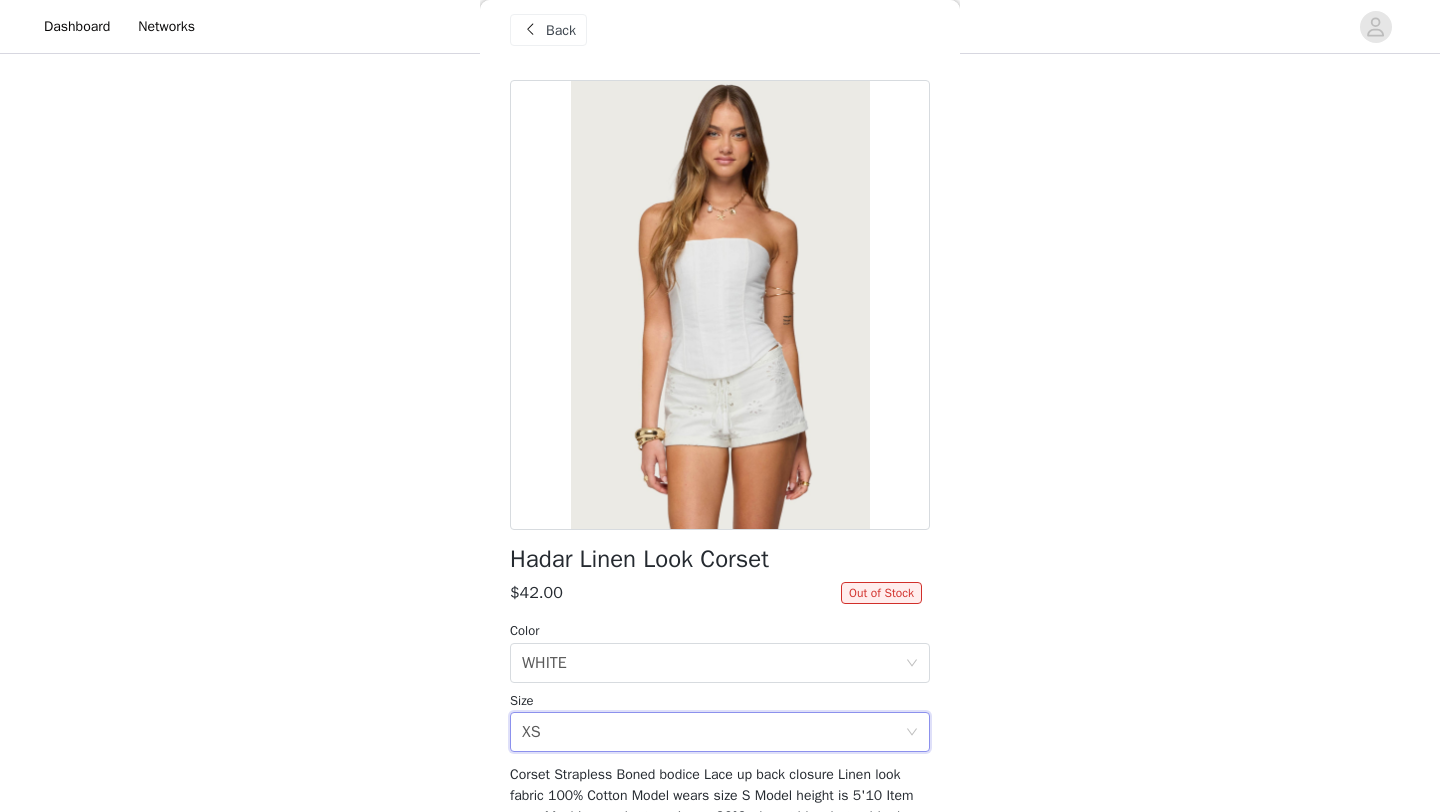 scroll, scrollTop: 0, scrollLeft: 0, axis: both 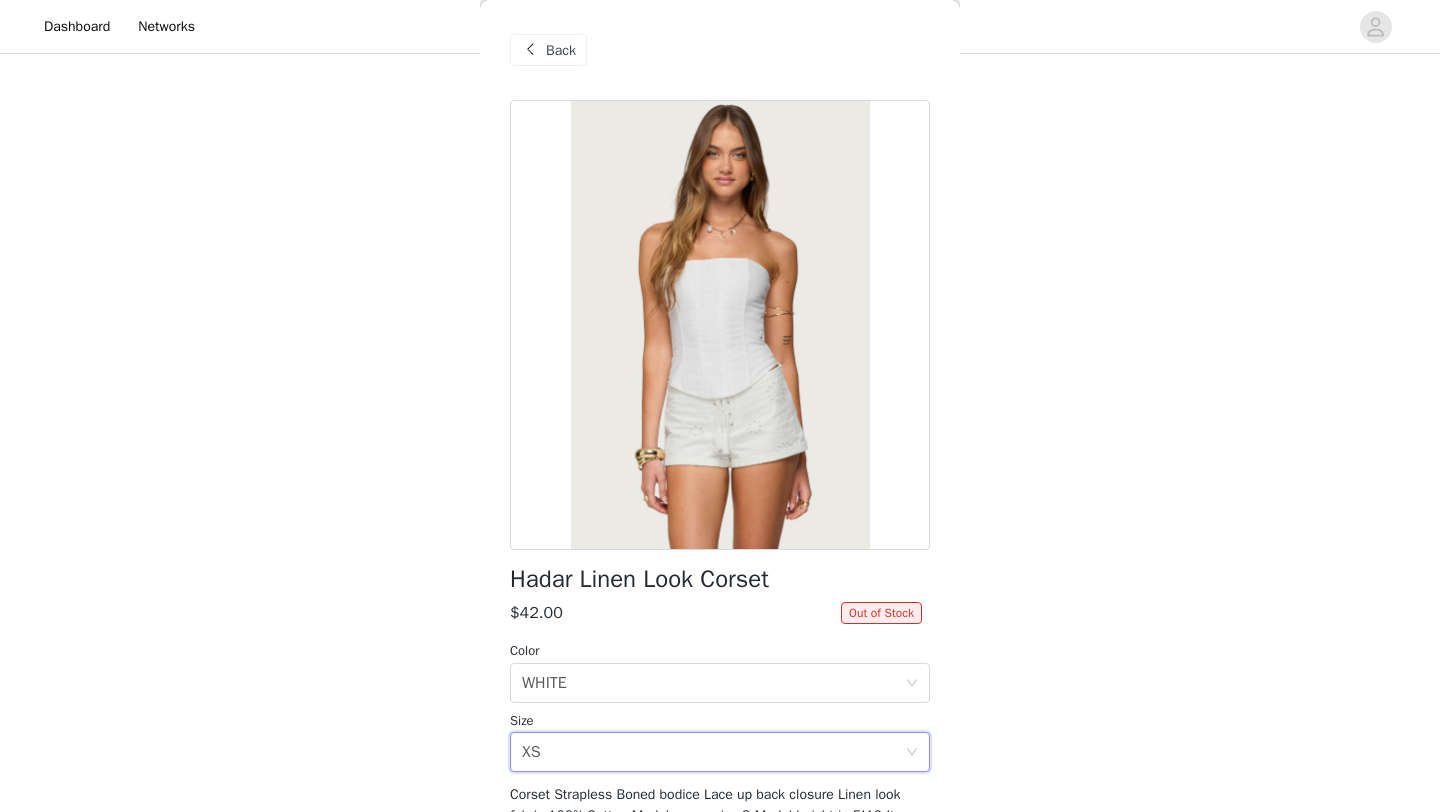 click on "Back" at bounding box center (720, 50) 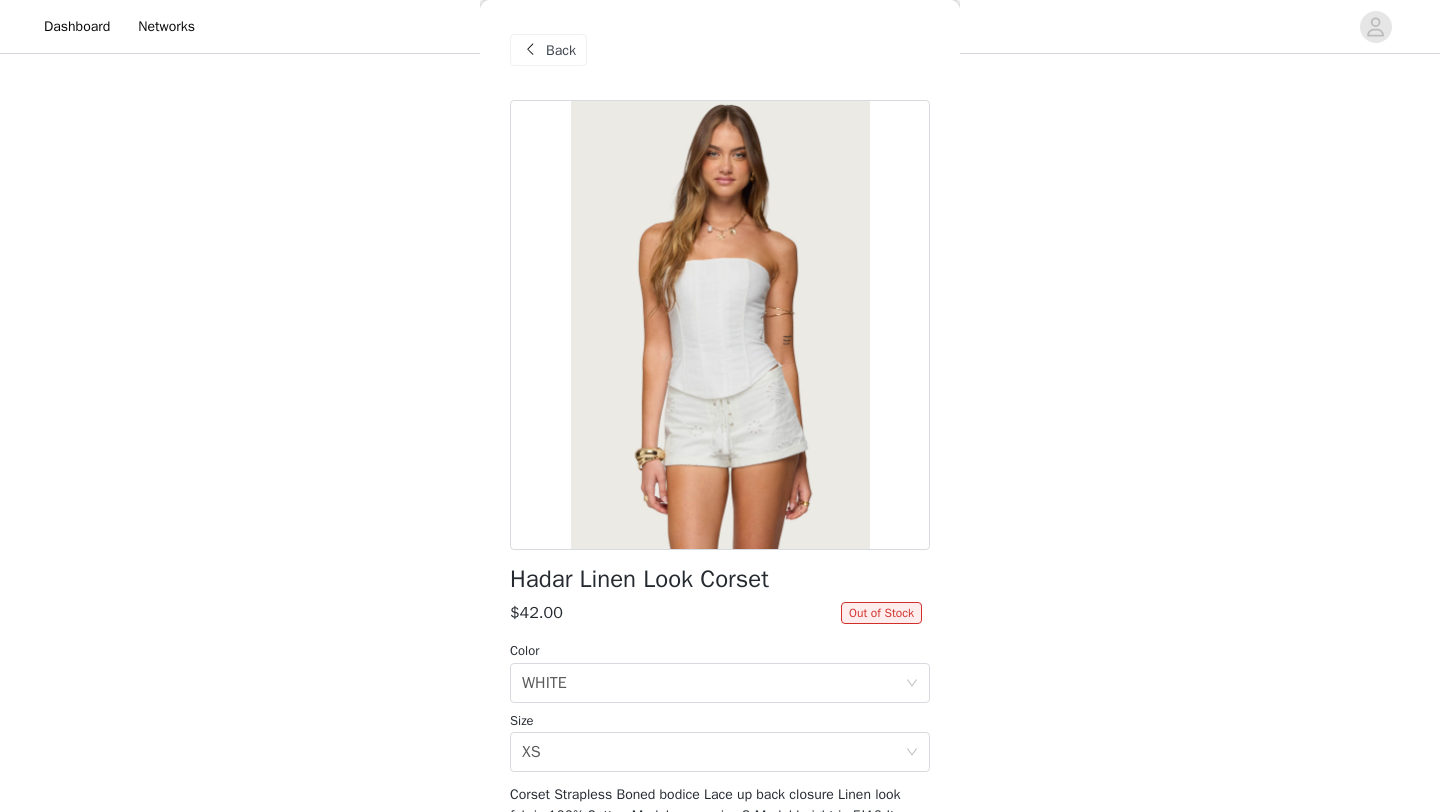 click on "Back" at bounding box center [561, 50] 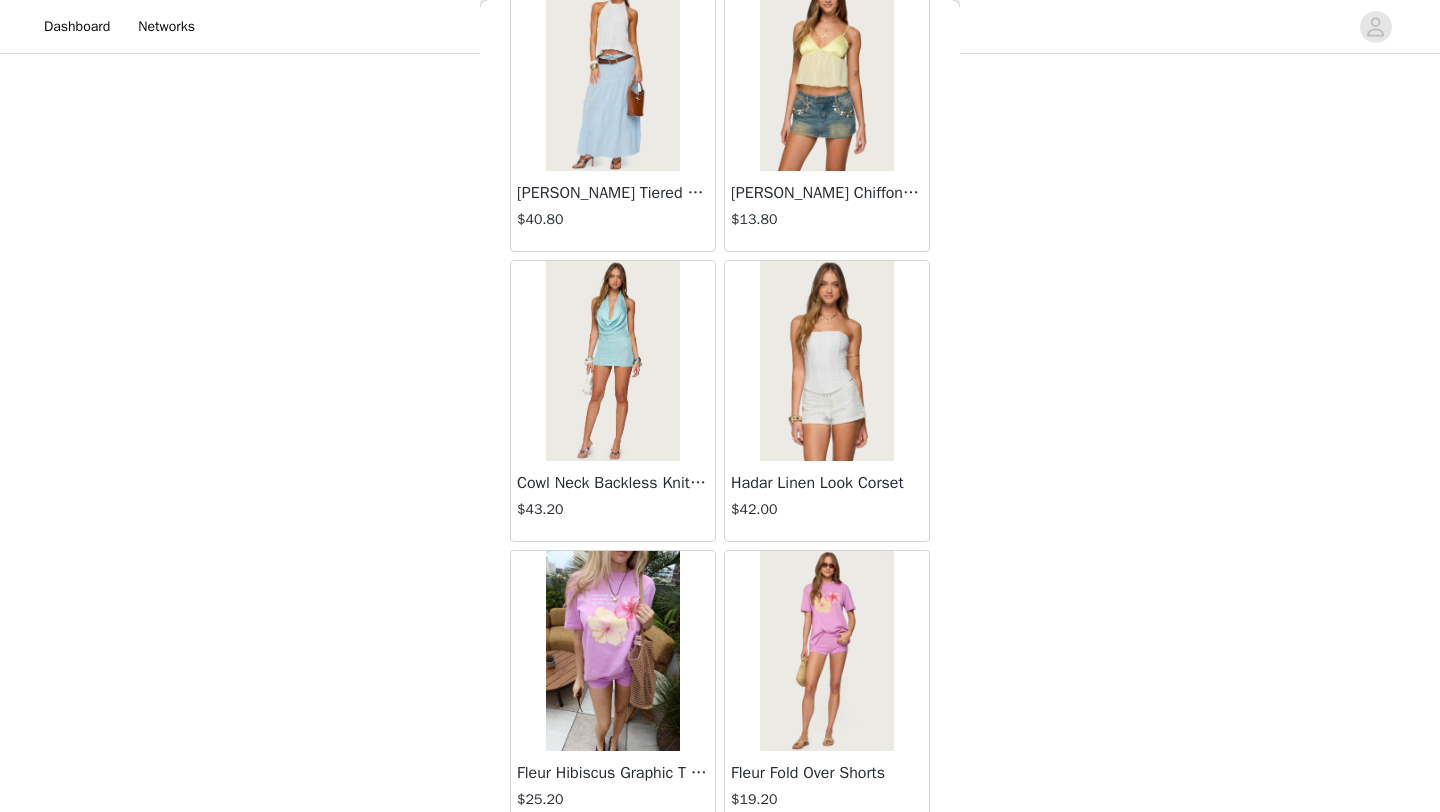 scroll, scrollTop: 13848, scrollLeft: 0, axis: vertical 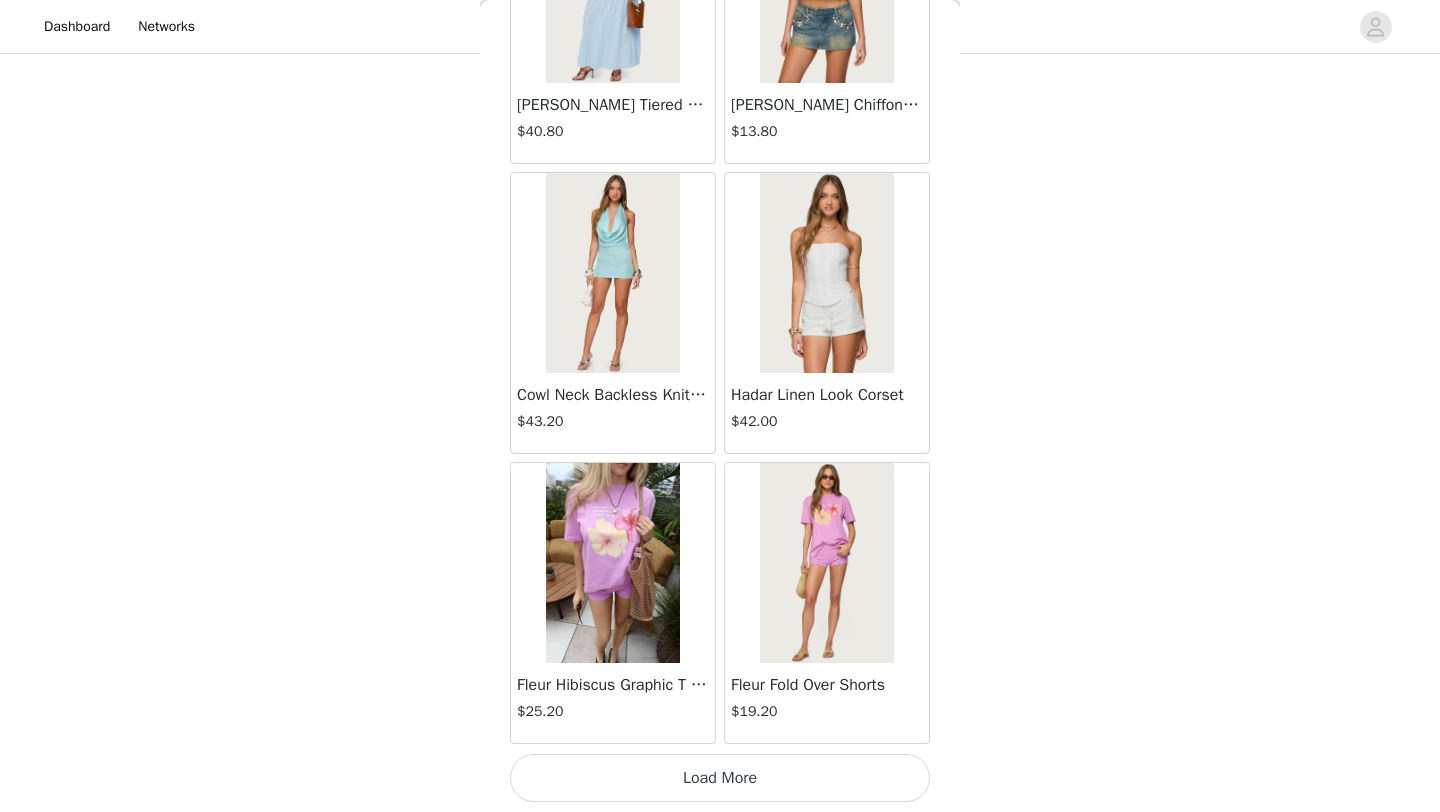 click on "Load More" at bounding box center [720, 778] 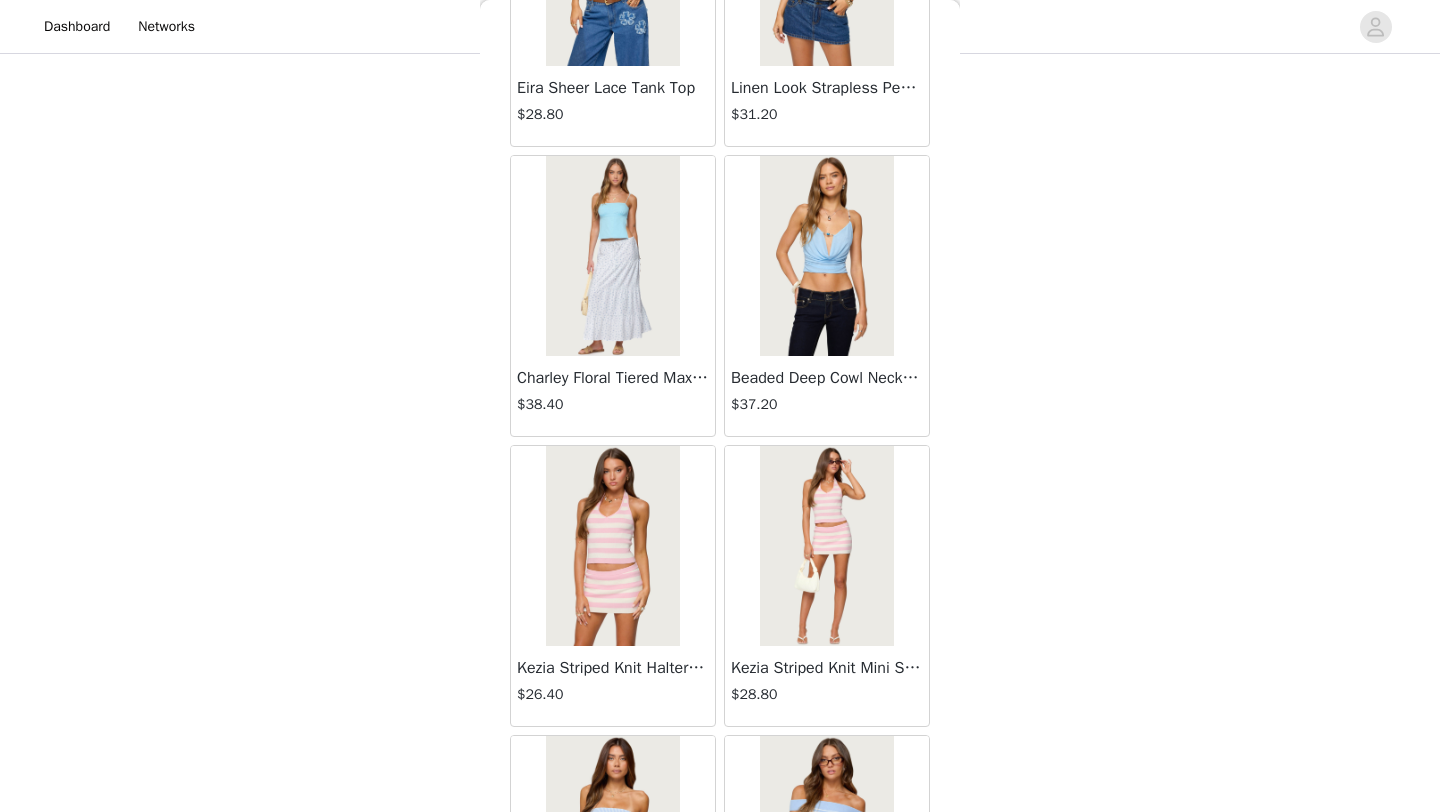scroll, scrollTop: 16748, scrollLeft: 0, axis: vertical 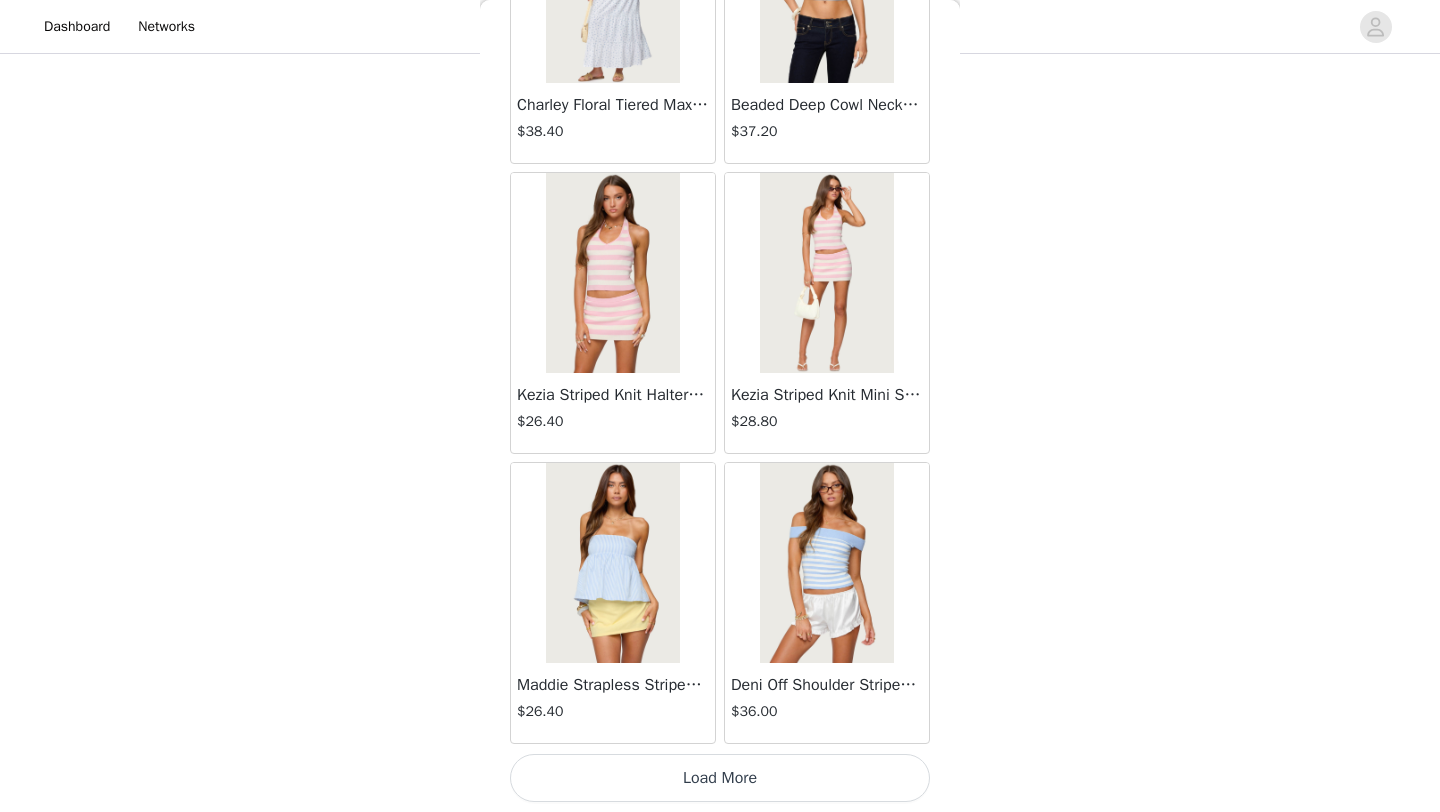 click on "Load More" at bounding box center (720, 778) 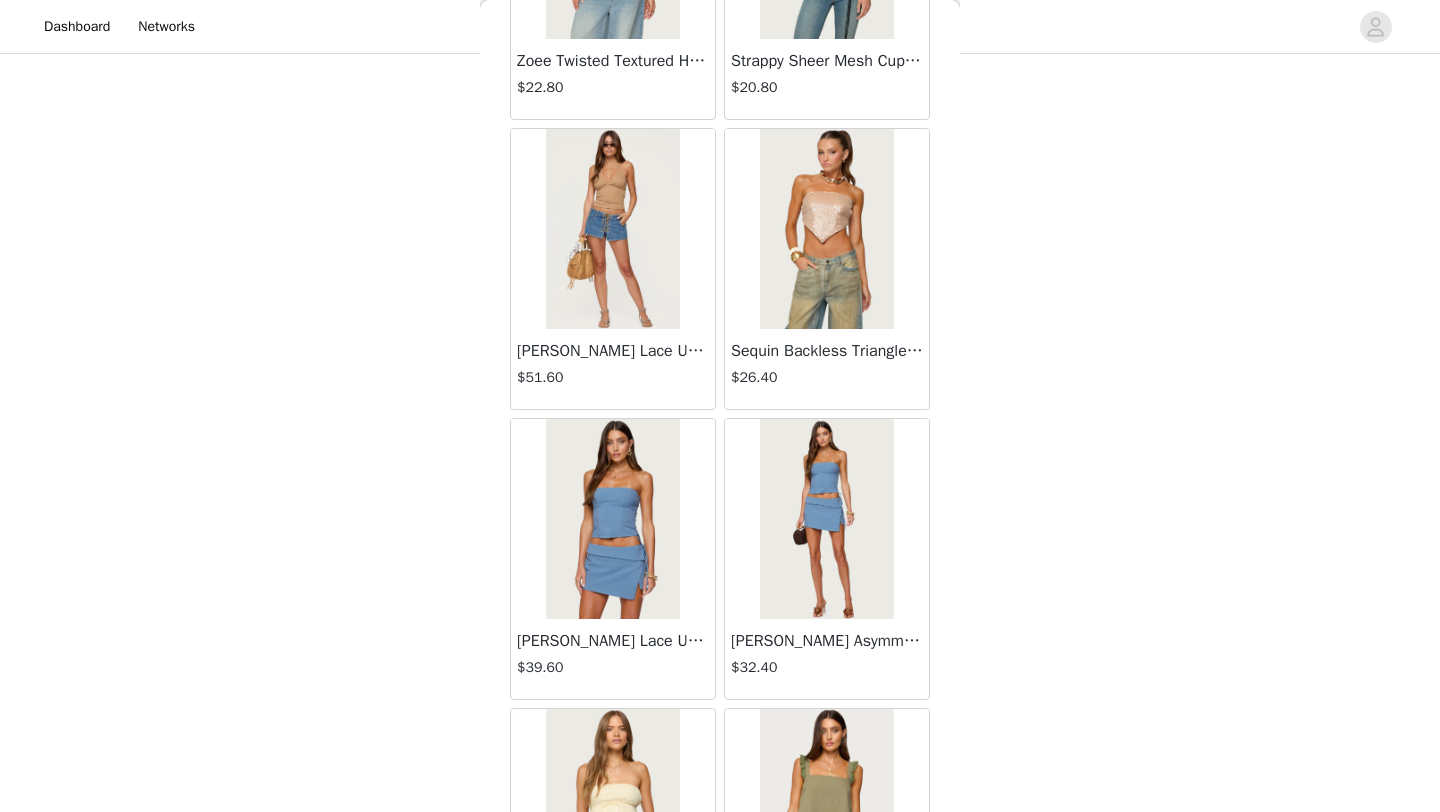 scroll, scrollTop: 19648, scrollLeft: 0, axis: vertical 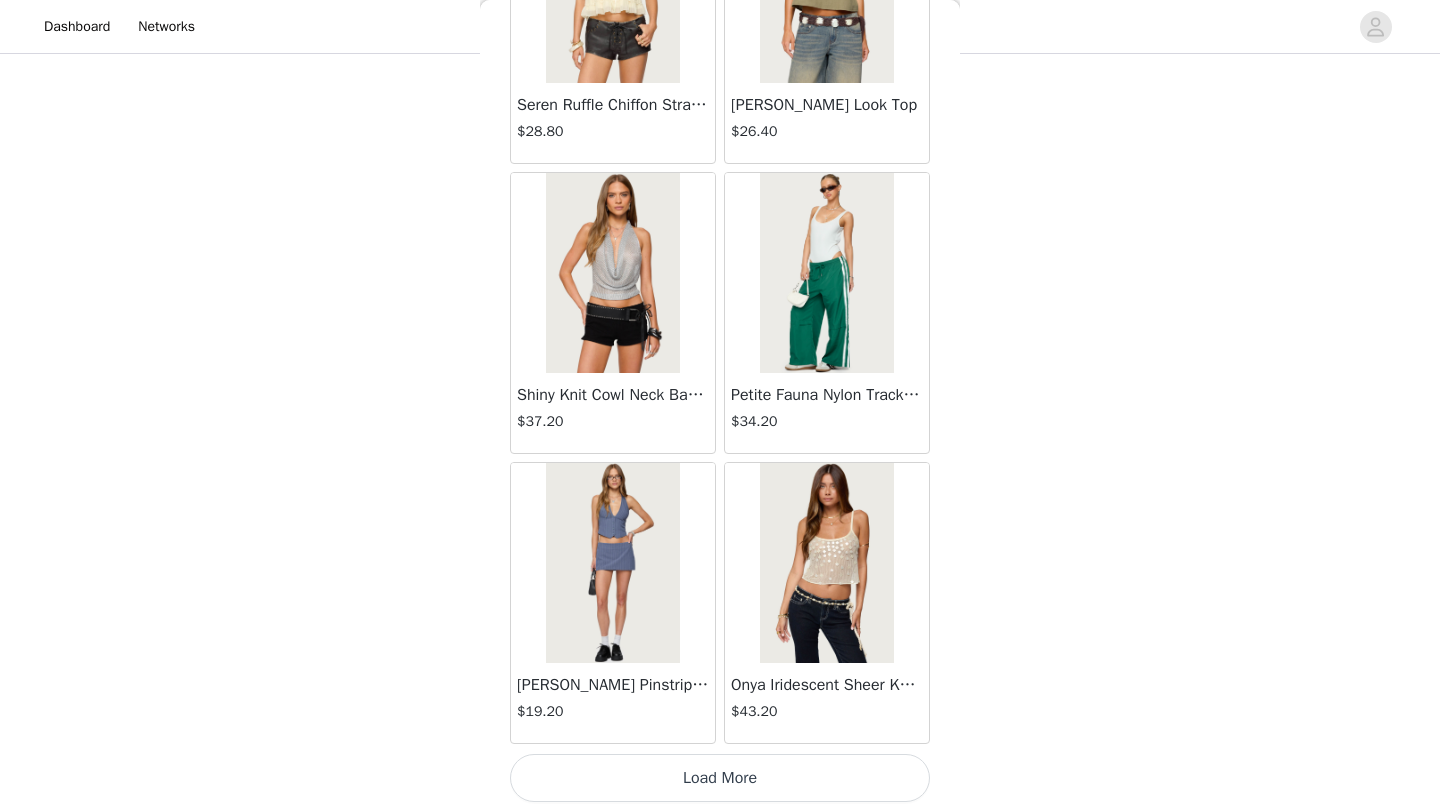 click on "Load More" at bounding box center (720, 778) 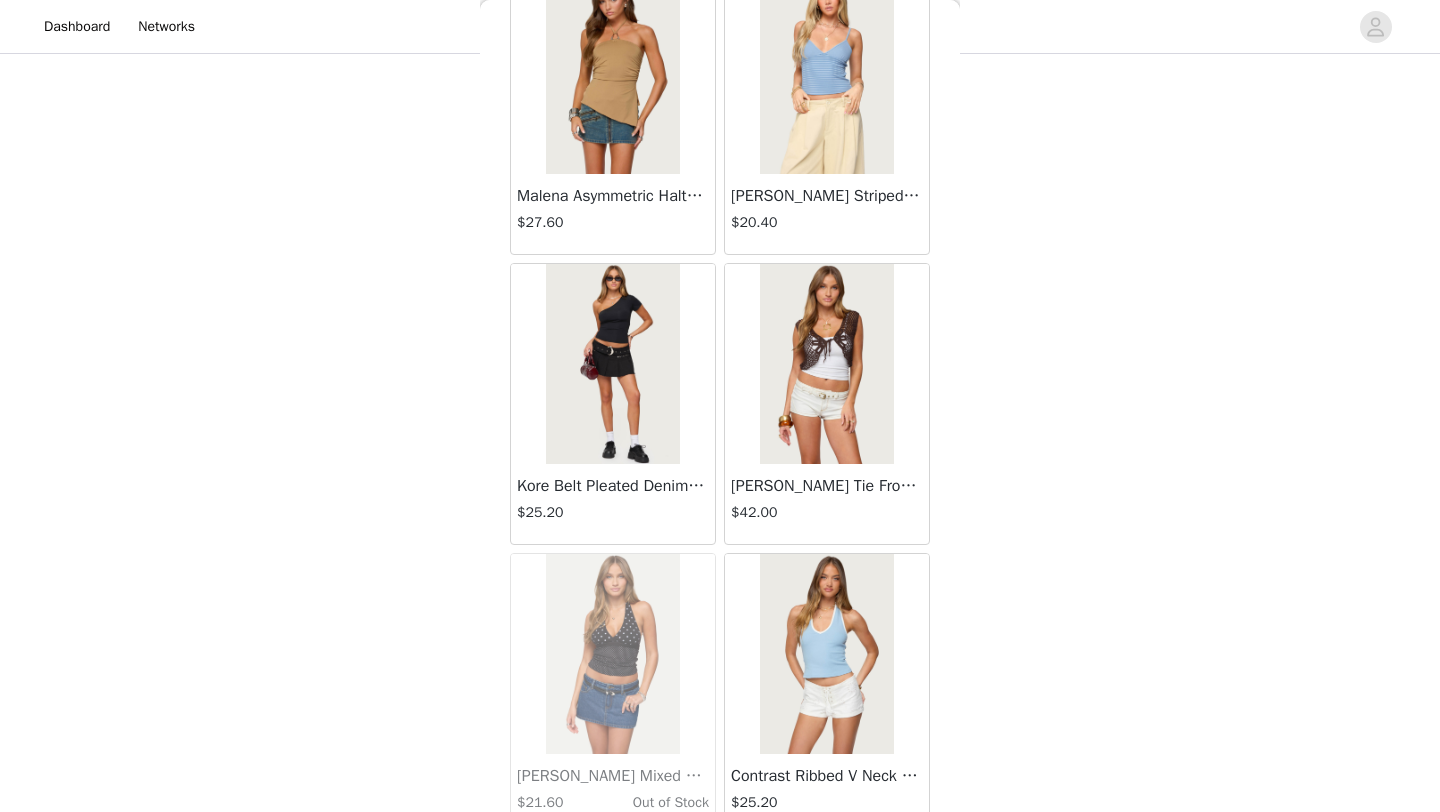 scroll, scrollTop: 22548, scrollLeft: 0, axis: vertical 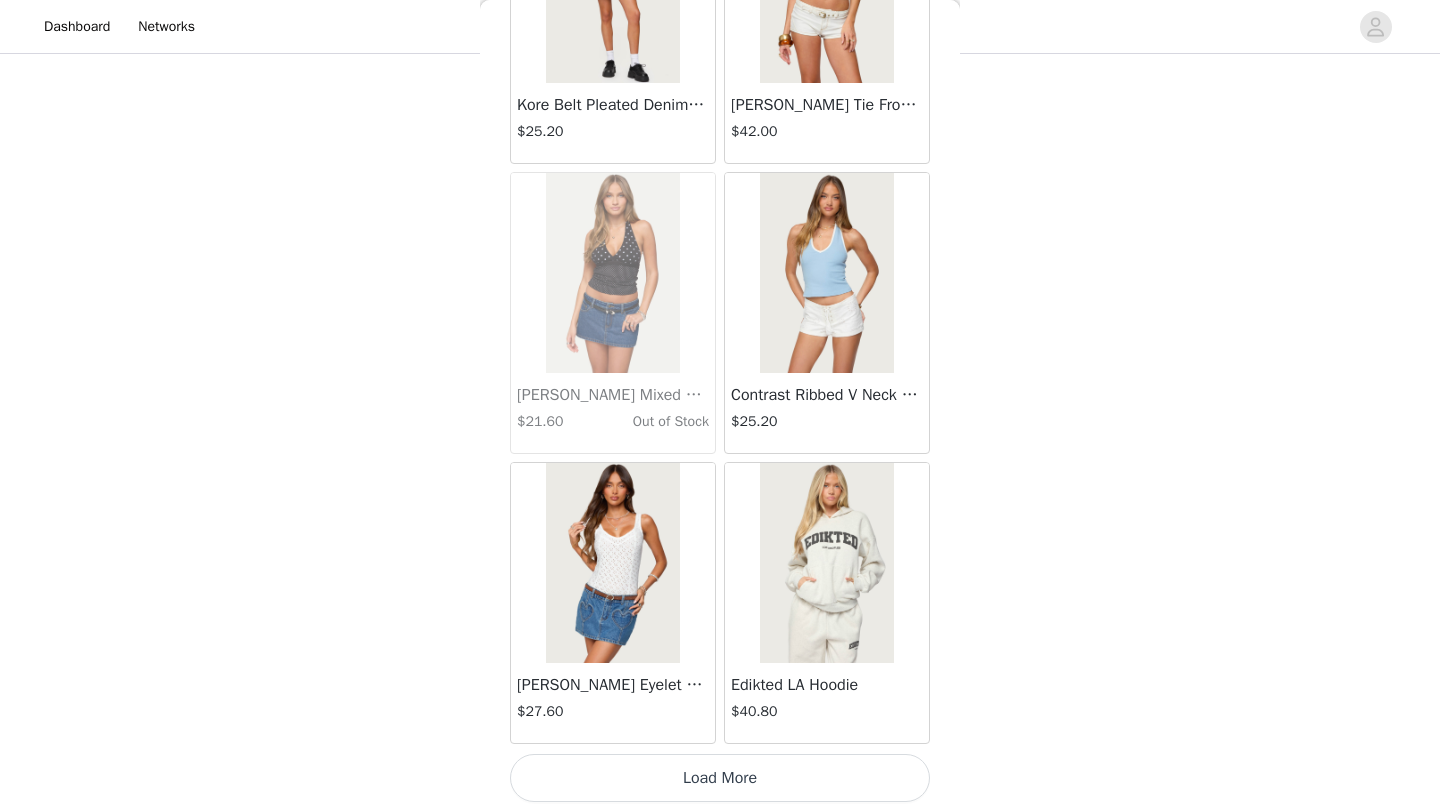click on "Load More" at bounding box center (720, 778) 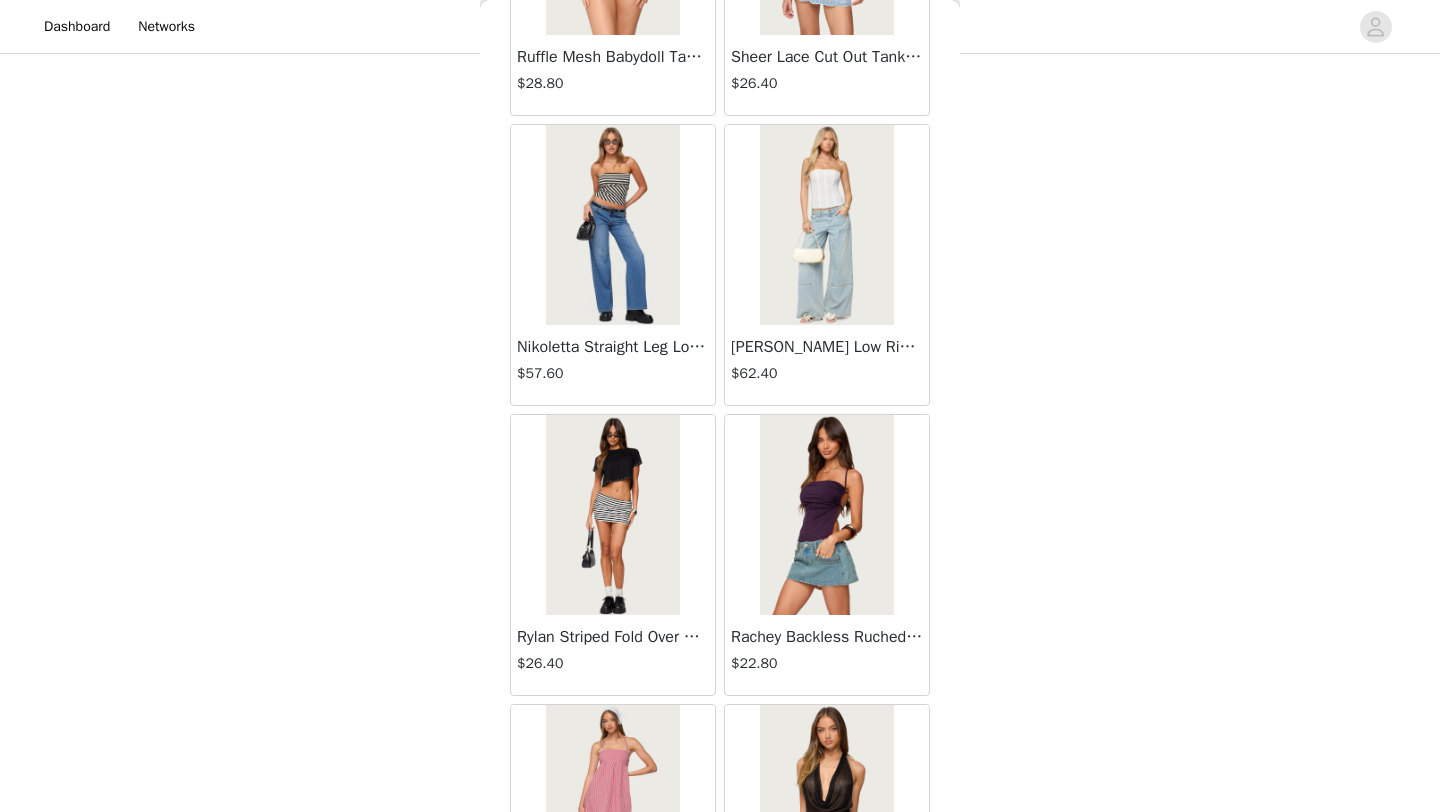 scroll, scrollTop: 25448, scrollLeft: 0, axis: vertical 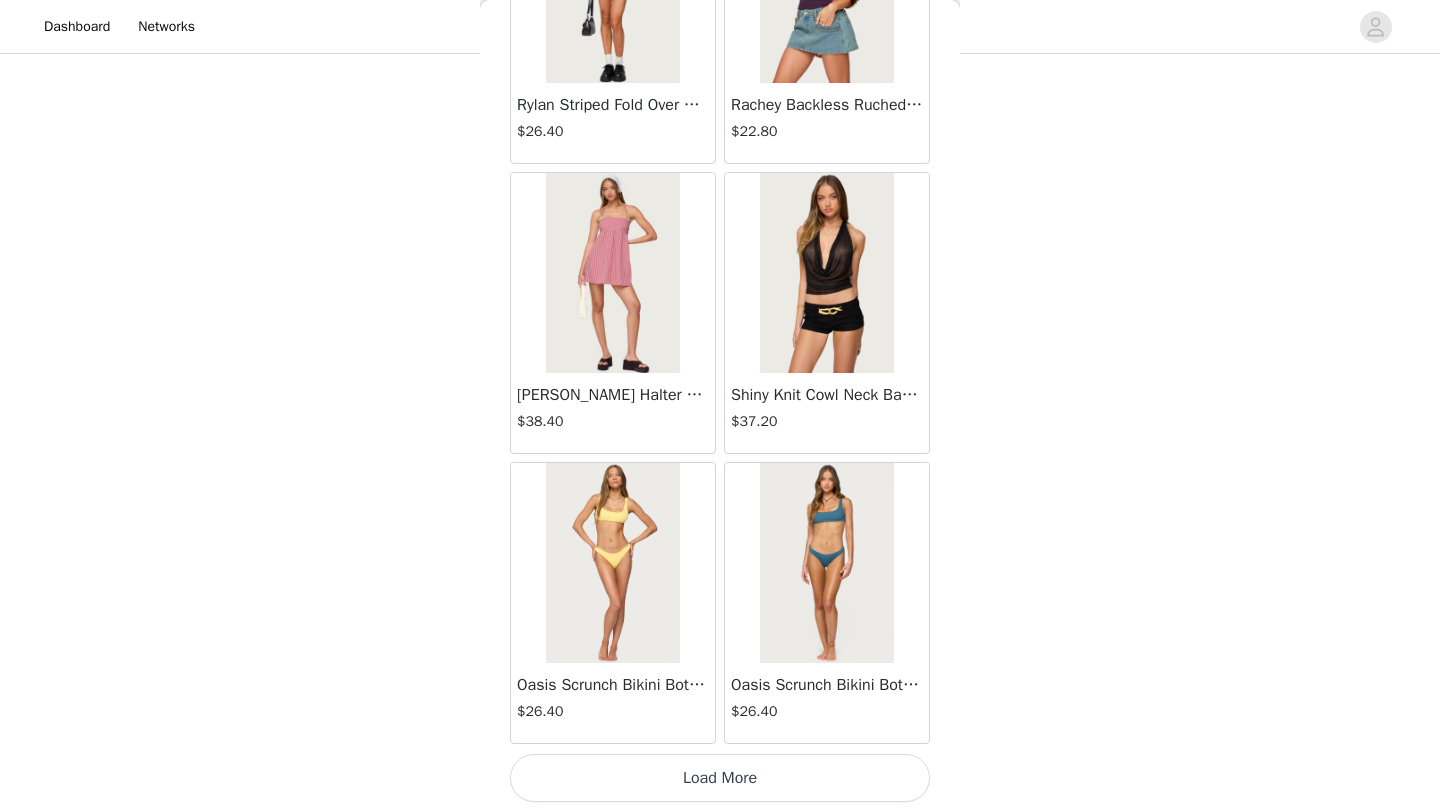 click on "Load More" at bounding box center (720, 778) 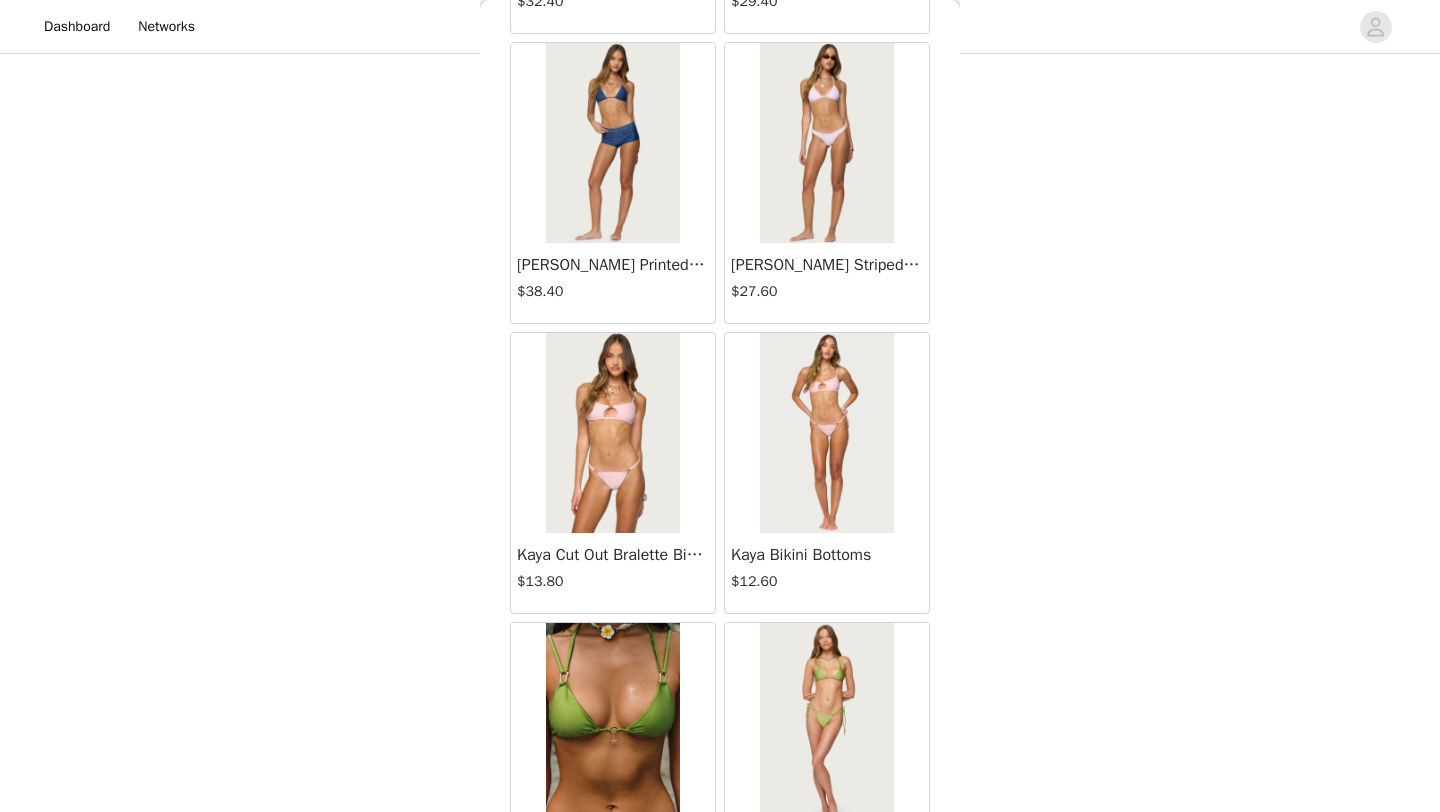 scroll, scrollTop: 28348, scrollLeft: 0, axis: vertical 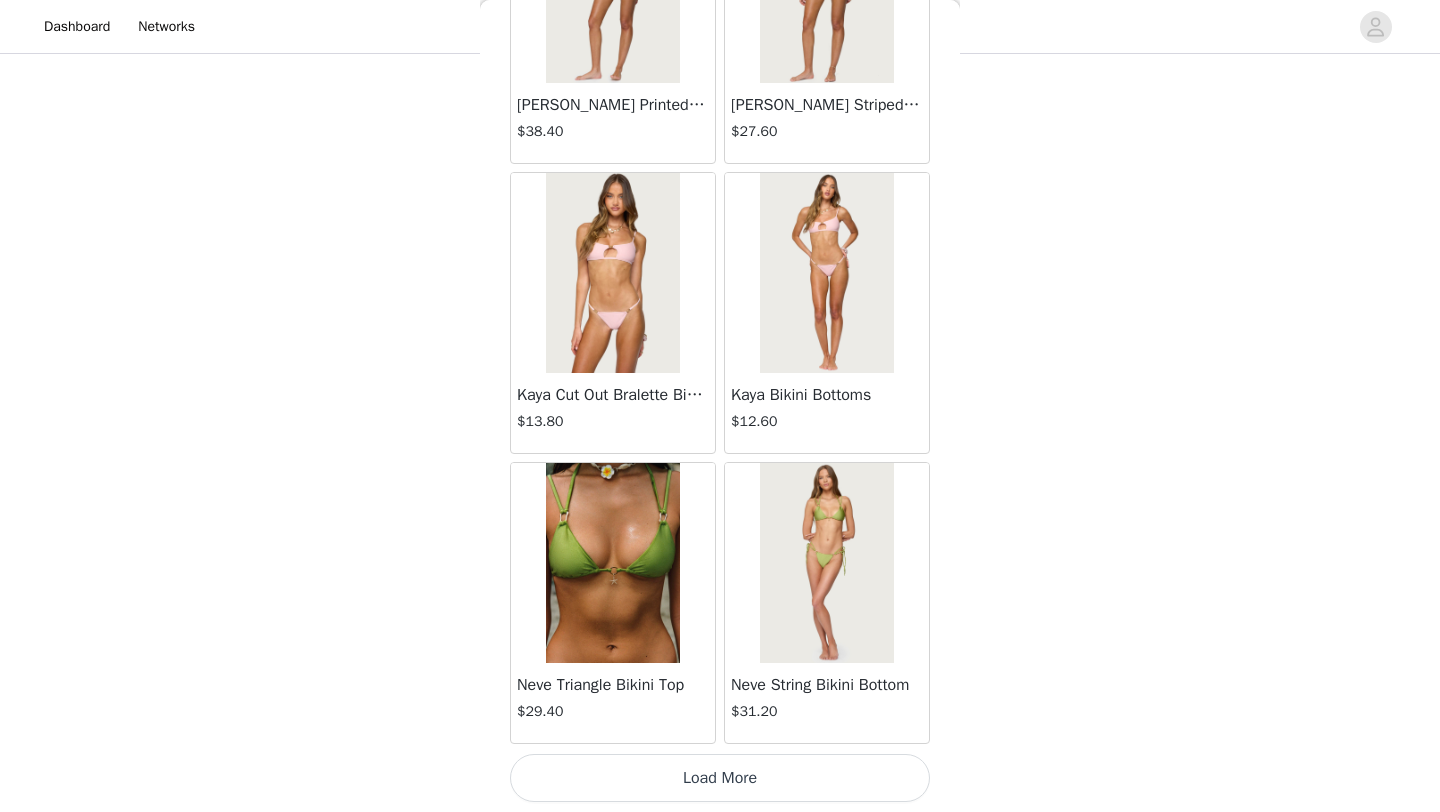 click on "Load More" at bounding box center (720, 778) 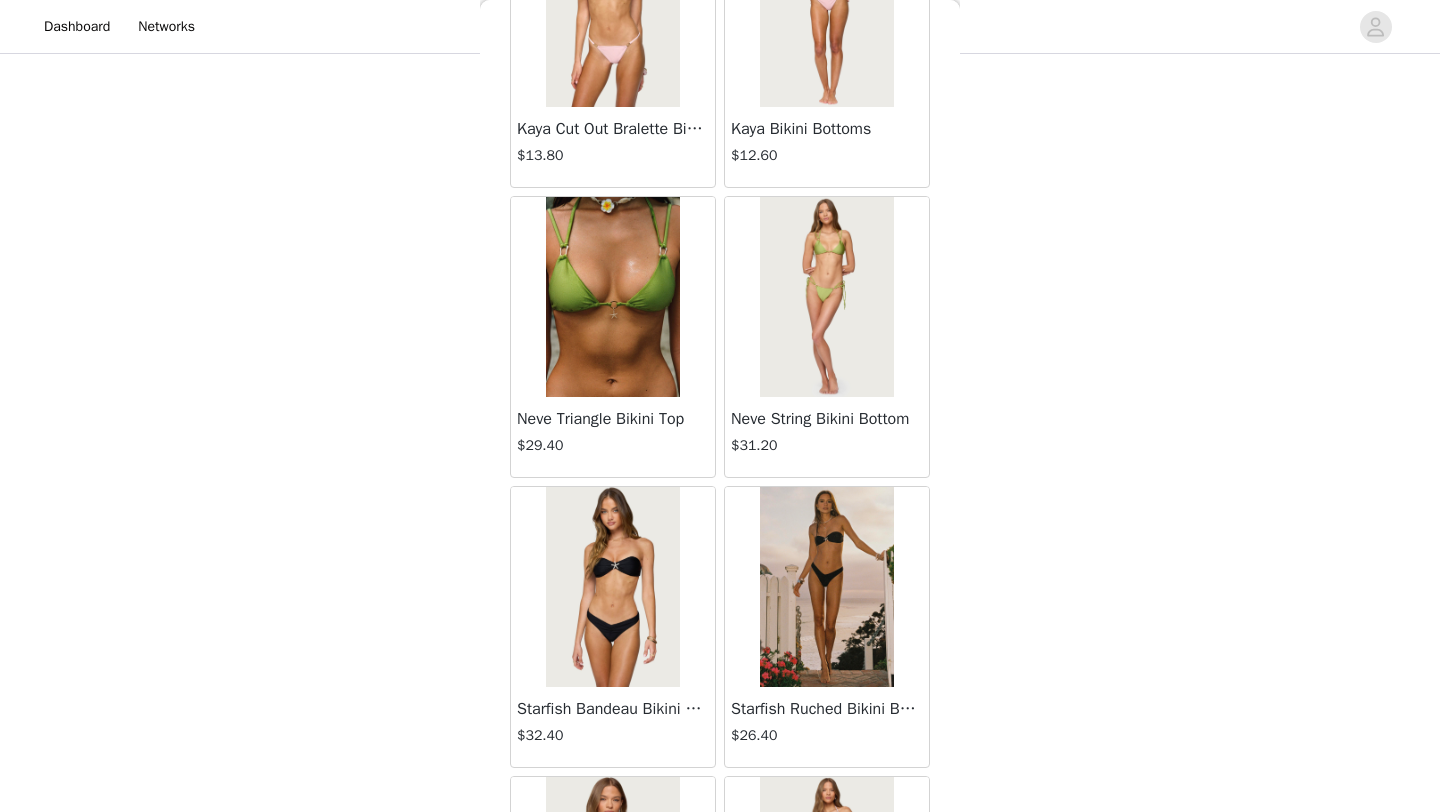 scroll, scrollTop: 29136, scrollLeft: 0, axis: vertical 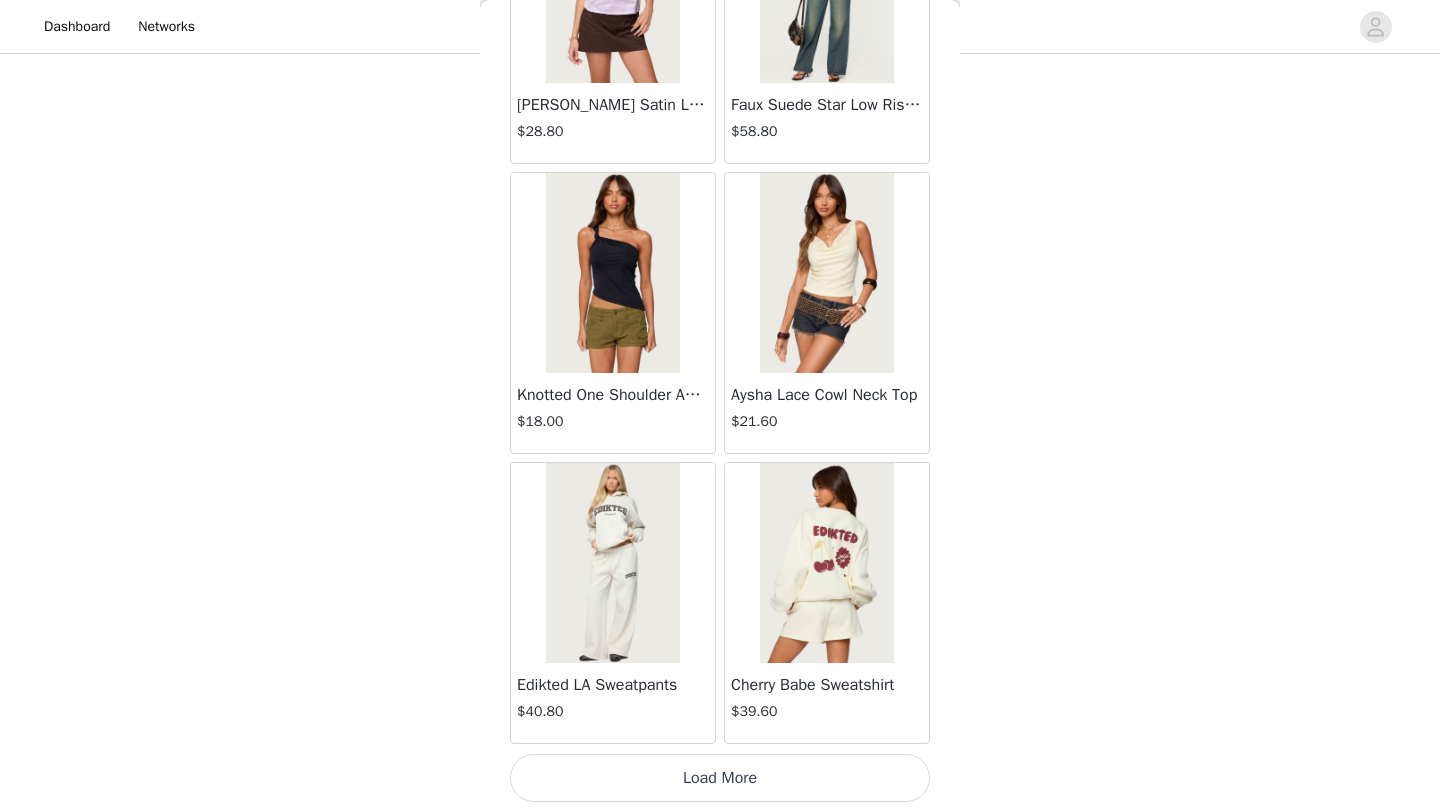 click on "Load More" at bounding box center (720, 778) 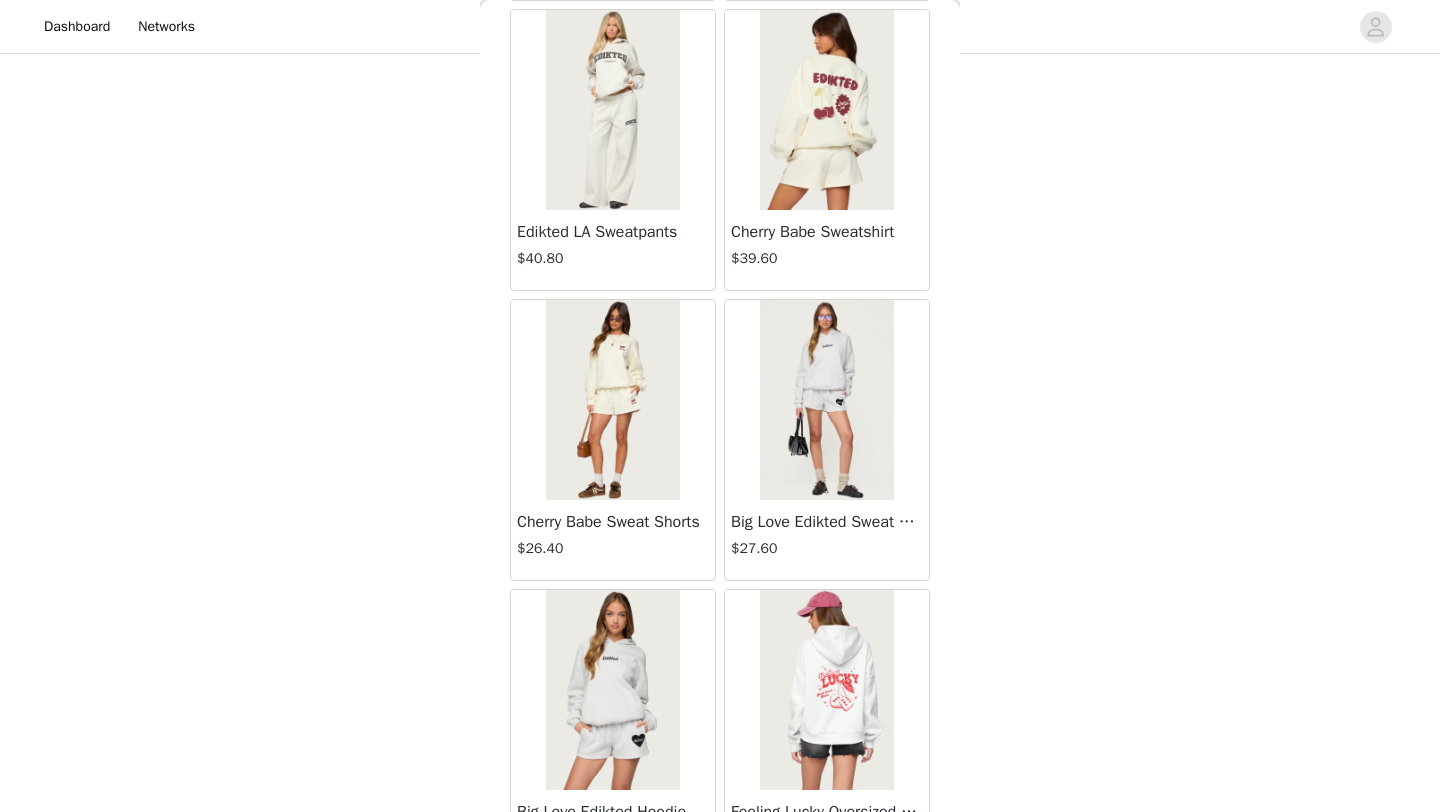 scroll, scrollTop: 31795, scrollLeft: 0, axis: vertical 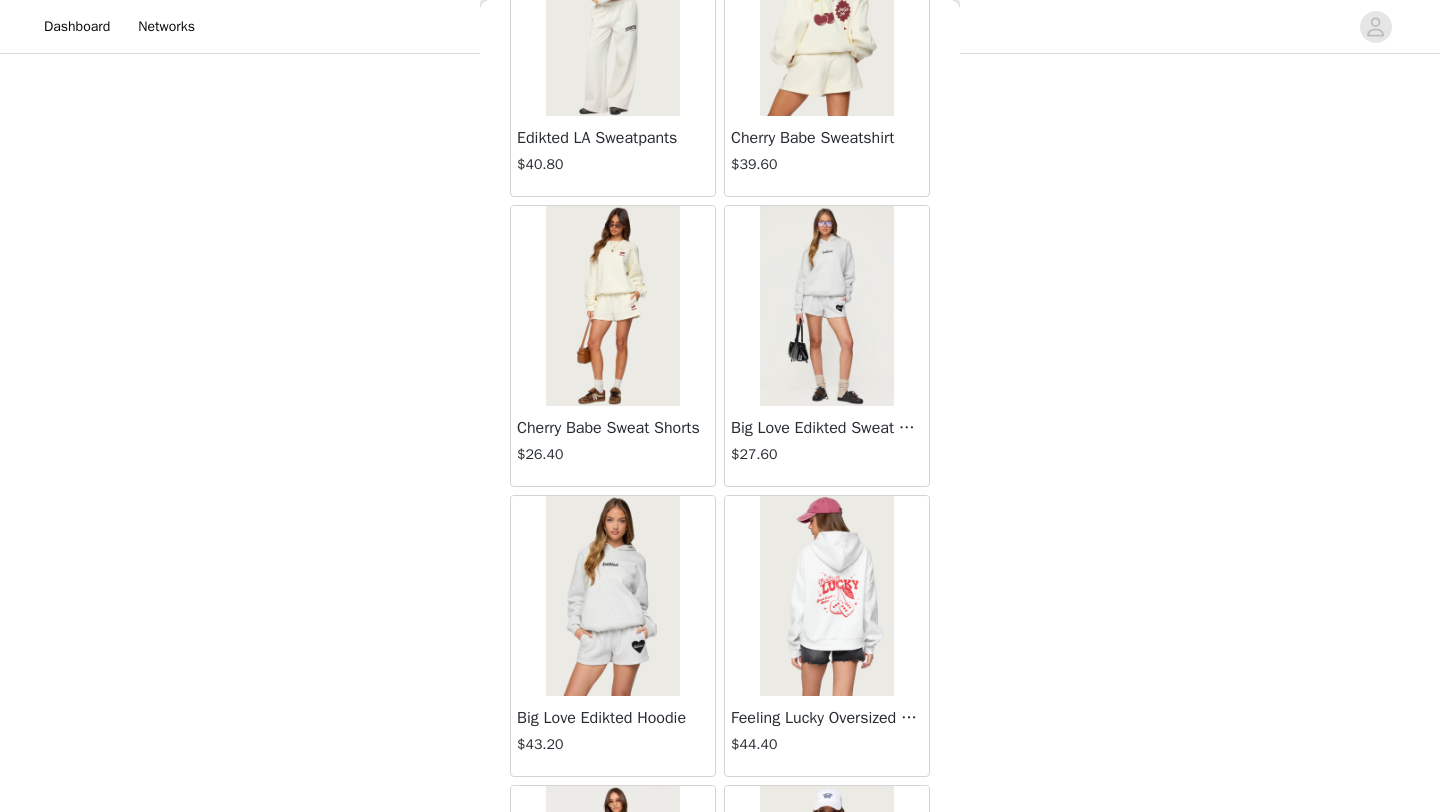 click at bounding box center (612, 306) 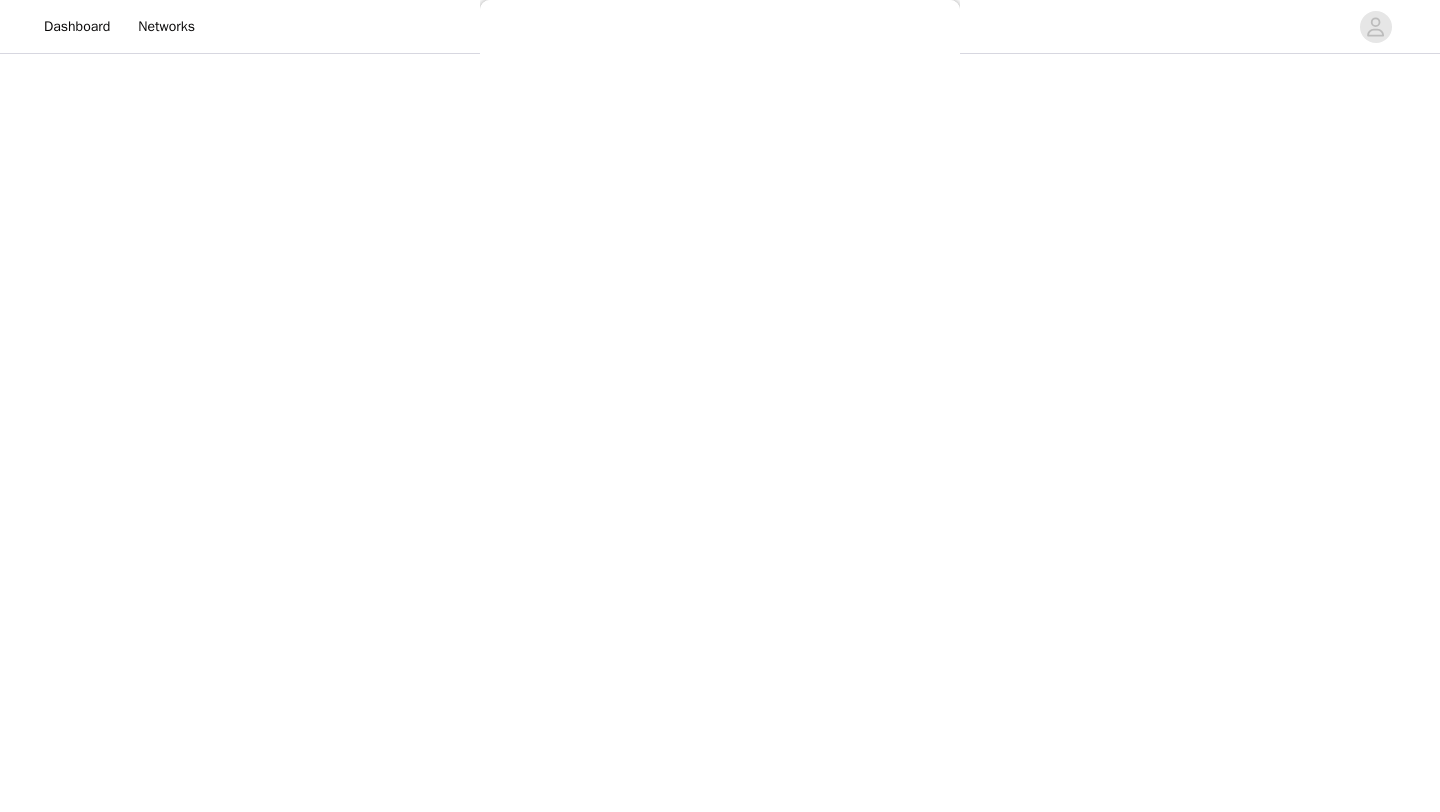 scroll, scrollTop: 161, scrollLeft: 0, axis: vertical 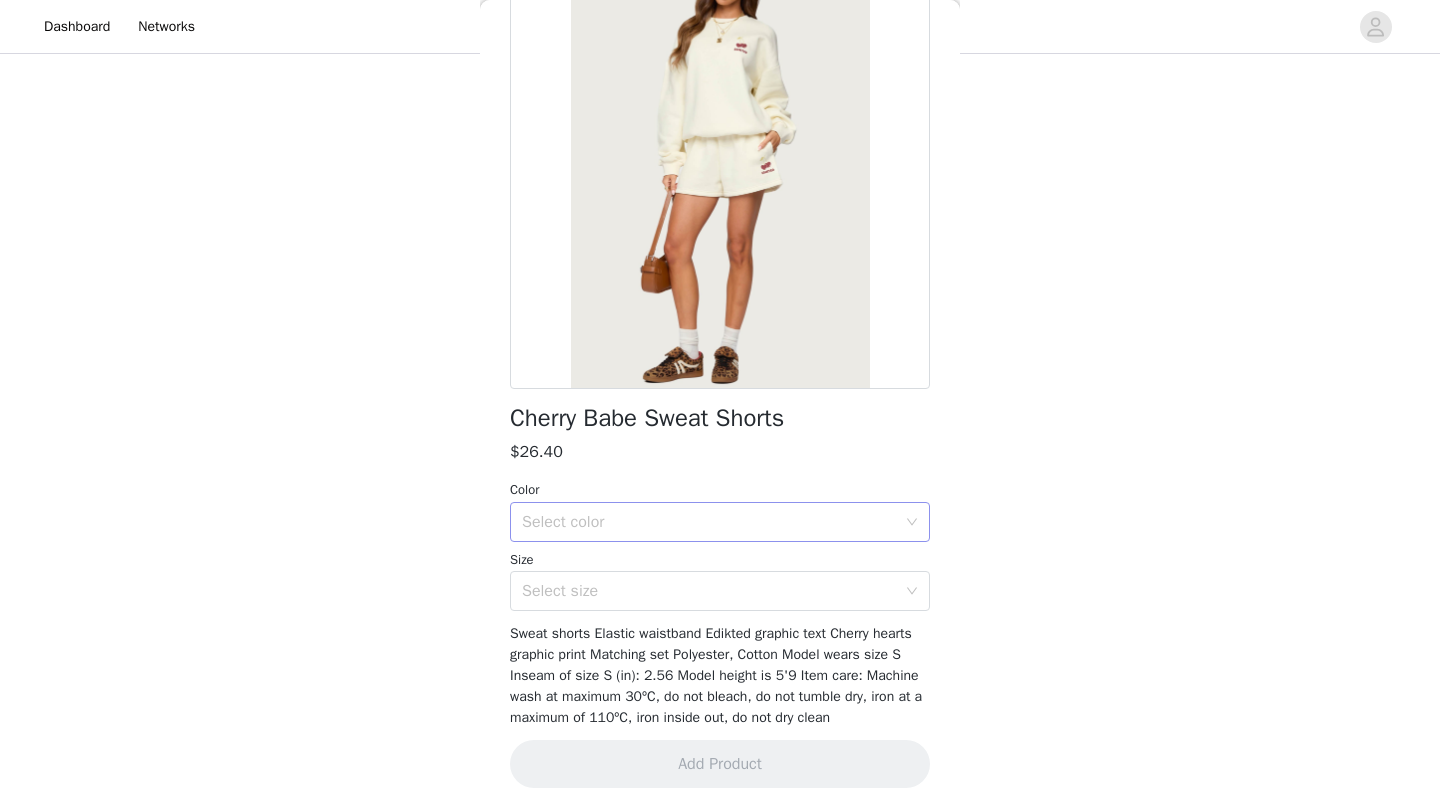 click on "Select color" at bounding box center (709, 522) 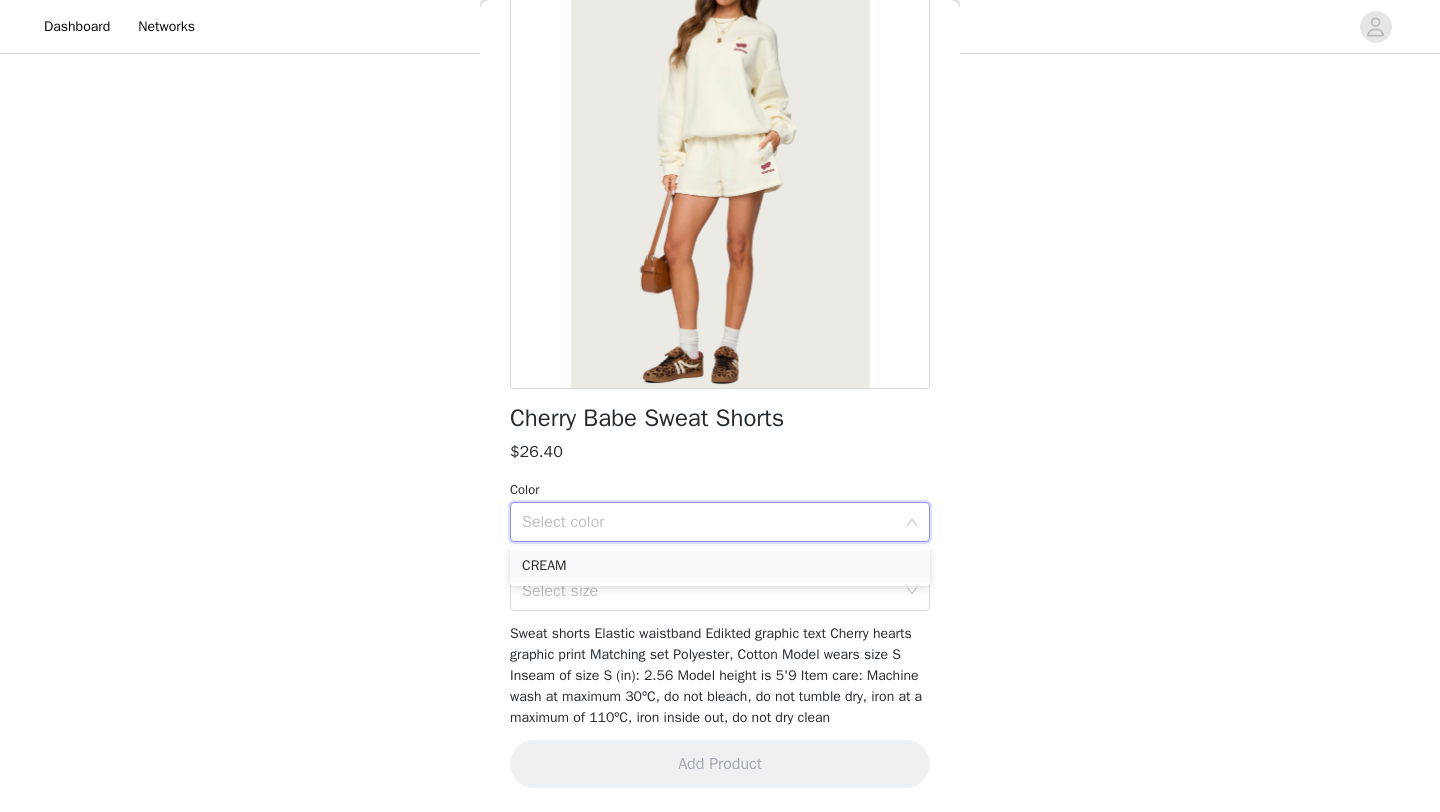 click on "CREAM" at bounding box center (720, 566) 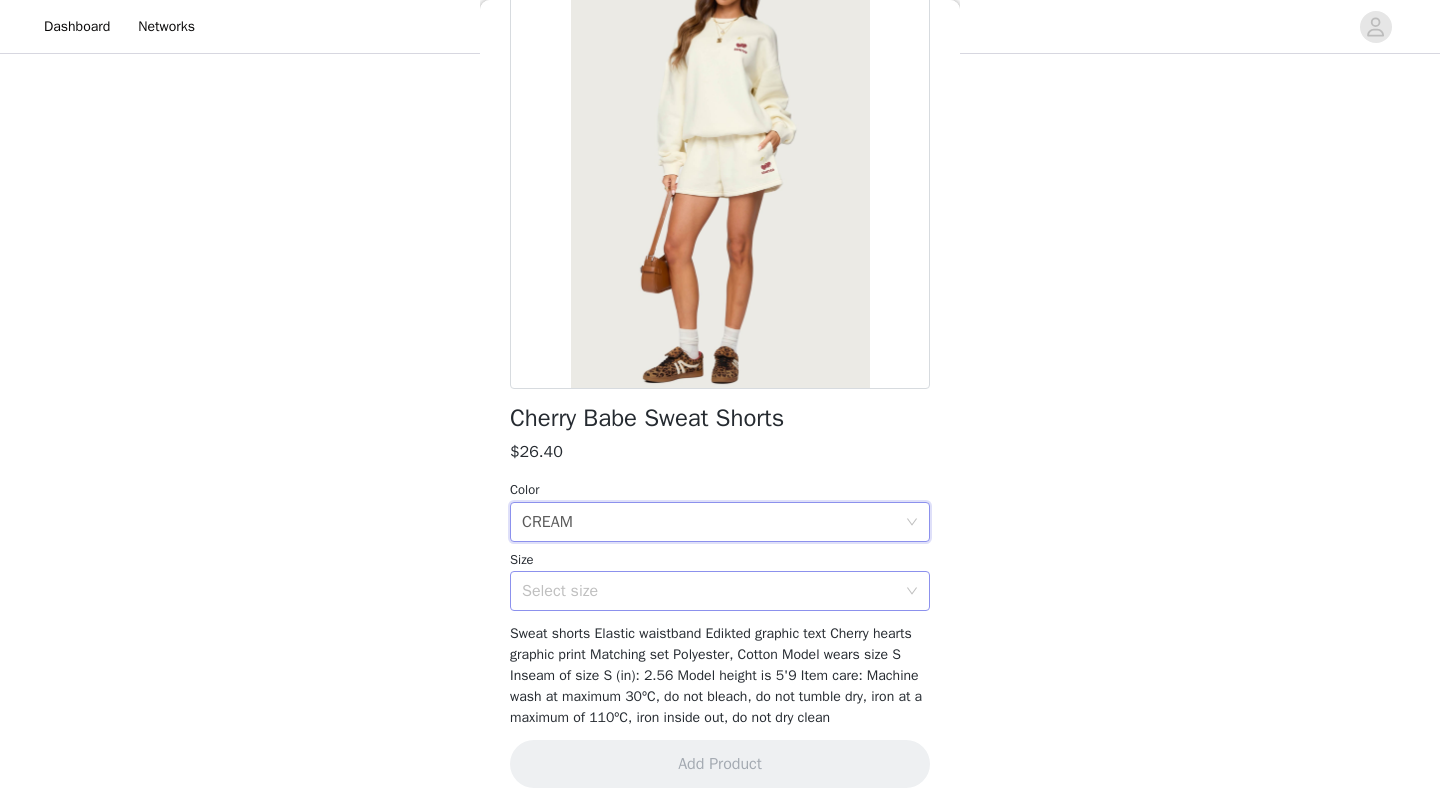 click on "Select size" at bounding box center [709, 591] 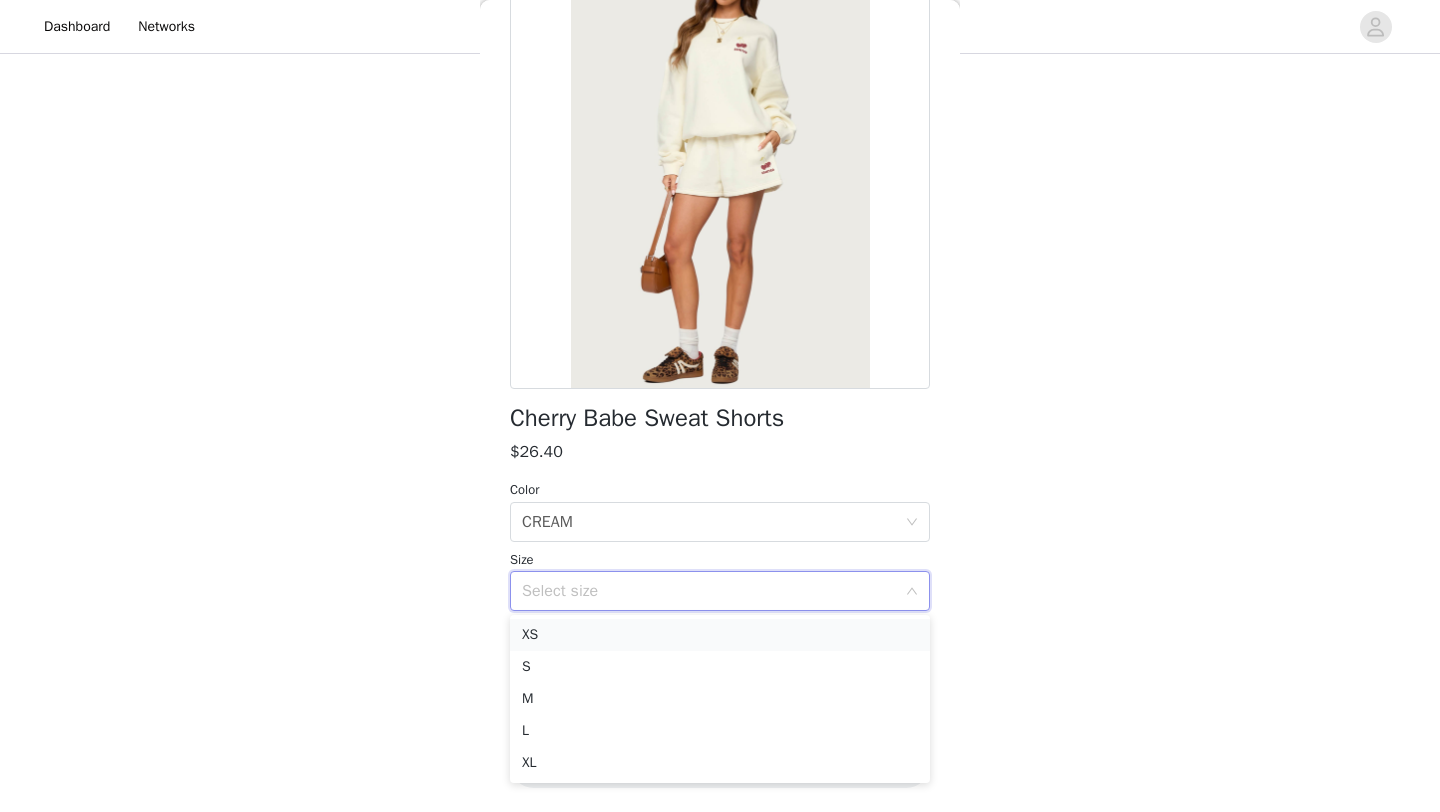 click on "XS" at bounding box center [720, 635] 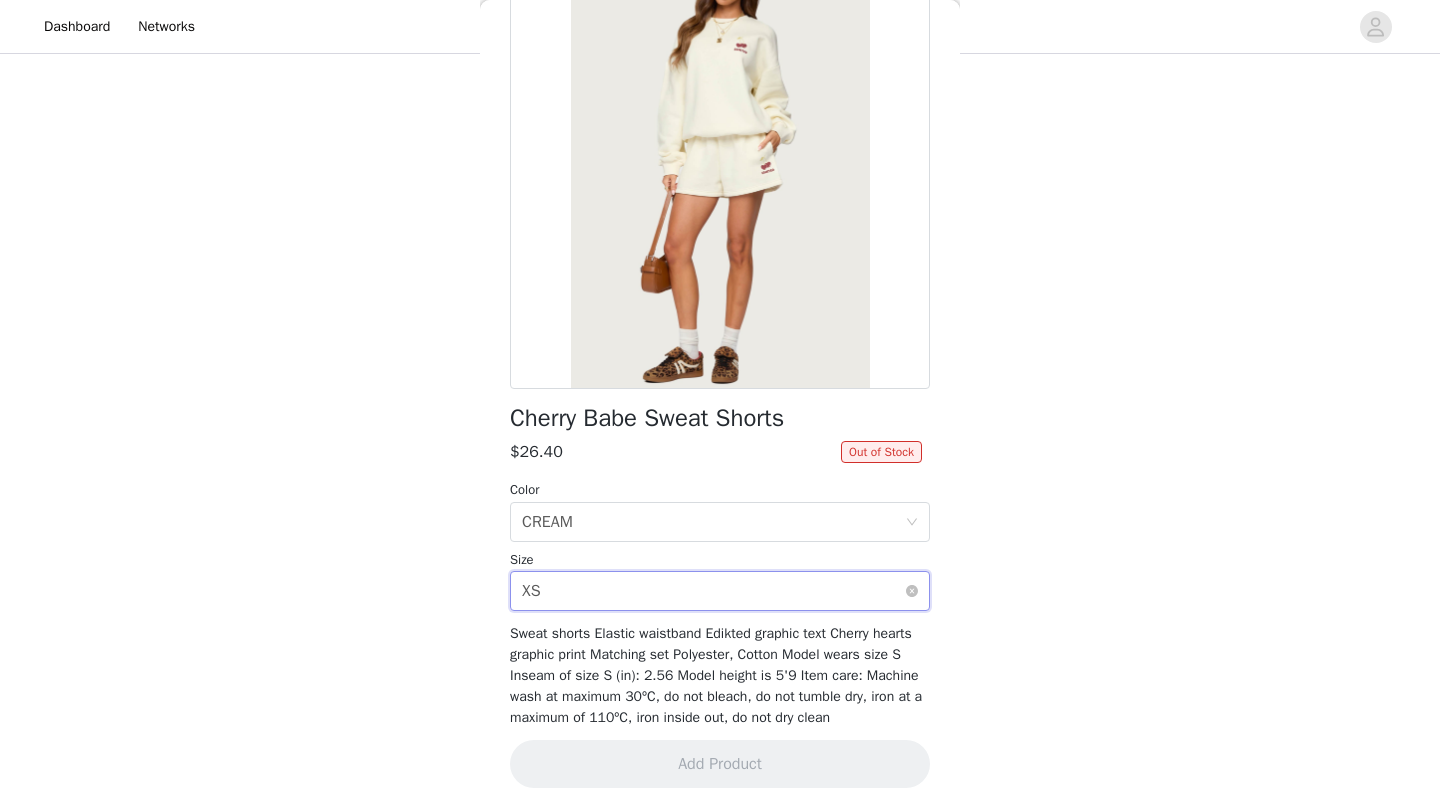 click on "Select size XS" at bounding box center (713, 591) 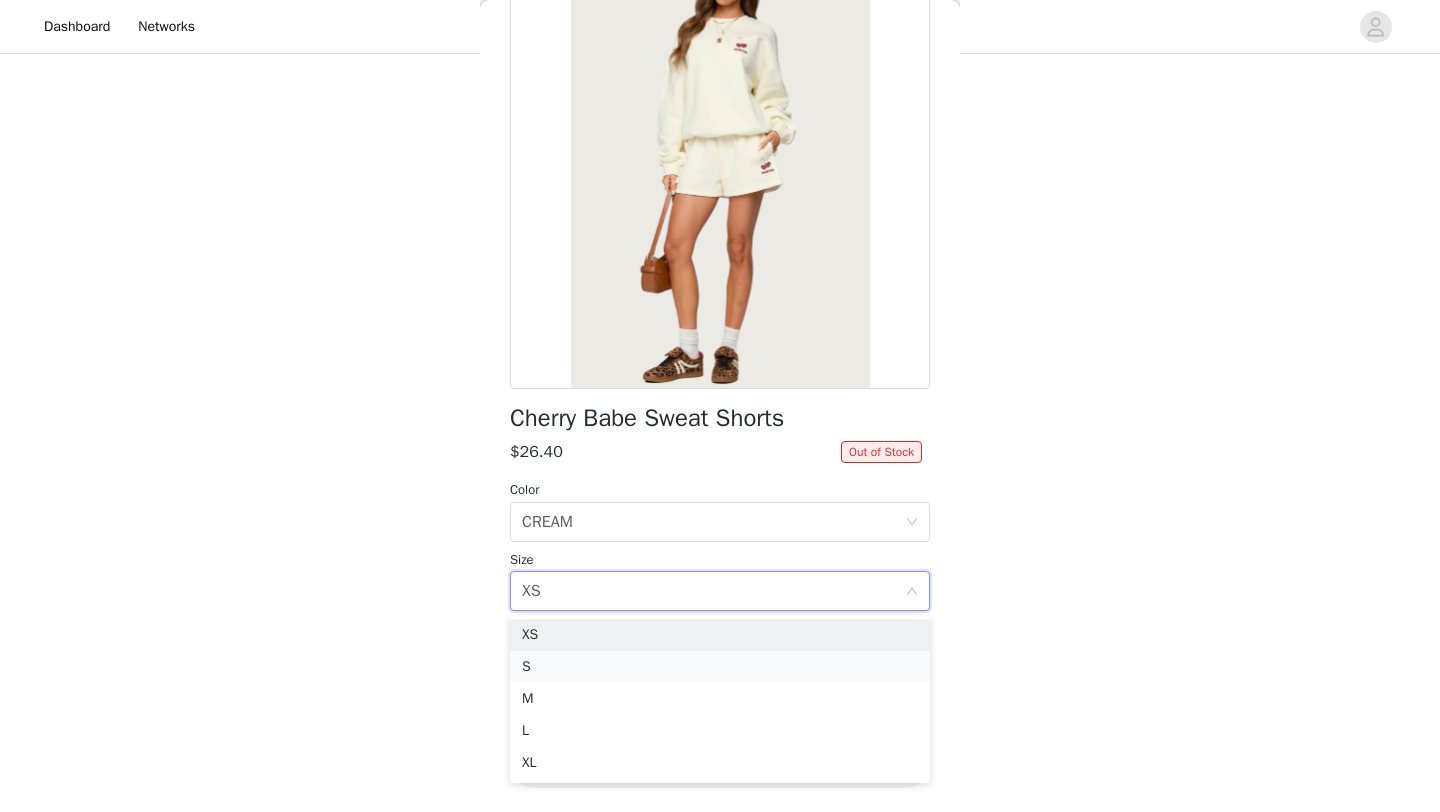 click on "S" at bounding box center [720, 667] 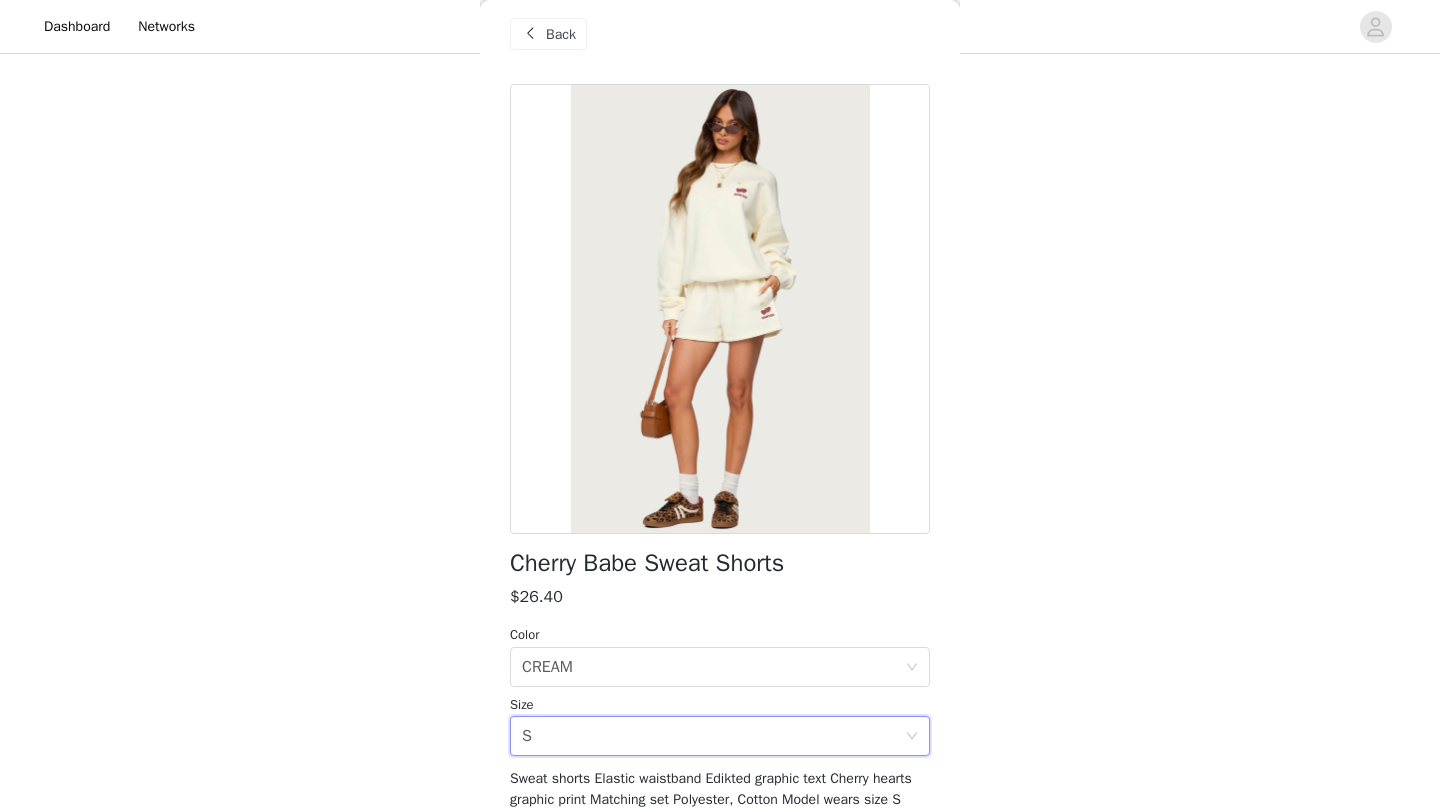 scroll, scrollTop: 0, scrollLeft: 0, axis: both 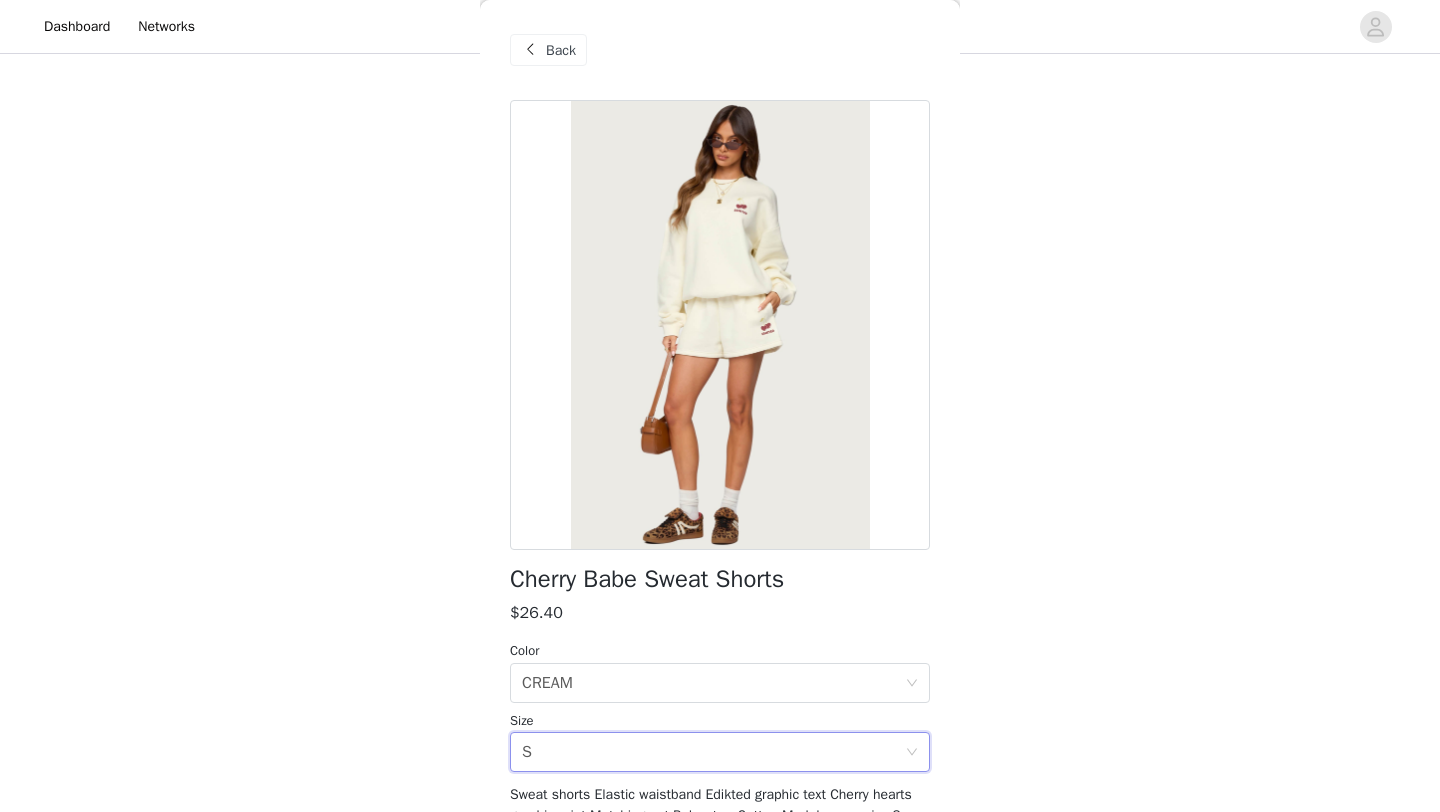 click on "Back" at bounding box center (561, 50) 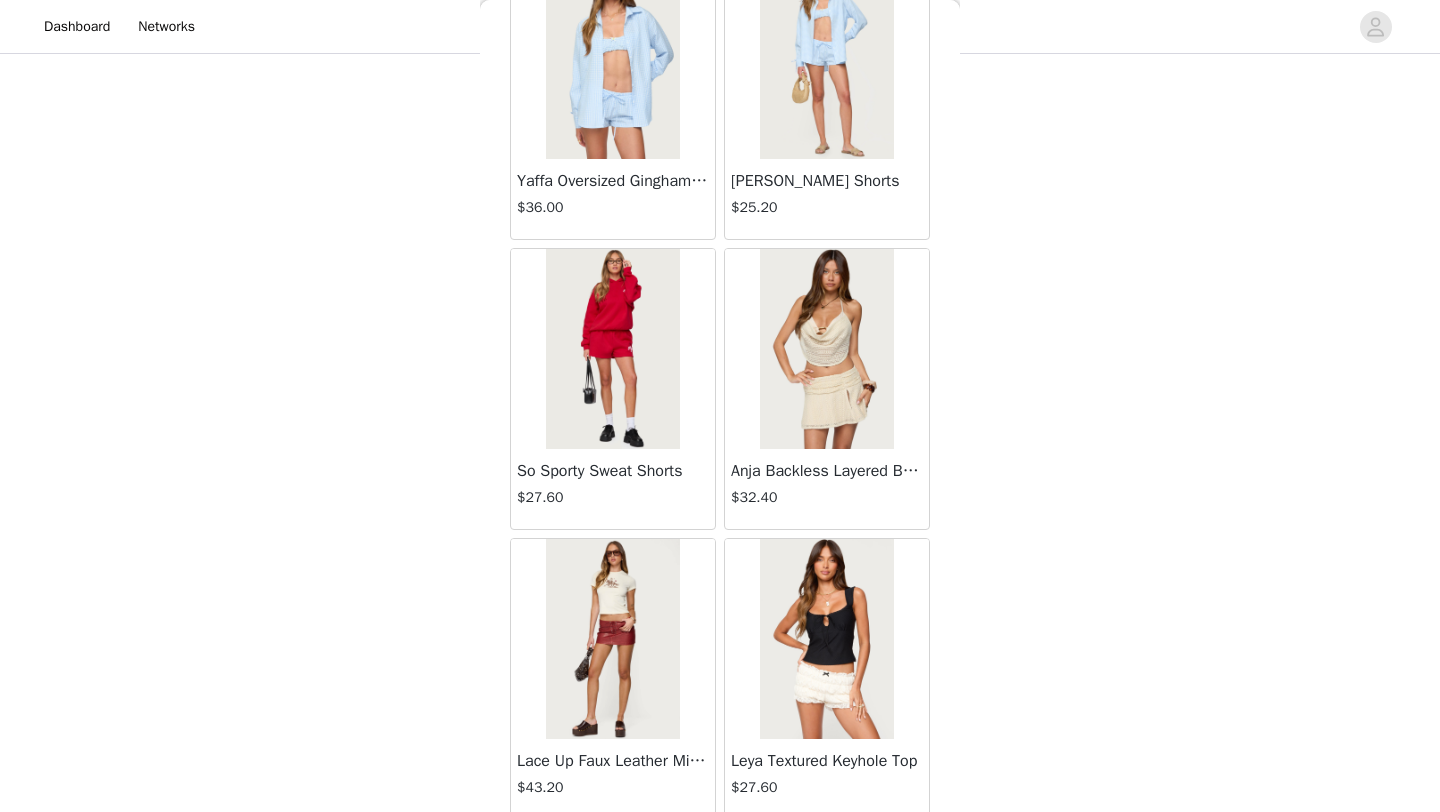 scroll, scrollTop: 34148, scrollLeft: 0, axis: vertical 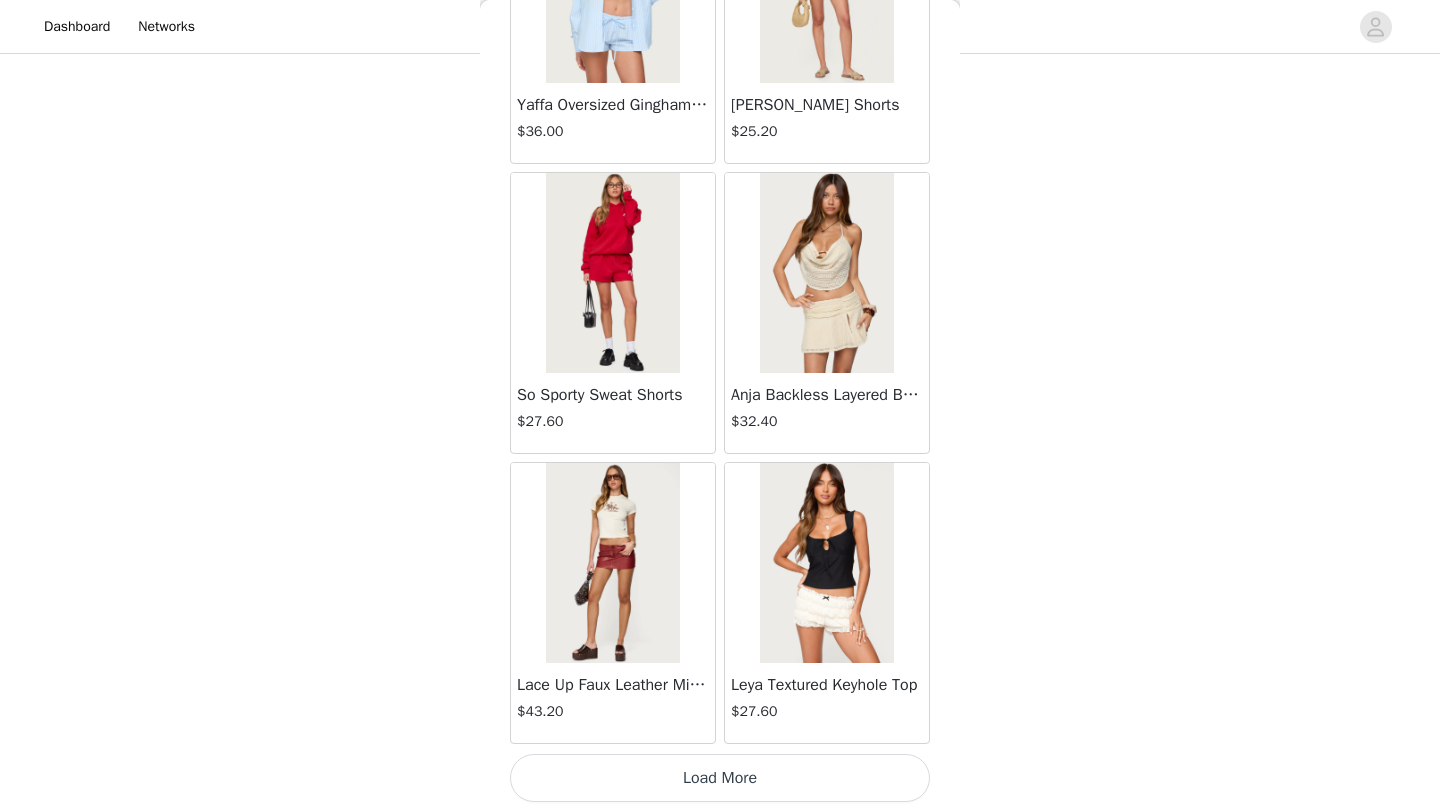click on "Load More" at bounding box center (720, 778) 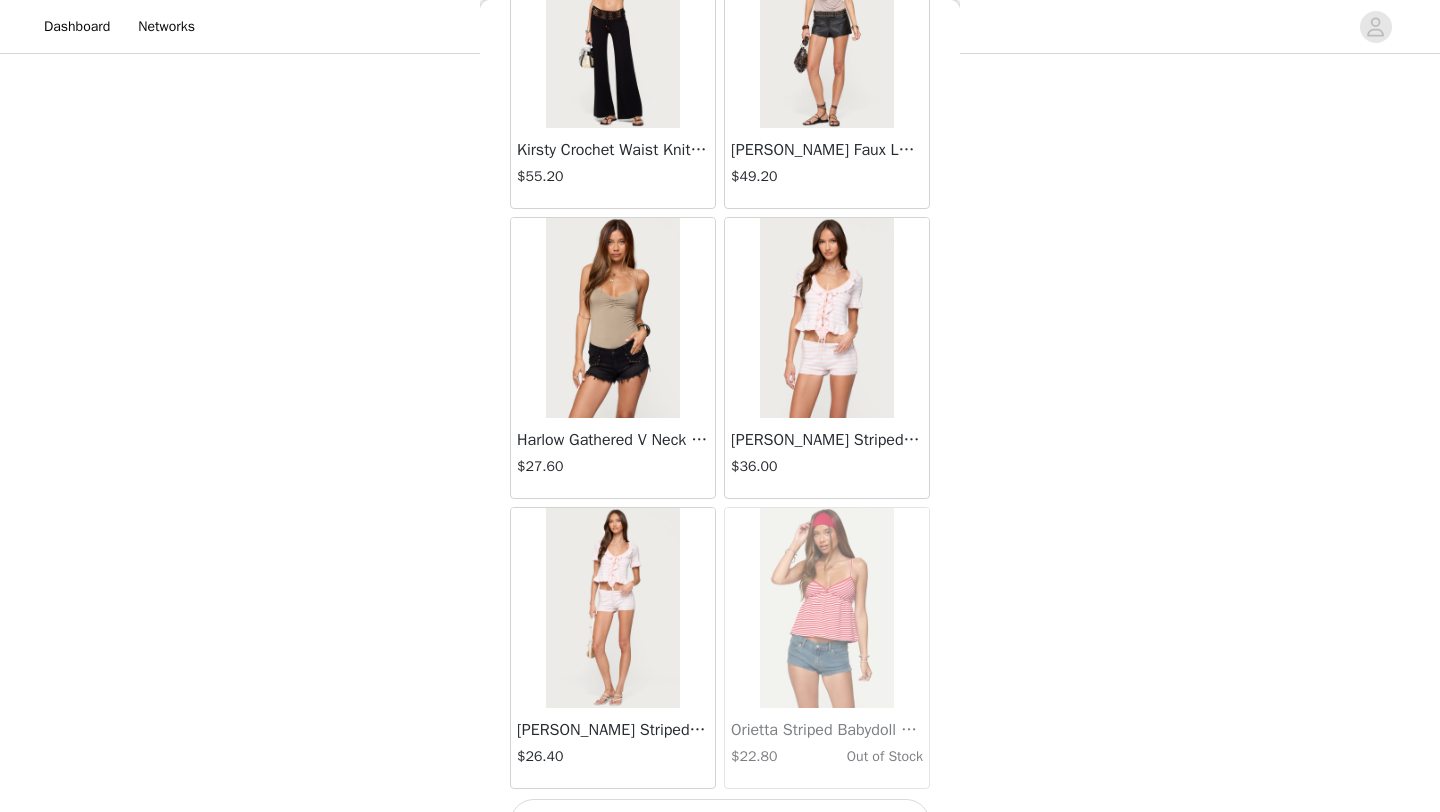 scroll, scrollTop: 37048, scrollLeft: 0, axis: vertical 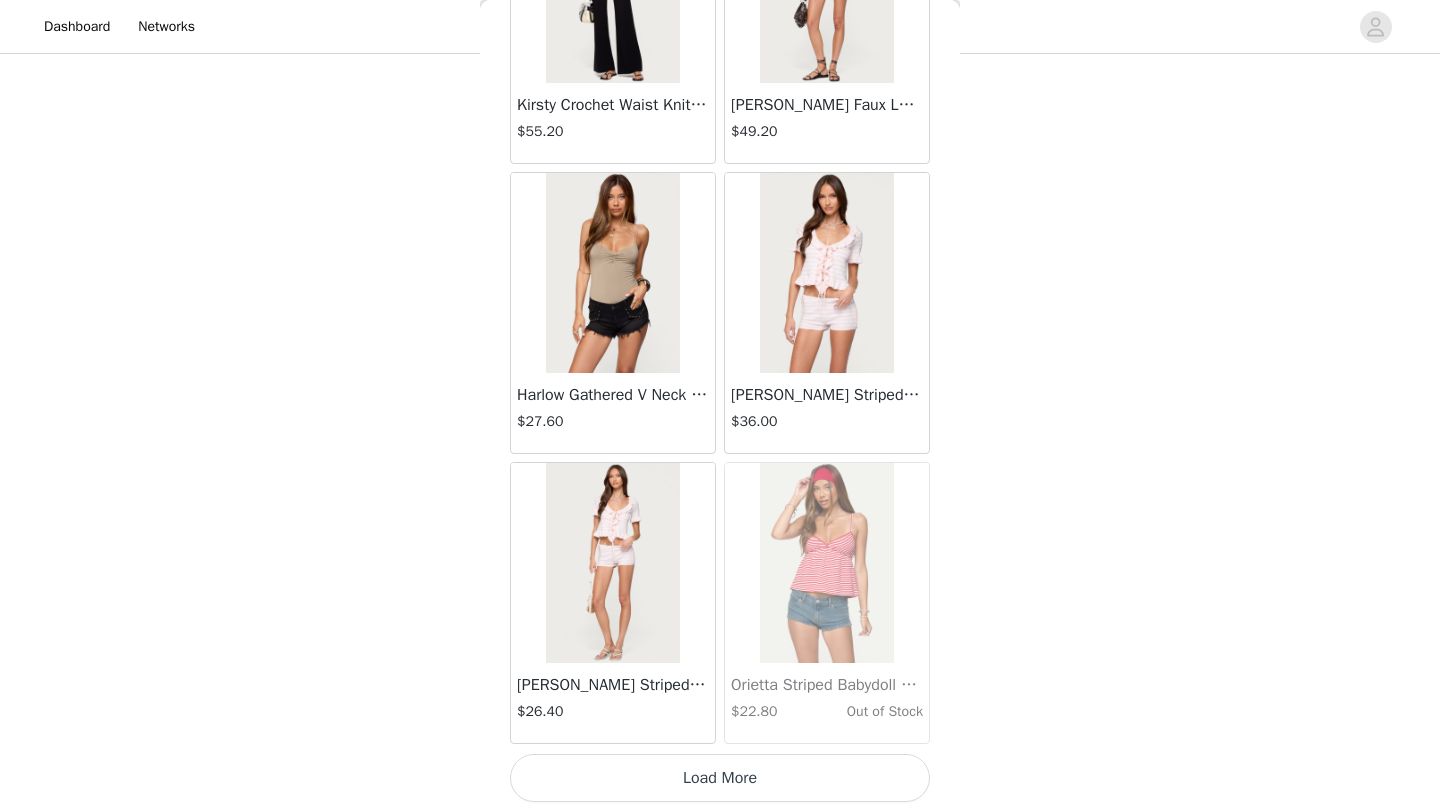 click on "Load More" at bounding box center [720, 778] 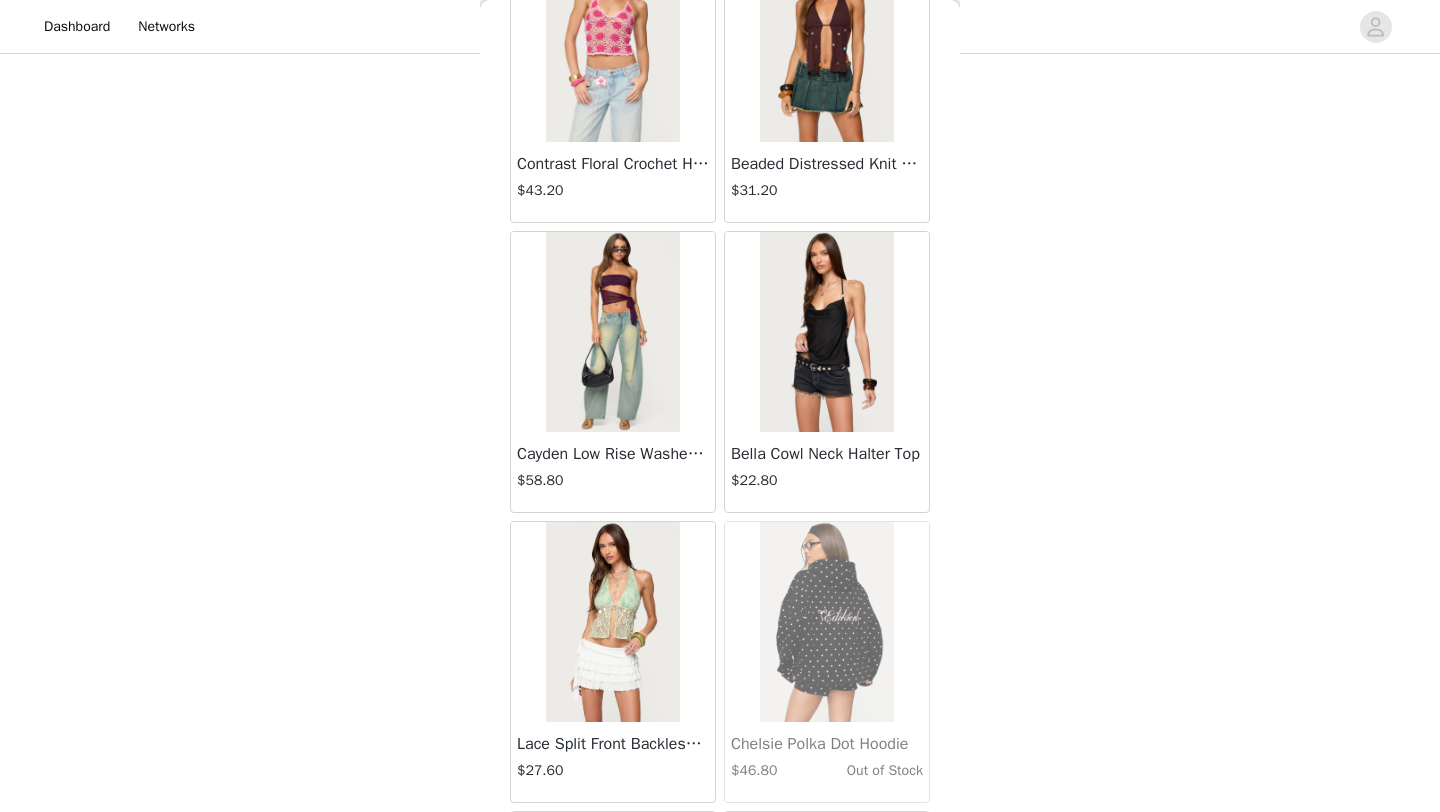scroll, scrollTop: 39948, scrollLeft: 0, axis: vertical 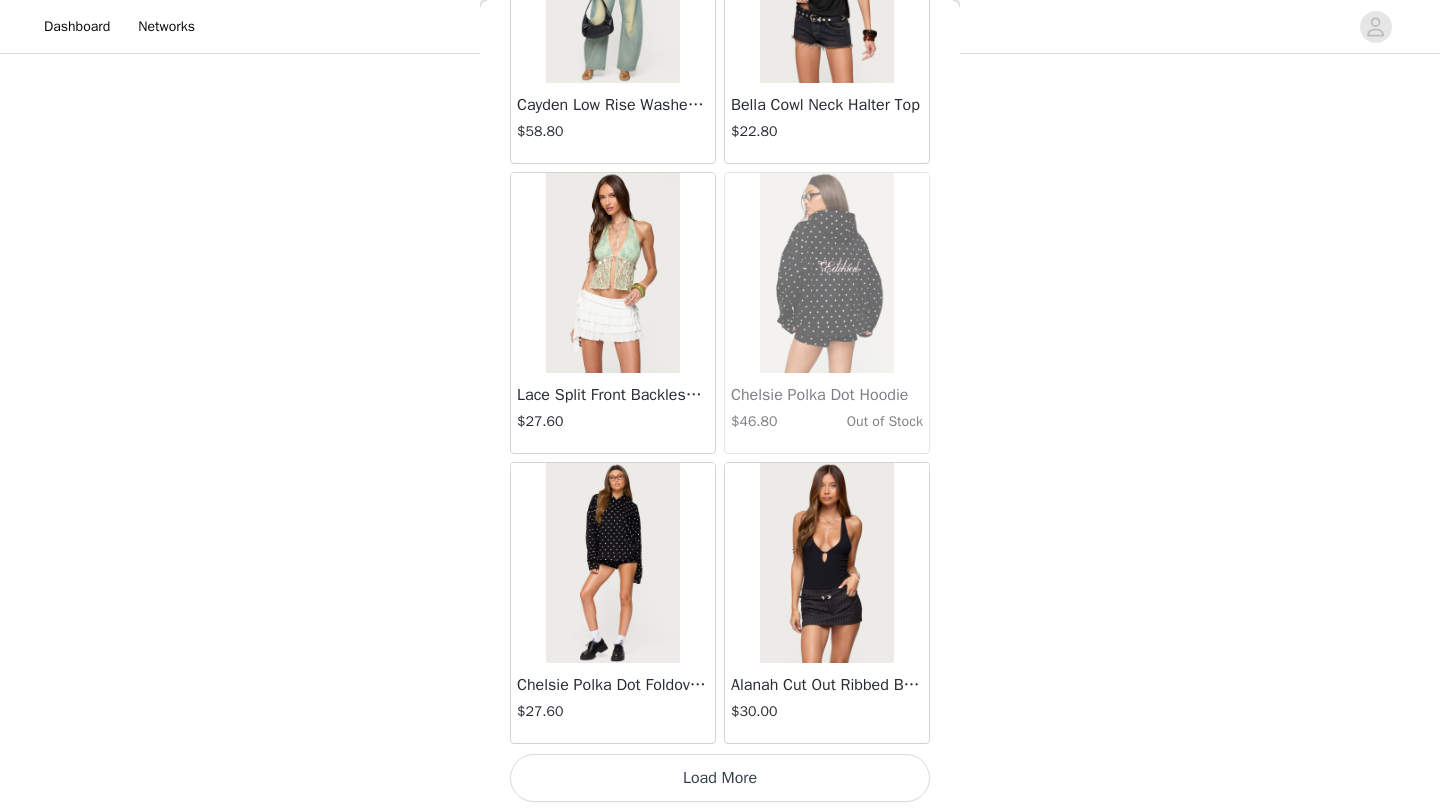 click on "Load More" at bounding box center [720, 778] 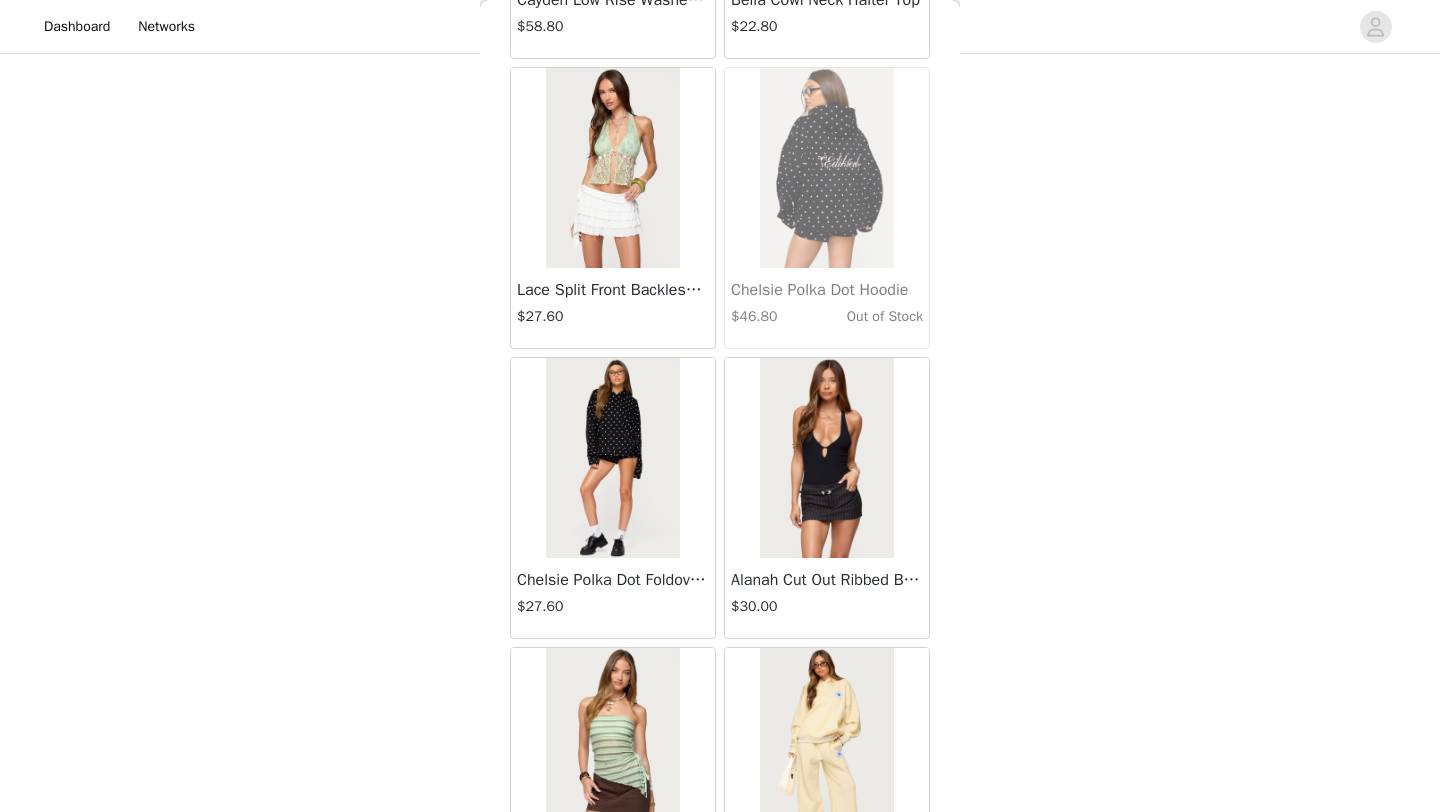 scroll, scrollTop: 40056, scrollLeft: 0, axis: vertical 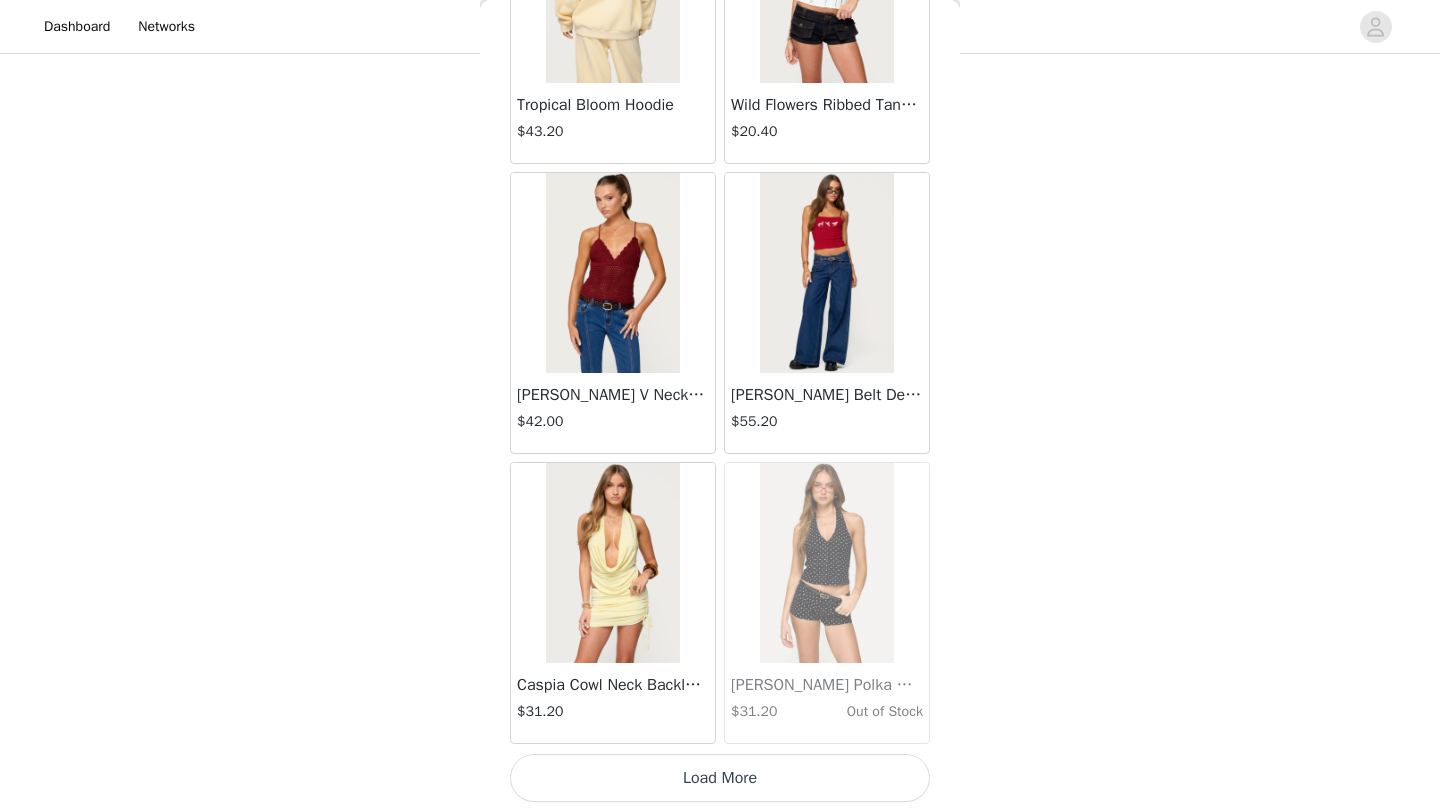 click on "Load More" at bounding box center [720, 778] 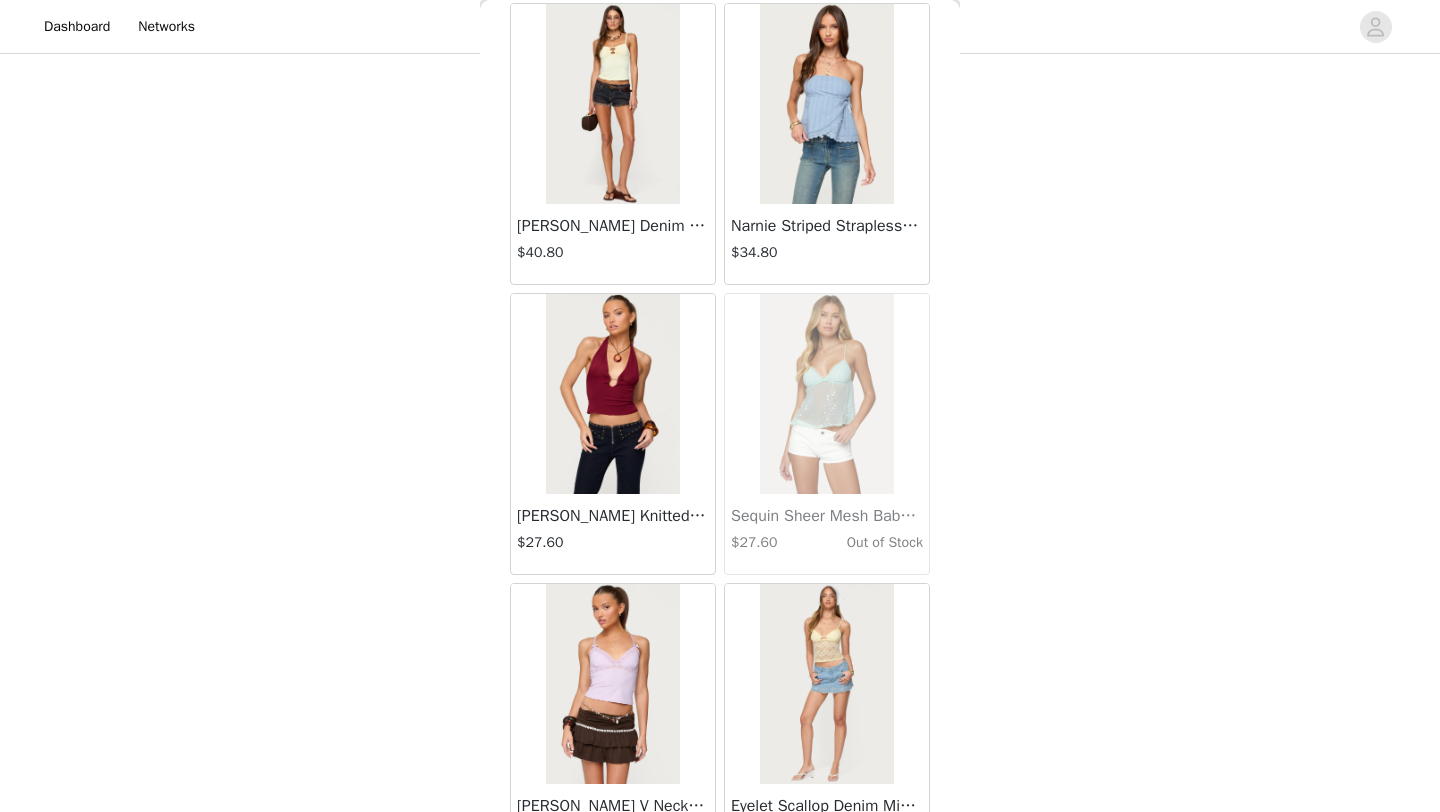 scroll, scrollTop: 45748, scrollLeft: 0, axis: vertical 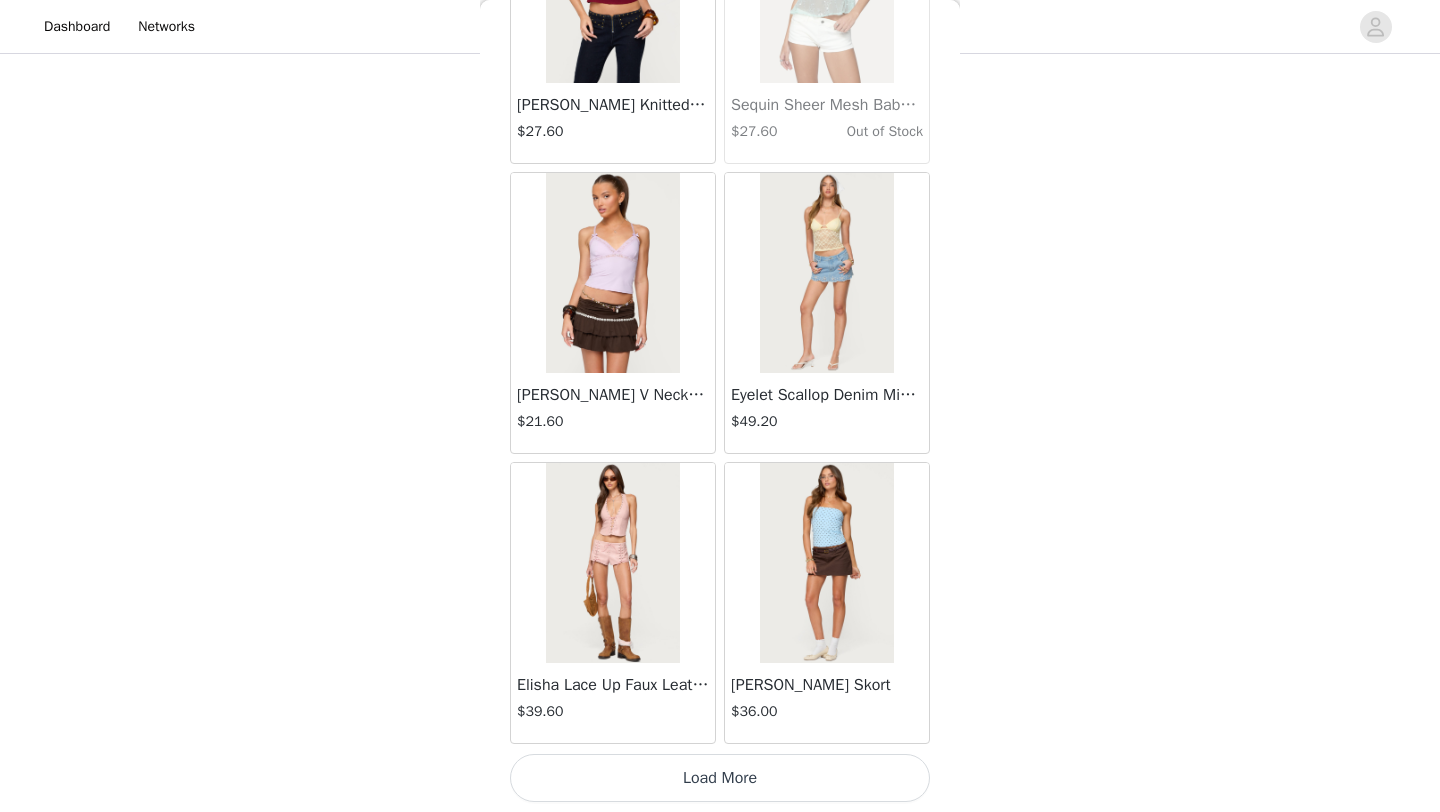 click on "Load More" at bounding box center (720, 778) 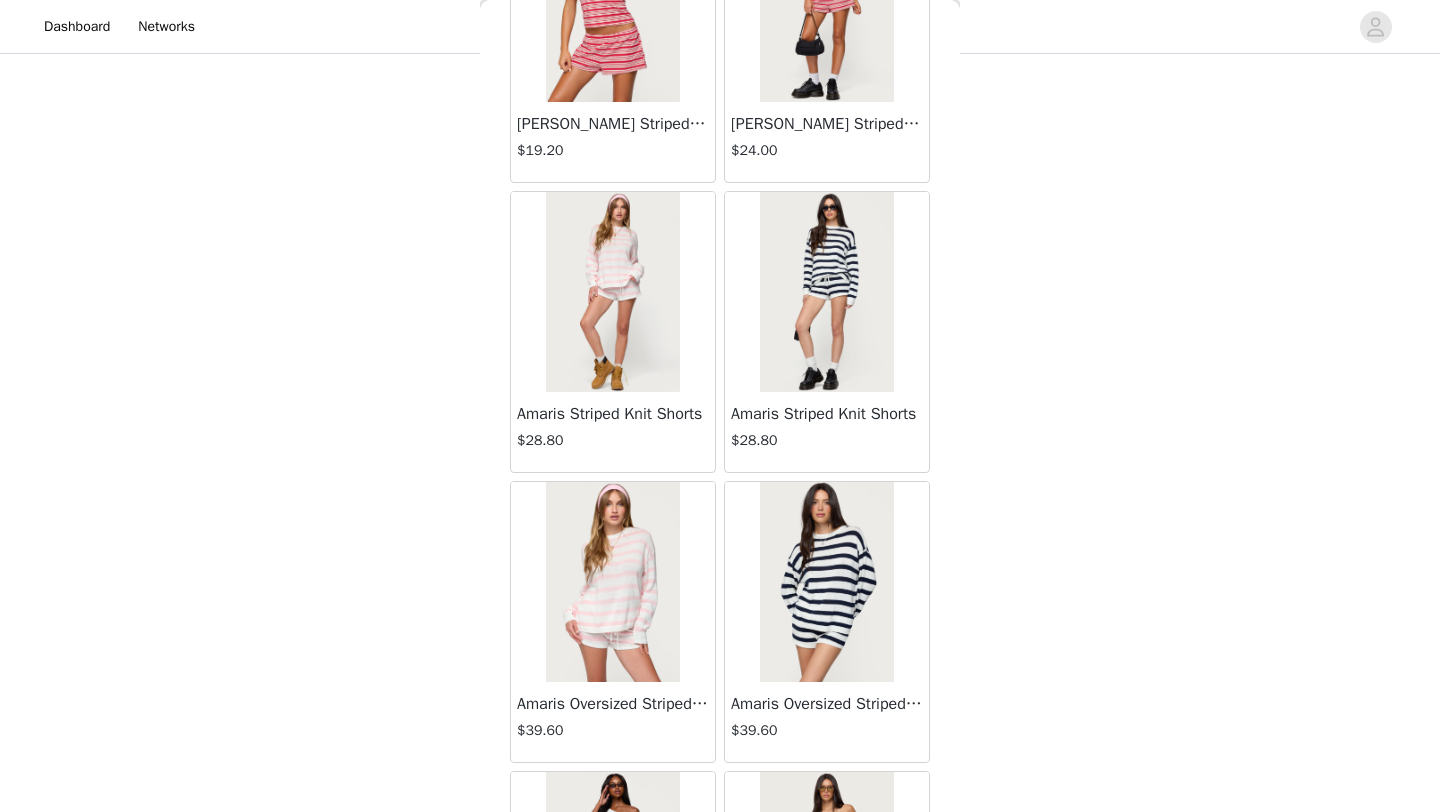 scroll, scrollTop: 47468, scrollLeft: 0, axis: vertical 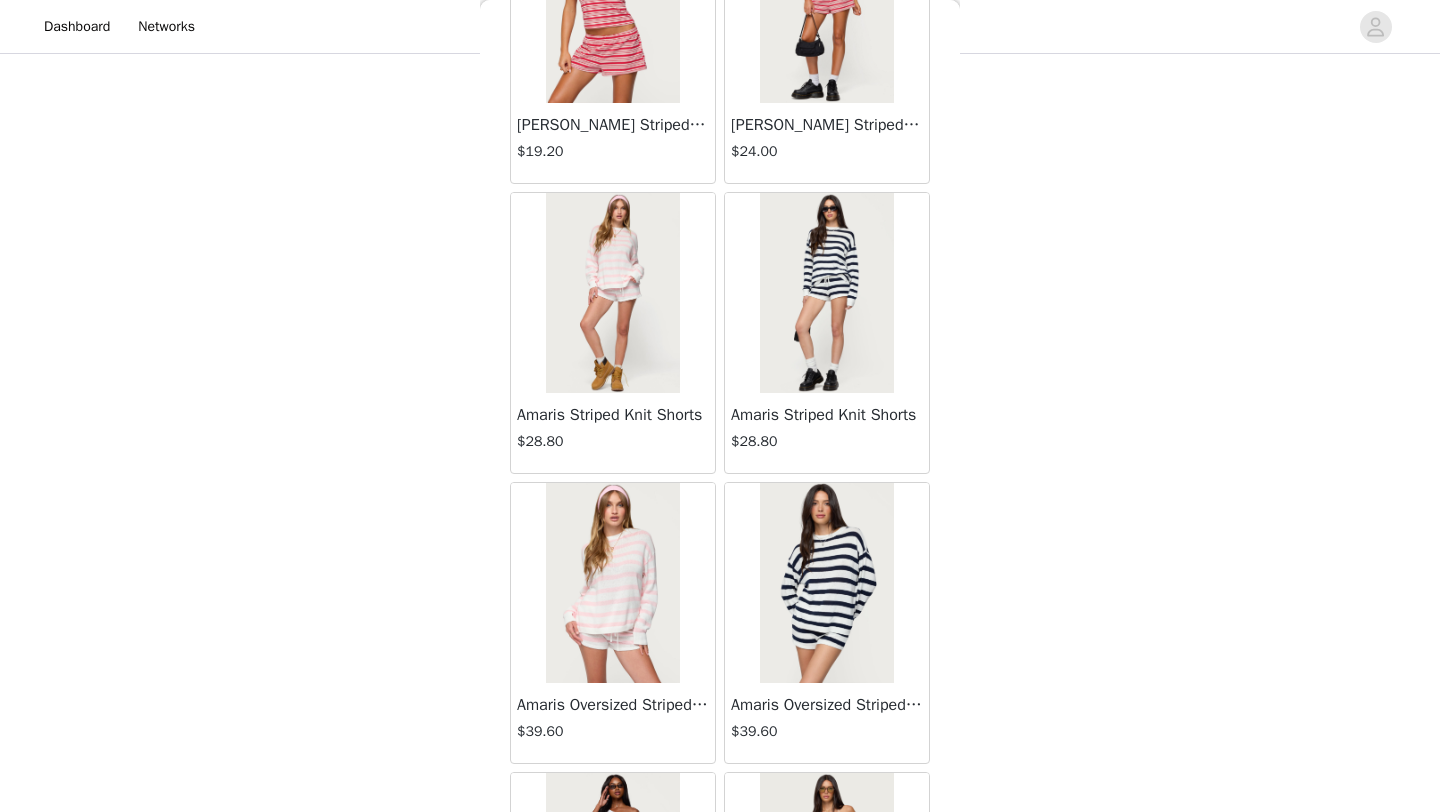click on "Amaris Striped Knit Shorts" at bounding box center (613, 415) 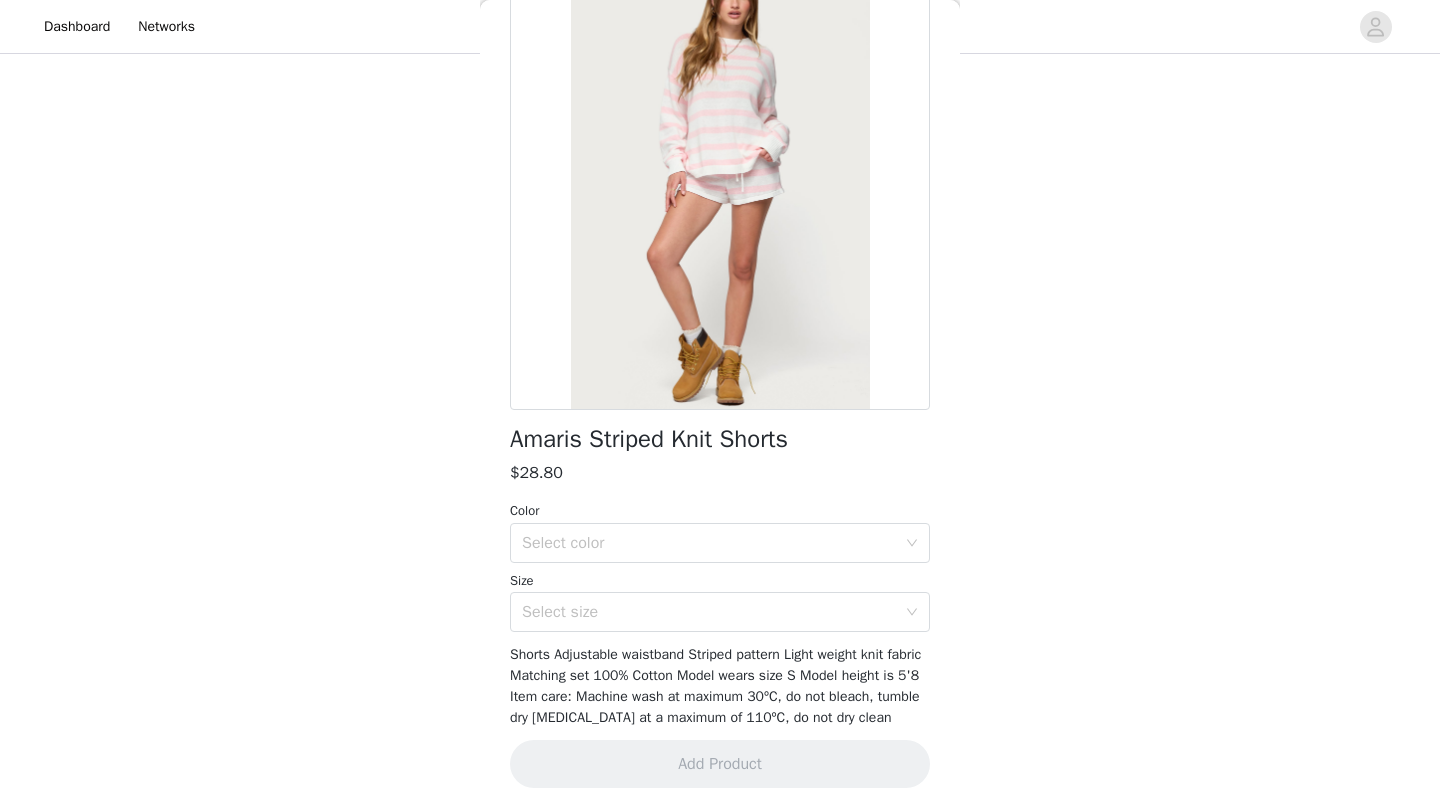 scroll, scrollTop: 161, scrollLeft: 0, axis: vertical 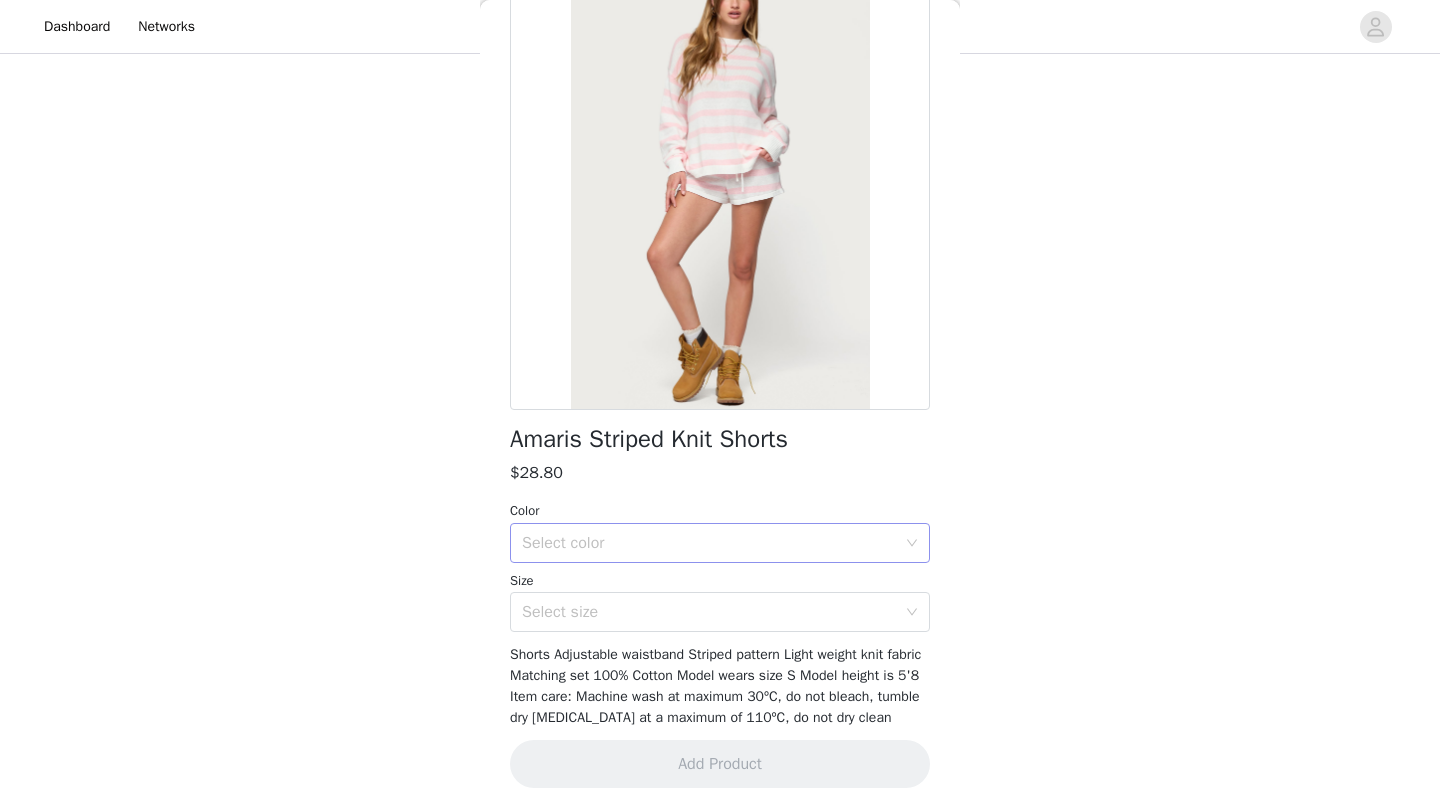 click on "Select color" at bounding box center [713, 543] 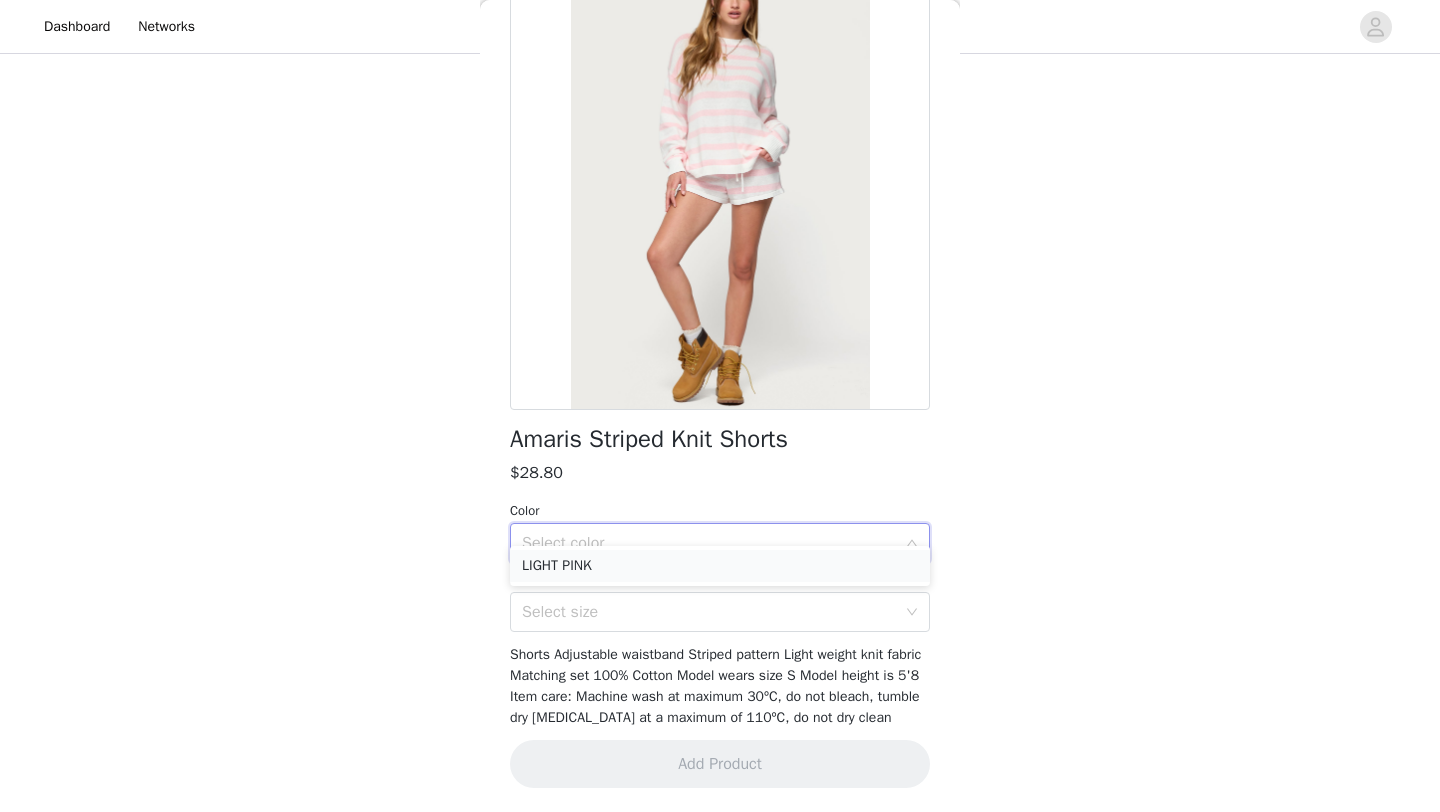 click on "LIGHT PINK" at bounding box center [720, 566] 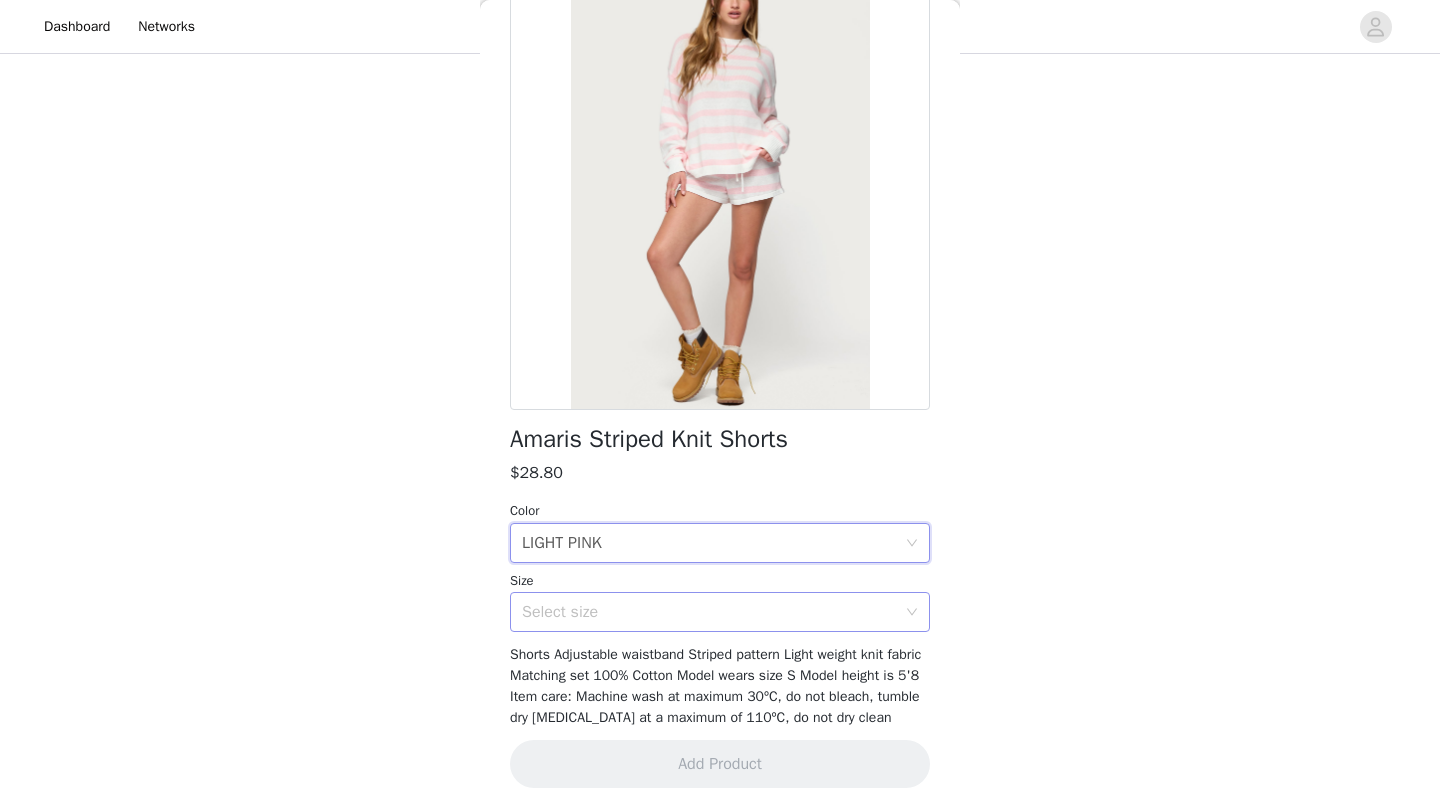 click on "Select size" at bounding box center (709, 612) 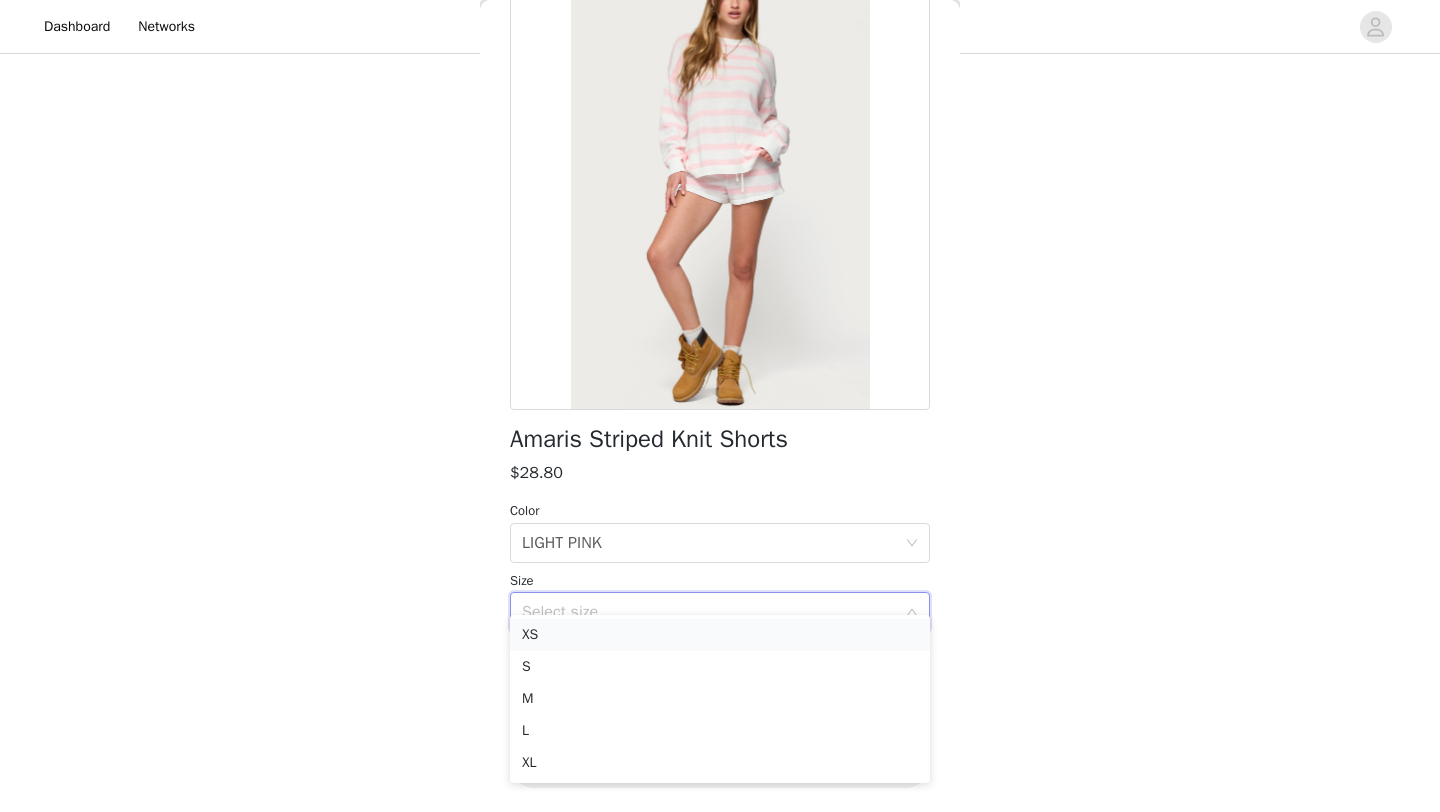 click on "XS" at bounding box center (720, 635) 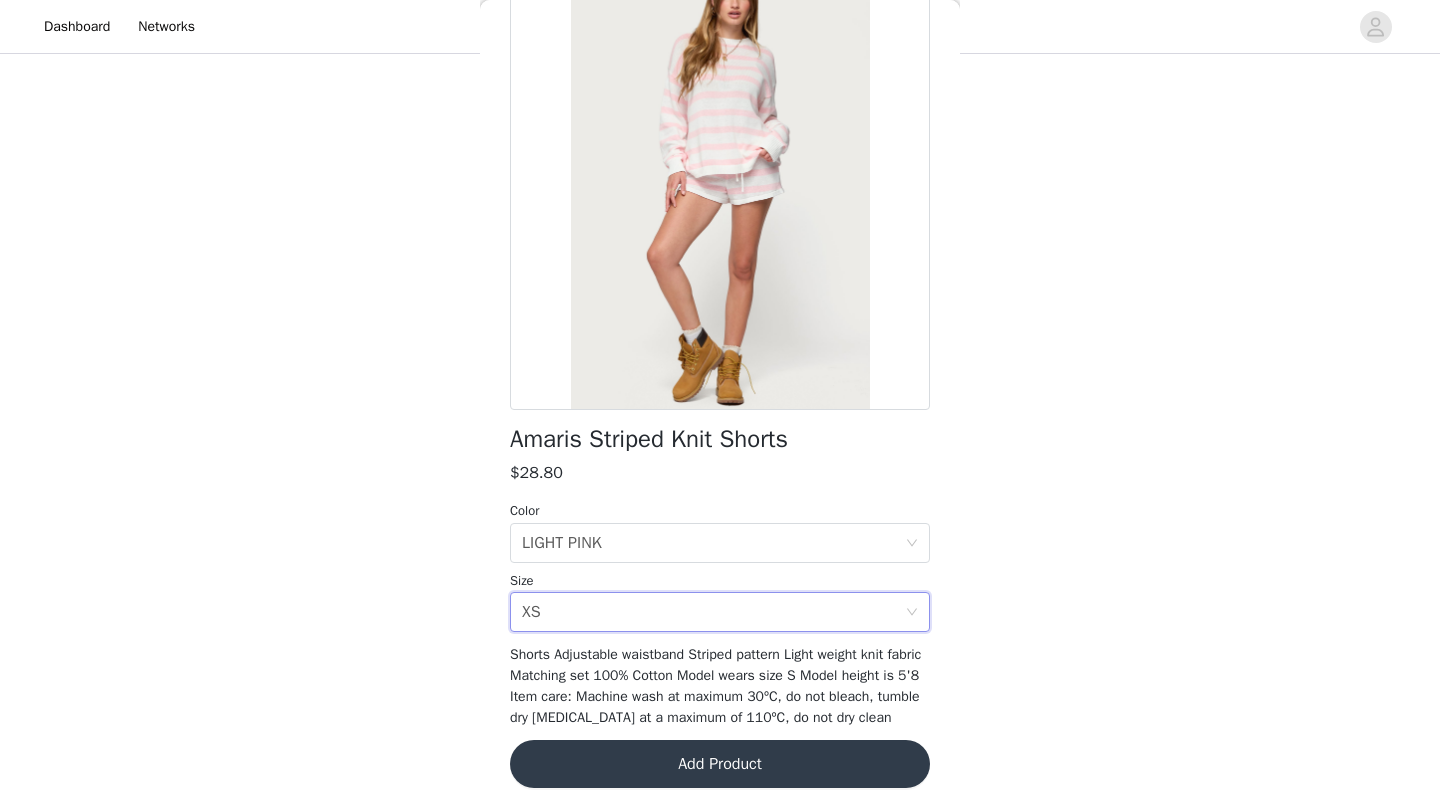 click on "Add Product" at bounding box center (720, 764) 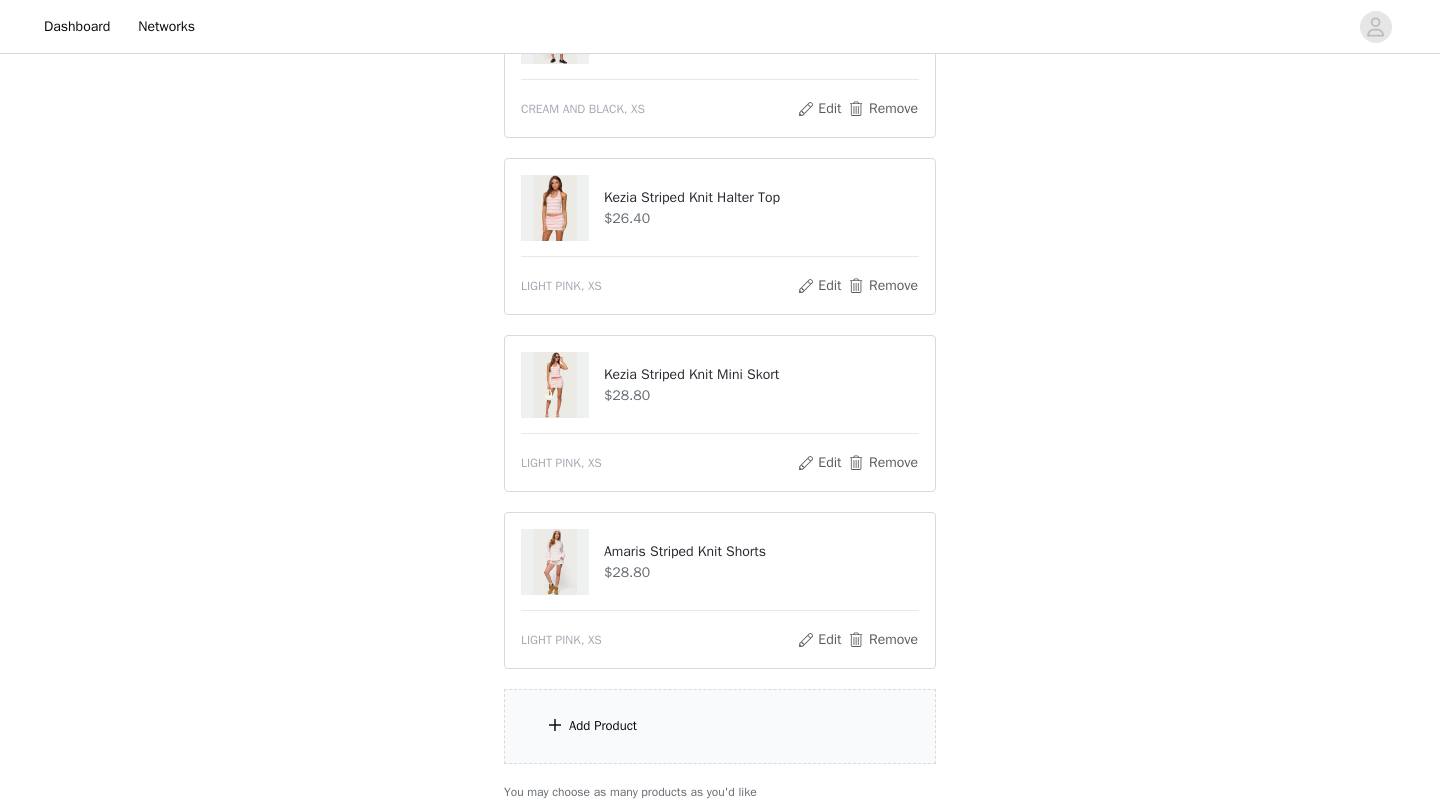 scroll, scrollTop: 1016, scrollLeft: 0, axis: vertical 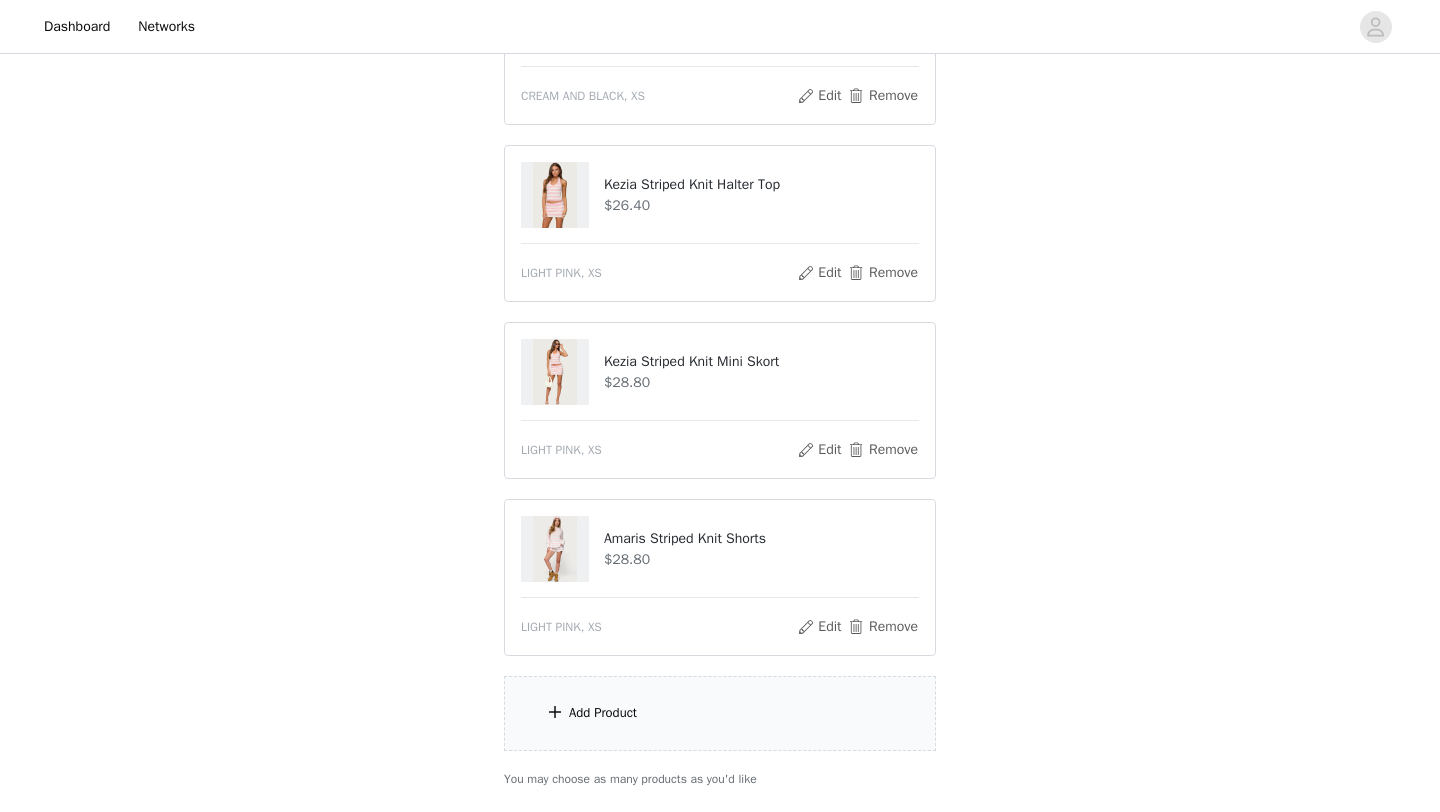 click on "Add Product" at bounding box center [720, 713] 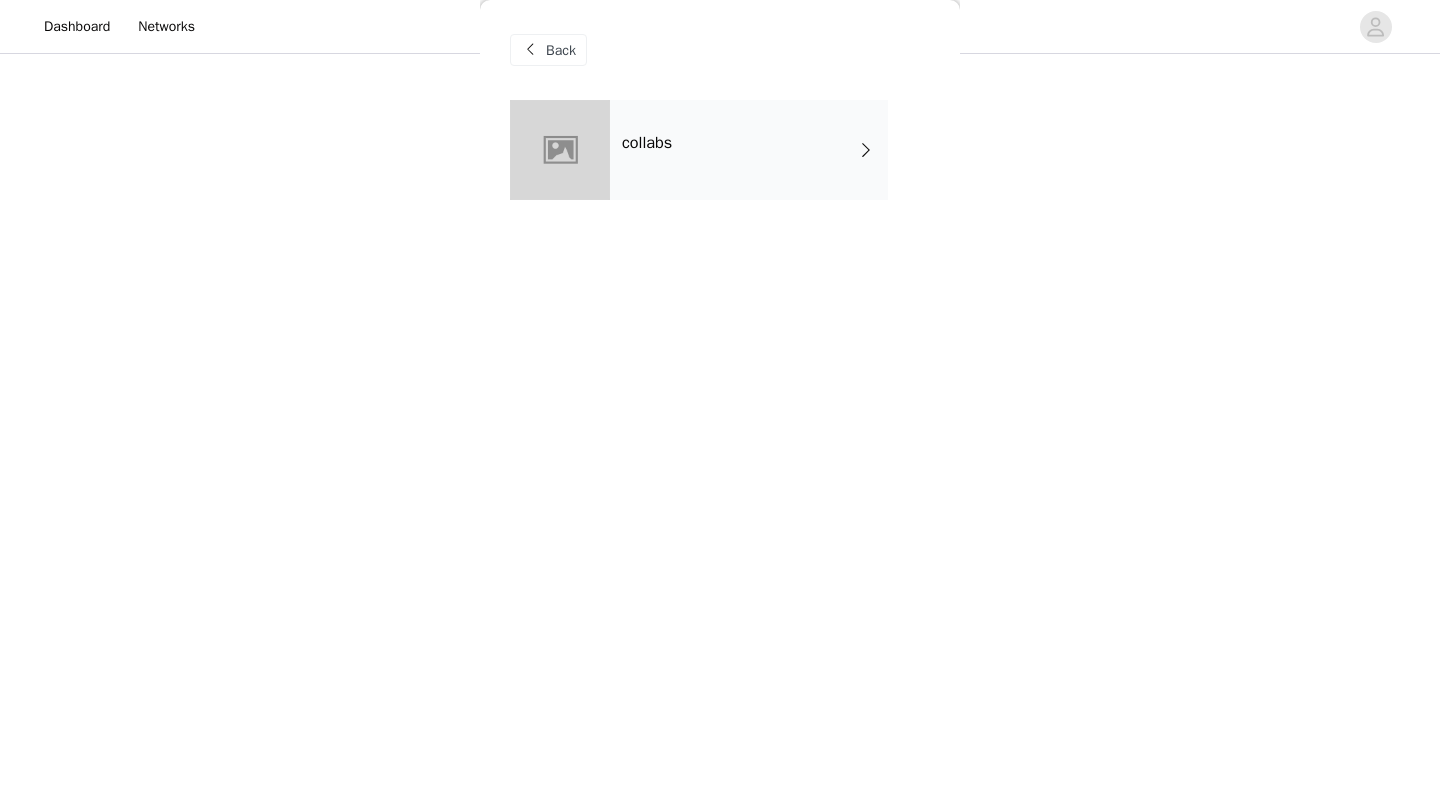 click on "collabs" at bounding box center (749, 150) 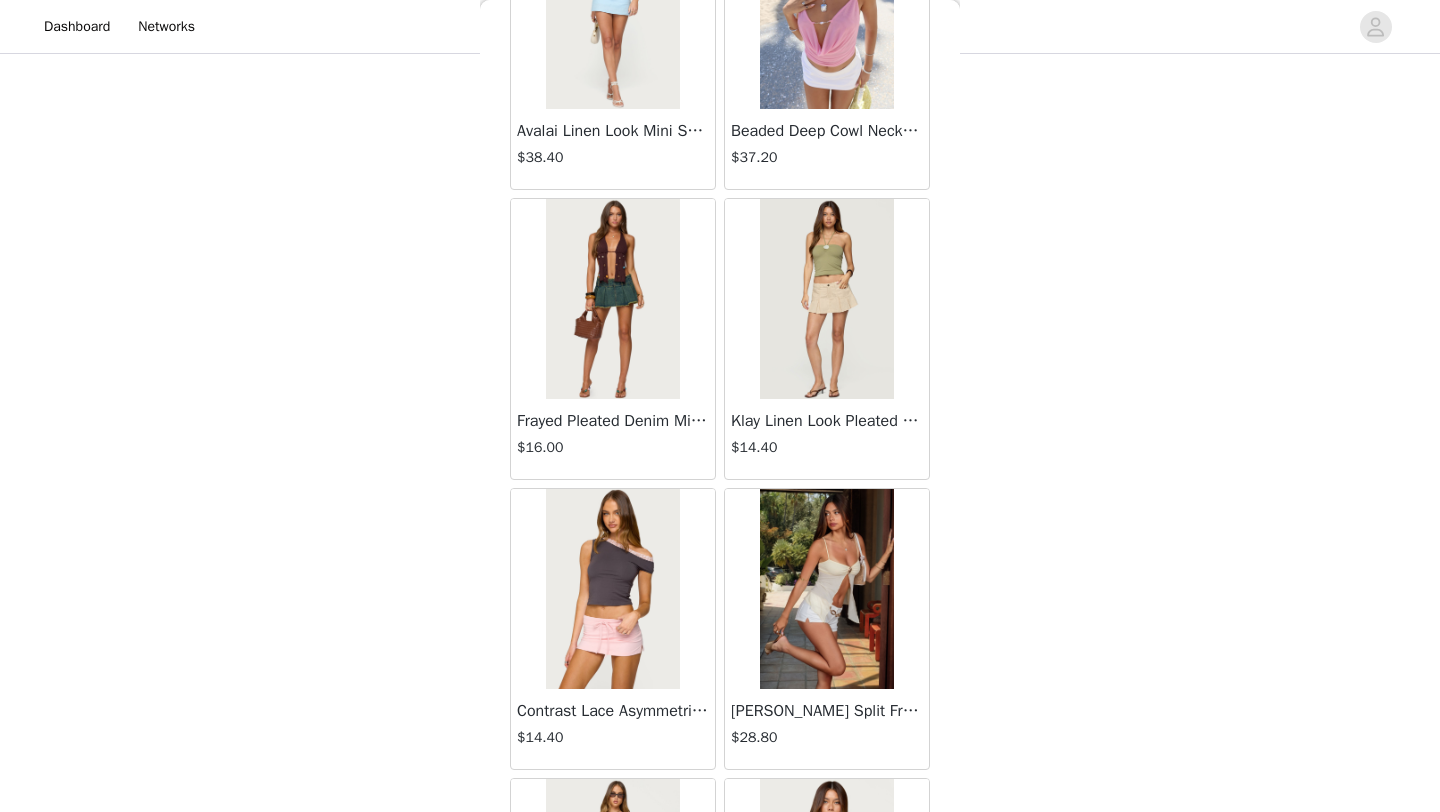 scroll, scrollTop: 2248, scrollLeft: 0, axis: vertical 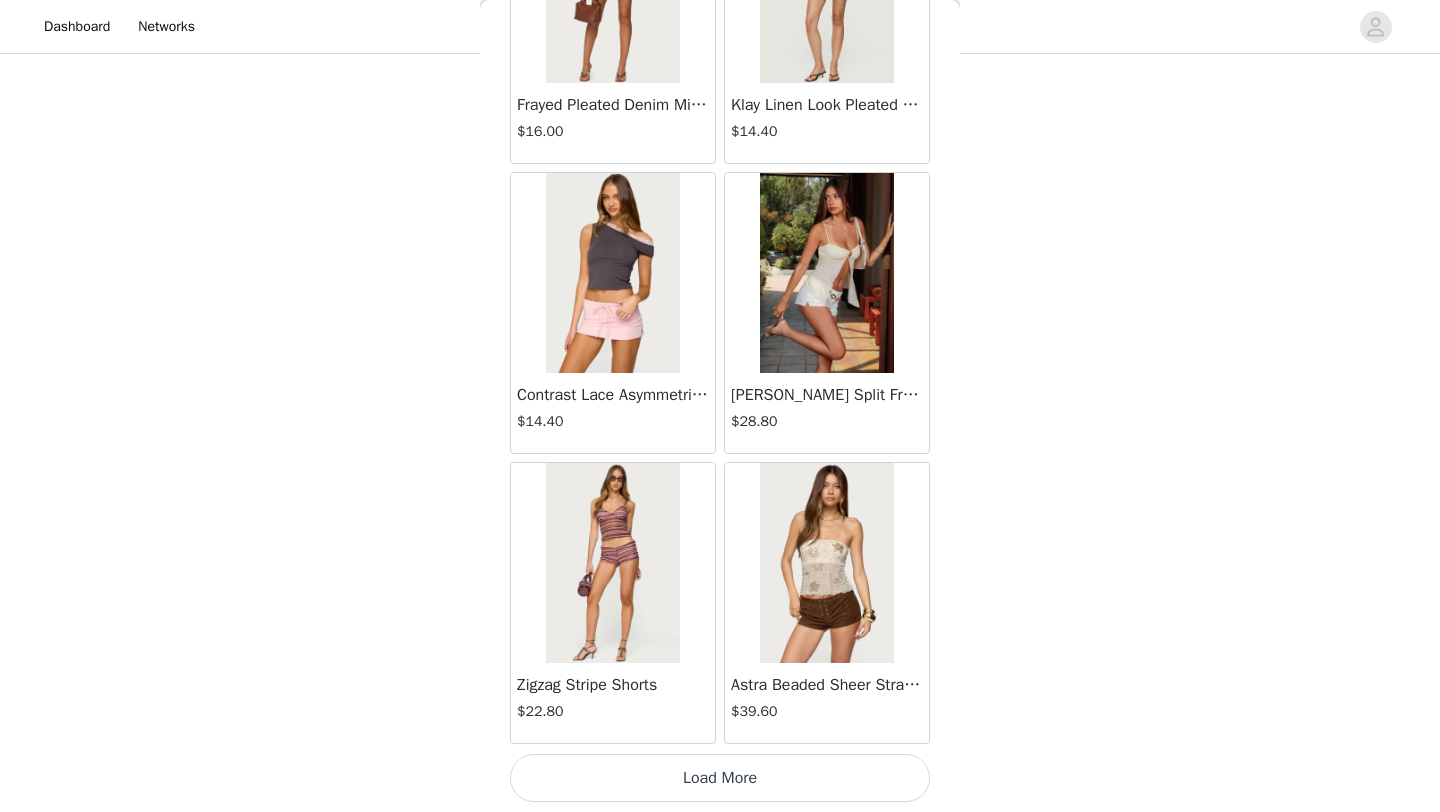click on "Load More" at bounding box center [720, 778] 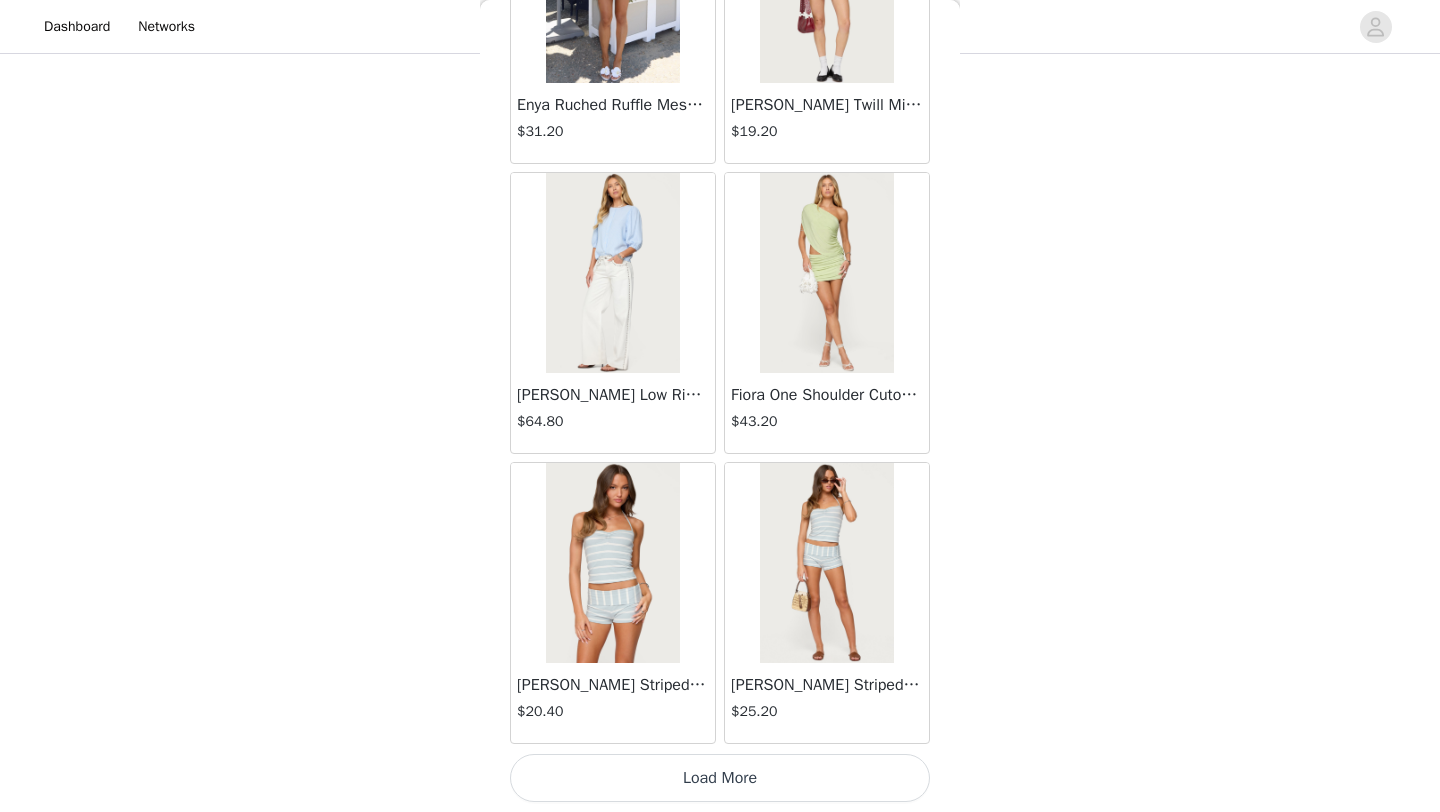 click on "Load More" at bounding box center (720, 778) 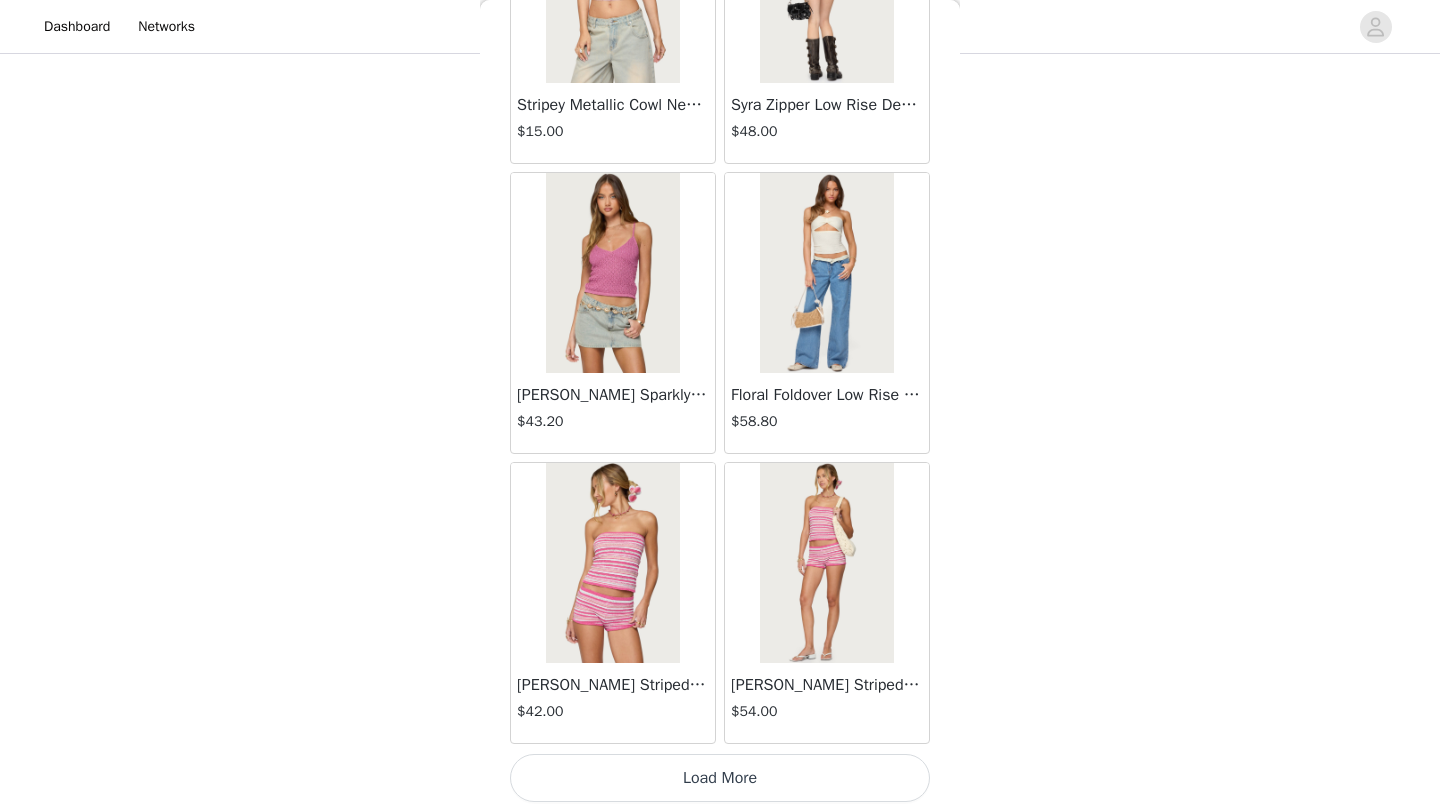 click on "Load More" at bounding box center [720, 778] 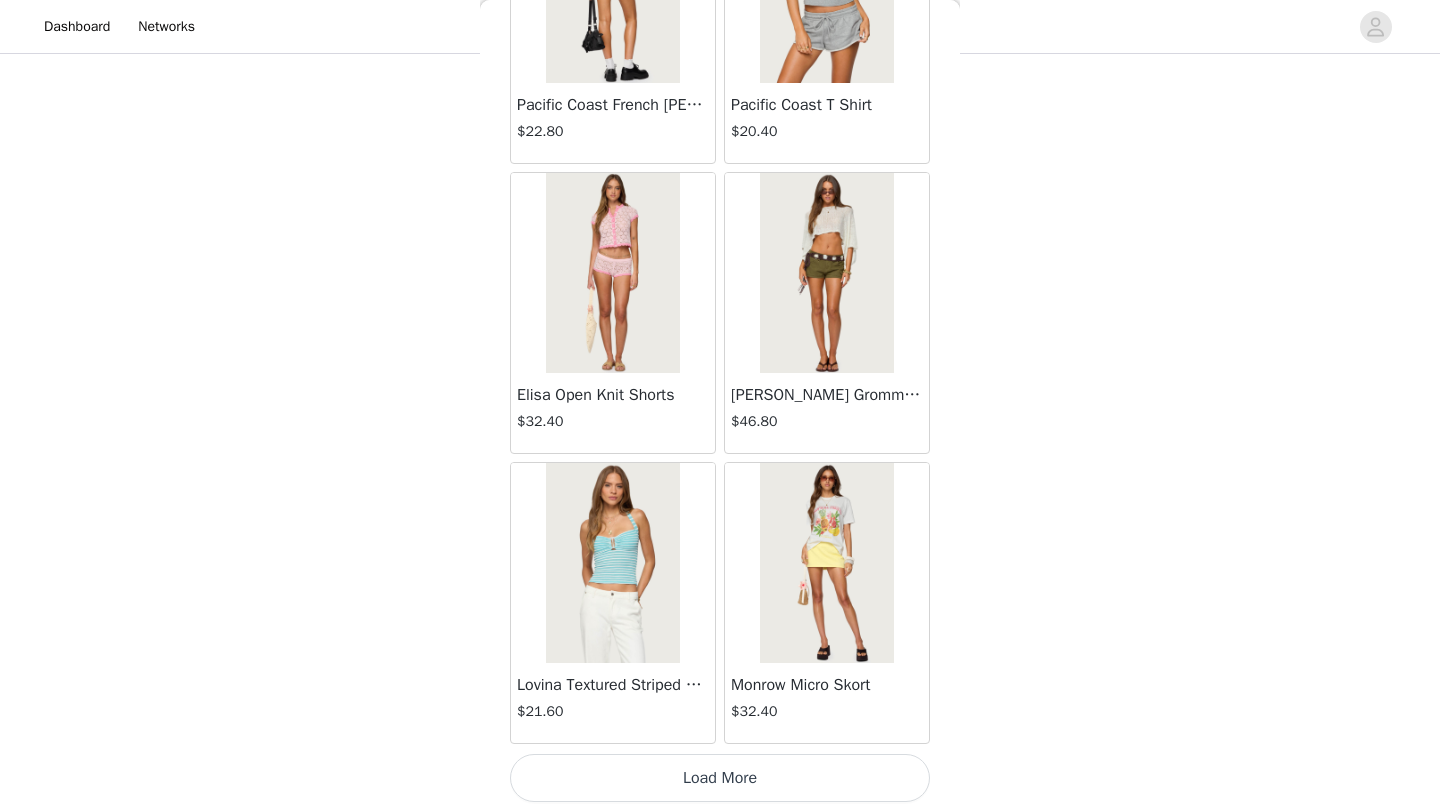 click on "Load More" at bounding box center (720, 778) 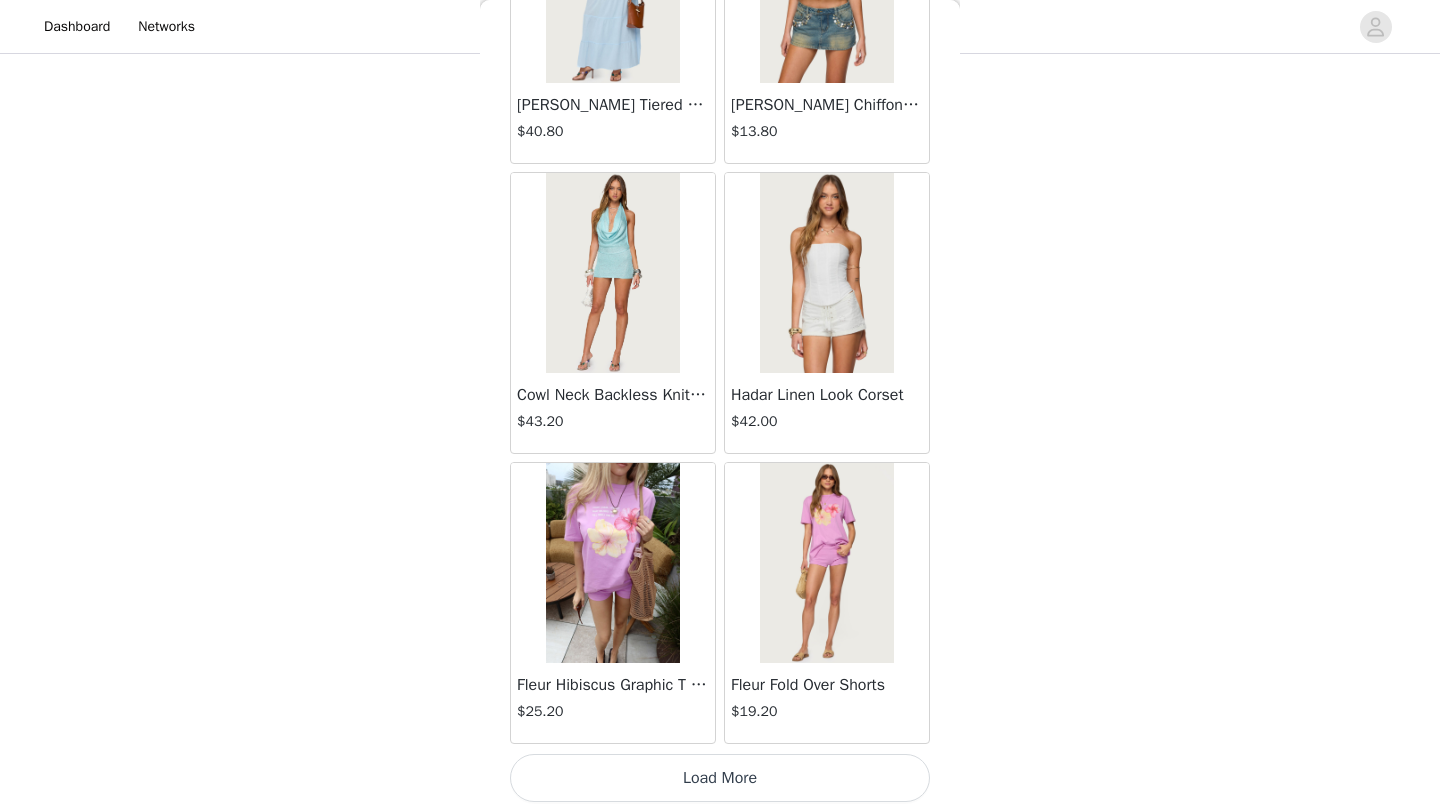 click on "Load More" at bounding box center (720, 778) 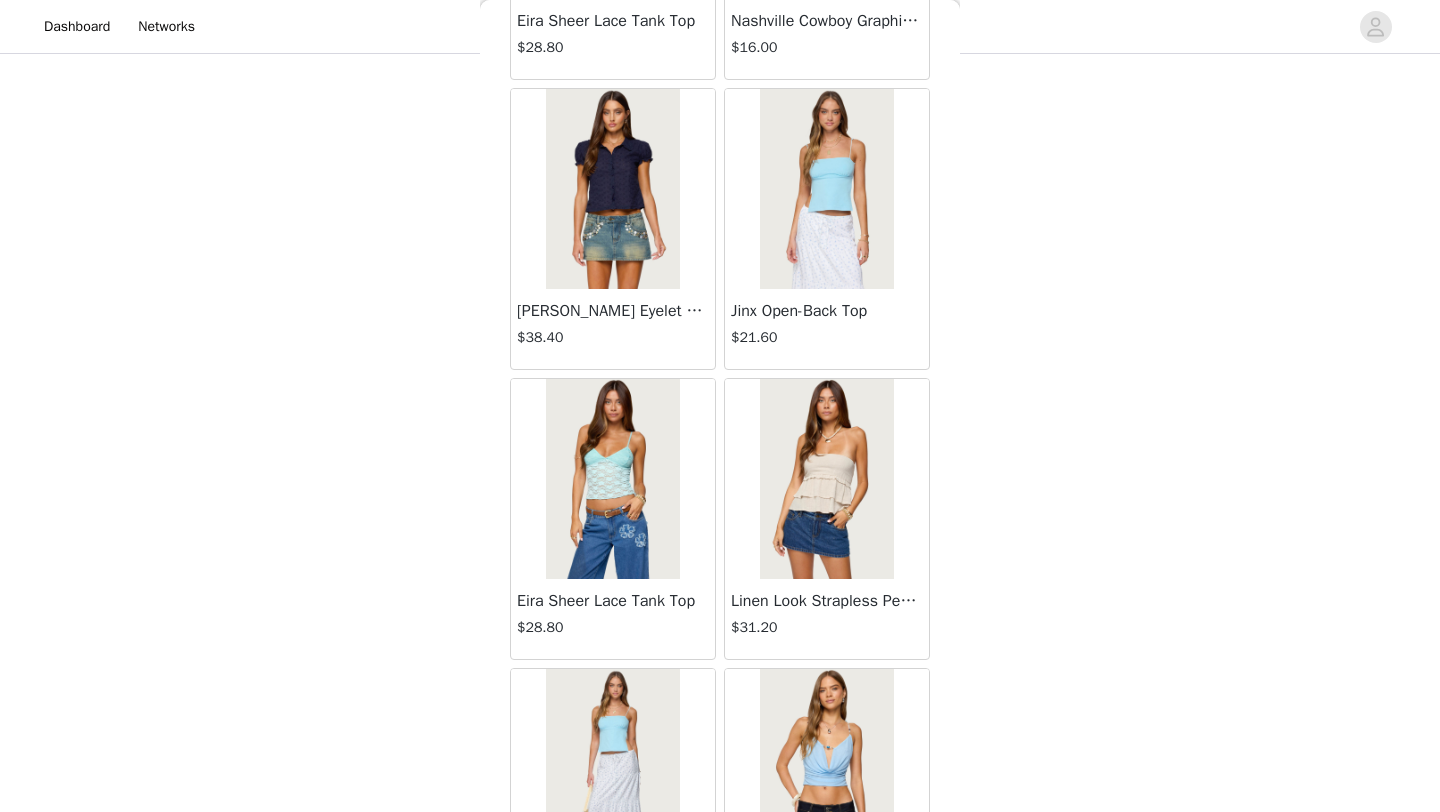 scroll, scrollTop: 16748, scrollLeft: 0, axis: vertical 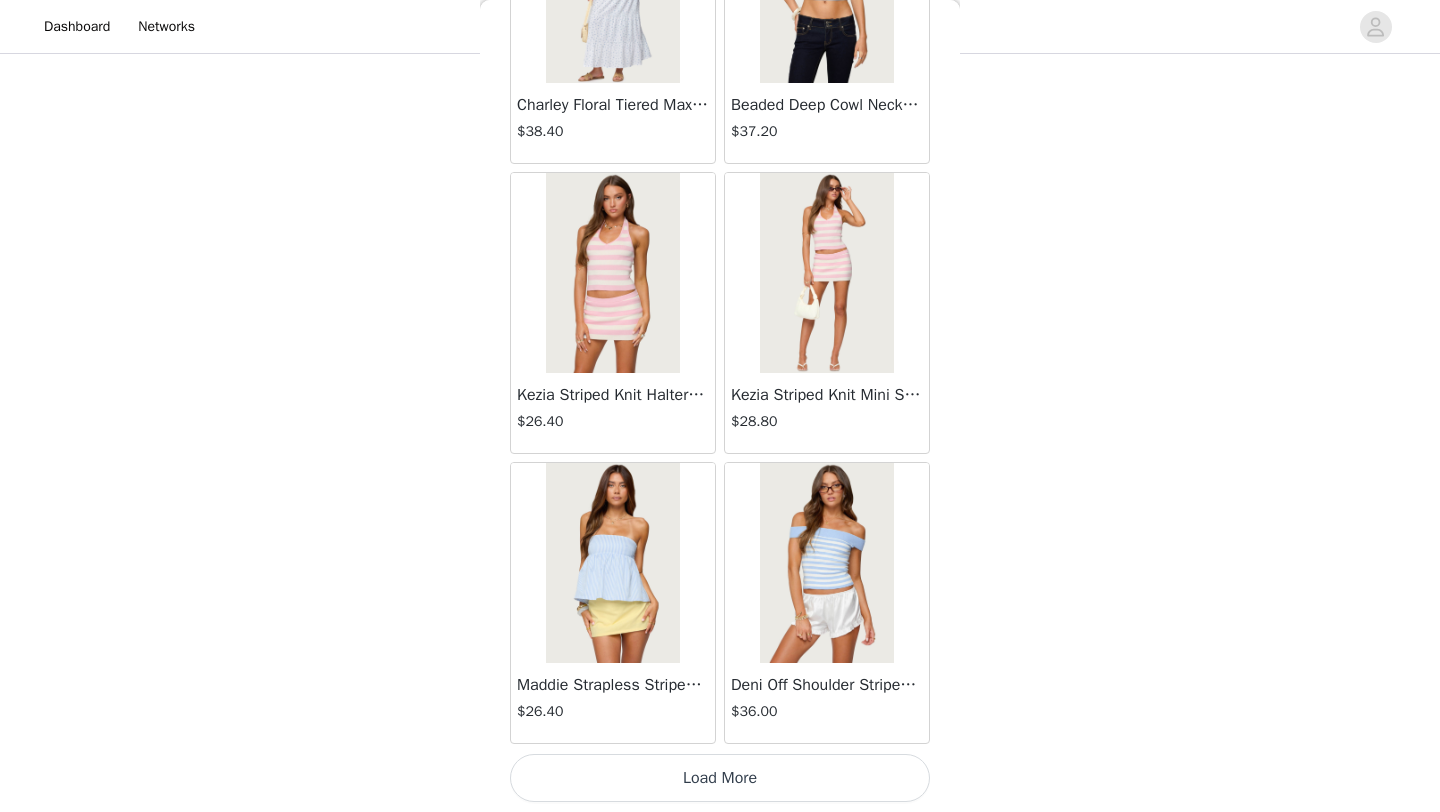 click on "Load More" at bounding box center [720, 778] 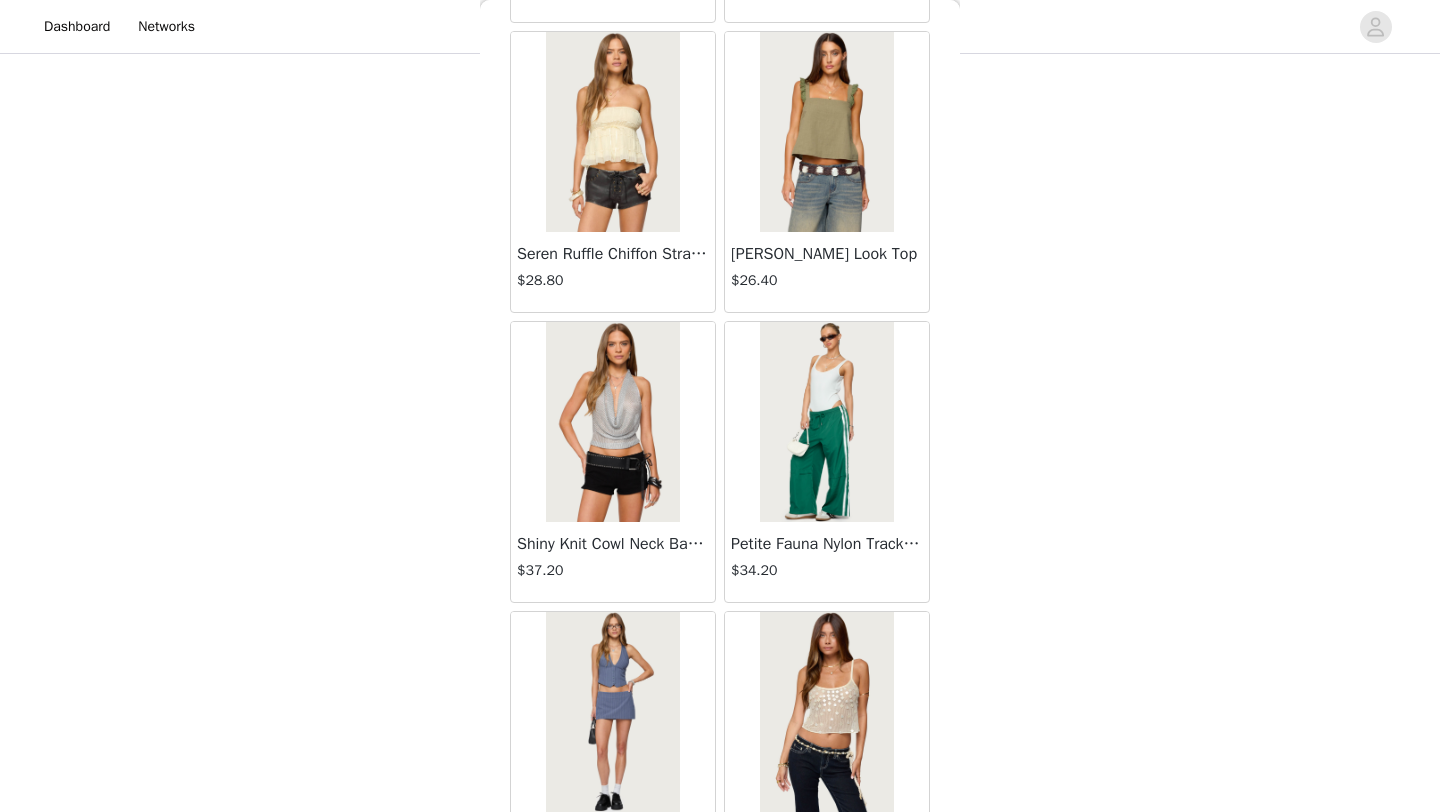scroll, scrollTop: 19648, scrollLeft: 0, axis: vertical 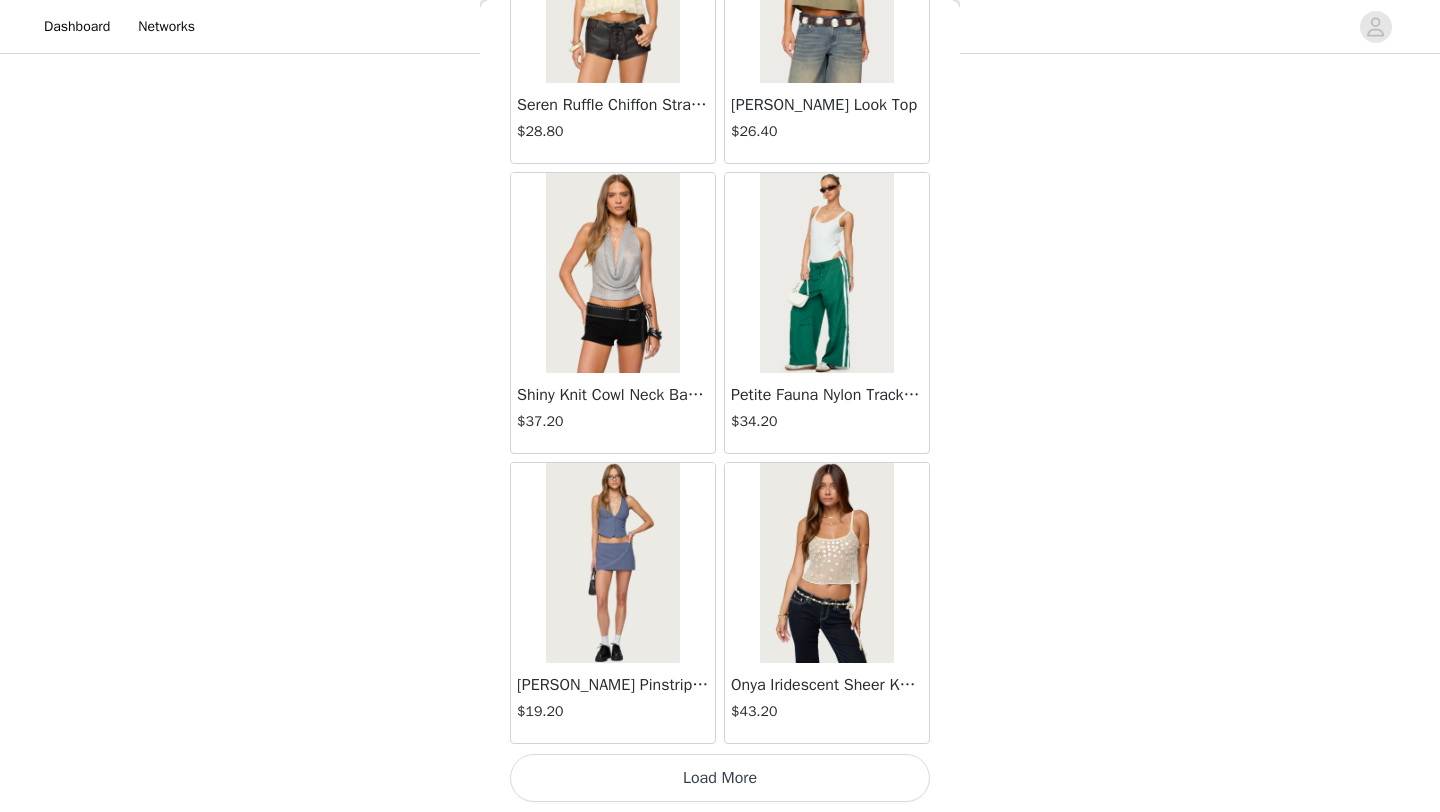 click on "Load More" at bounding box center (720, 778) 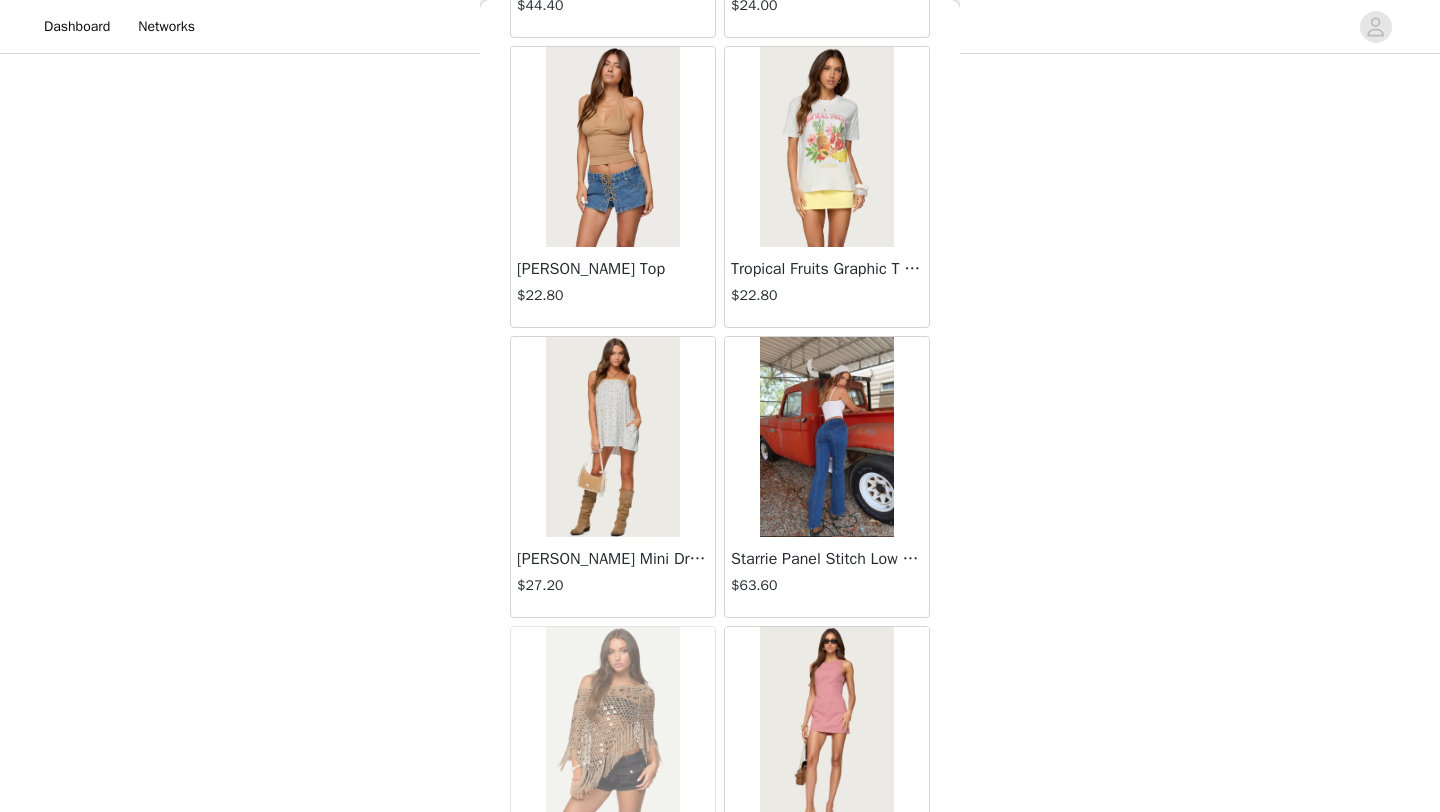 scroll, scrollTop: 22548, scrollLeft: 0, axis: vertical 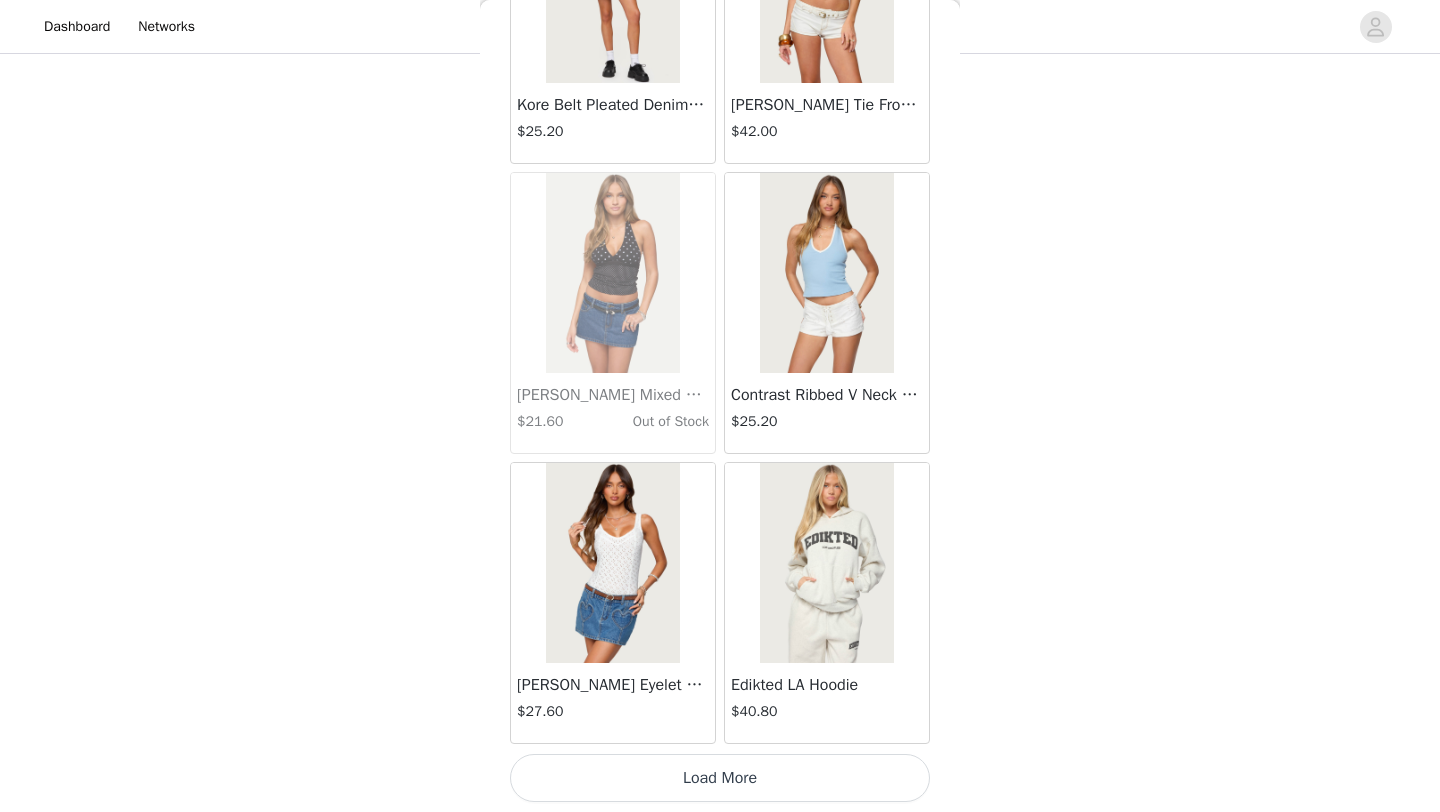 click on "Load More" at bounding box center [720, 778] 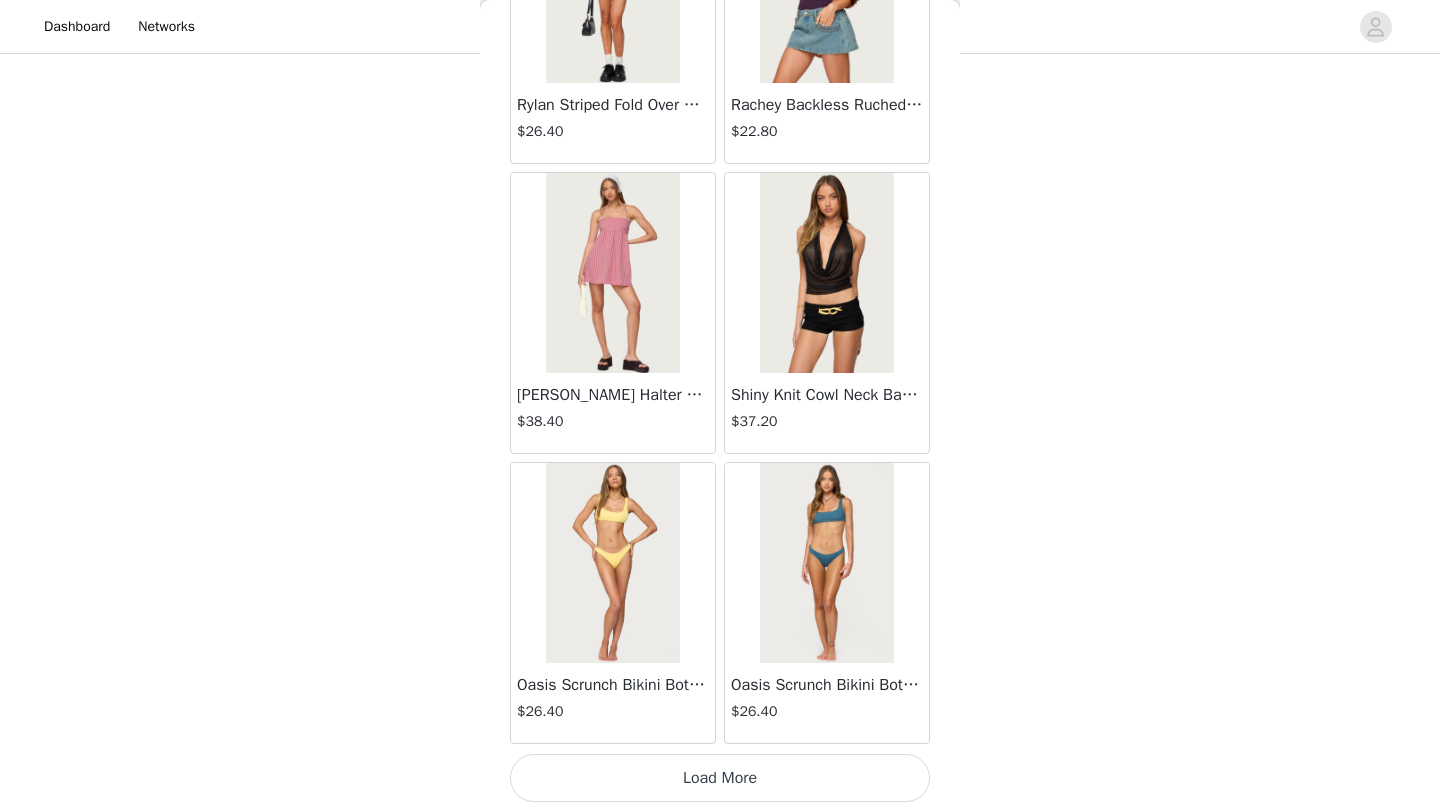 click on "Load More" at bounding box center [720, 778] 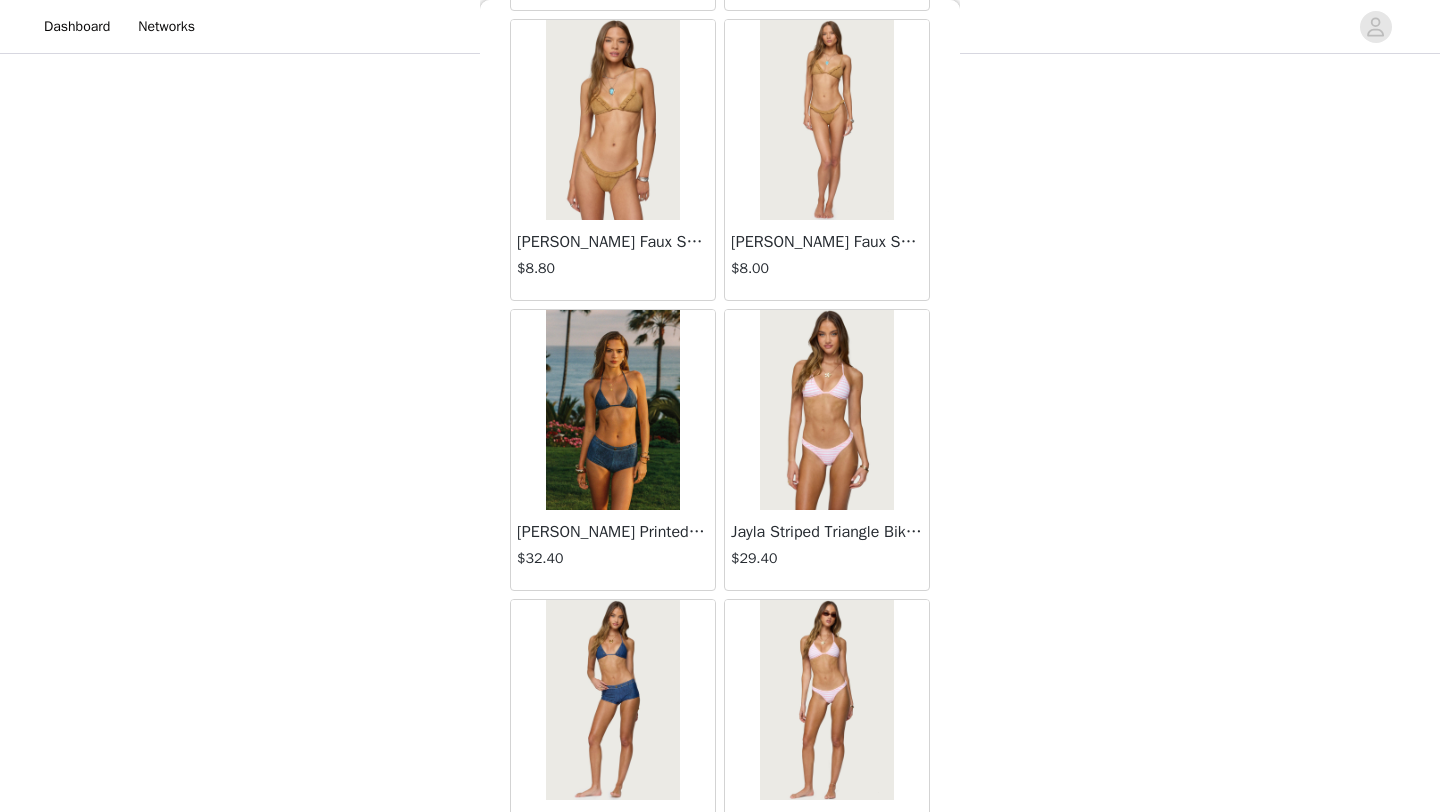 scroll, scrollTop: 28348, scrollLeft: 0, axis: vertical 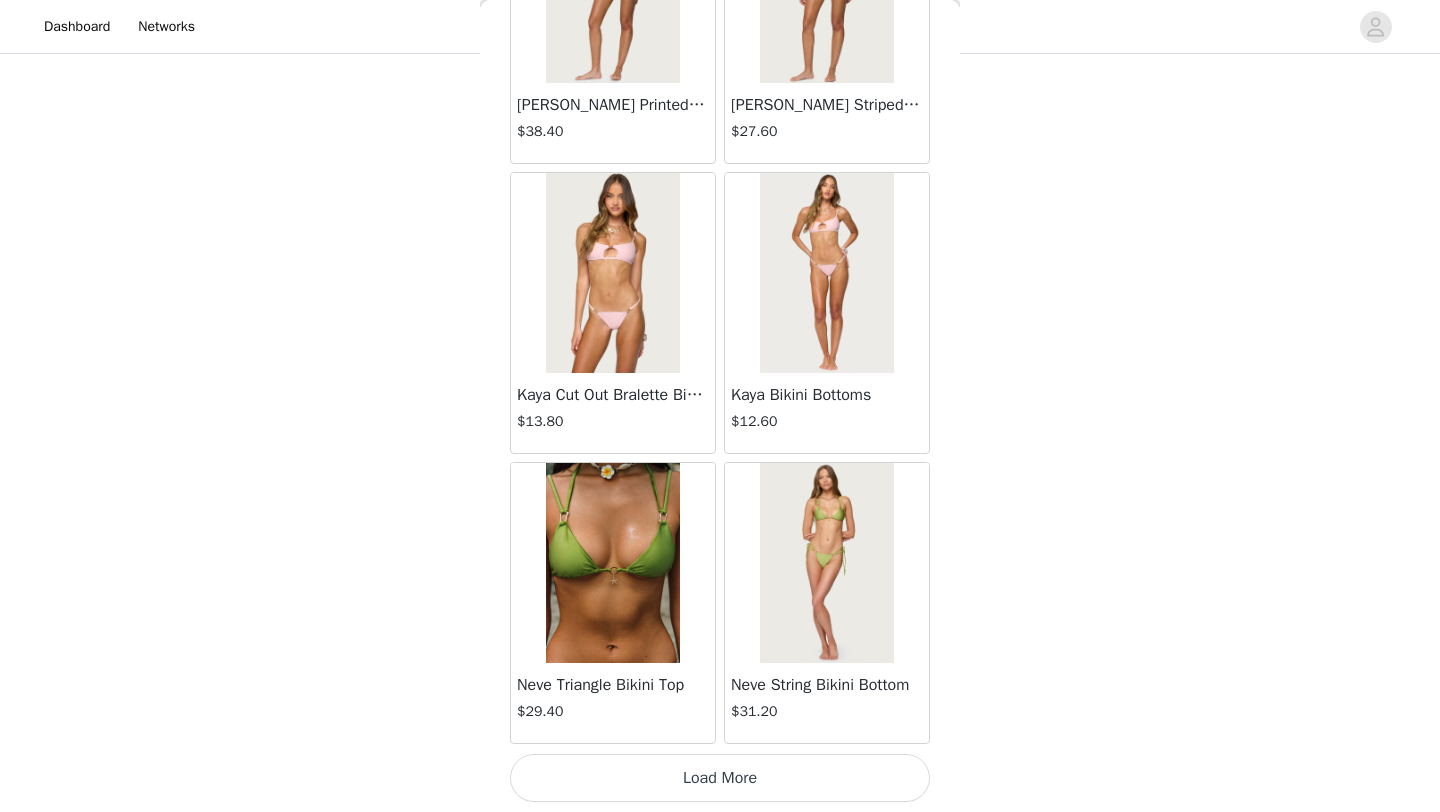 click on "Load More" at bounding box center [720, 778] 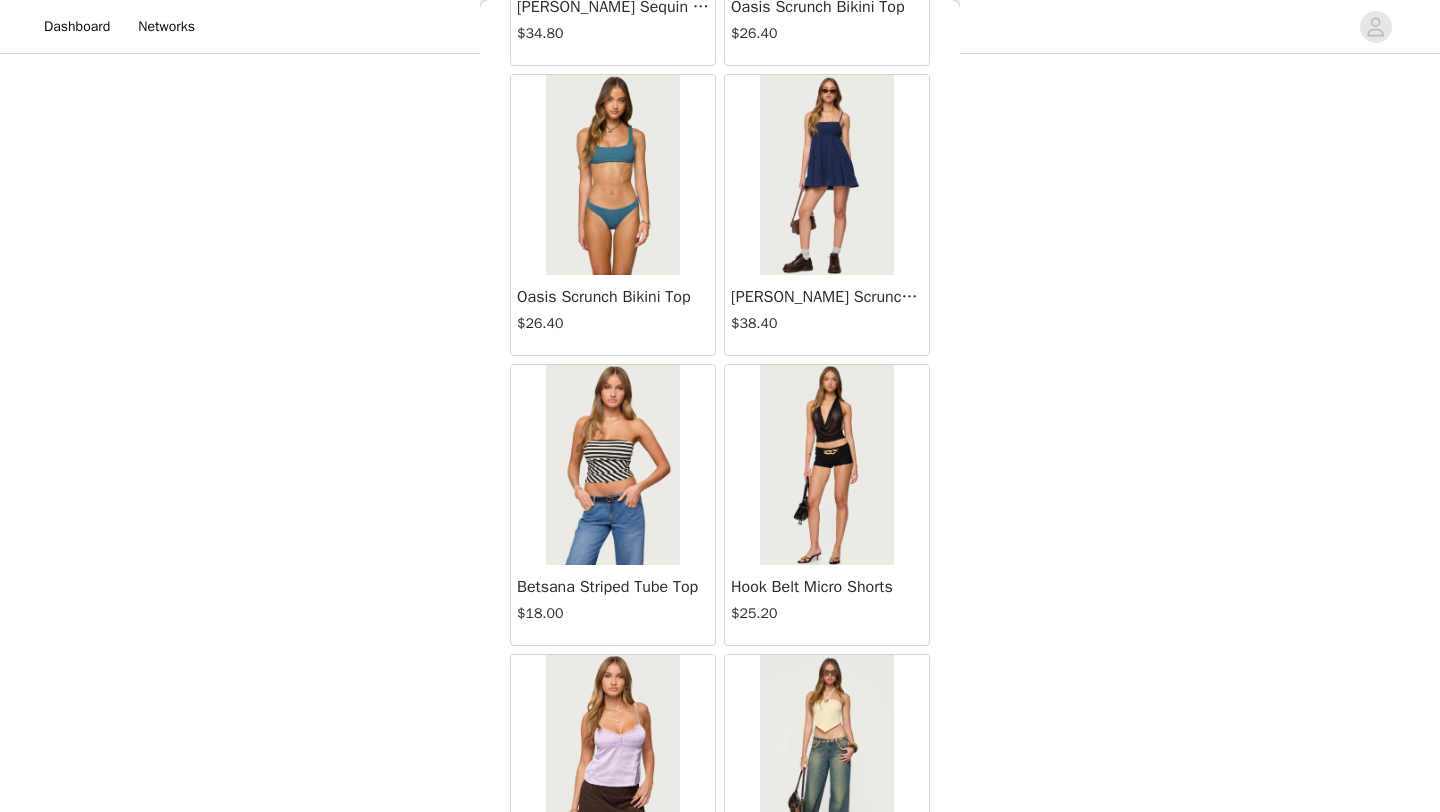 scroll, scrollTop: 31248, scrollLeft: 0, axis: vertical 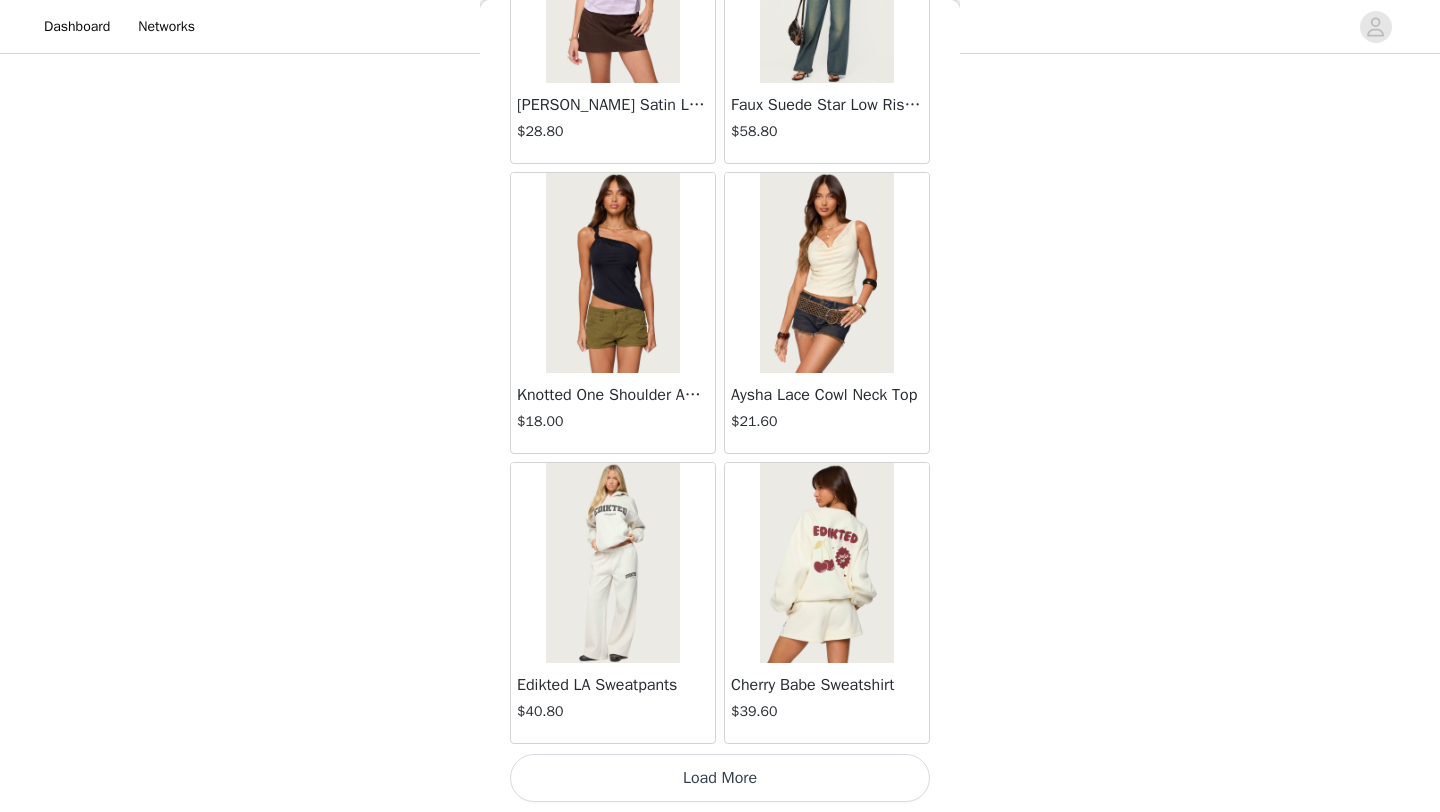click on "Load More" at bounding box center (720, 778) 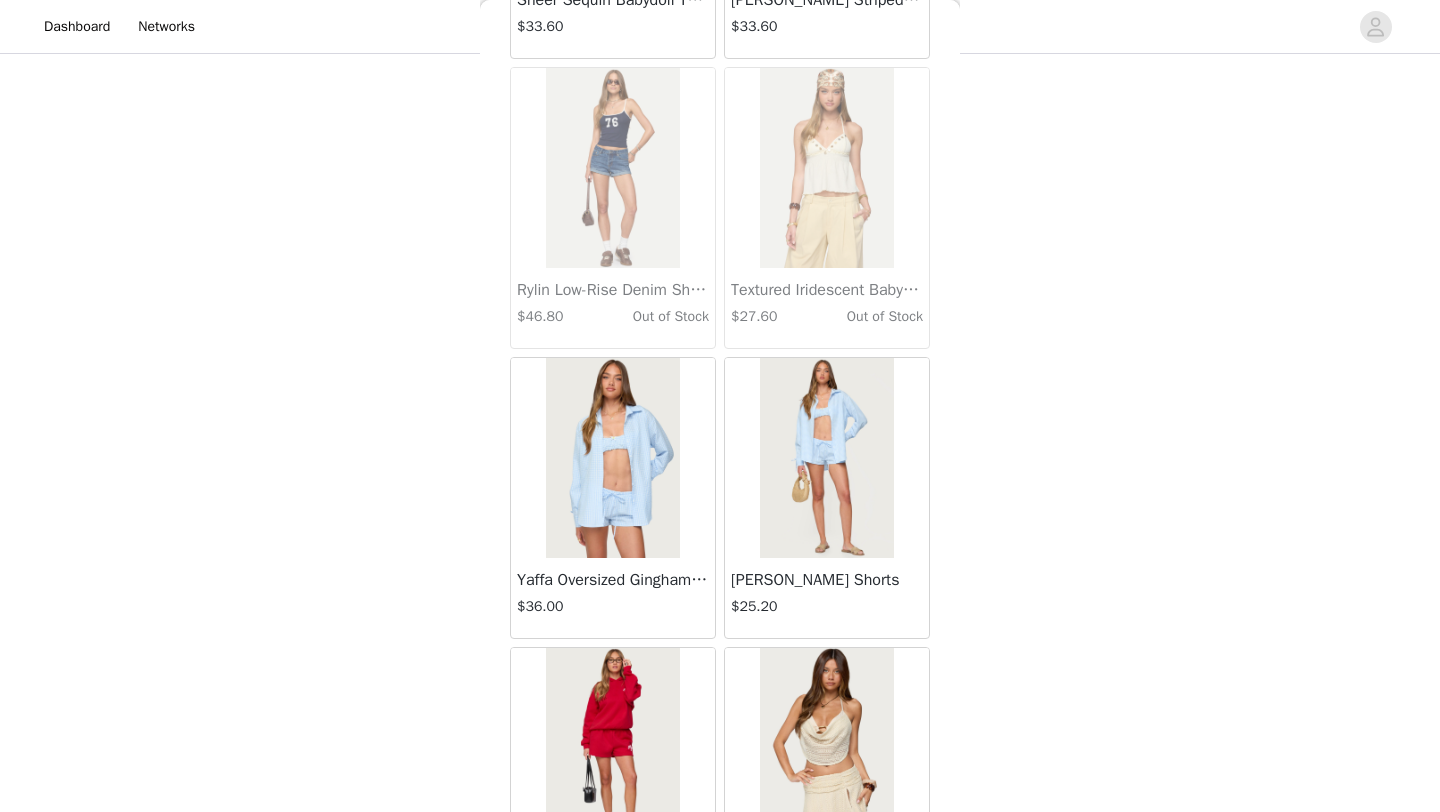 scroll, scrollTop: 34148, scrollLeft: 0, axis: vertical 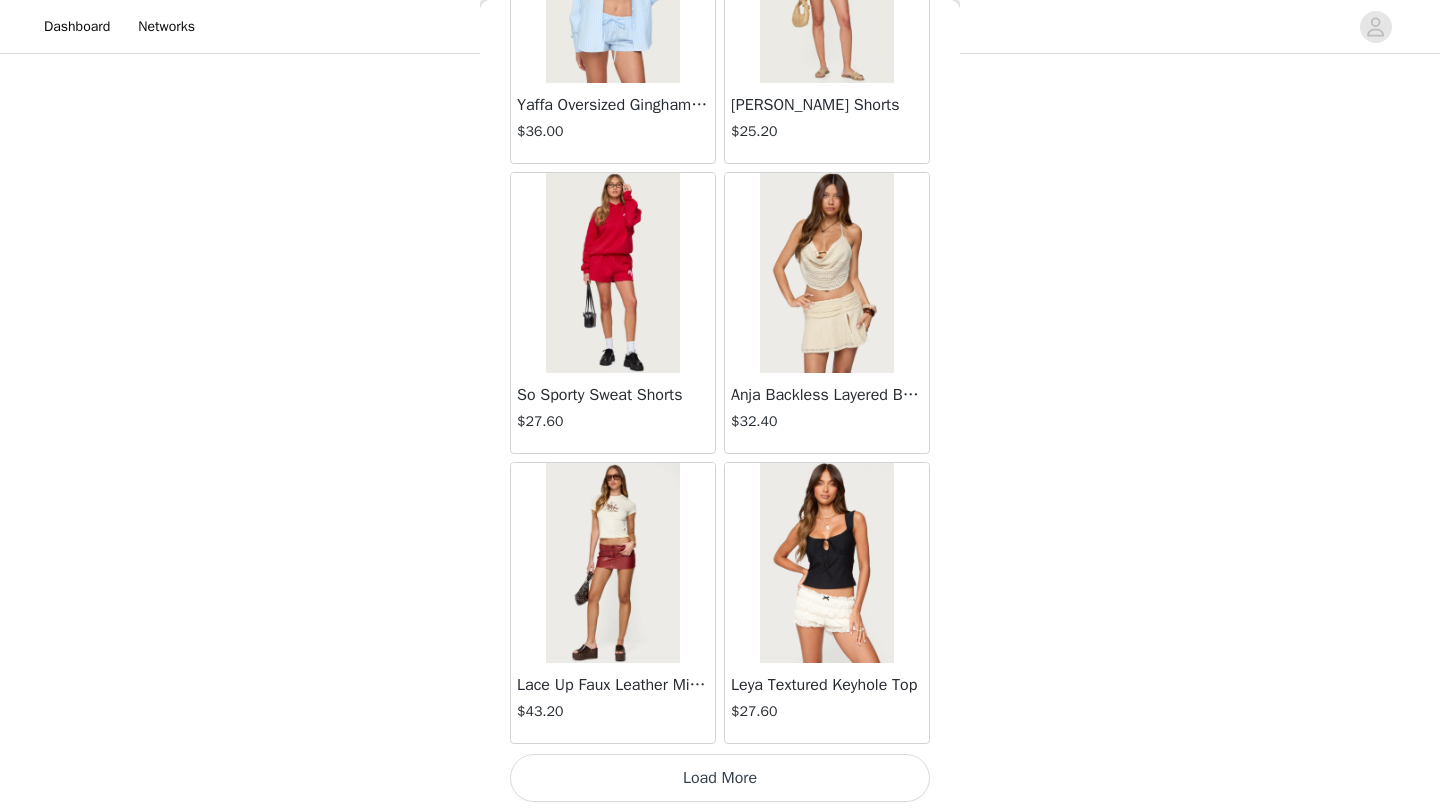 click on "Load More" at bounding box center (720, 778) 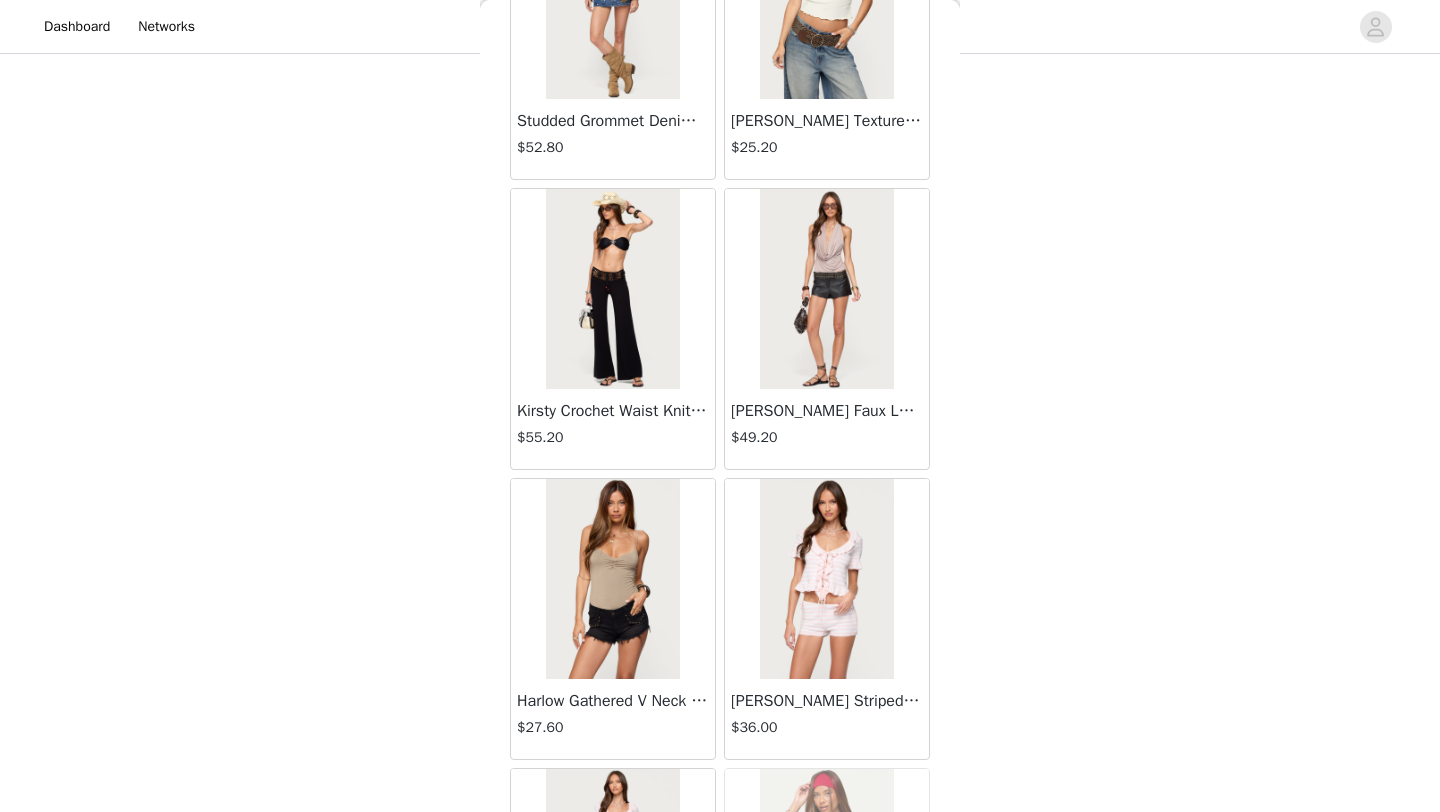 scroll, scrollTop: 37048, scrollLeft: 0, axis: vertical 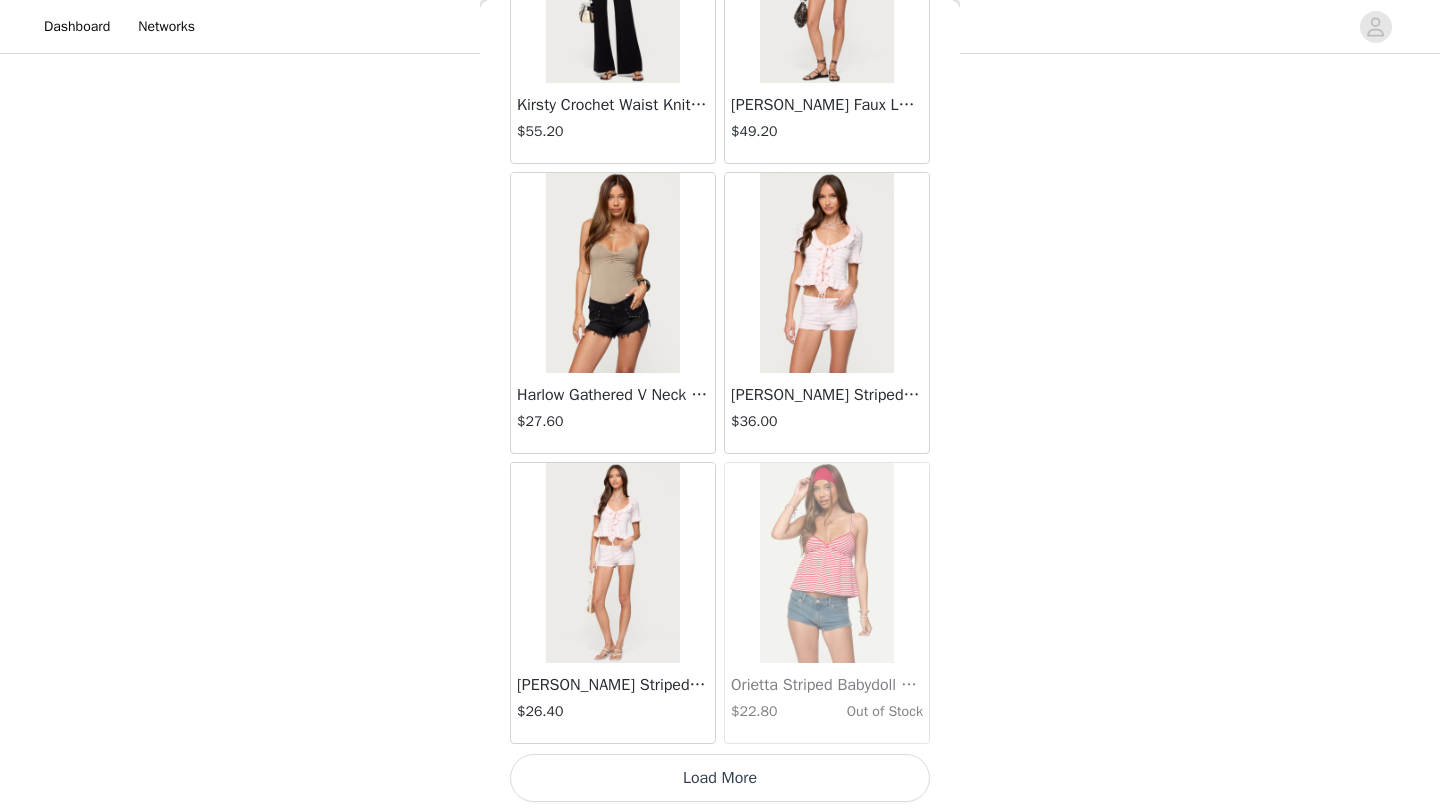 click on "Load More" at bounding box center (720, 778) 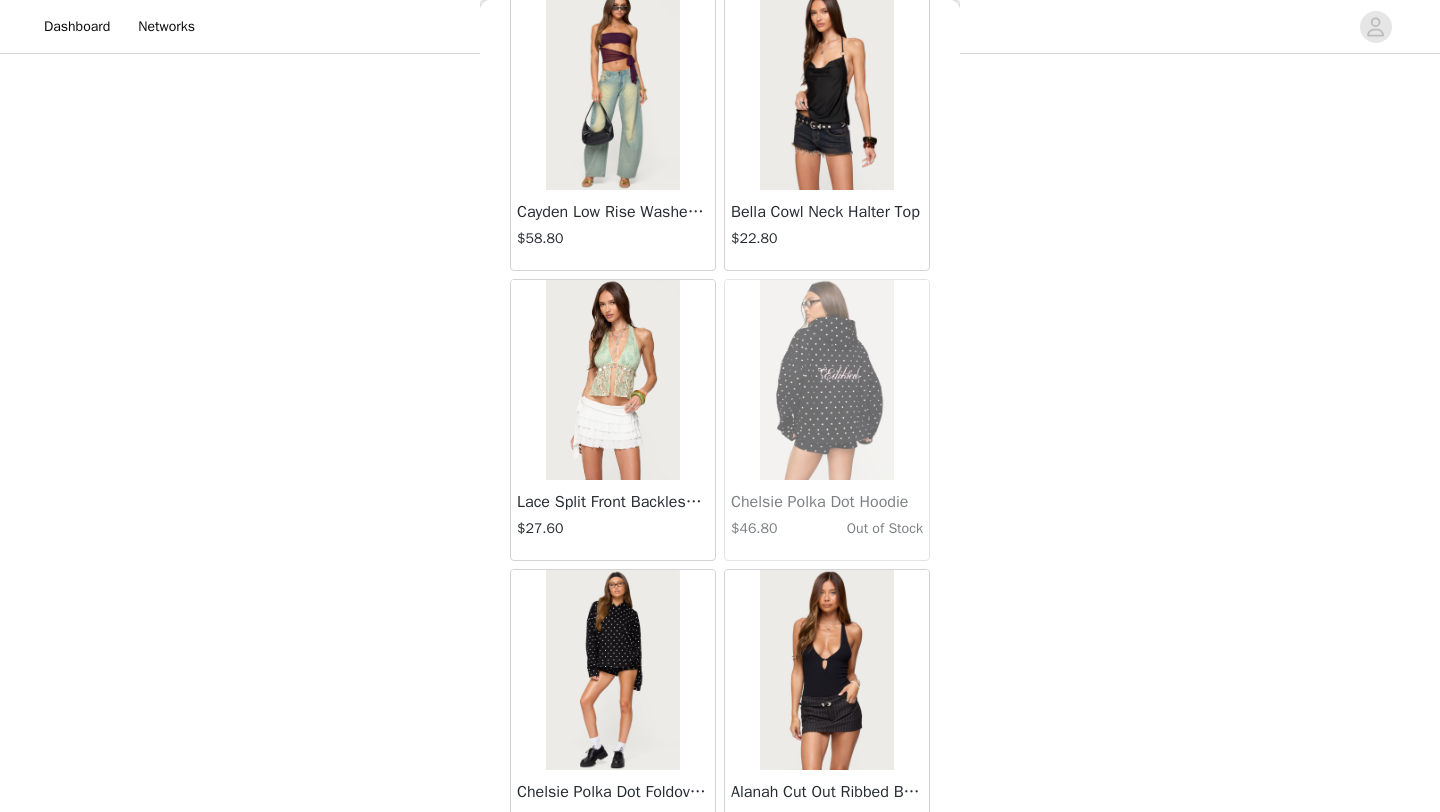 scroll, scrollTop: 39948, scrollLeft: 0, axis: vertical 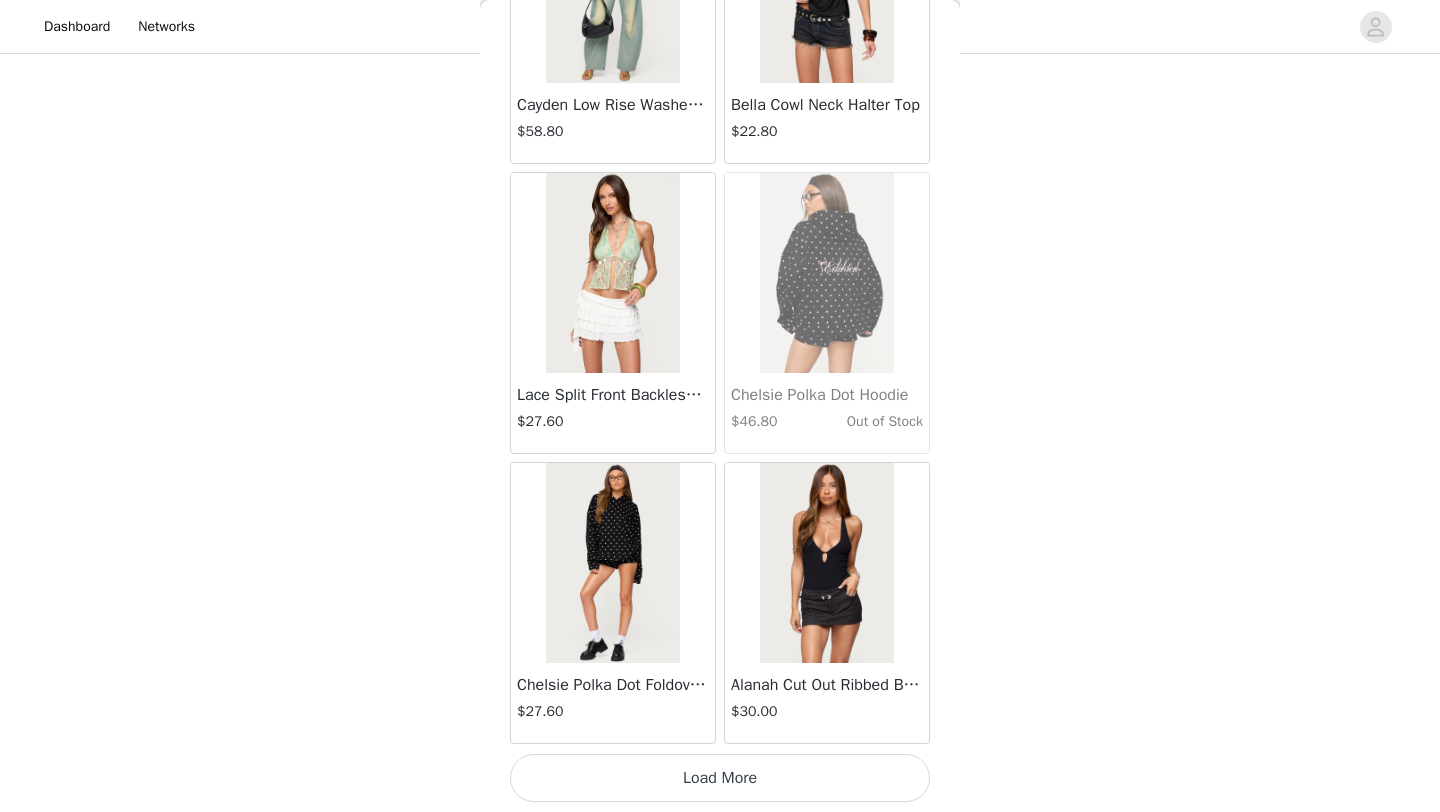 click on "Load More" at bounding box center [720, 778] 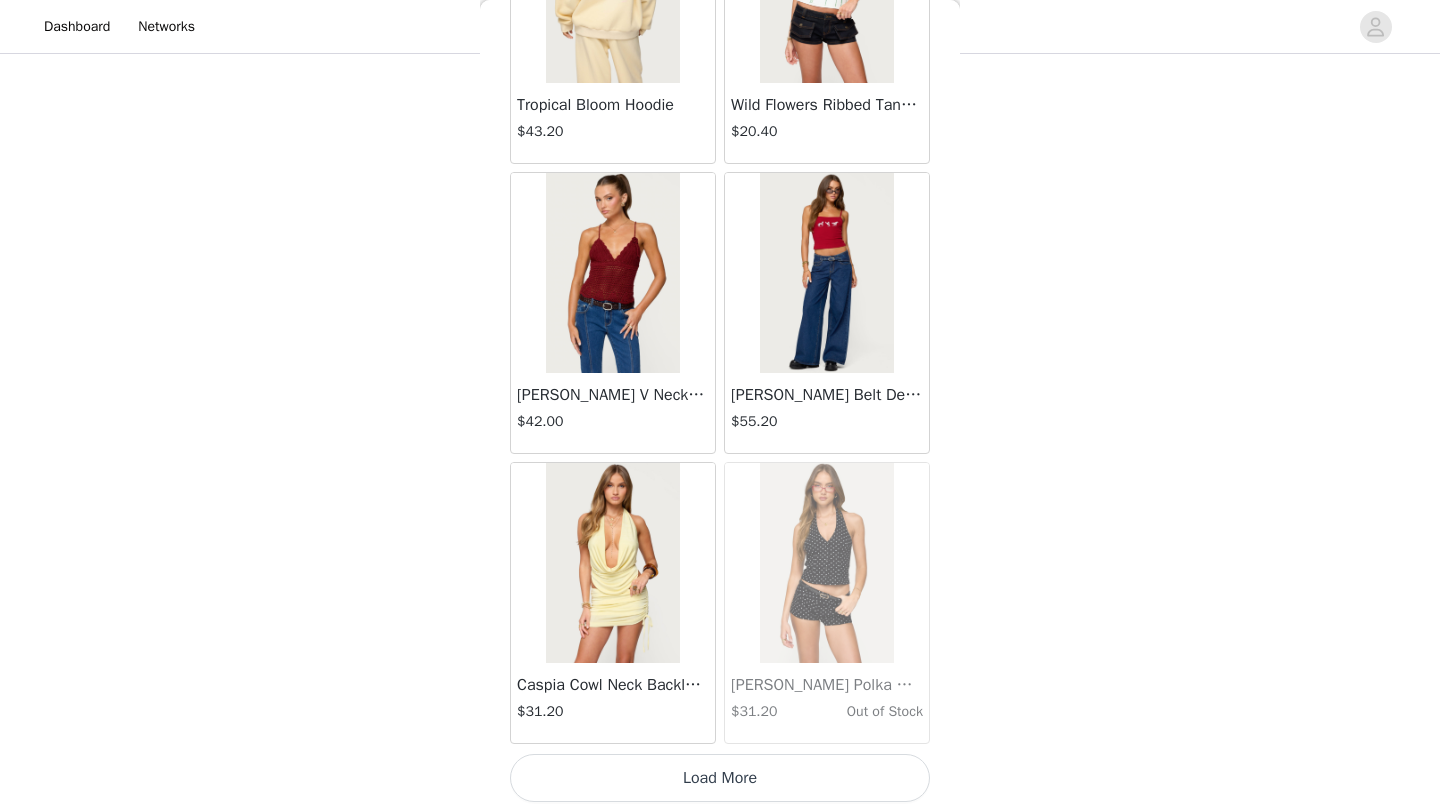 click on "Load More" at bounding box center [720, 778] 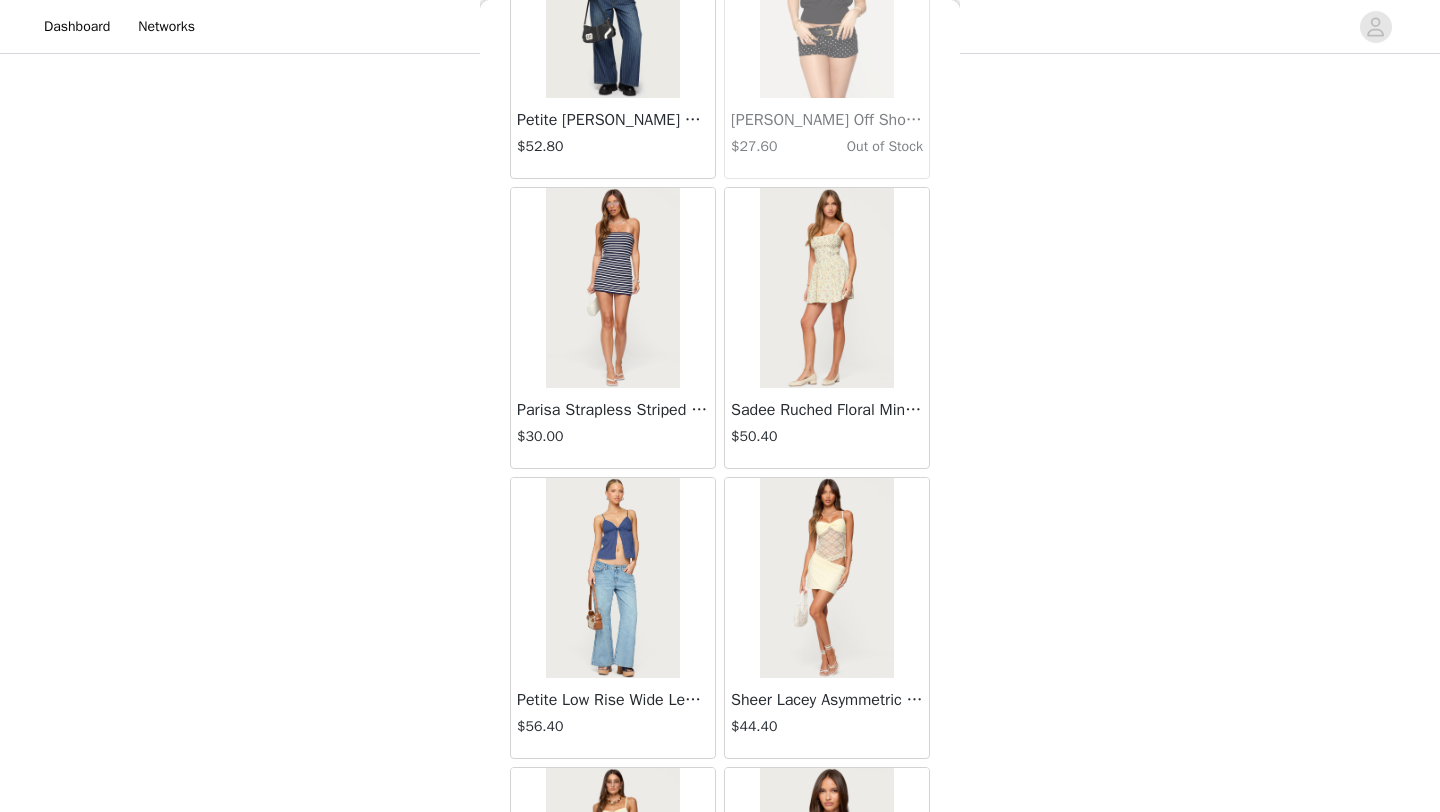 scroll, scrollTop: 45748, scrollLeft: 0, axis: vertical 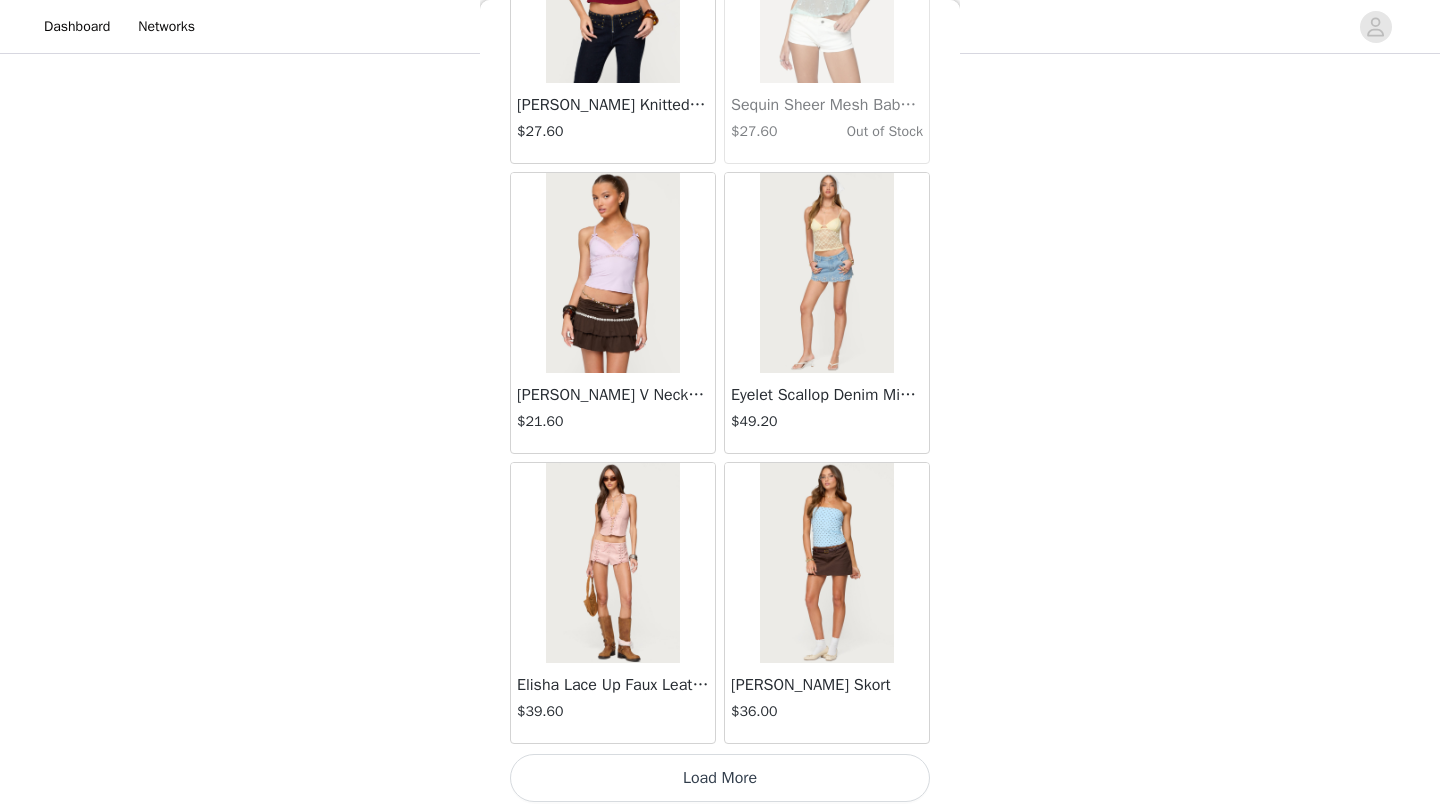 click on "Load More" at bounding box center [720, 778] 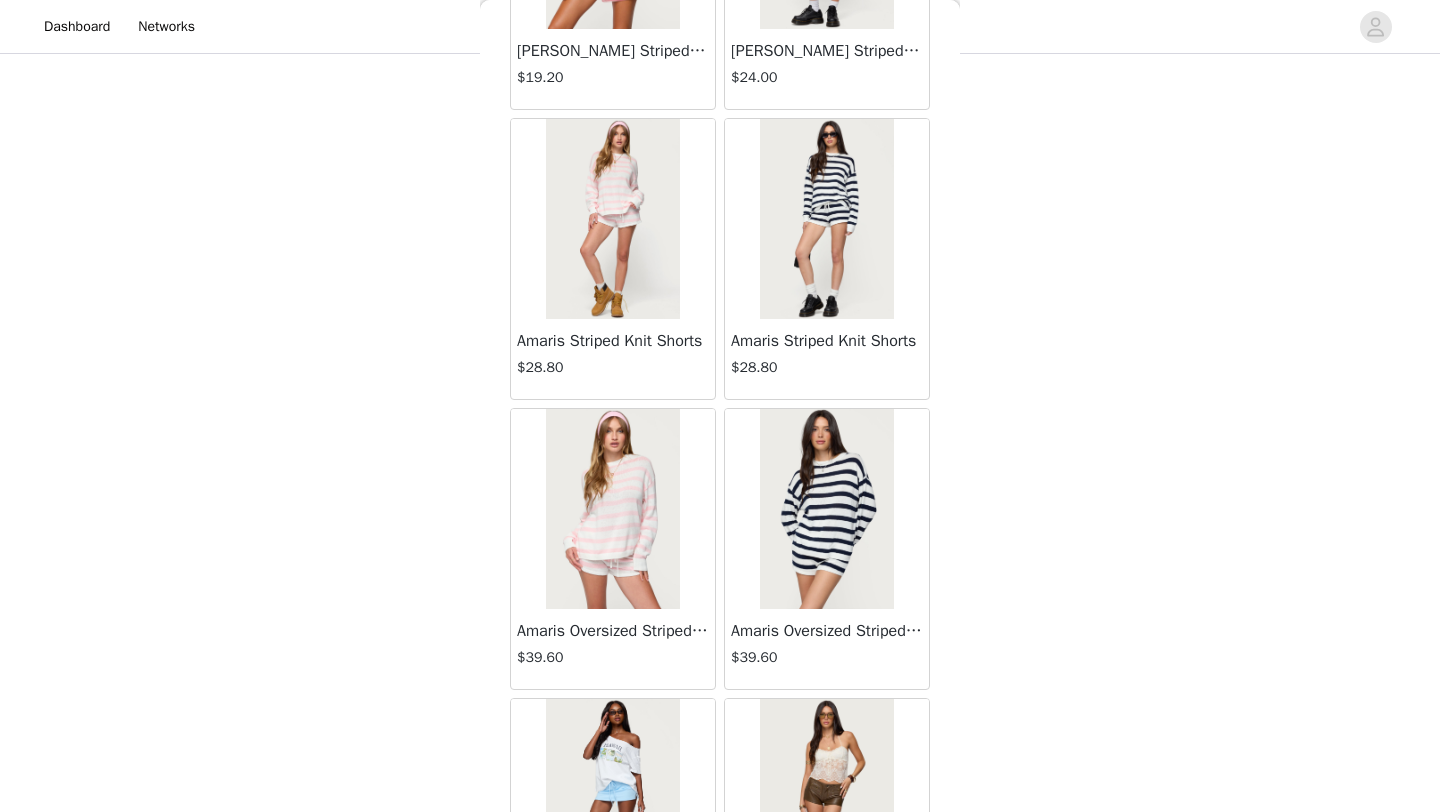 scroll, scrollTop: 48648, scrollLeft: 0, axis: vertical 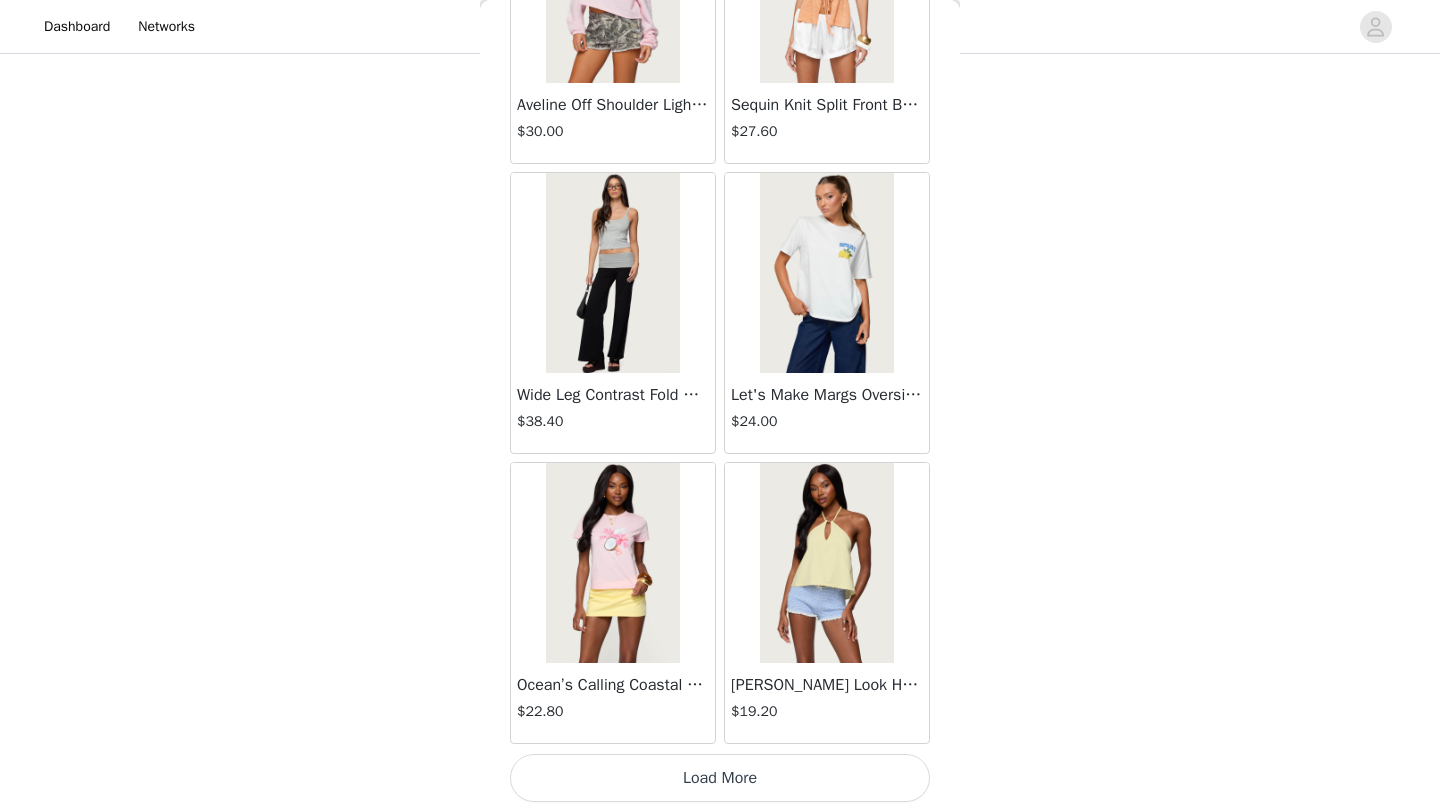 click on "Load More" at bounding box center [720, 778] 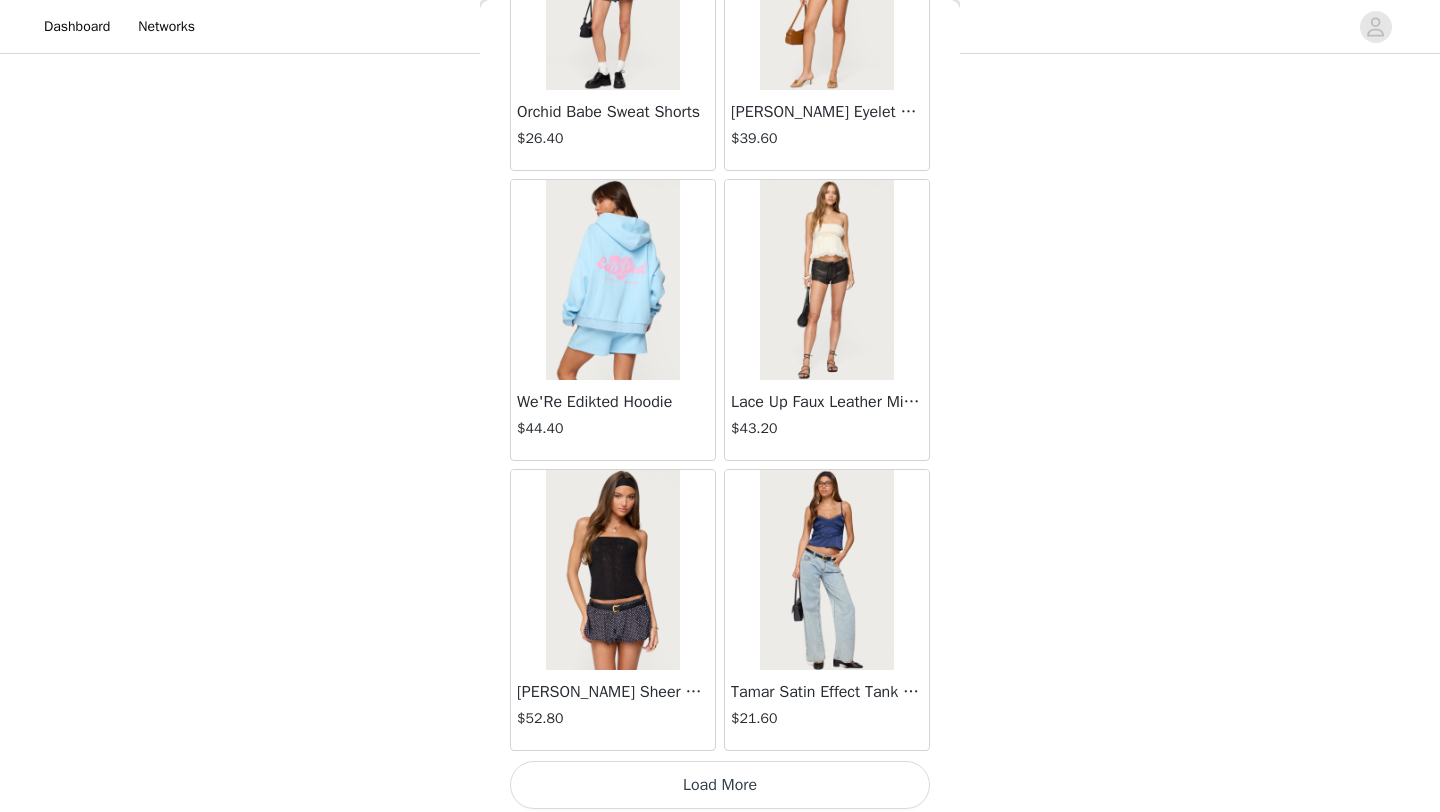 scroll, scrollTop: 51548, scrollLeft: 0, axis: vertical 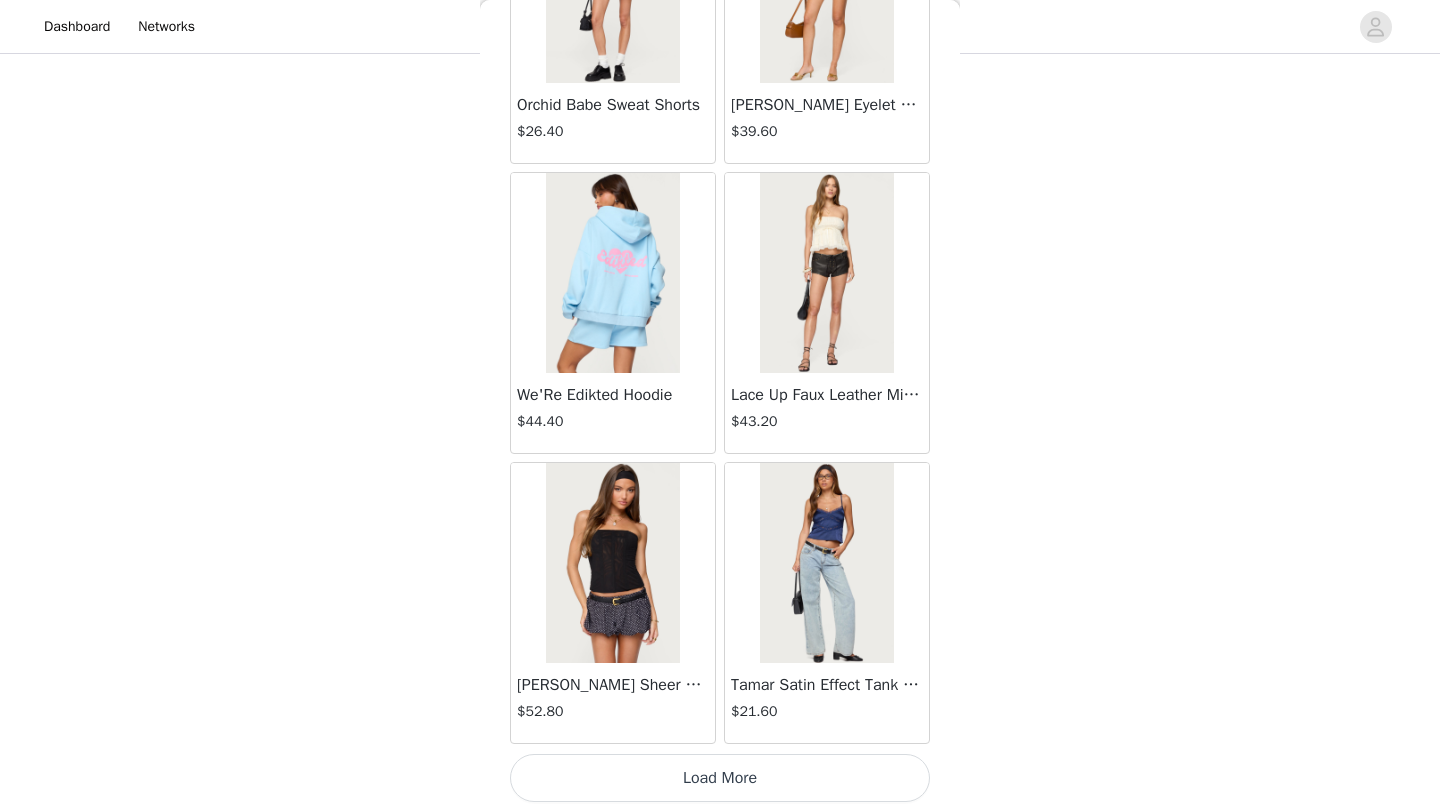 click on "Load More" at bounding box center [720, 778] 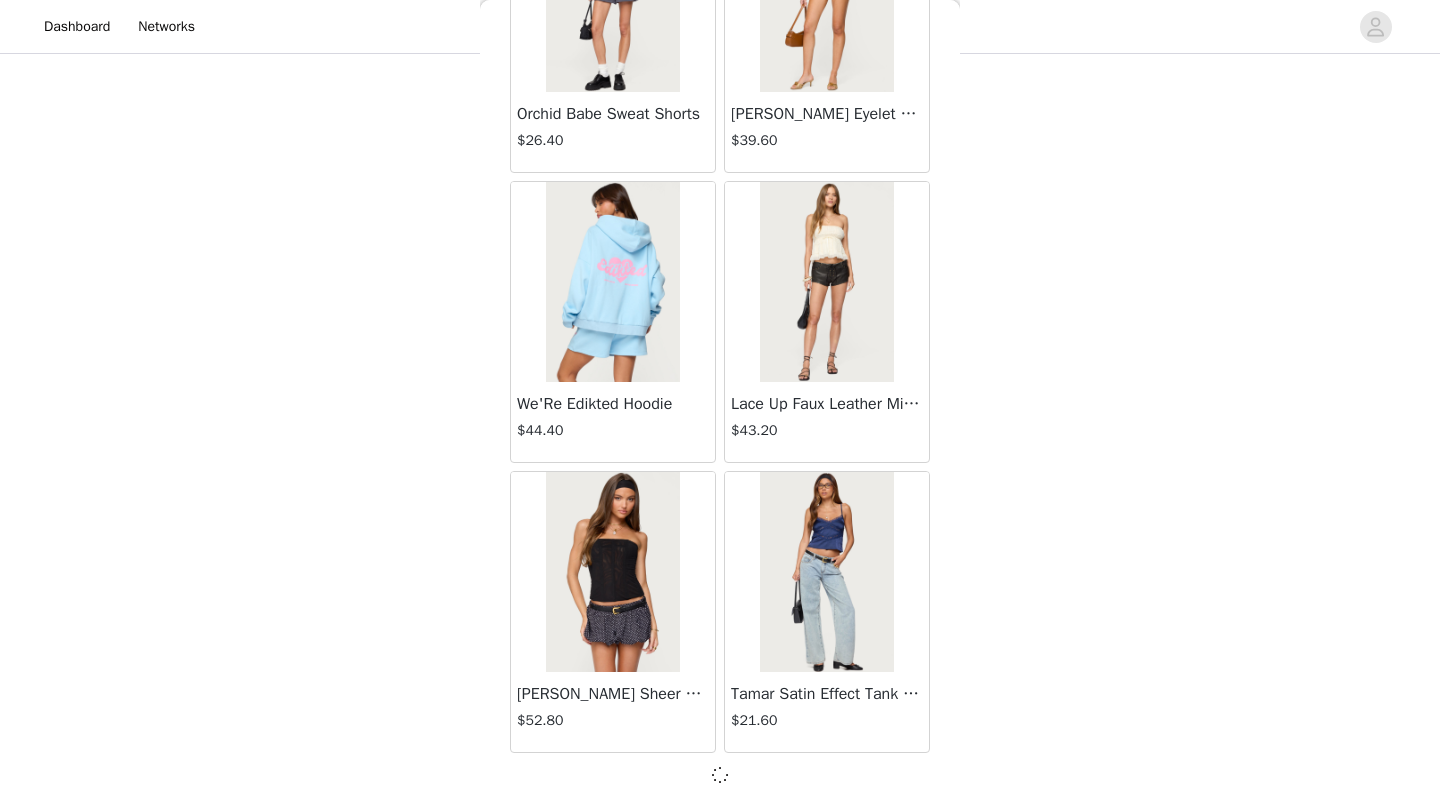 scroll, scrollTop: 51539, scrollLeft: 0, axis: vertical 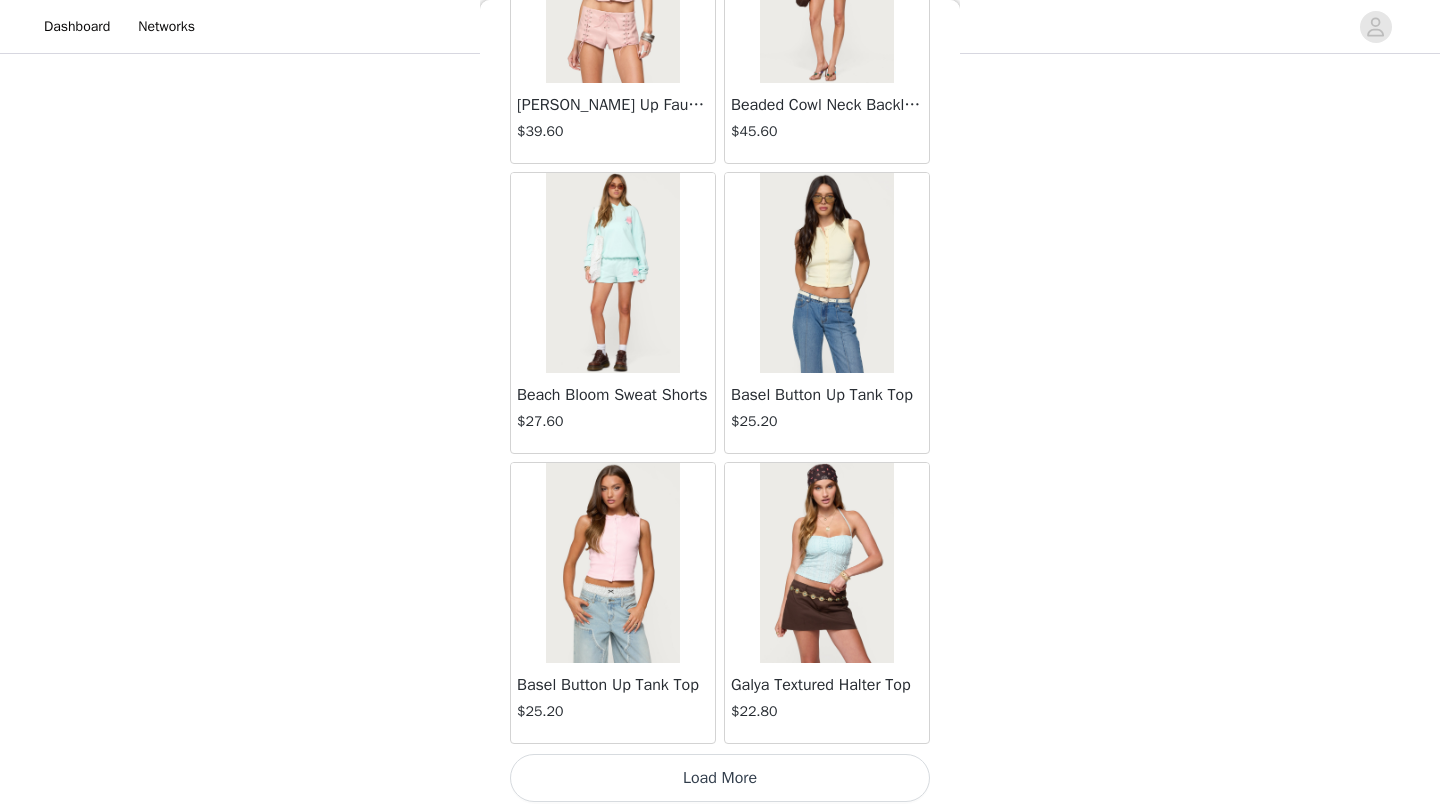 click on "Load More" at bounding box center [720, 778] 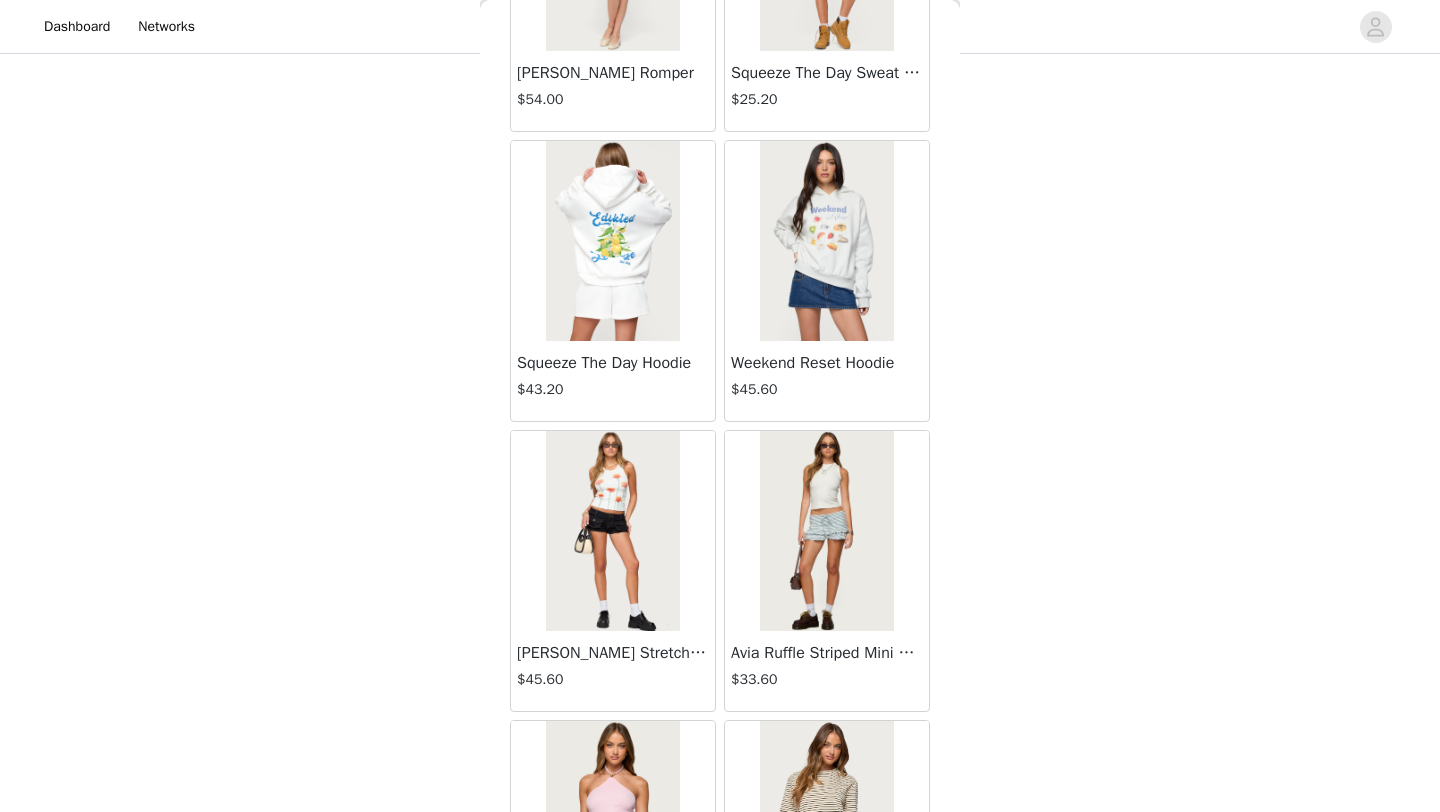 scroll, scrollTop: 57348, scrollLeft: 0, axis: vertical 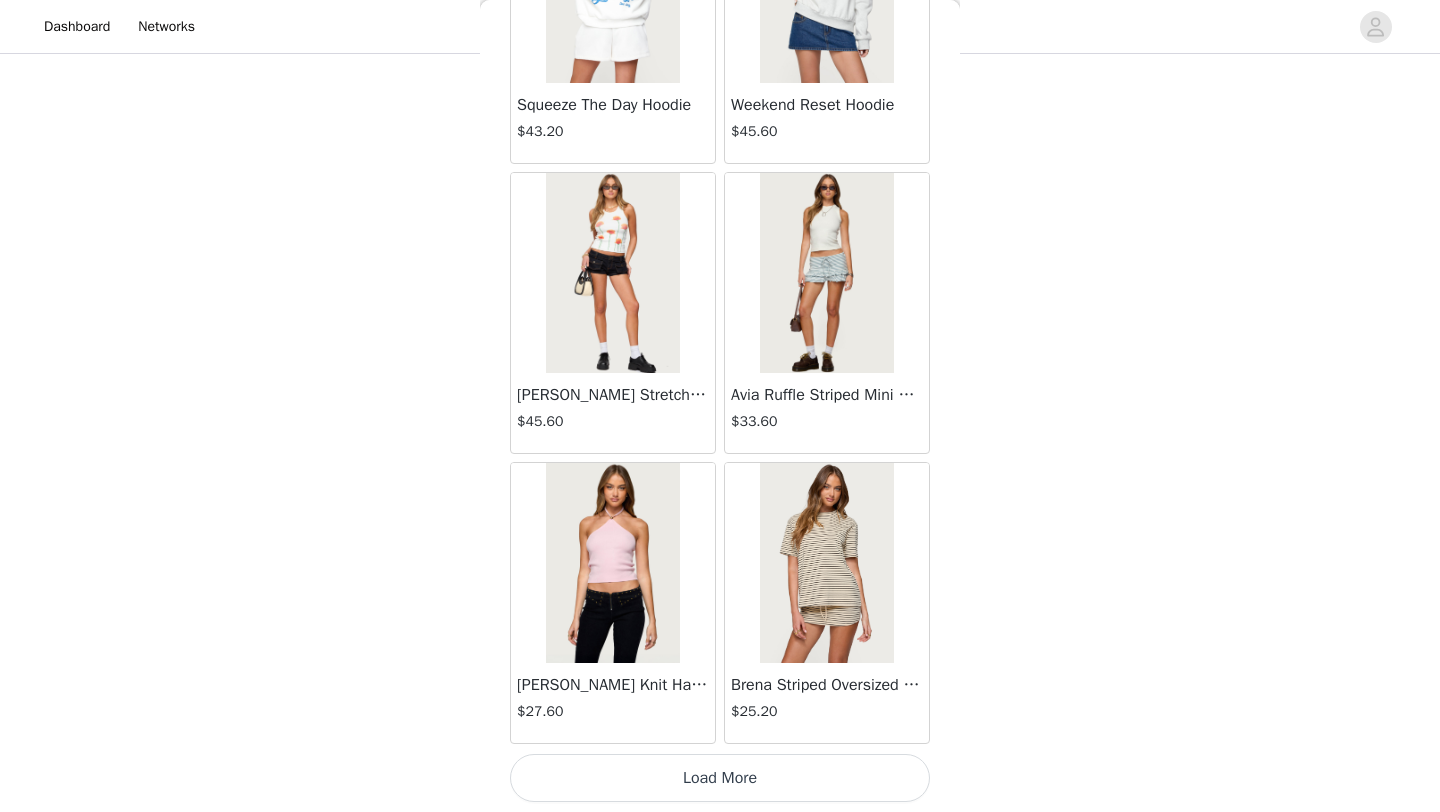 click on "Load More" at bounding box center [720, 778] 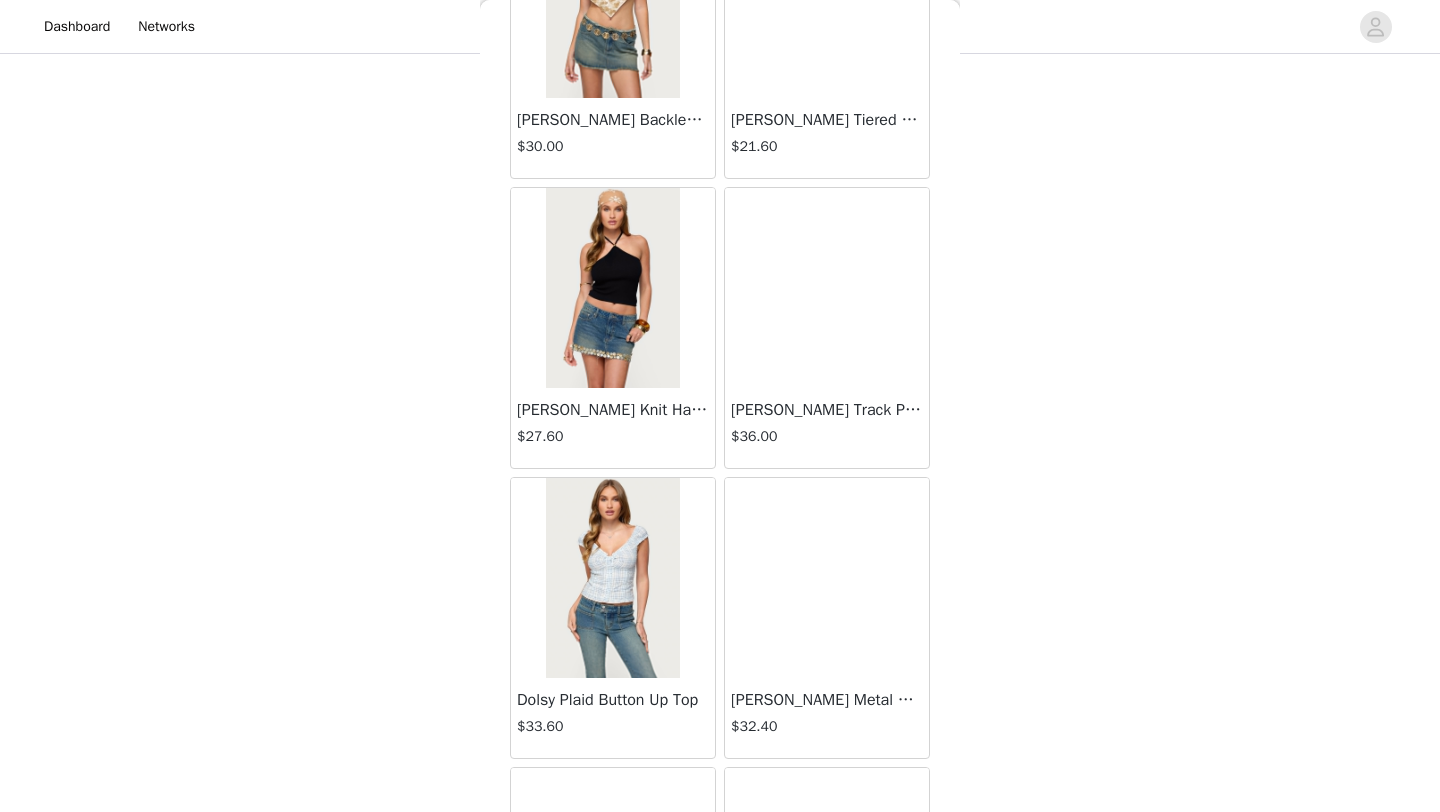 scroll, scrollTop: 60248, scrollLeft: 0, axis: vertical 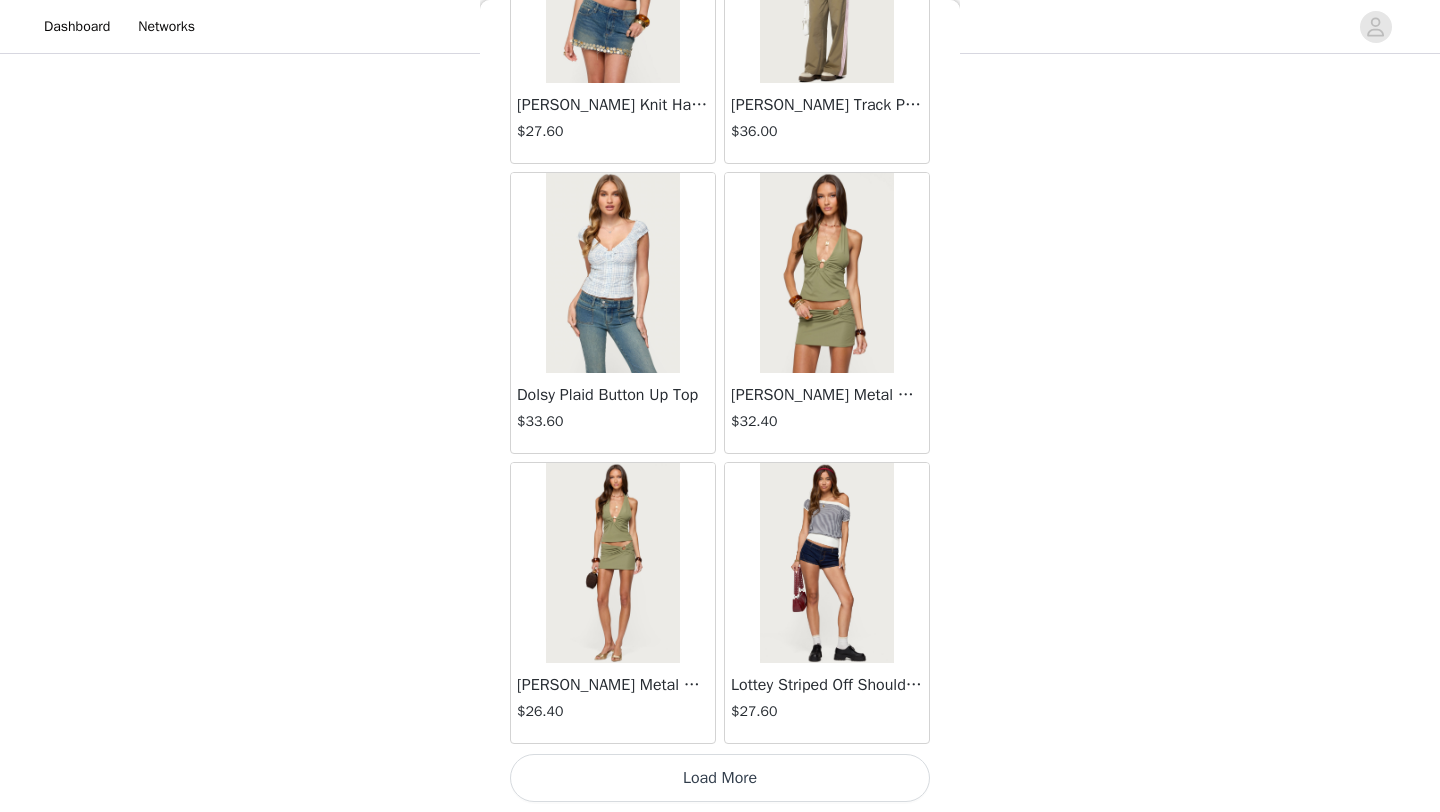 click on "Load More" at bounding box center [720, 778] 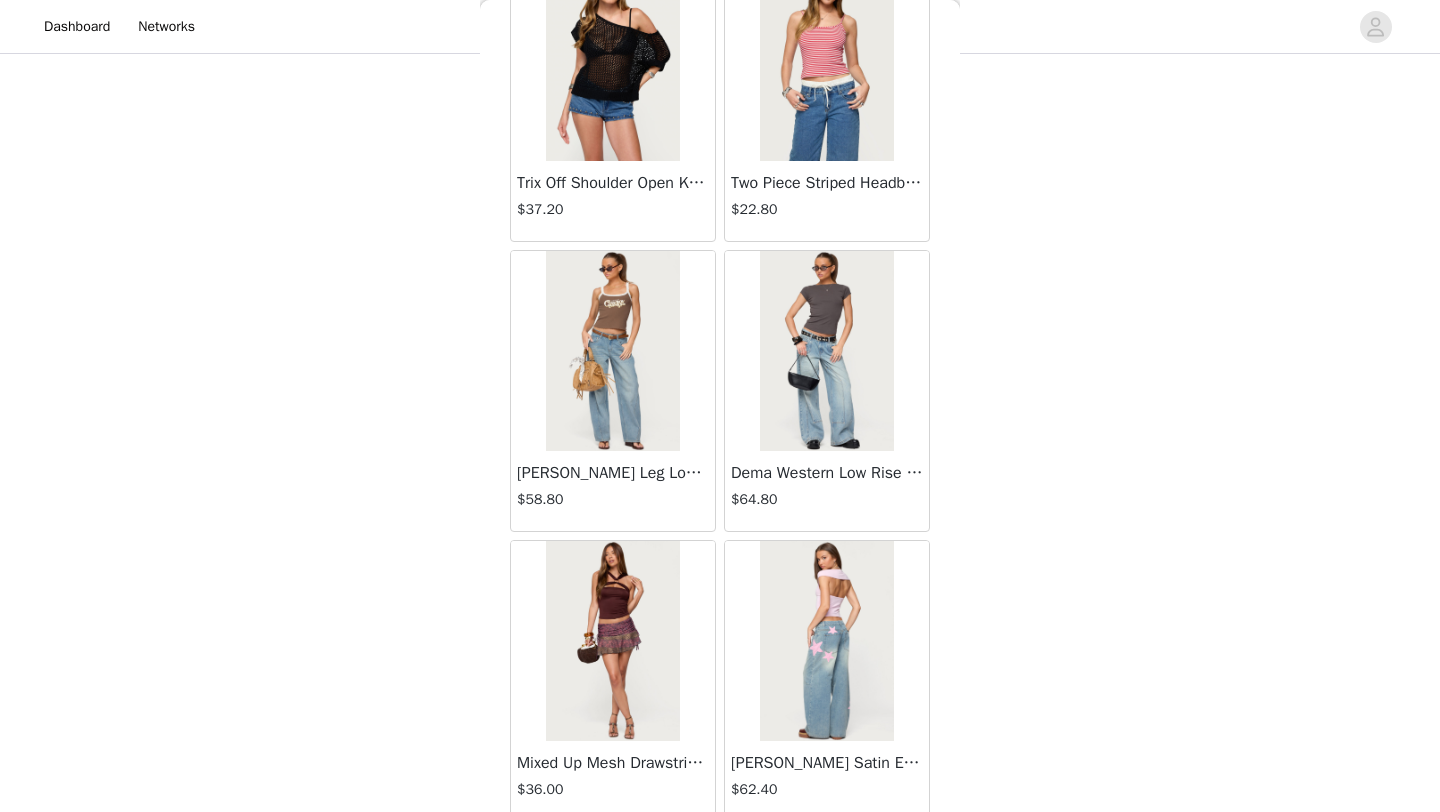 scroll, scrollTop: 63148, scrollLeft: 0, axis: vertical 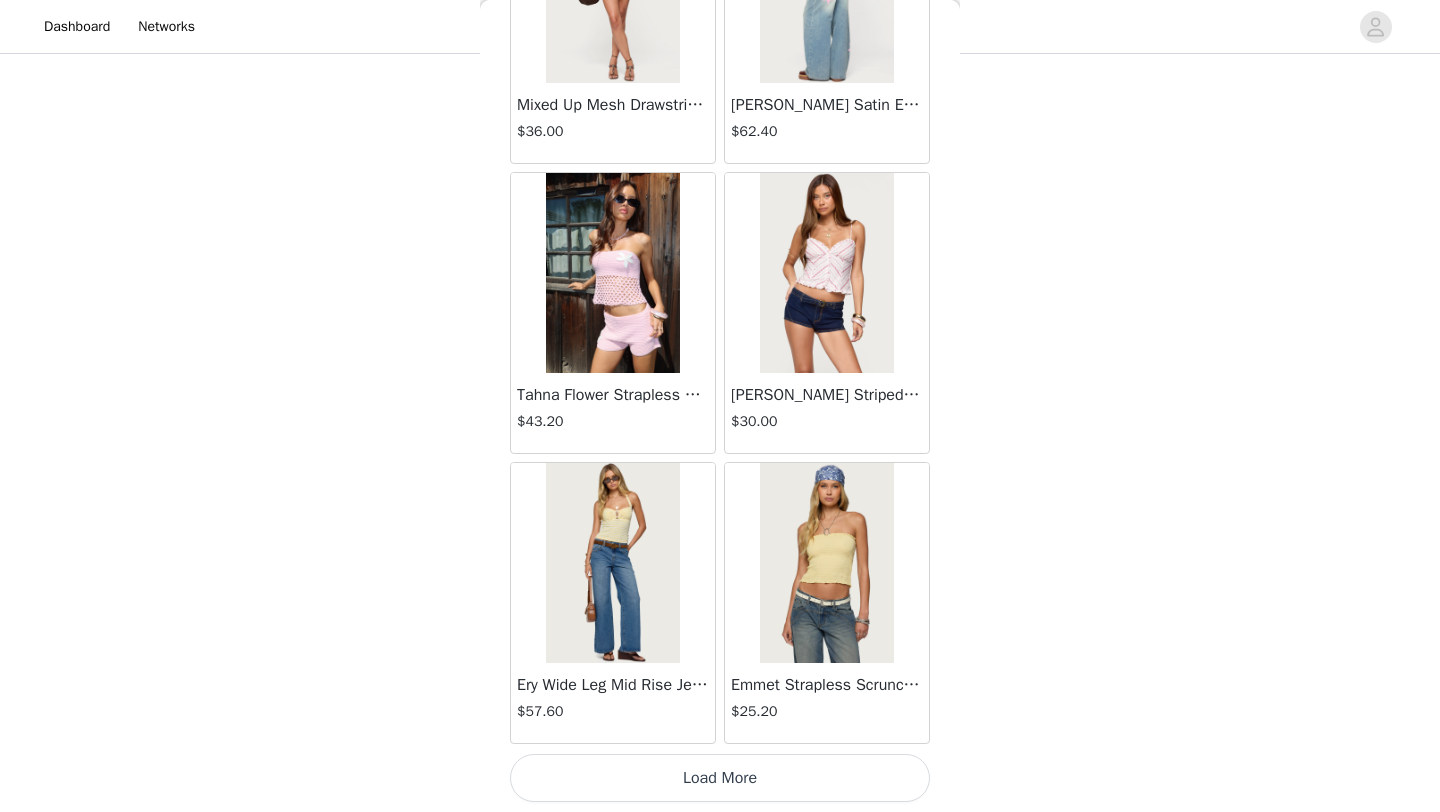 click on "Load More" at bounding box center [720, 778] 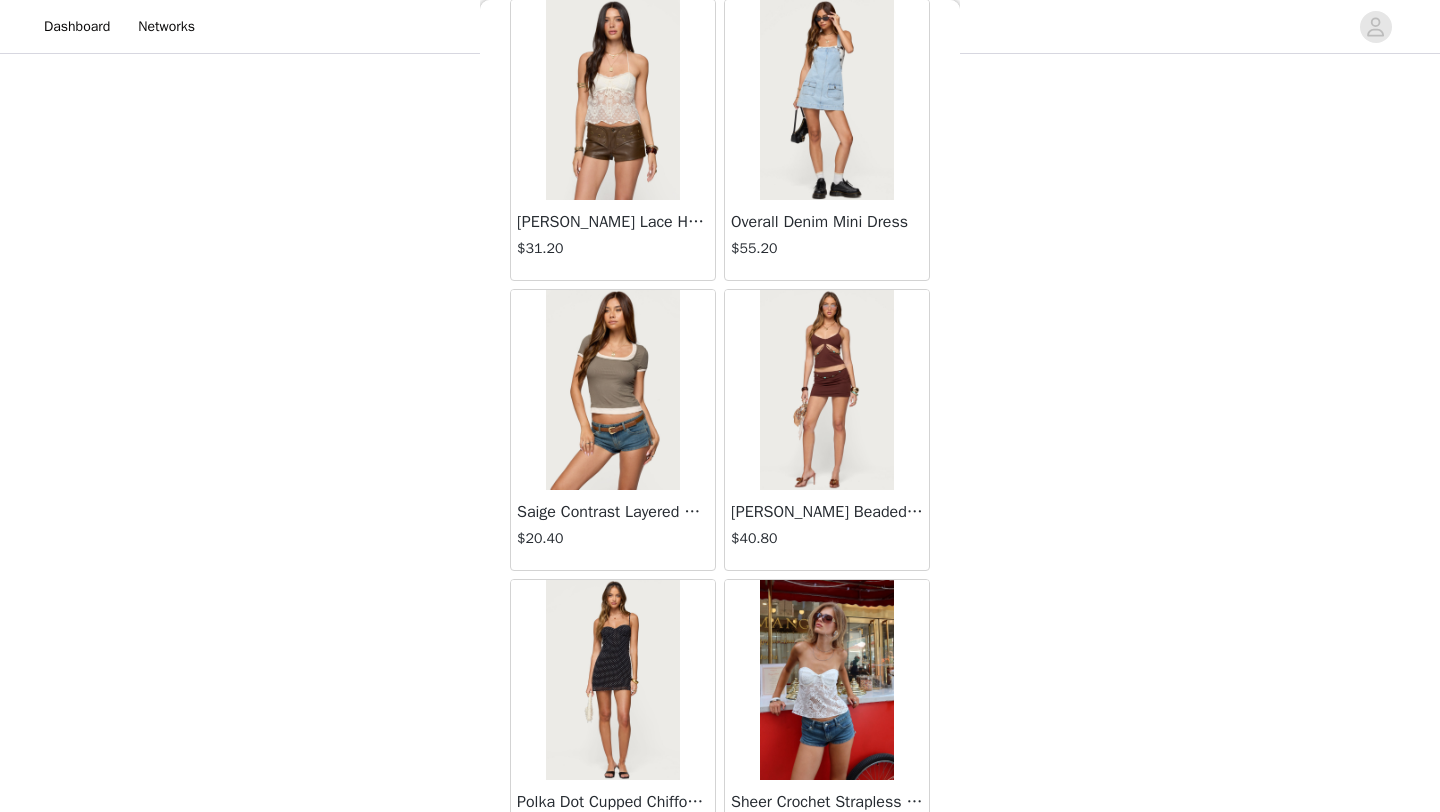 scroll, scrollTop: 66048, scrollLeft: 0, axis: vertical 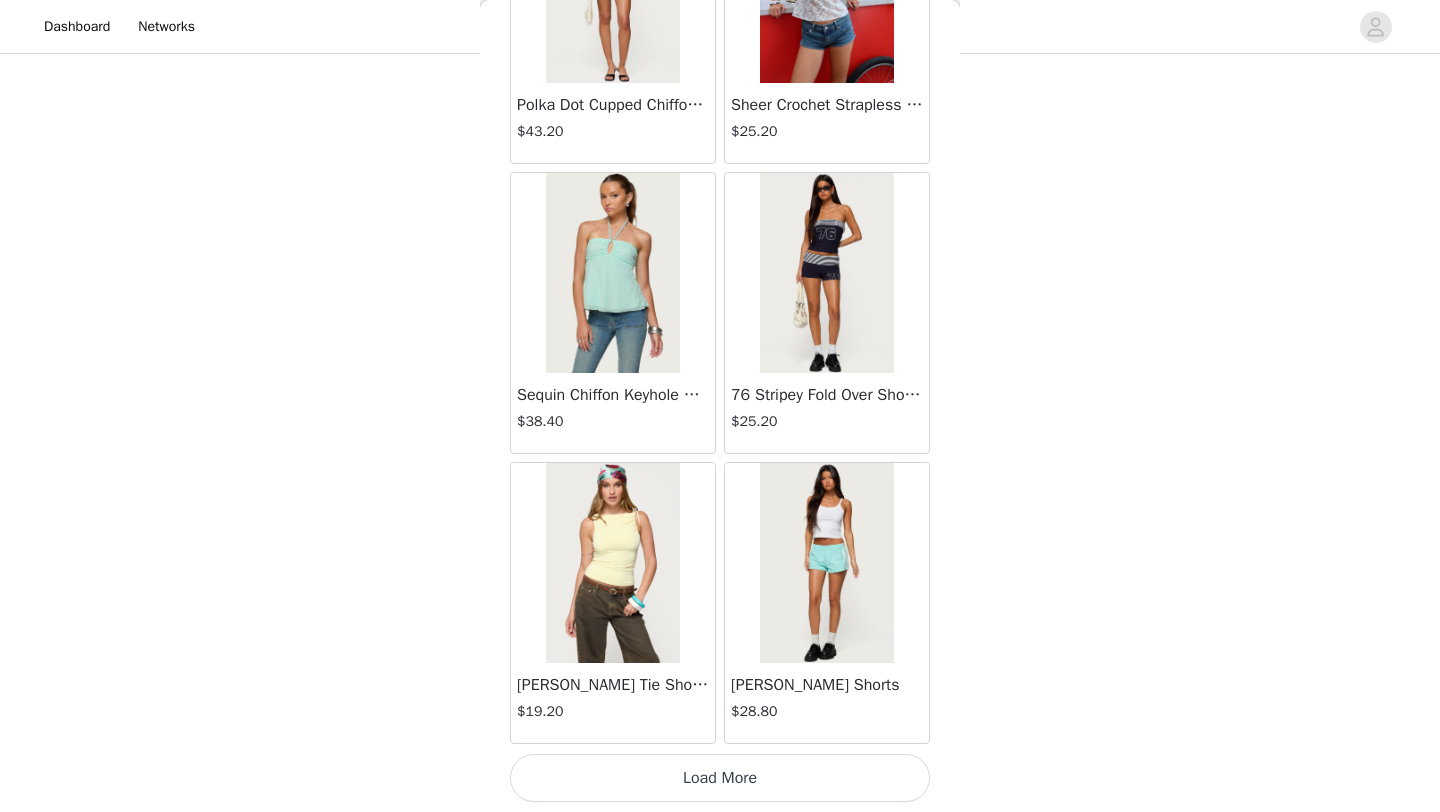 click on "Load More" at bounding box center [720, 778] 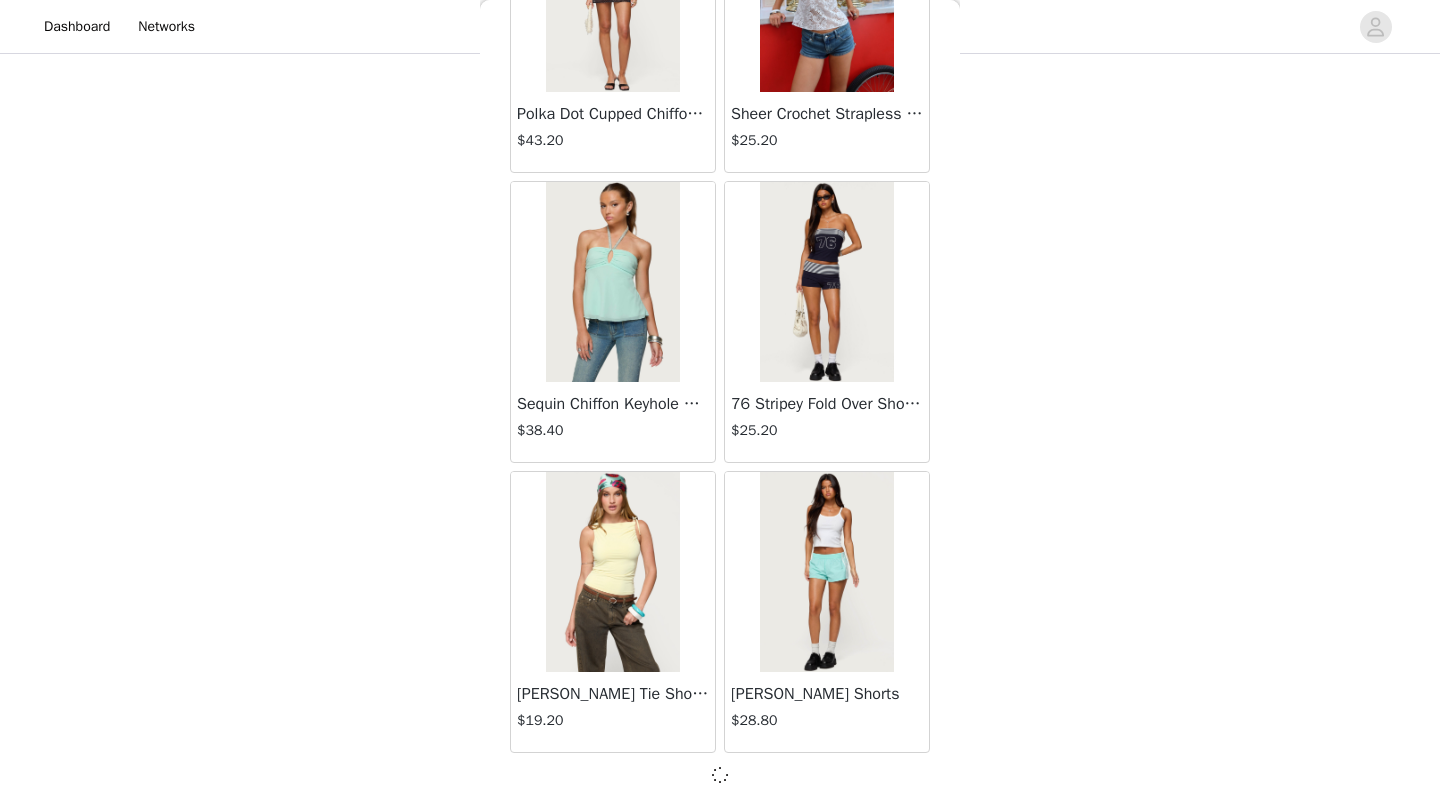 scroll, scrollTop: 66048, scrollLeft: 0, axis: vertical 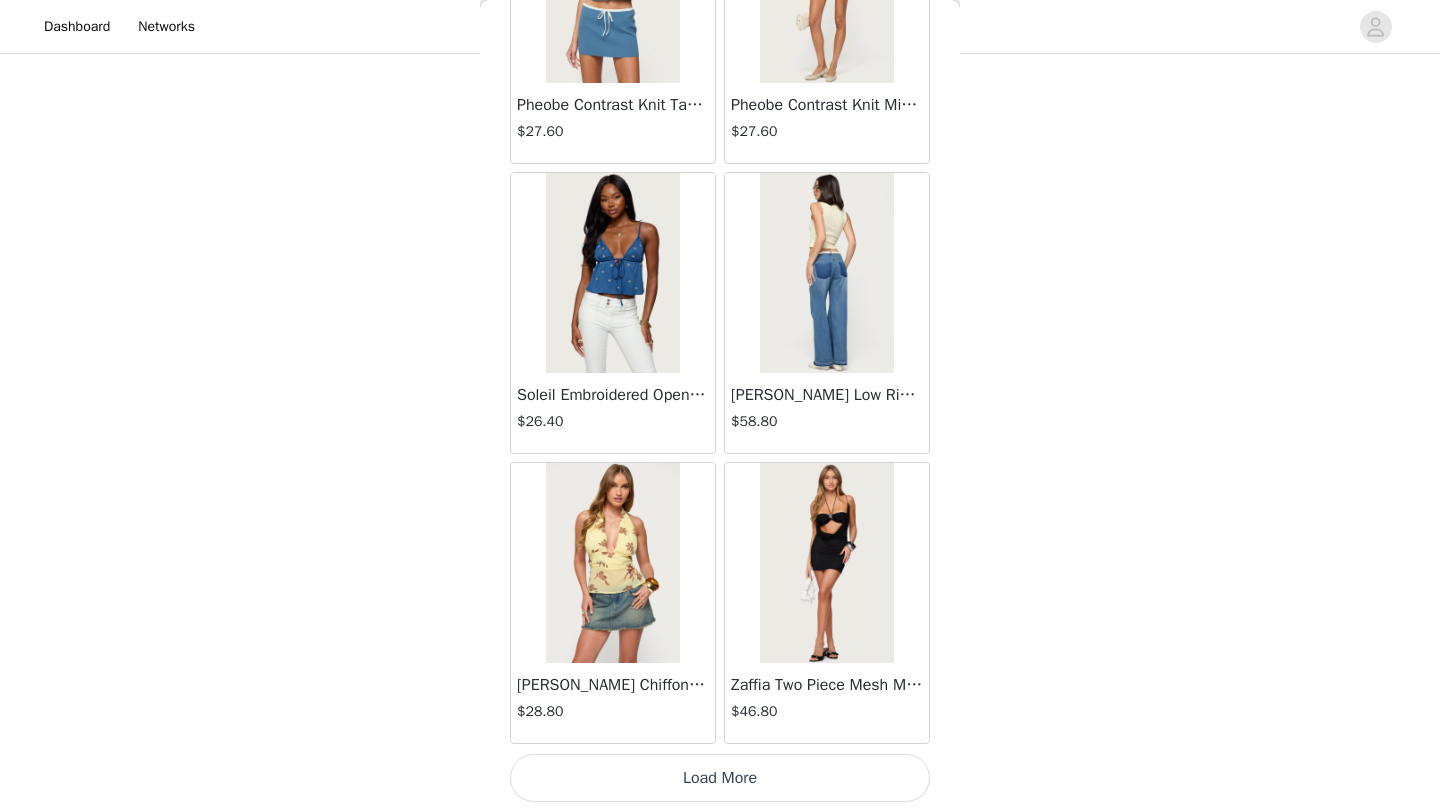 click on "Load More" at bounding box center [720, 778] 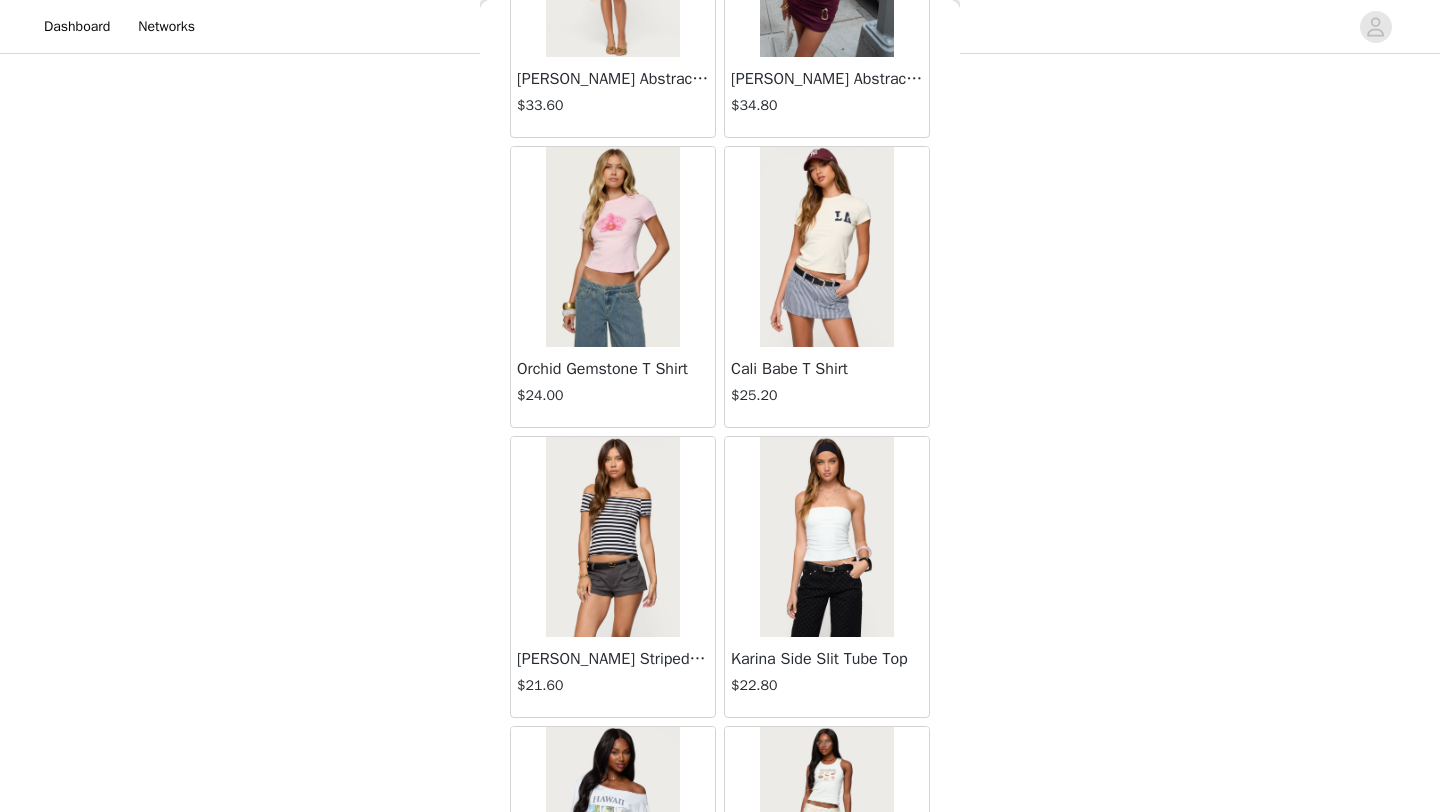 scroll, scrollTop: 71848, scrollLeft: 0, axis: vertical 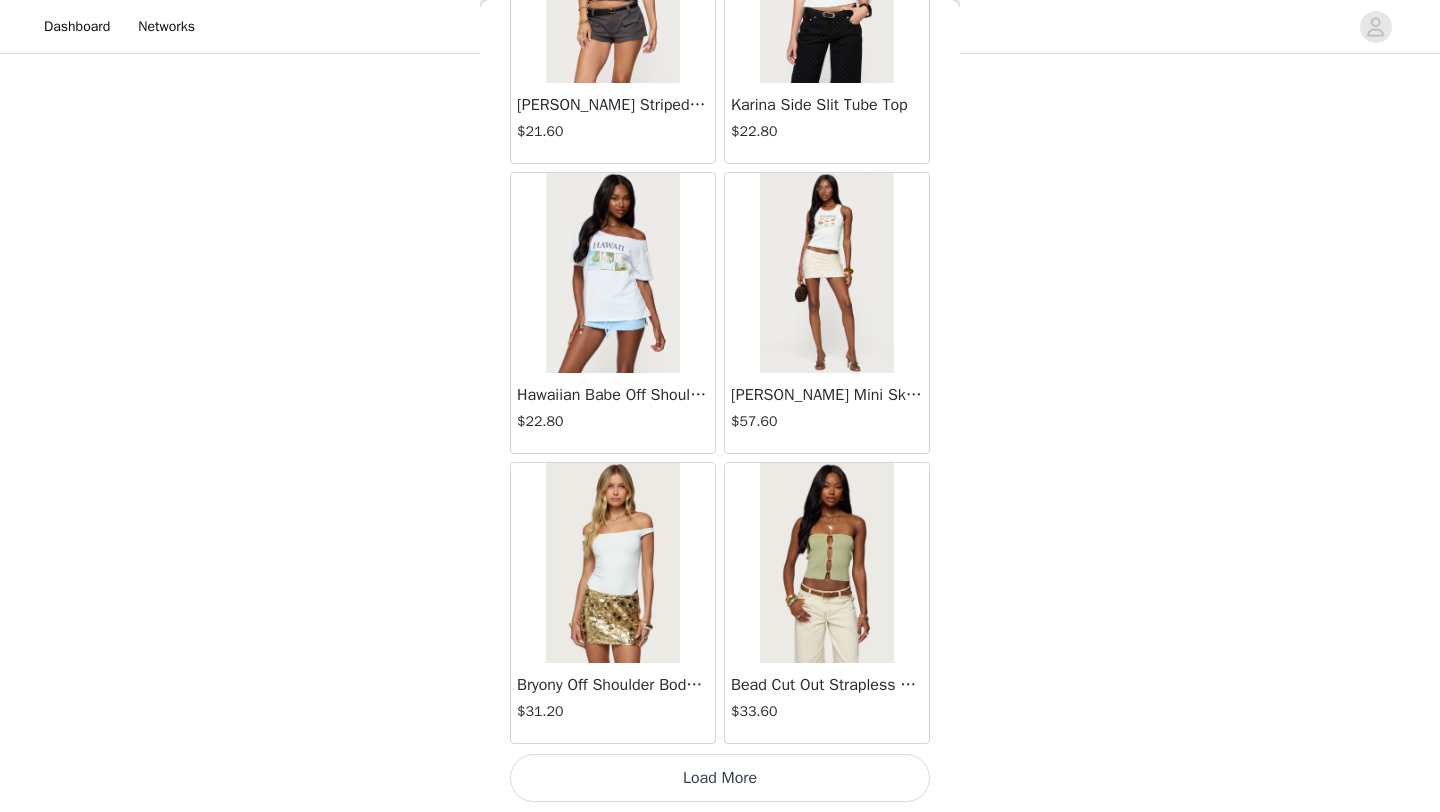 click on "Load More" at bounding box center [720, 778] 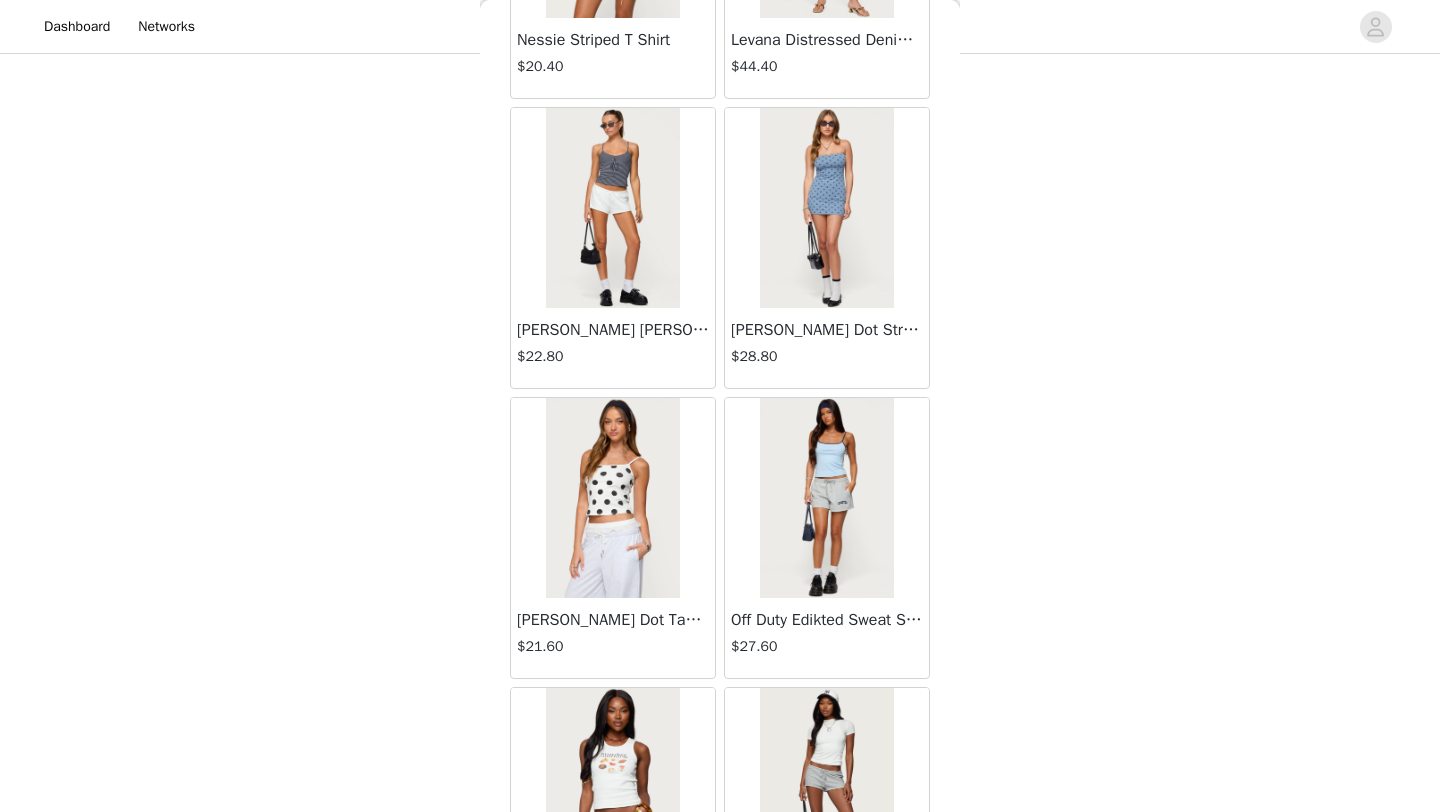 scroll, scrollTop: 73234, scrollLeft: 0, axis: vertical 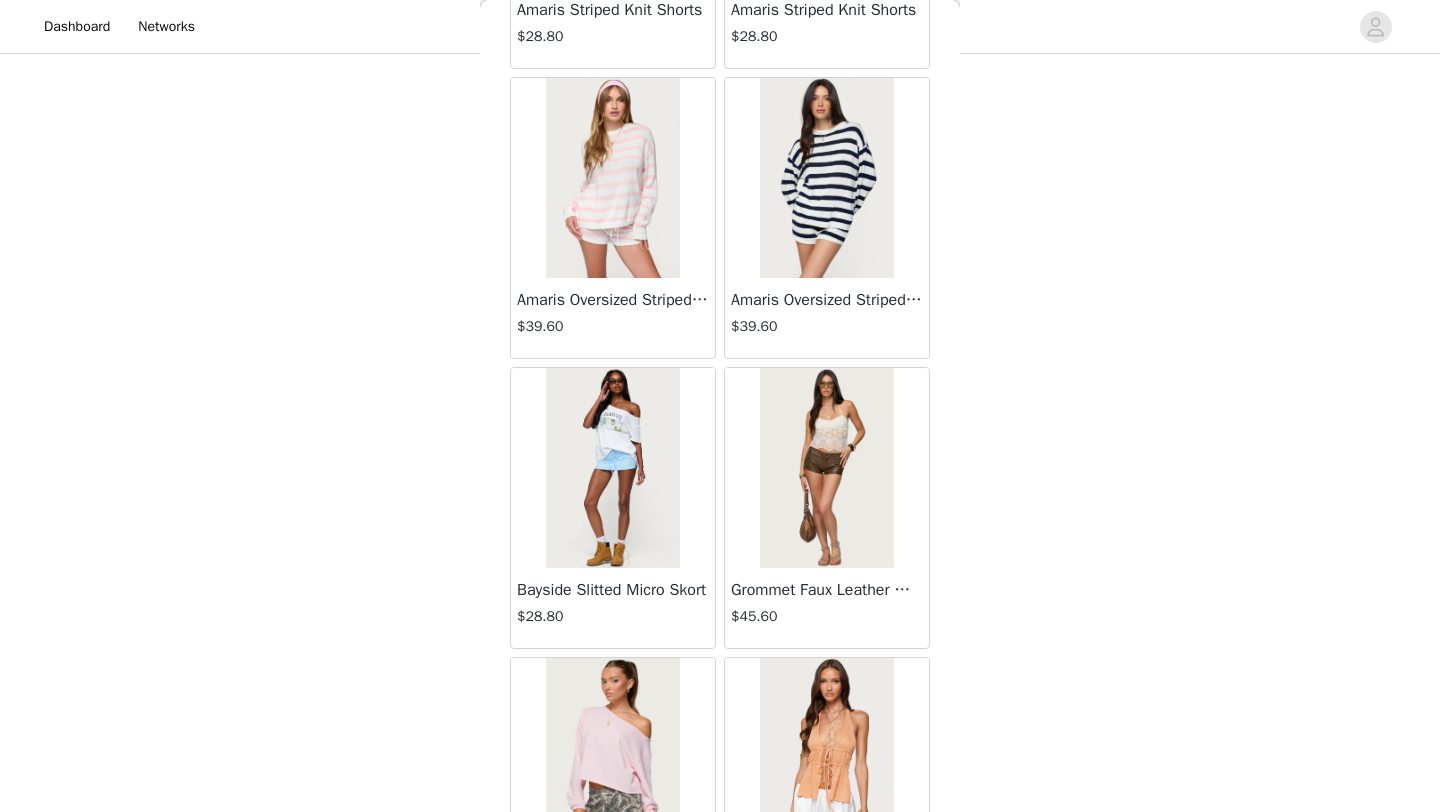 click on "Amaris Oversized Striped Knit Sweater" at bounding box center (613, 300) 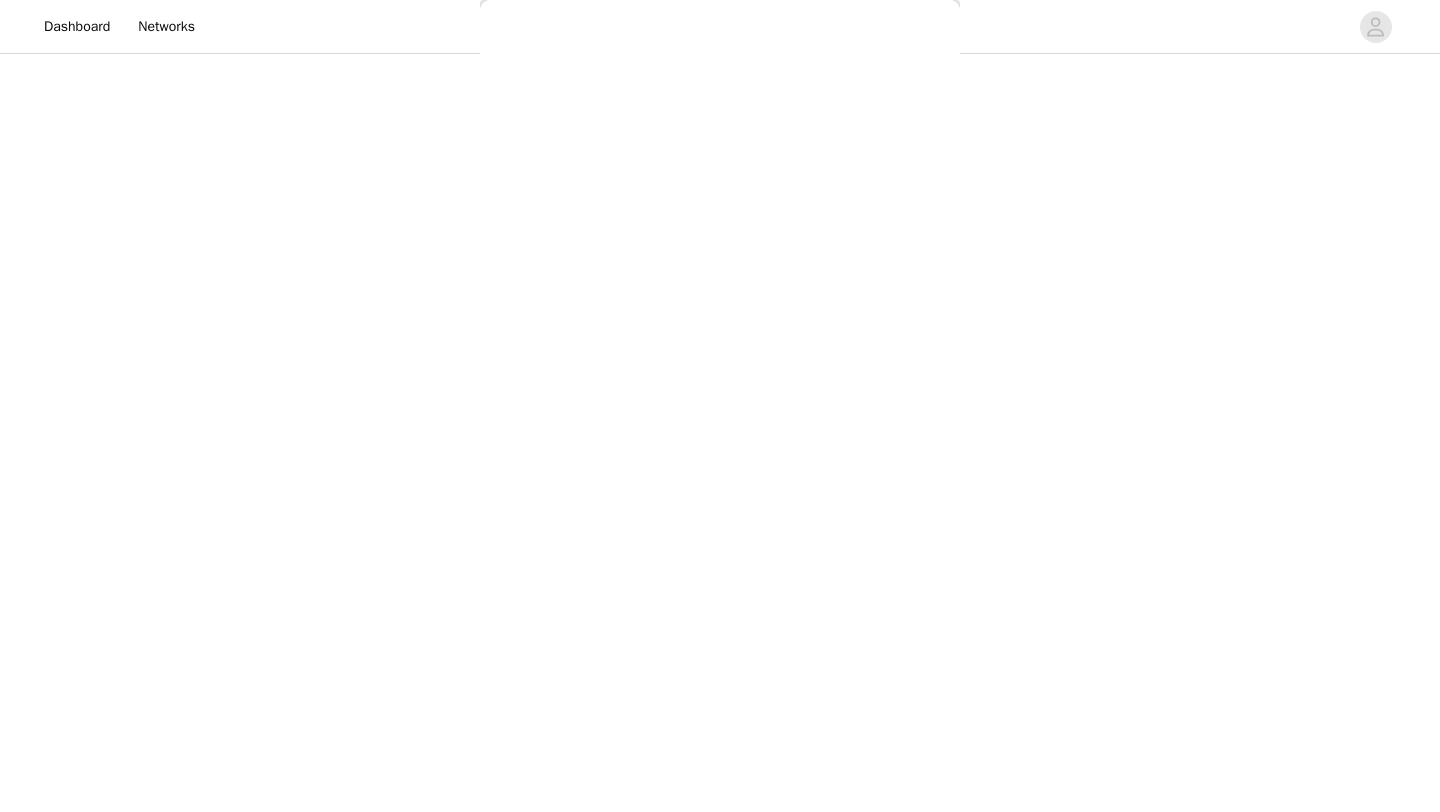 scroll, scrollTop: 188, scrollLeft: 0, axis: vertical 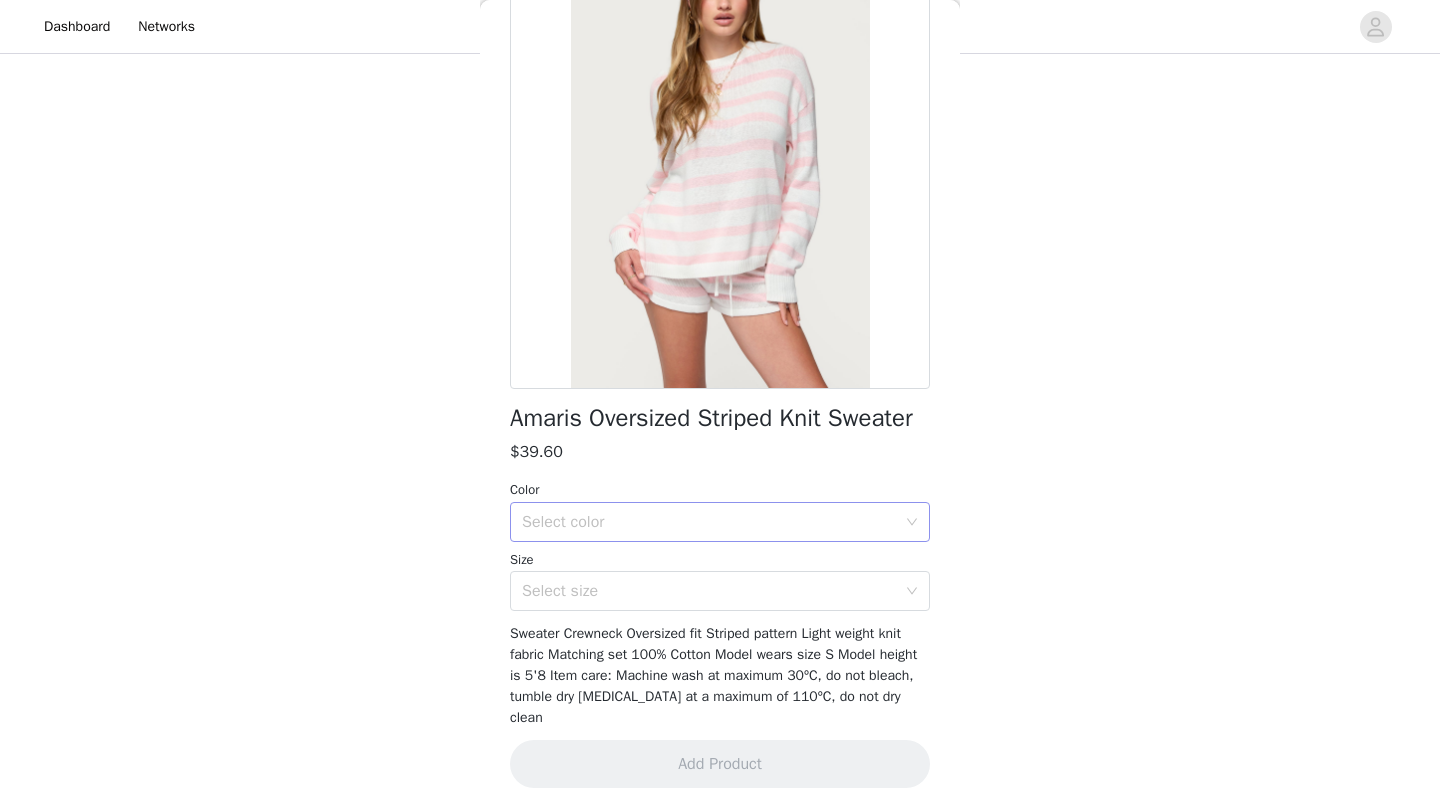 click on "Select color" at bounding box center (709, 522) 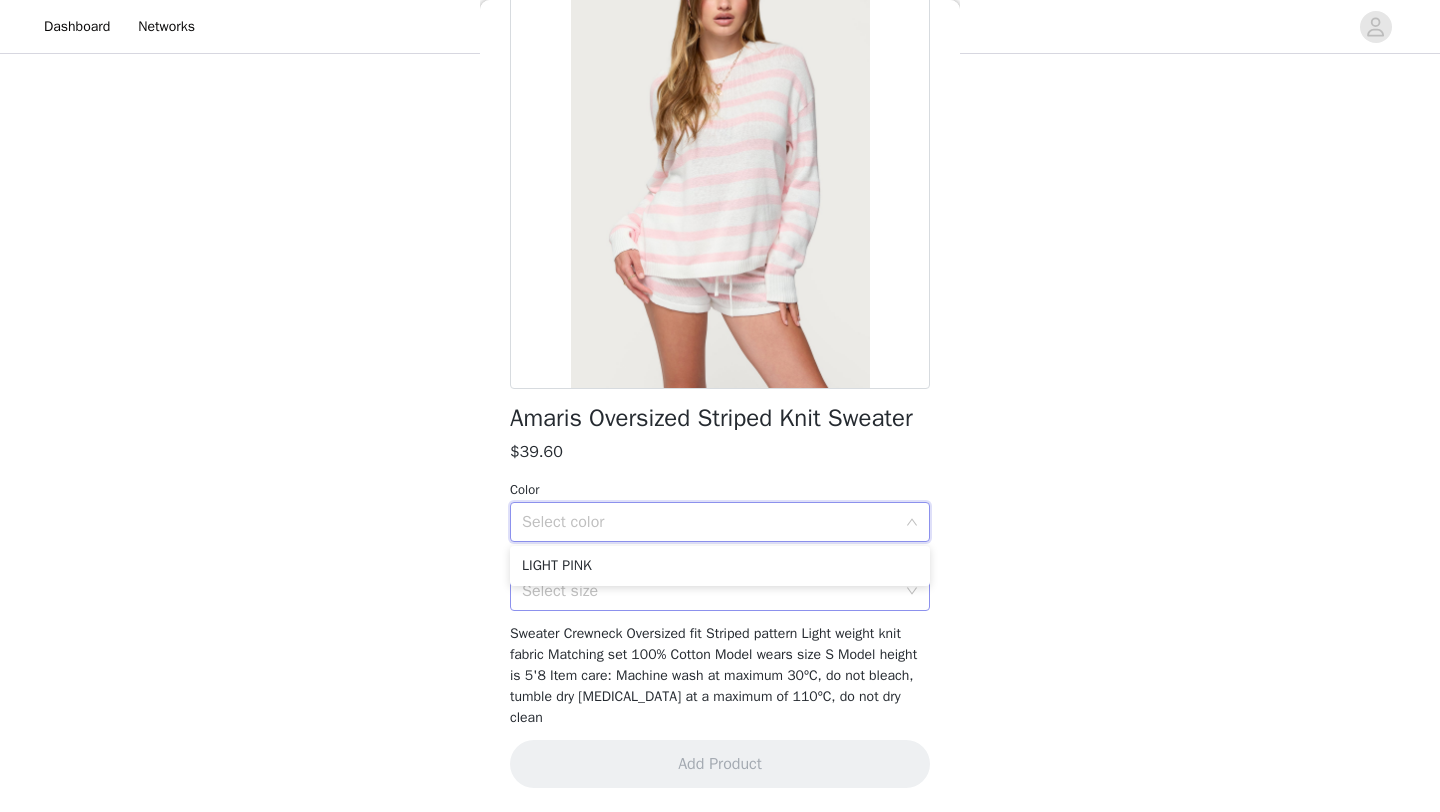 click on "Select size" at bounding box center (709, 591) 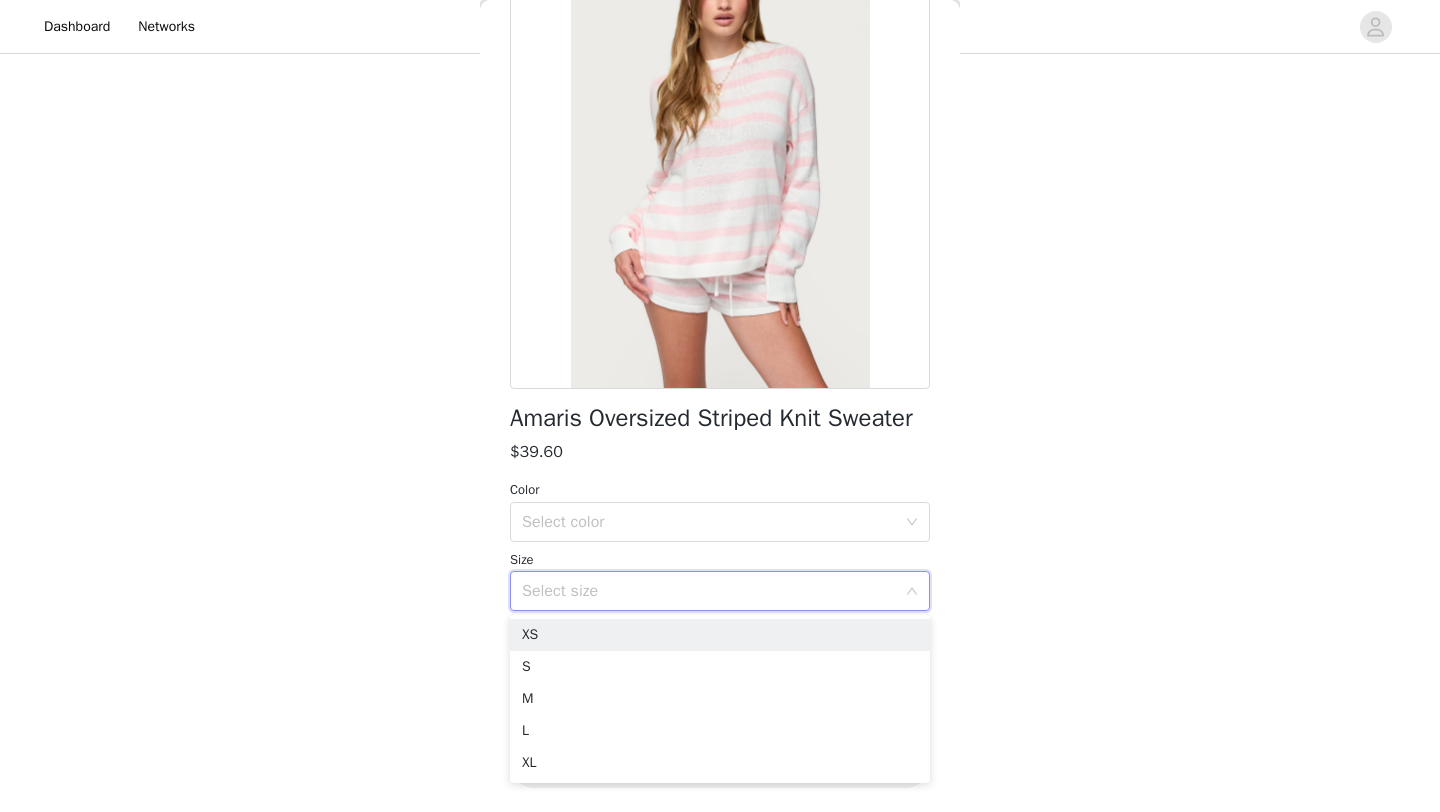 click on "Select size" at bounding box center (709, 591) 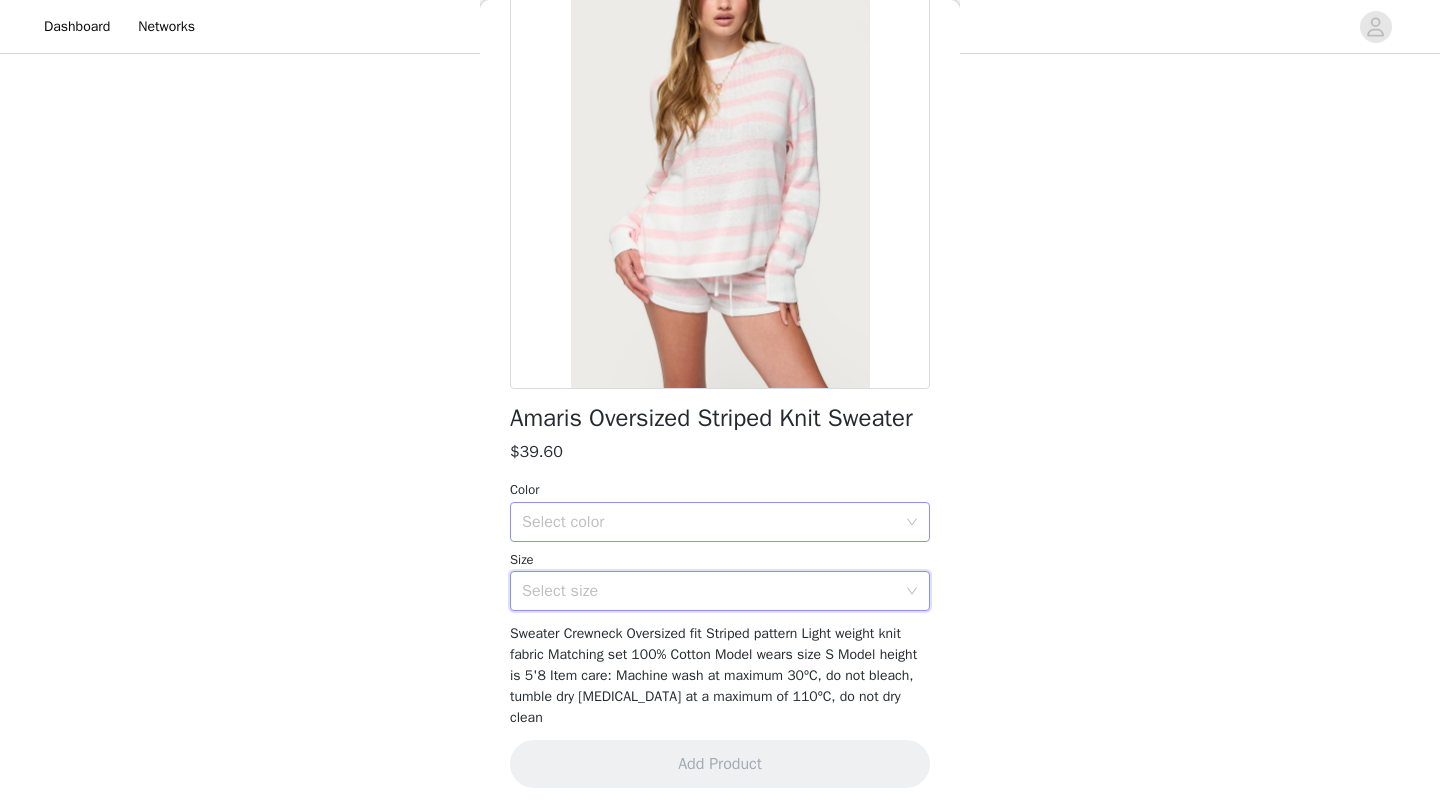 click on "Select color" at bounding box center [709, 522] 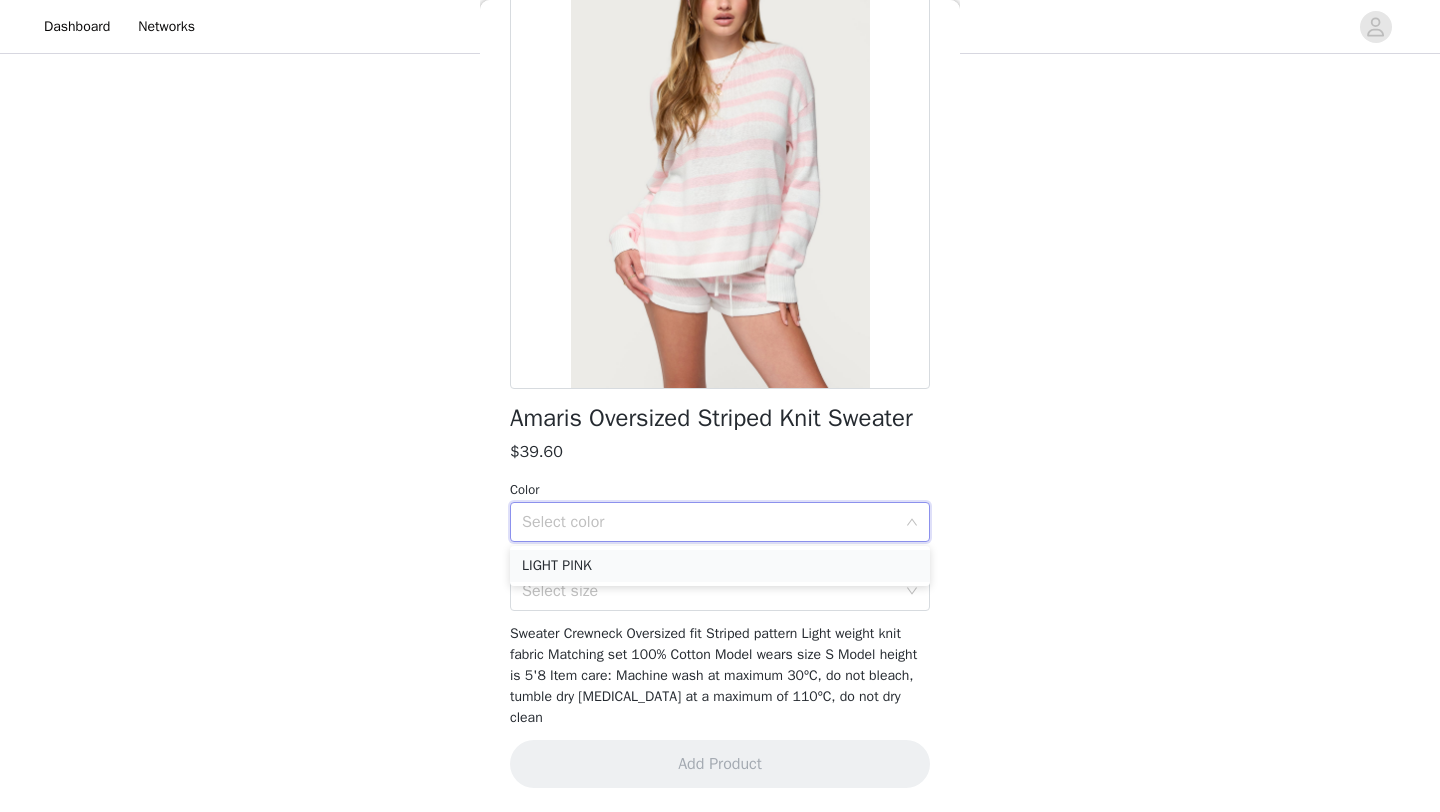 click on "LIGHT PINK" at bounding box center (720, 566) 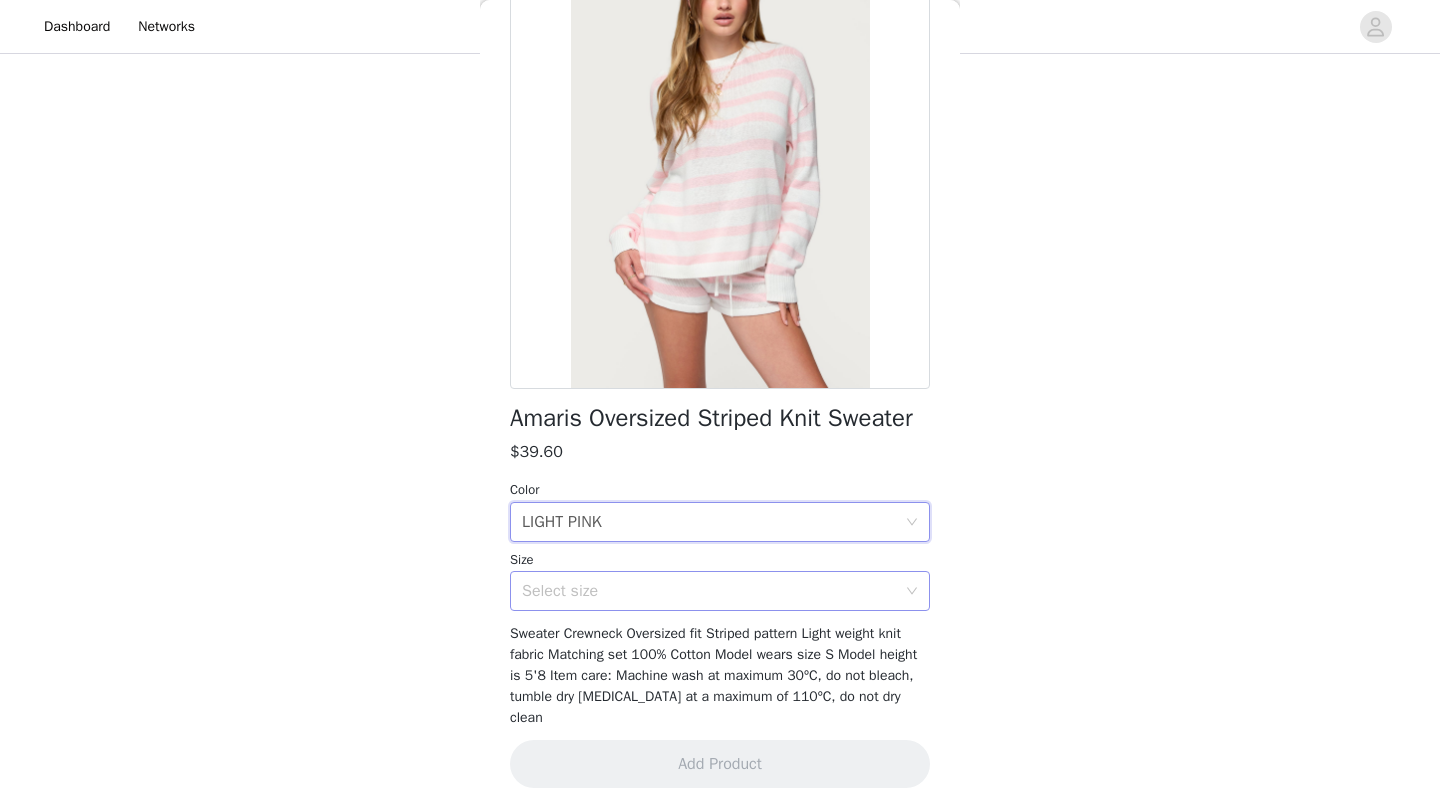 click on "Select size" at bounding box center [709, 591] 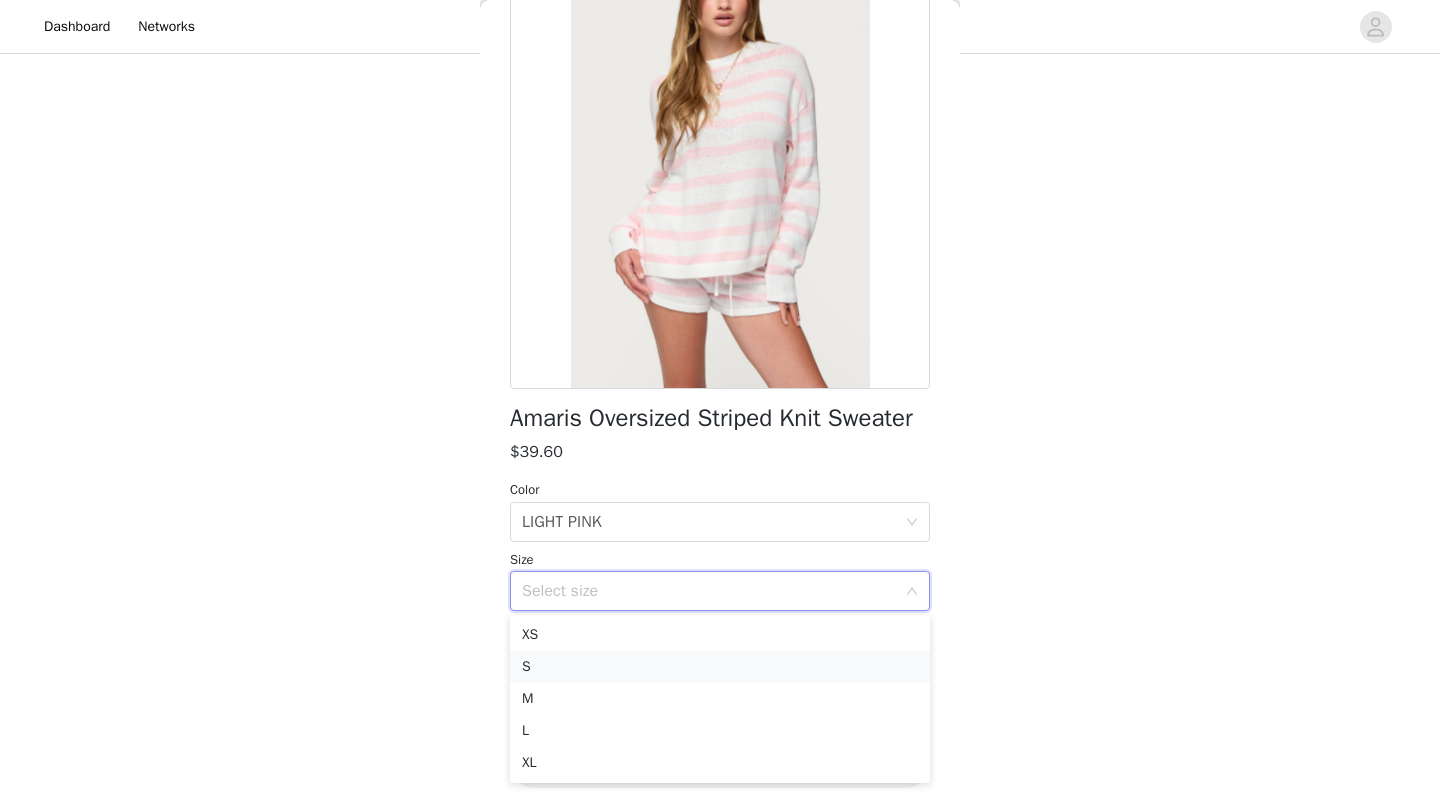 click on "S" at bounding box center [720, 667] 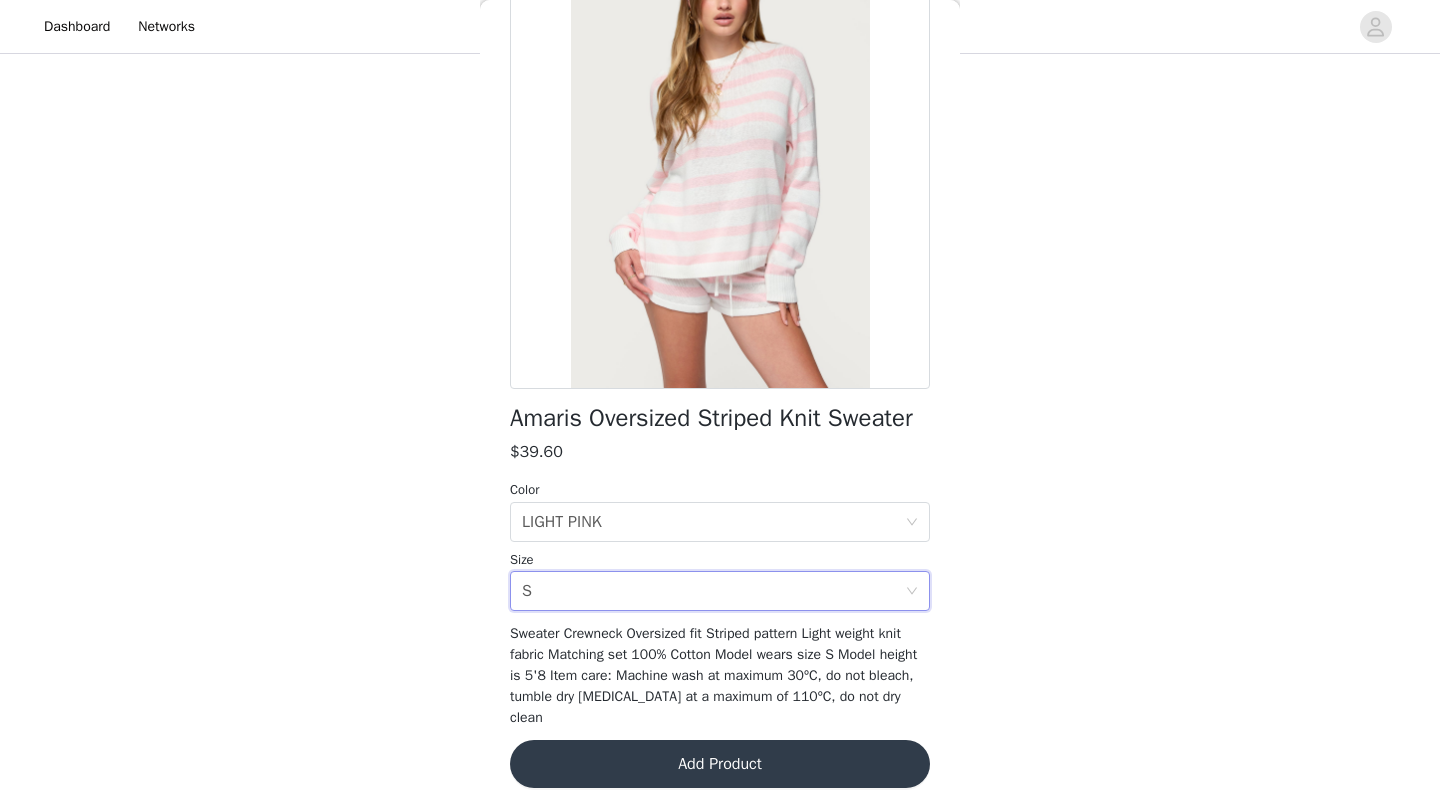 click on "Add Product" at bounding box center (720, 764) 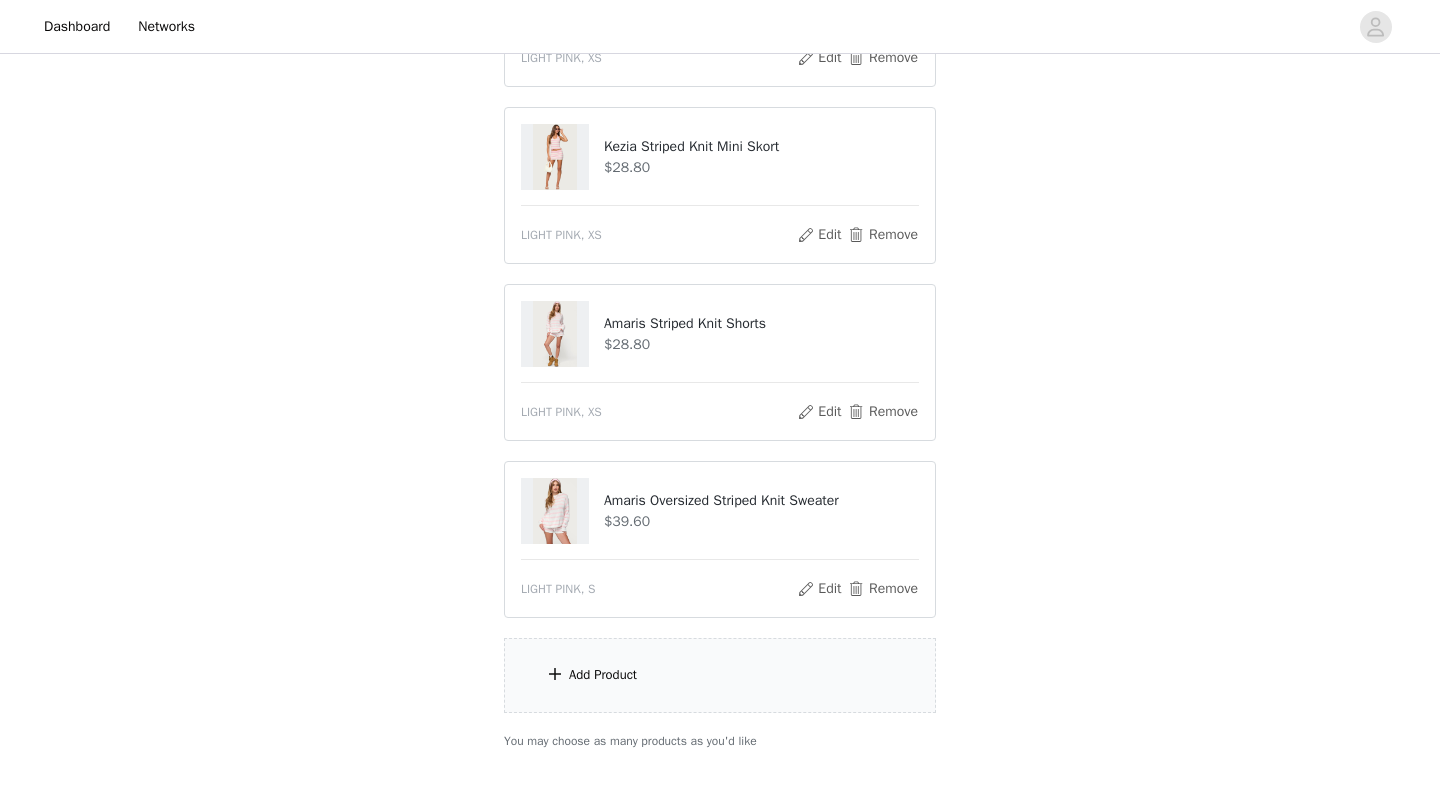 scroll, scrollTop: 1337, scrollLeft: 0, axis: vertical 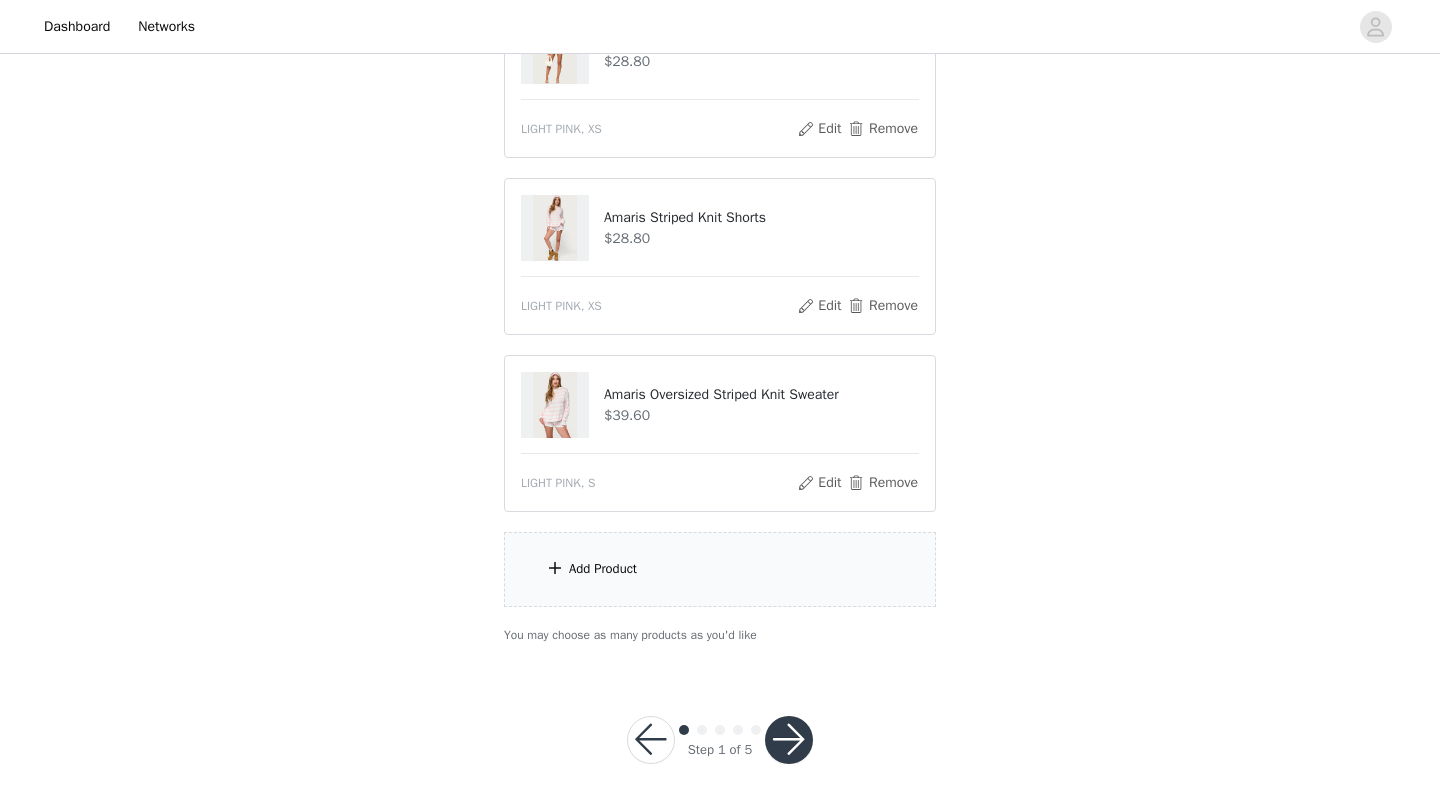 click on "Add Product" at bounding box center [720, 569] 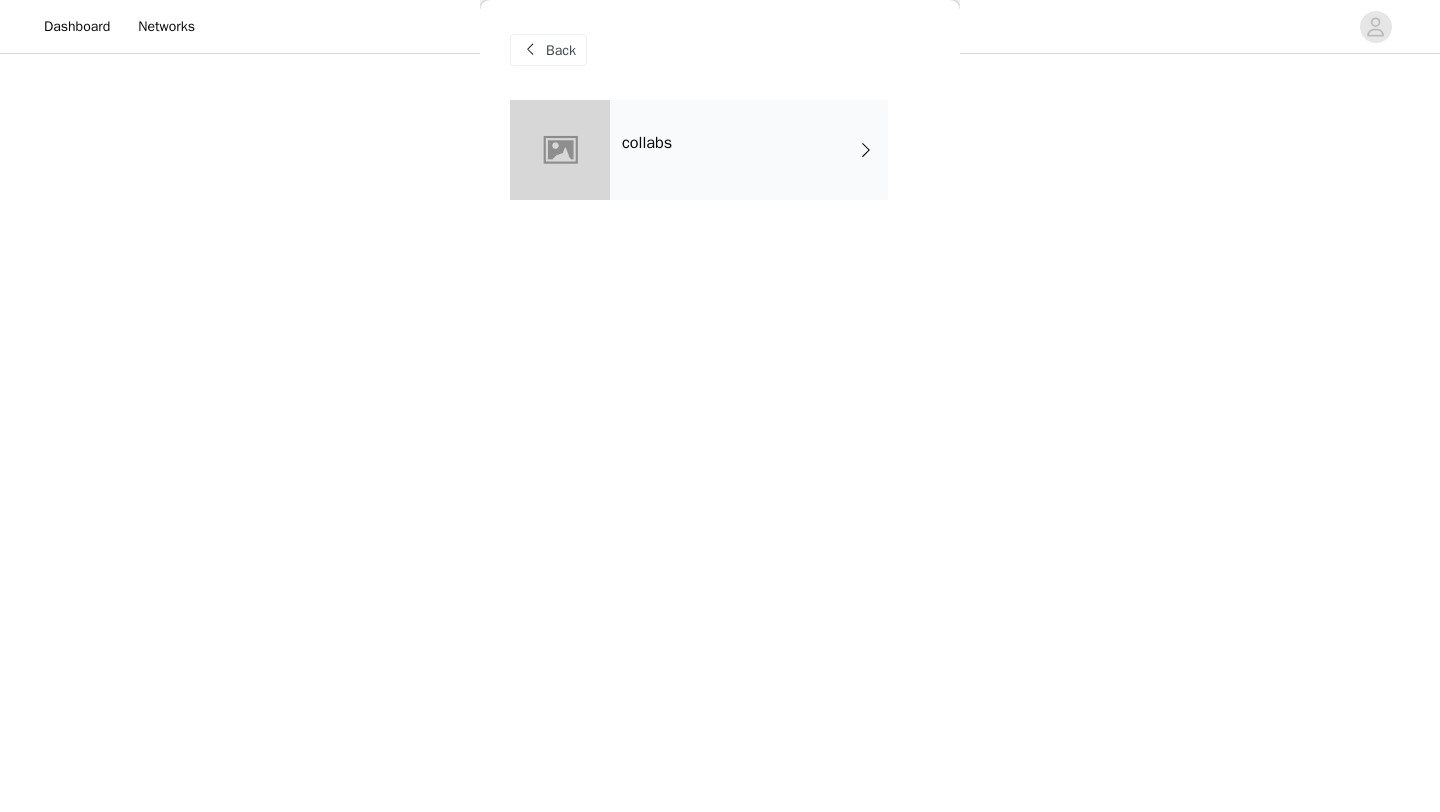 click on "collabs" at bounding box center (647, 143) 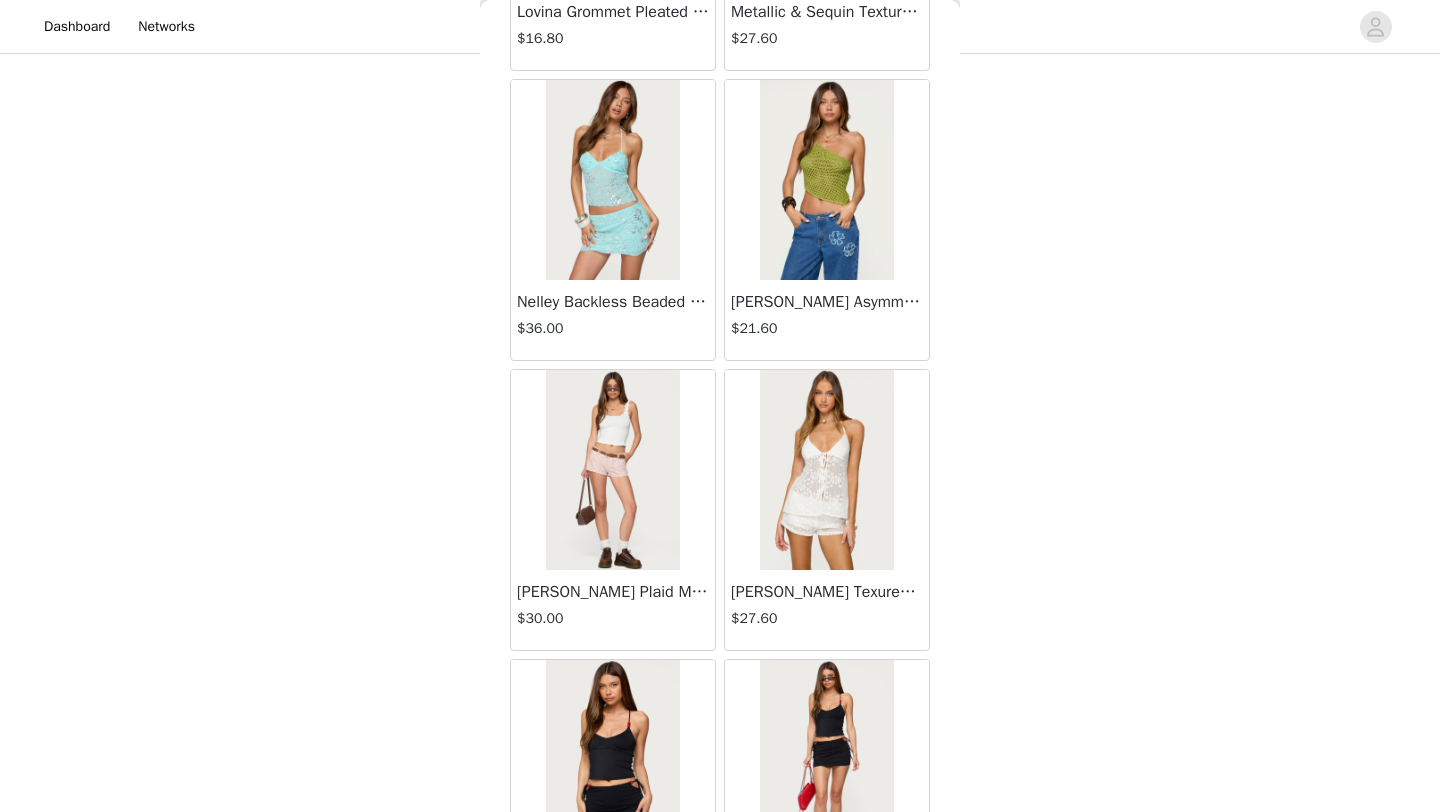 scroll, scrollTop: 1973, scrollLeft: 0, axis: vertical 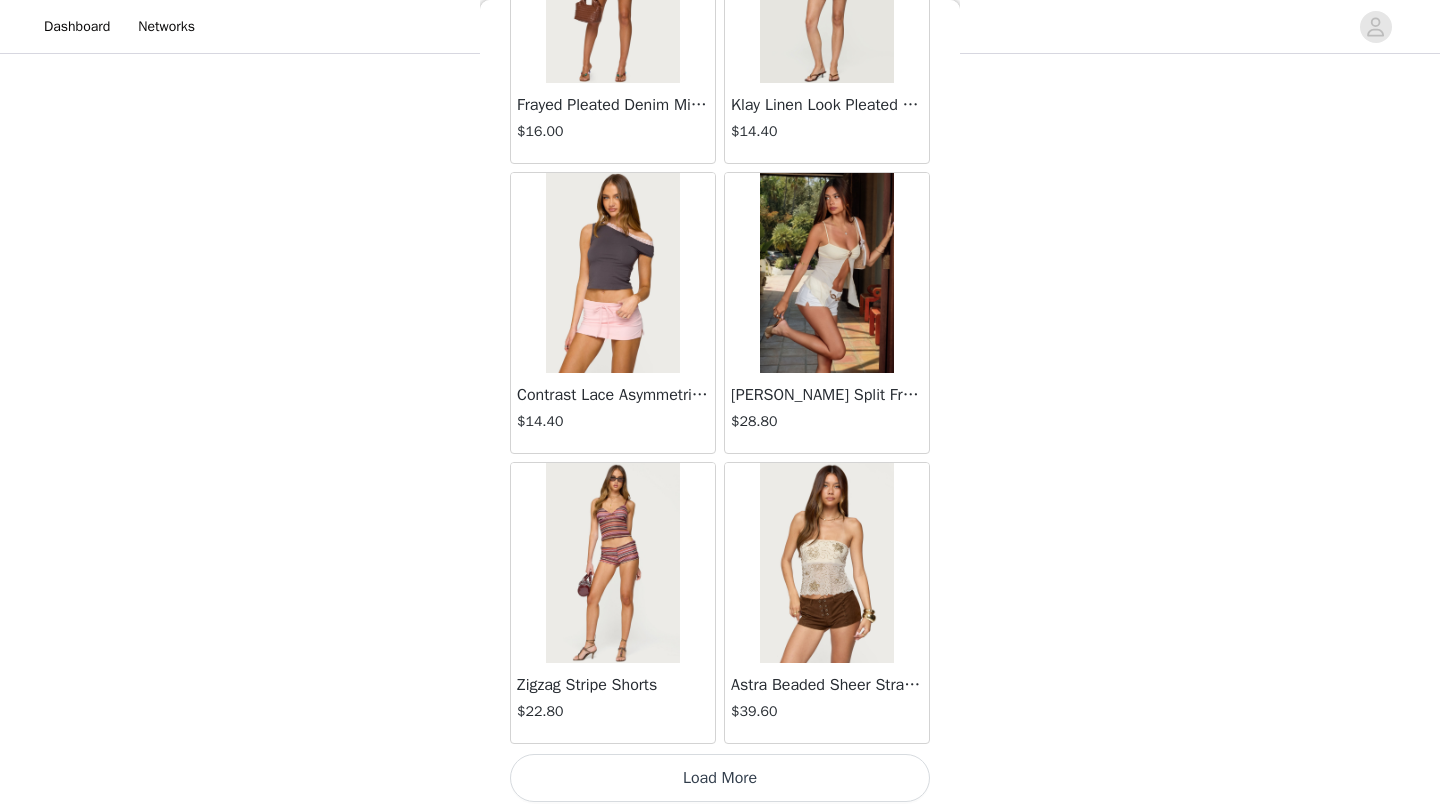 click on "Load More" at bounding box center [720, 778] 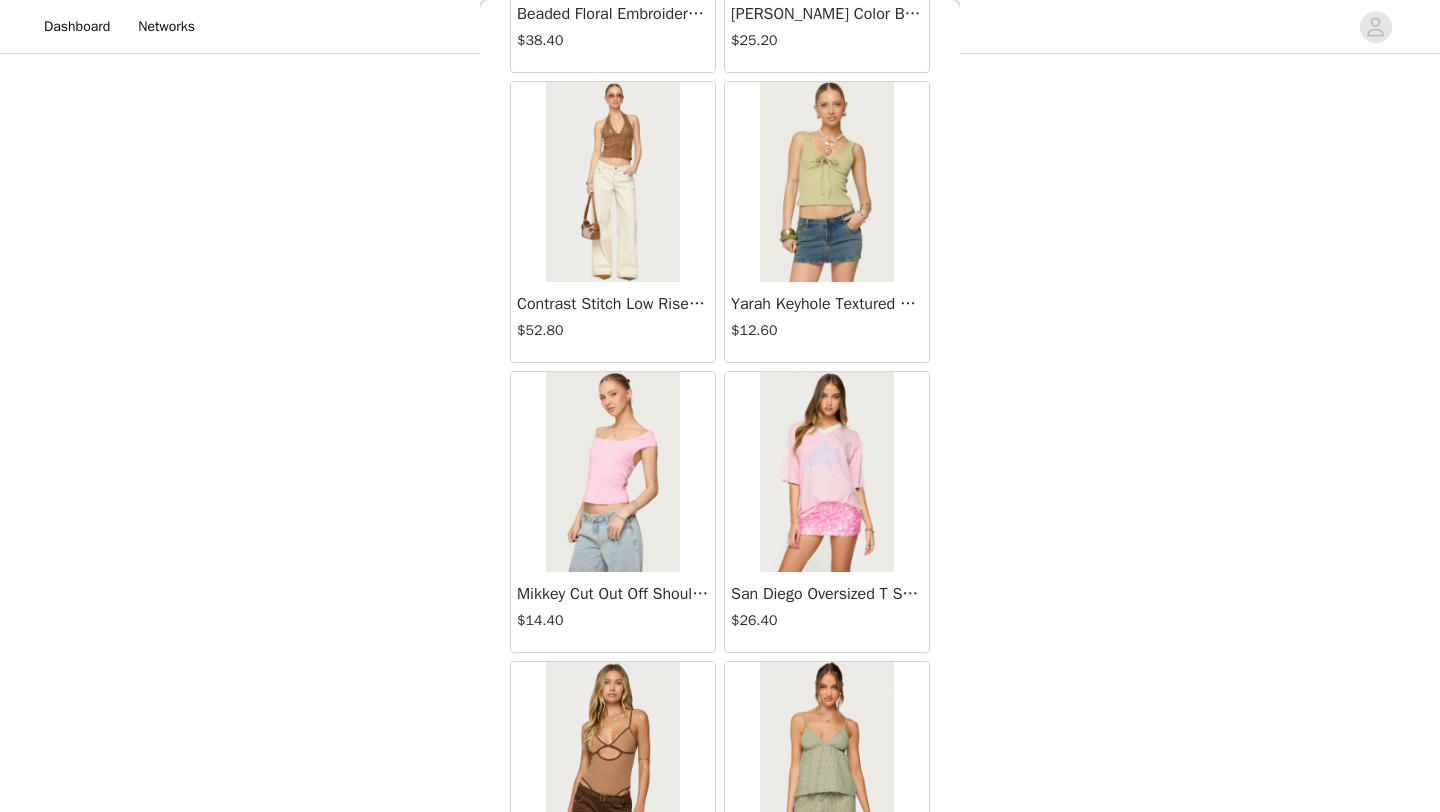 scroll, scrollTop: 3214, scrollLeft: 0, axis: vertical 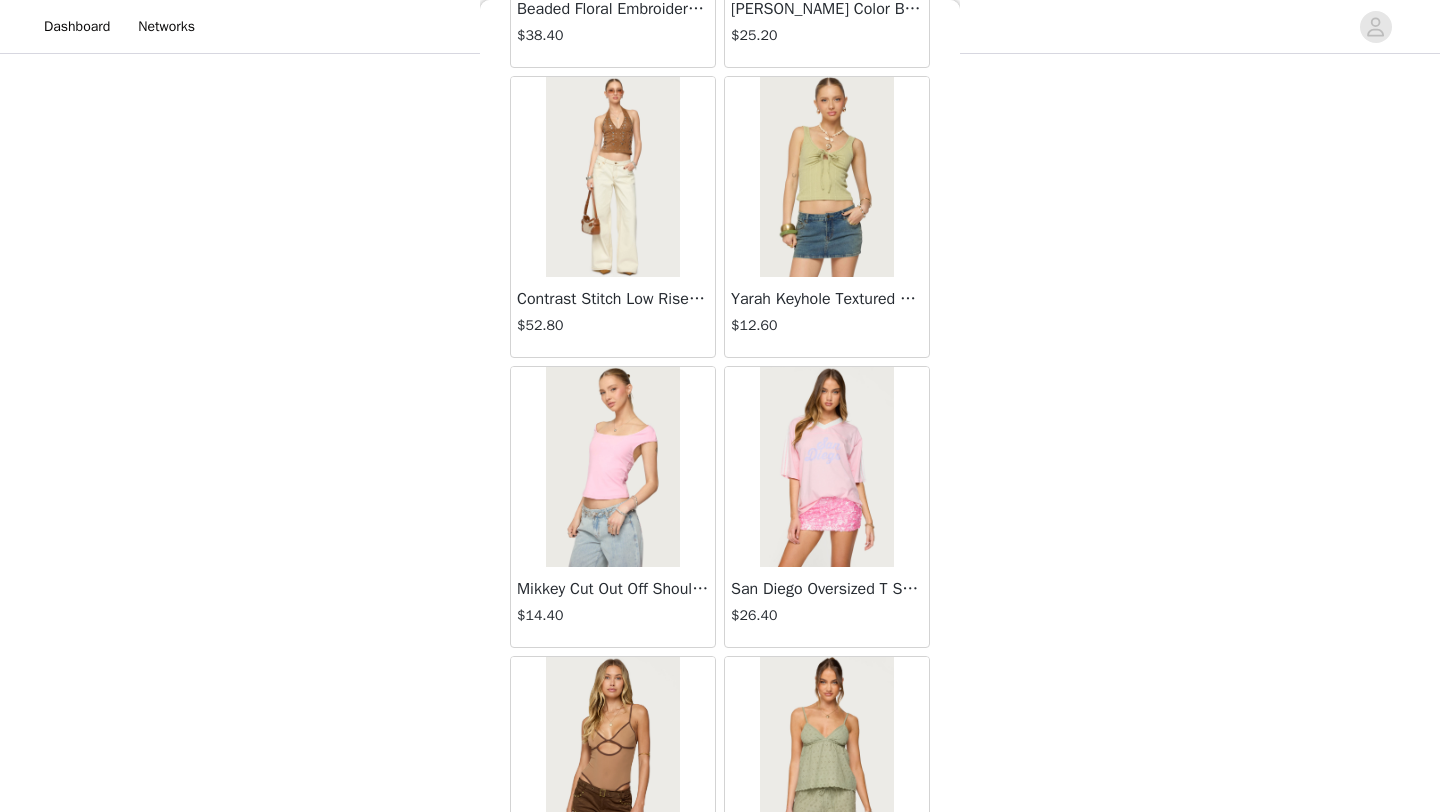 click on "STEP 1 OF 5
Products
Choose as many products as you'd like, up to $300.00.       9 Selected   Remaining Funds: $16.80         Selena Lace Up Corset     $39.60       BLUE, XS       Edit   Remove     [PERSON_NAME] Asymmetric Wrap Mini Skirt     $32.40       BLUE, XS       Edit   Remove     Aurelle Open Knit Tank Top     $26.40       CREAM, XS       Edit   Remove     Avia Ruffle Striped Mini Skort     $33.60       LIGHT BLUE, XS       Edit   Remove     Brena Striped Mini Skort     $27.60       CREAM AND BLACK, XS       Edit   Remove     Kezia Striped Knit Halter Top     $26.40       LIGHT PINK, XS       Edit   Remove     Kezia Striped Knit Mini Skort     $28.80       LIGHT PINK, XS       Edit   Remove     Amaris Striped Knit Shorts     $28.80       LIGHT PINK, XS       Edit   Remove     Amaris Oversized Striped Knit Sweater     $39.60       LIGHT PINK, S       Edit   Remove     Add Product         Back         $16.80" at bounding box center (720, 794) 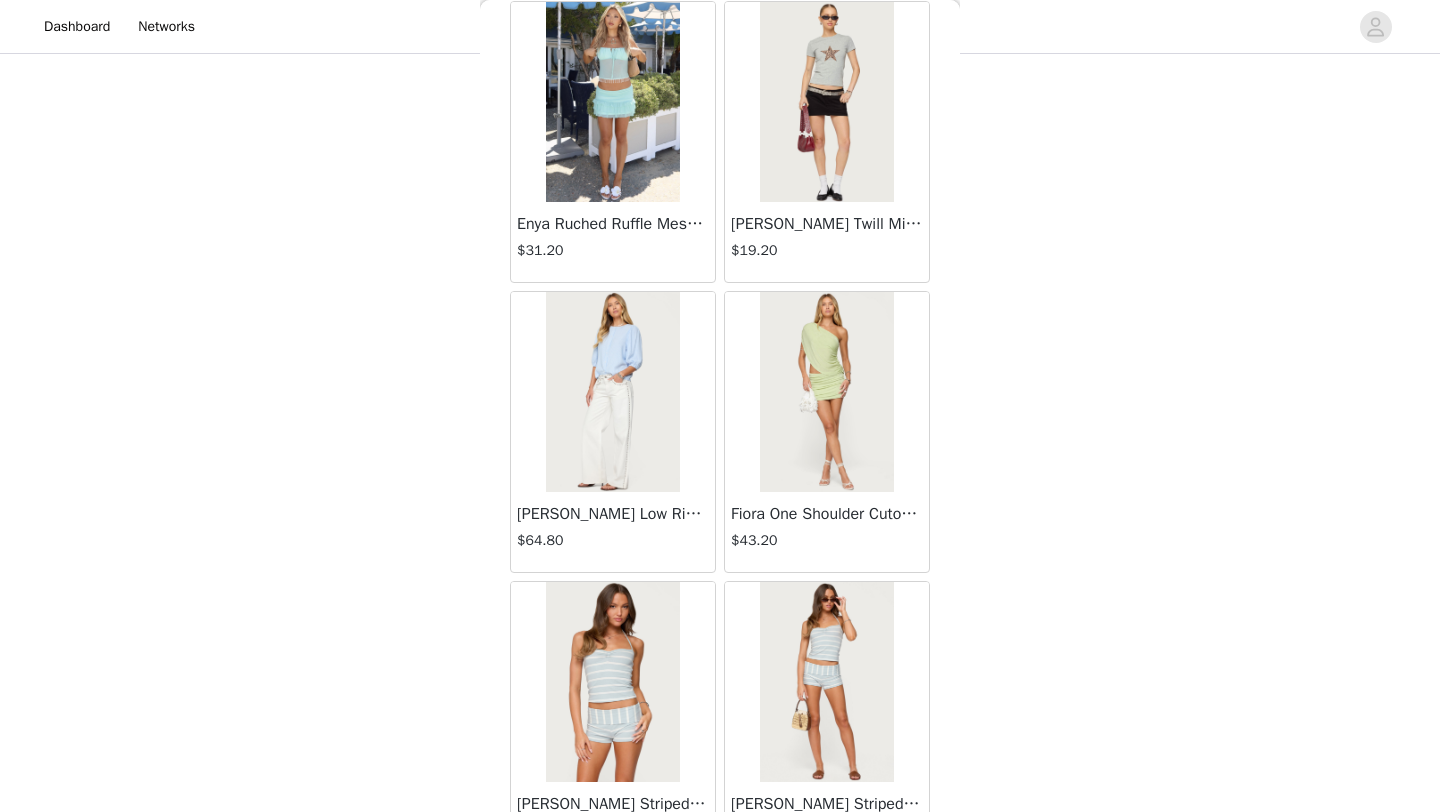 scroll, scrollTop: 5148, scrollLeft: 0, axis: vertical 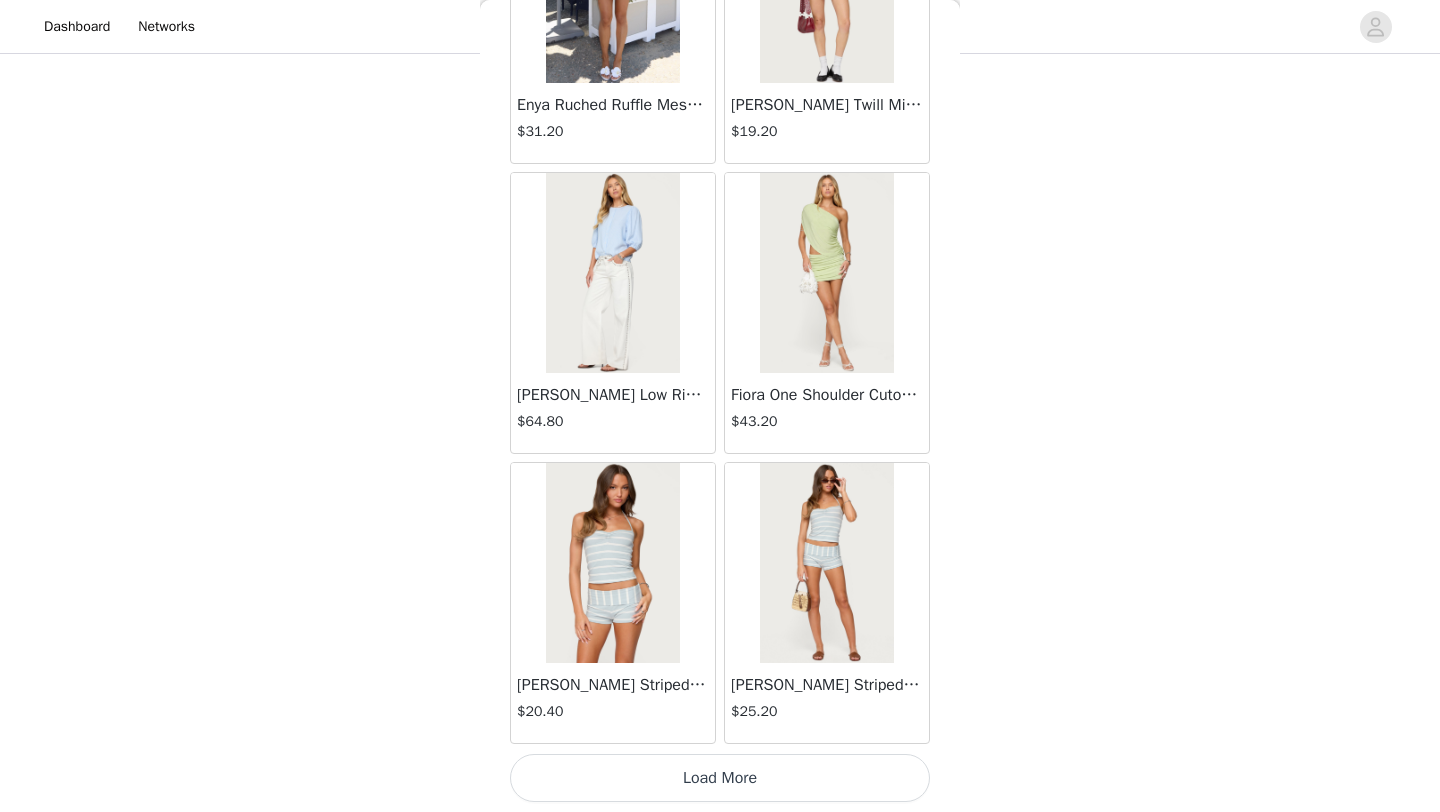 click on "Load More" at bounding box center [720, 778] 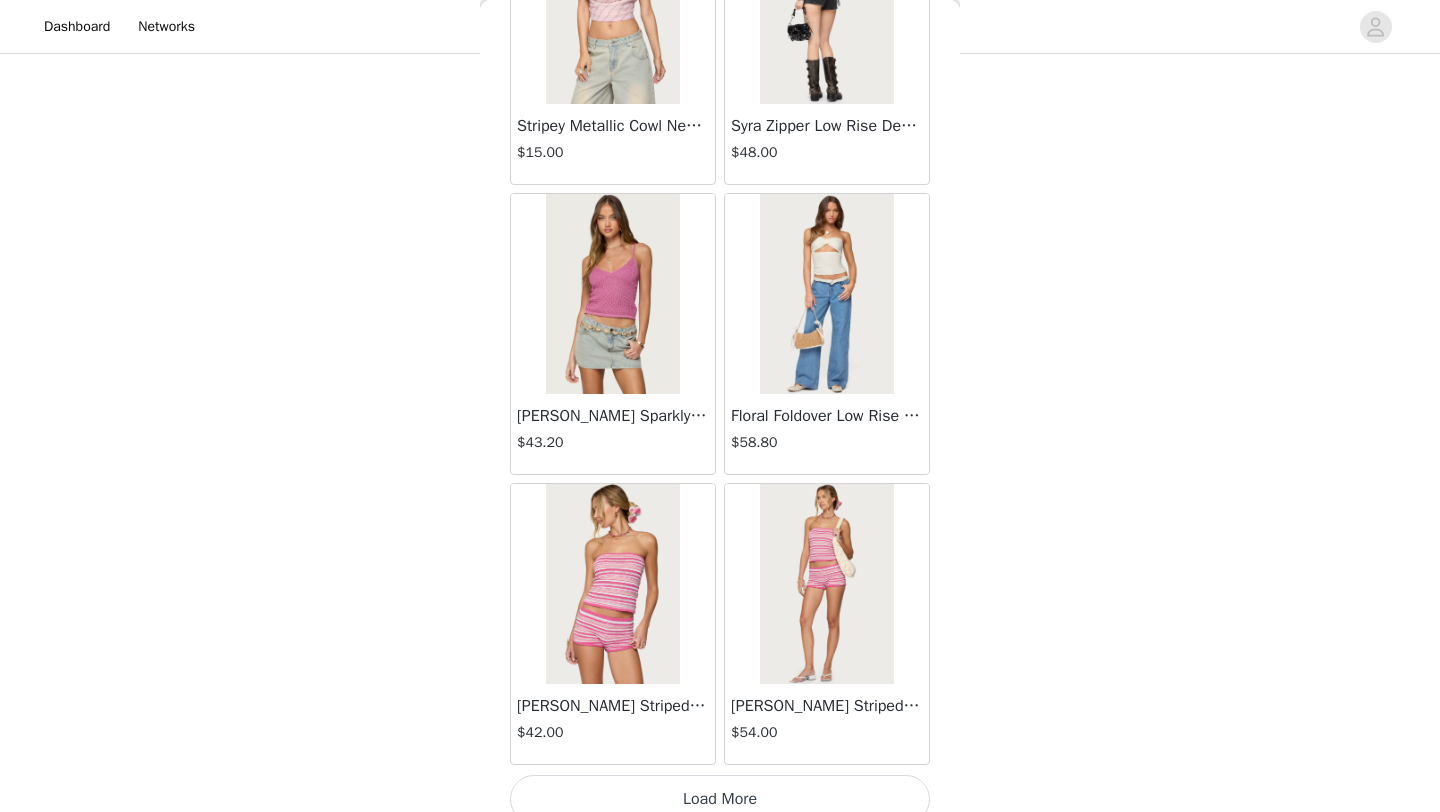 scroll, scrollTop: 8048, scrollLeft: 0, axis: vertical 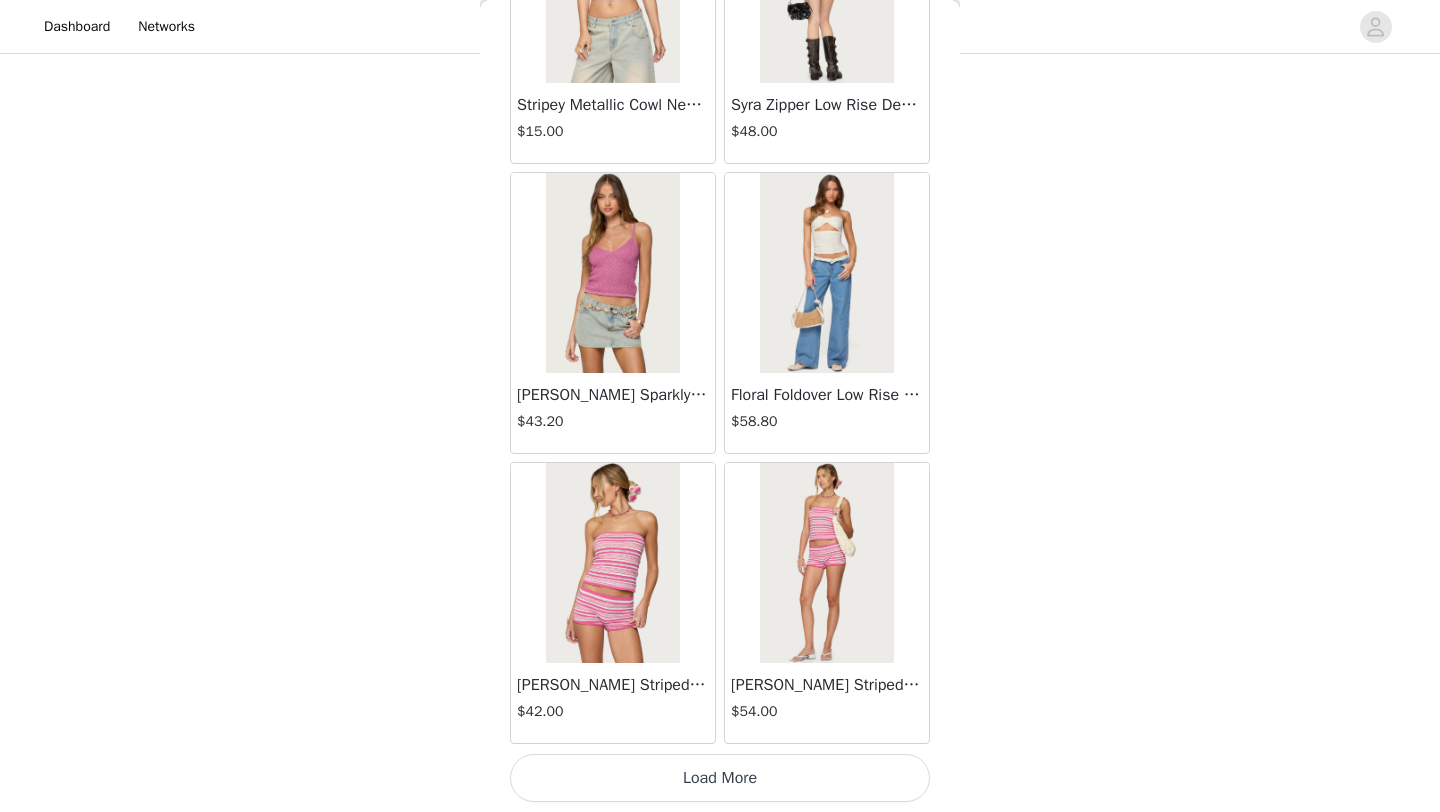 click on "Load More" at bounding box center (720, 778) 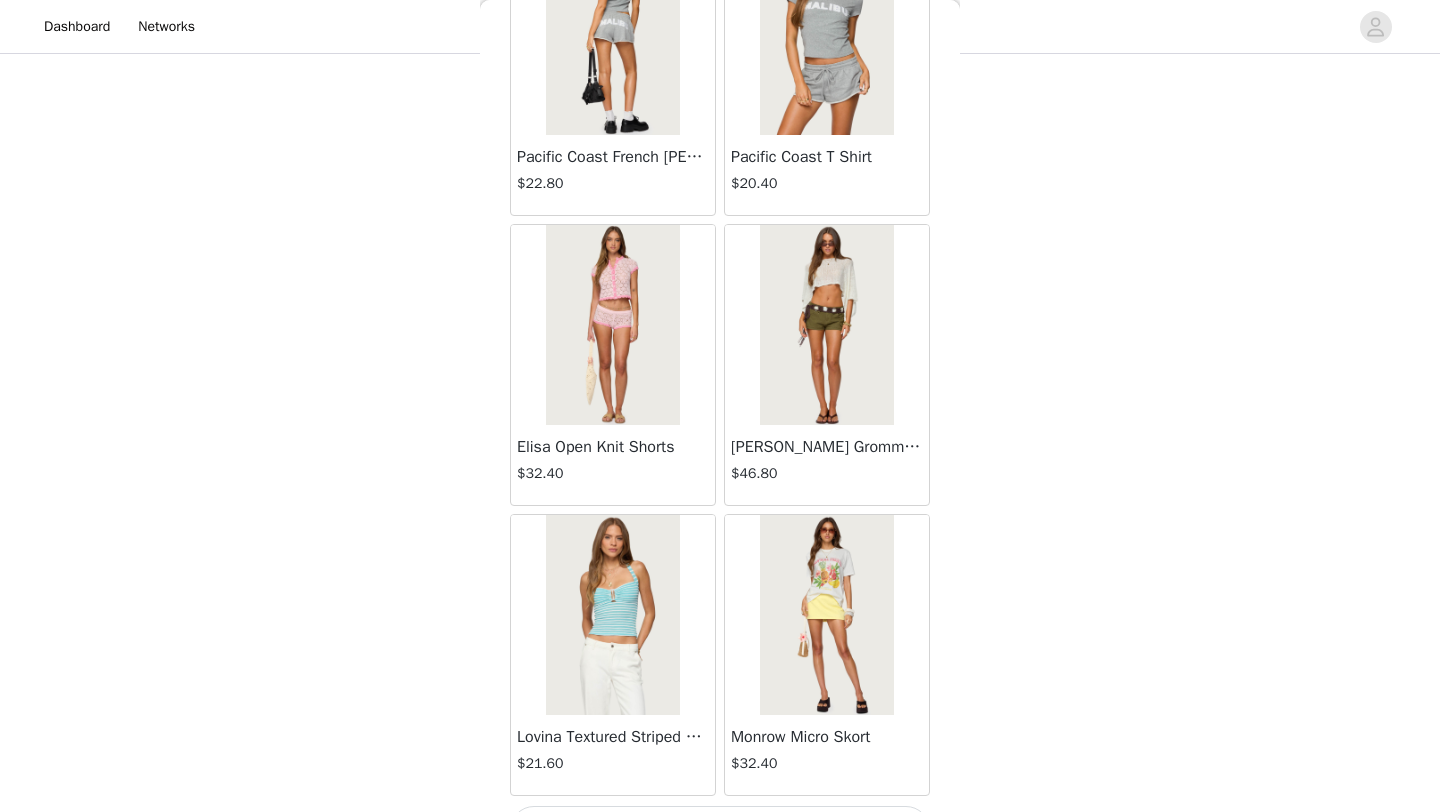 scroll, scrollTop: 10948, scrollLeft: 0, axis: vertical 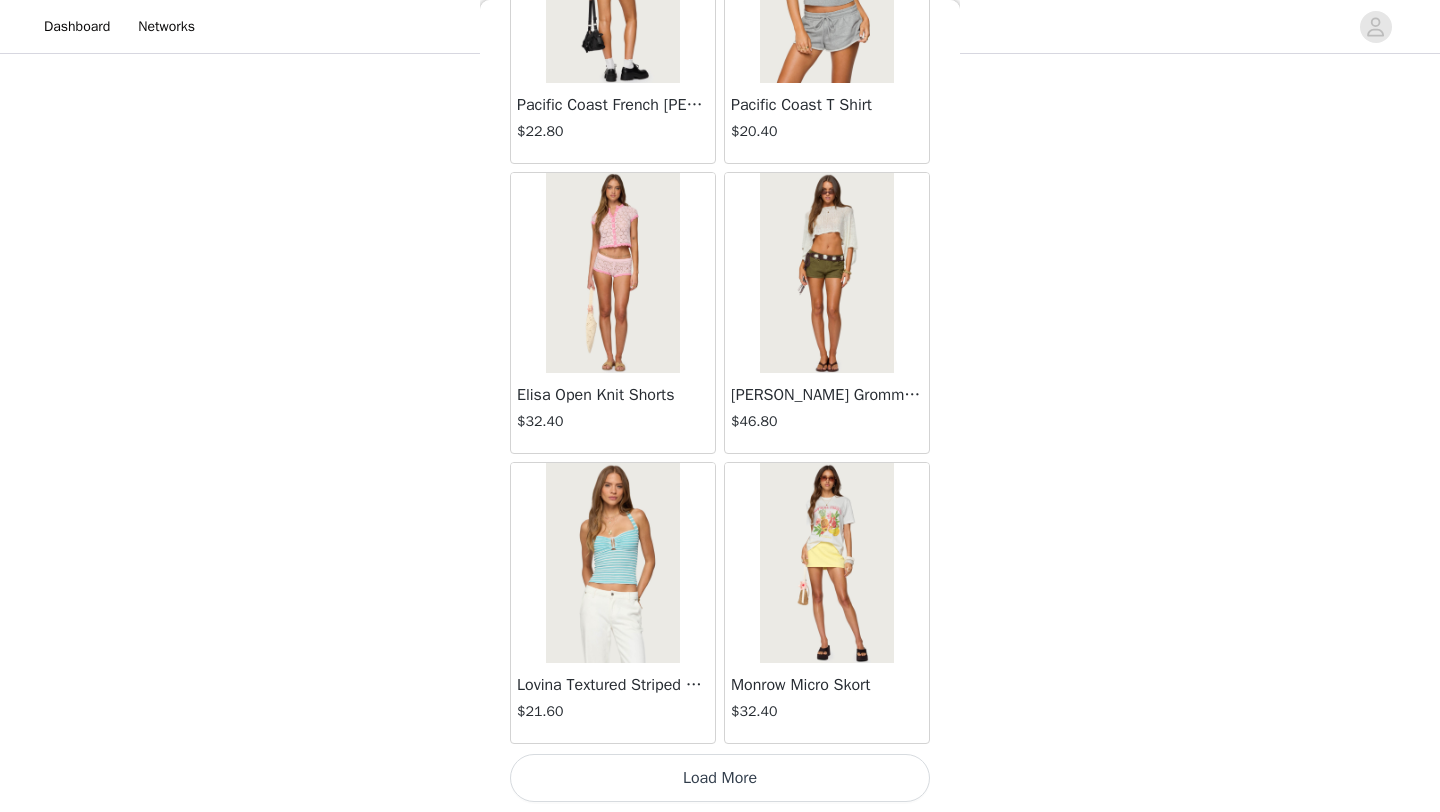click on "Load More" at bounding box center (720, 778) 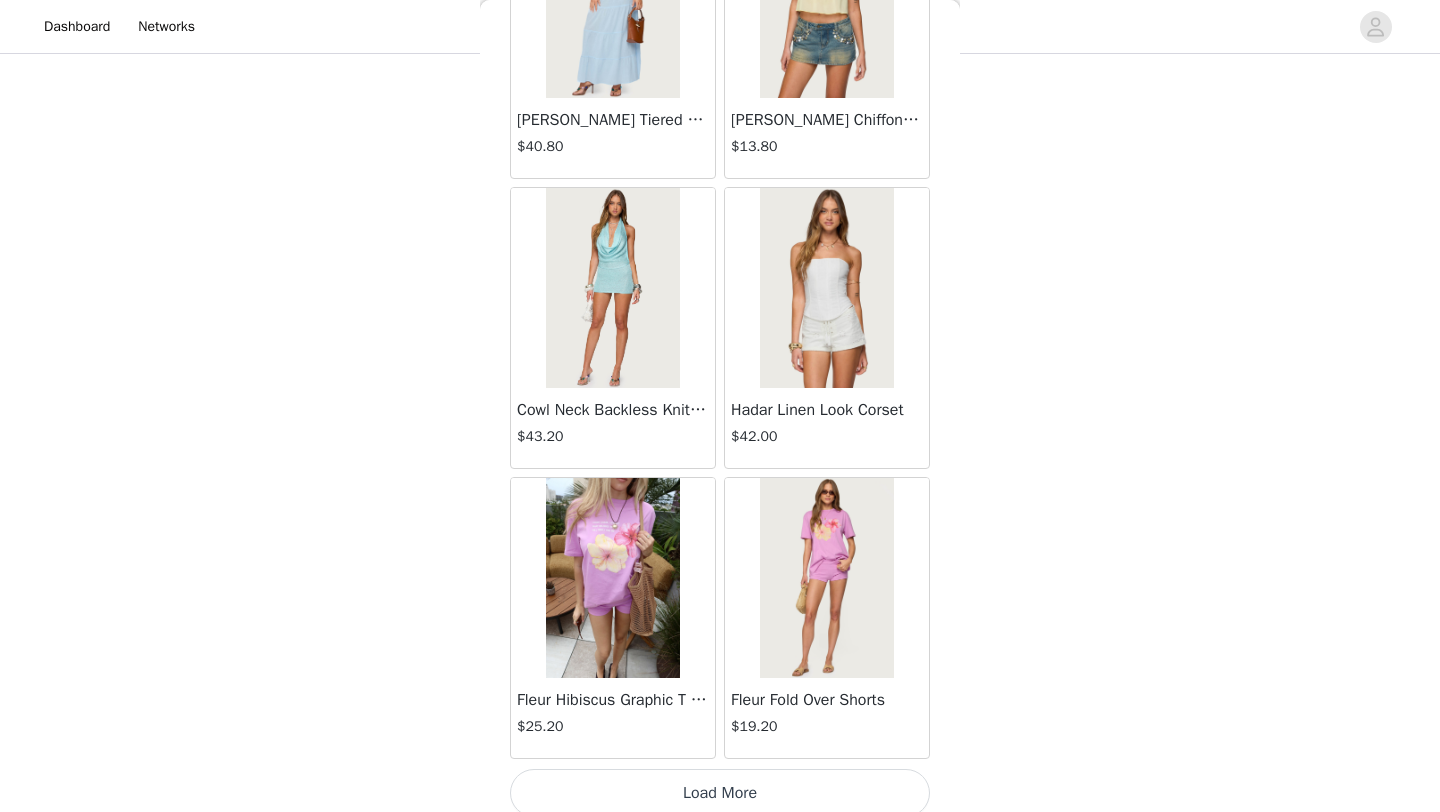 scroll, scrollTop: 13835, scrollLeft: 0, axis: vertical 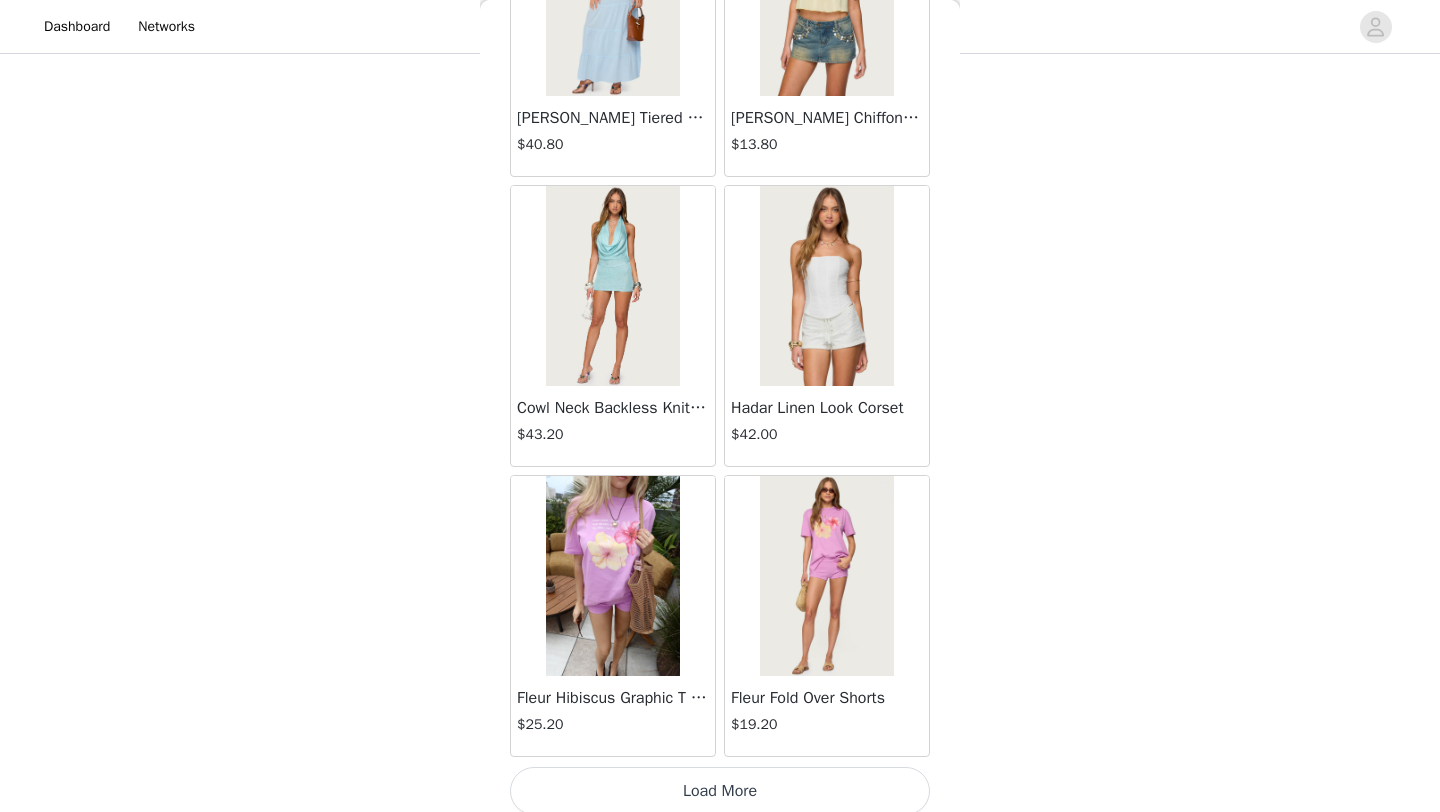 click on "Load More" at bounding box center [720, 791] 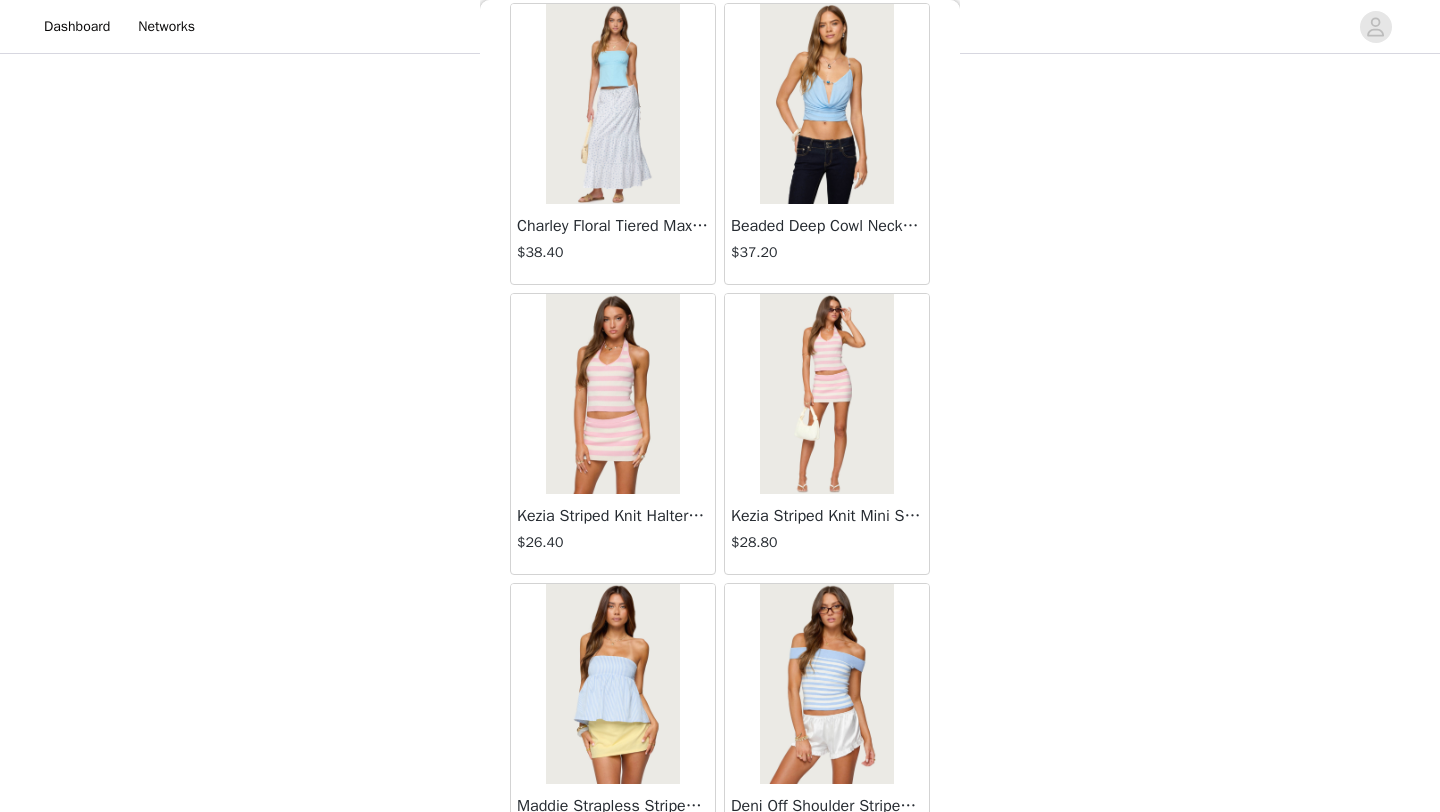 scroll, scrollTop: 16748, scrollLeft: 0, axis: vertical 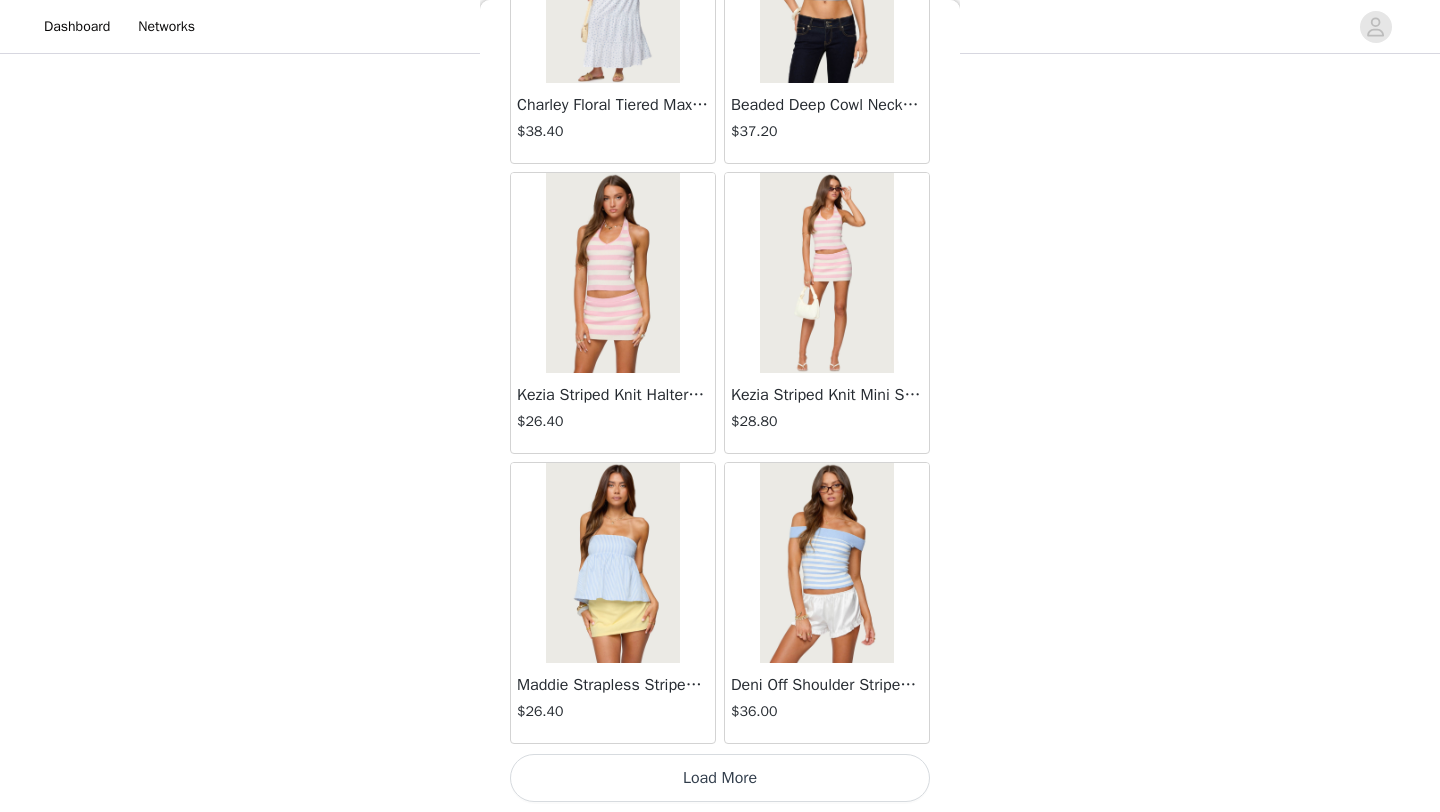 click on "Load More" at bounding box center [720, 778] 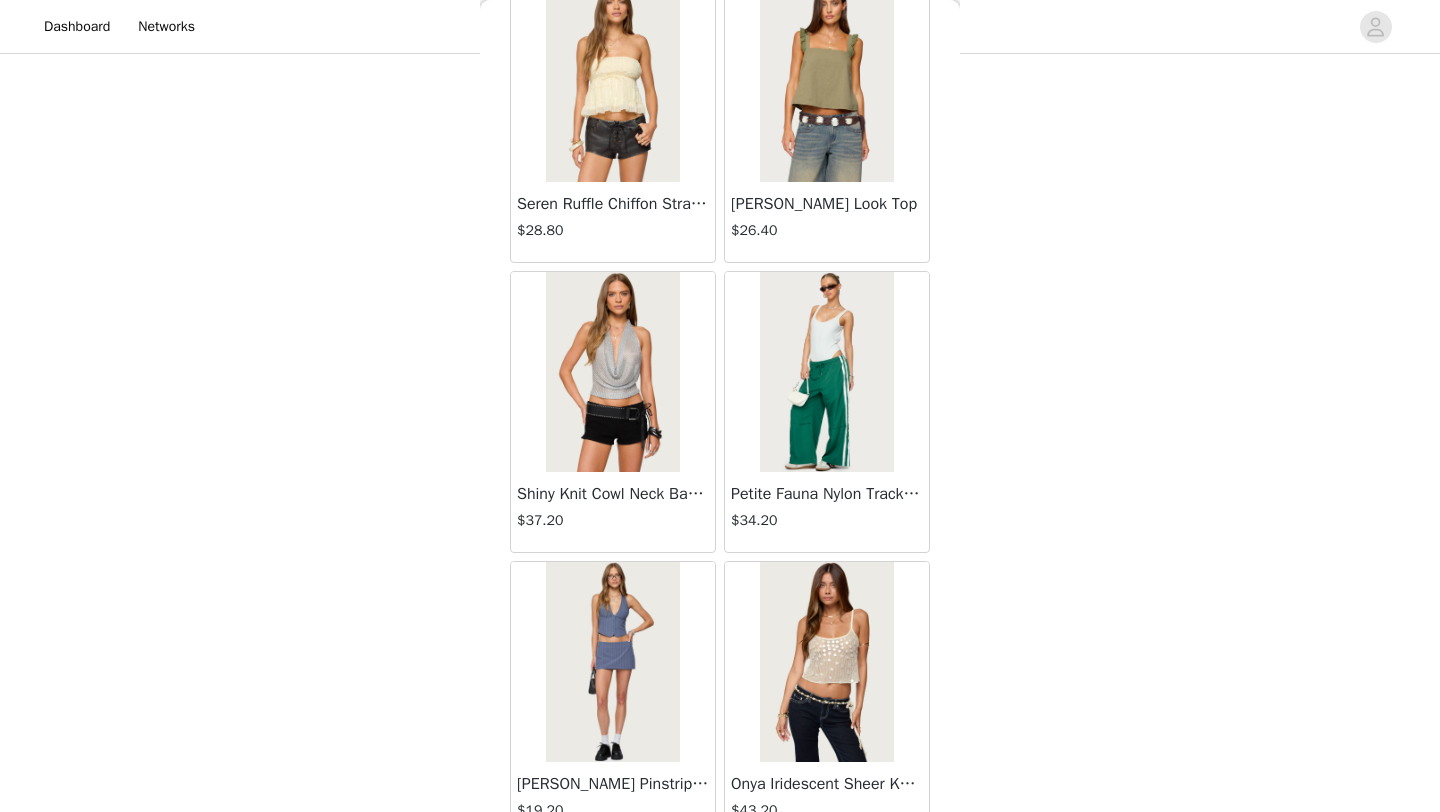 scroll, scrollTop: 19648, scrollLeft: 0, axis: vertical 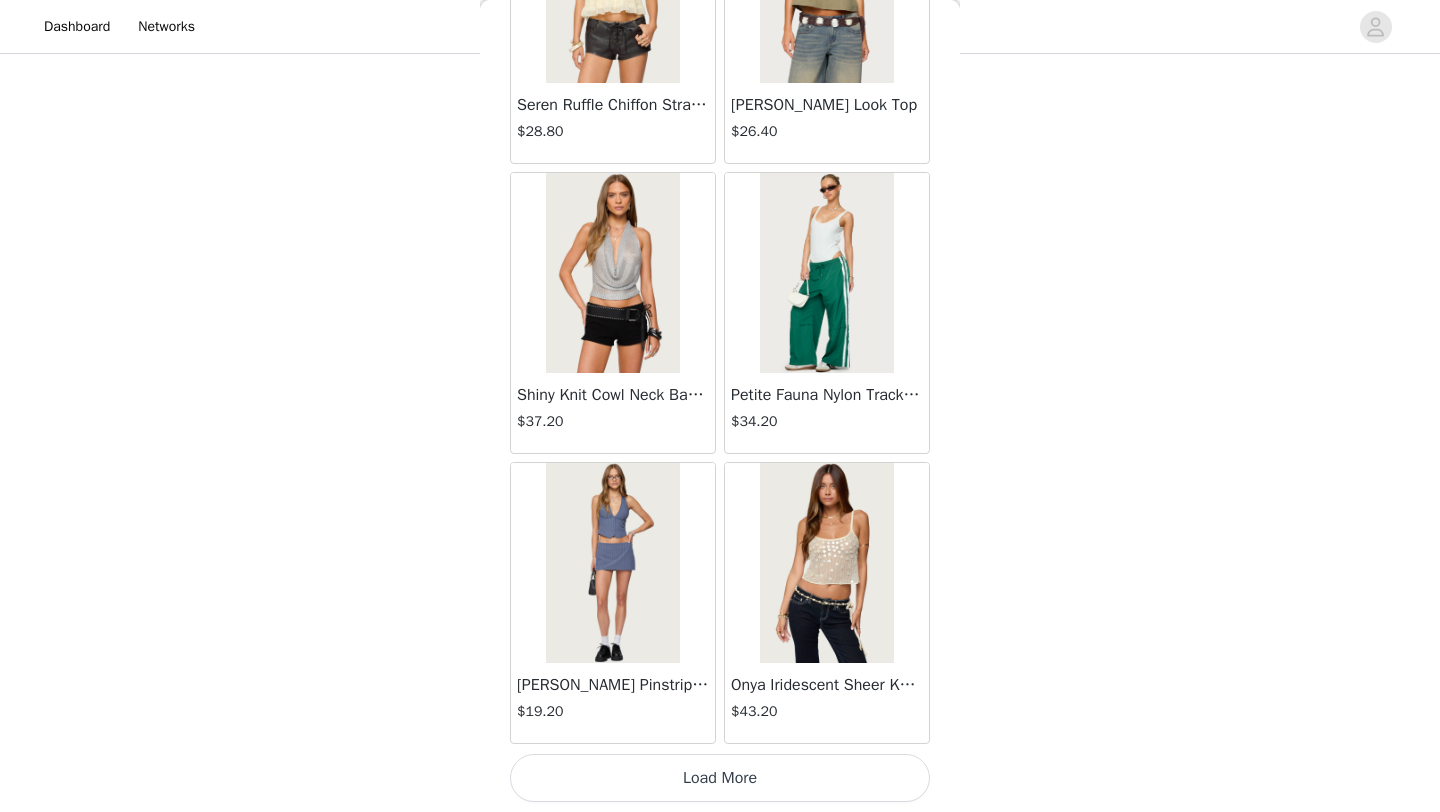 click on "Load More" at bounding box center (720, 778) 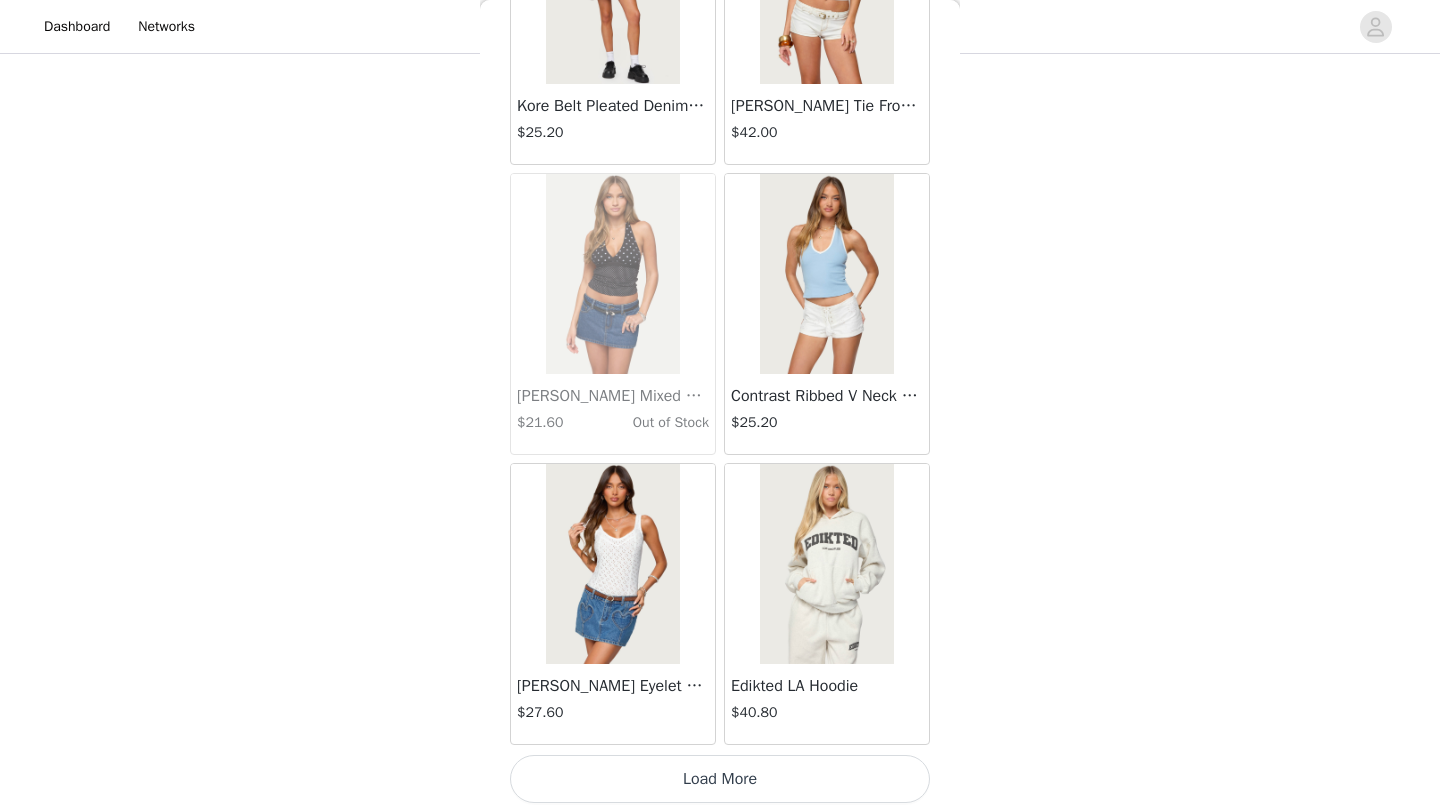 scroll, scrollTop: 22548, scrollLeft: 0, axis: vertical 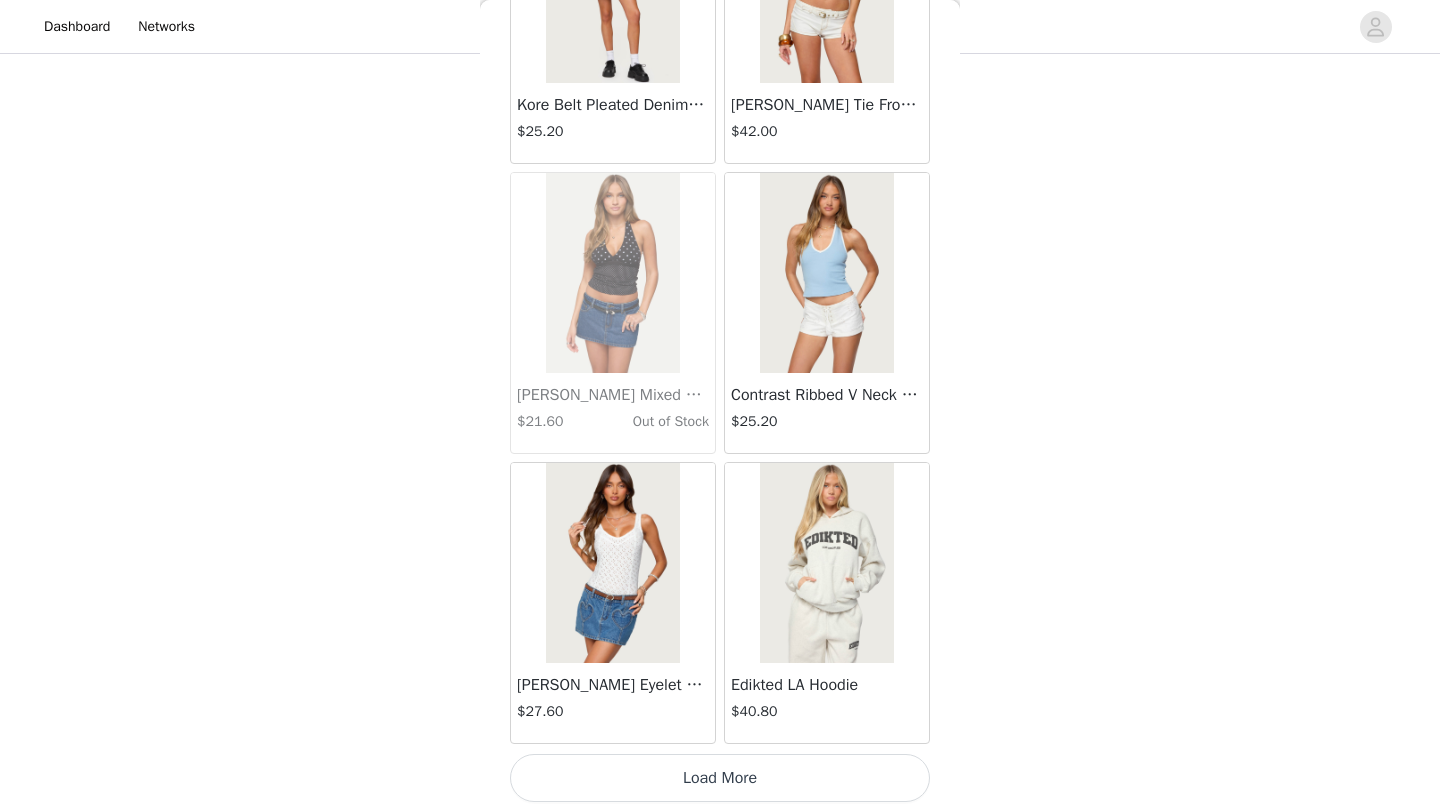 click on "Lovina Grommet Pleated Mini Skort   $16.80       Metallic & Sequin Textured Tank Top   $27.60       Nelley Backless Beaded Sequin Chiffon Top   $36.00       [PERSON_NAME] Asymmetric One Shoulder Crochet Top   $21.60       [PERSON_NAME] Plaid Micro Shorts   $30.00       [PERSON_NAME] Floral Texured Sheer Halter Top   $27.60       Maree Bead V Neck Top   $22.80       Maree Bead Cut Out Mini Skirt   $20.40       [PERSON_NAME] Cut Out Halter Top   $28.80       Juney Pinstripe Tailored Button Up Shirt   $36.00       Avenly Striped Tie Front Babydoll Top   $27.60       [PERSON_NAME] Studded Grommet Tube Top   $30.00       Avalai Linen Look Mini Skort   $38.40       Beaded Deep Cowl Neck Backless Top   $37.20       Frayed Pleated Denim Mini Skort   $16.00       Klay Linen Look Pleated Mini Skort   $14.40       Contrast Lace Asymmetric Off Shoulder Top   $14.40       [PERSON_NAME] Split Front Sheer Mesh Top   $28.80       Zigzag Stripe Shorts   $22.80       Astra Beaded Sheer Strapless Top   $39.60       Beaded Floral Embroidered Tank Top   $38.40" at bounding box center (720, -10820) 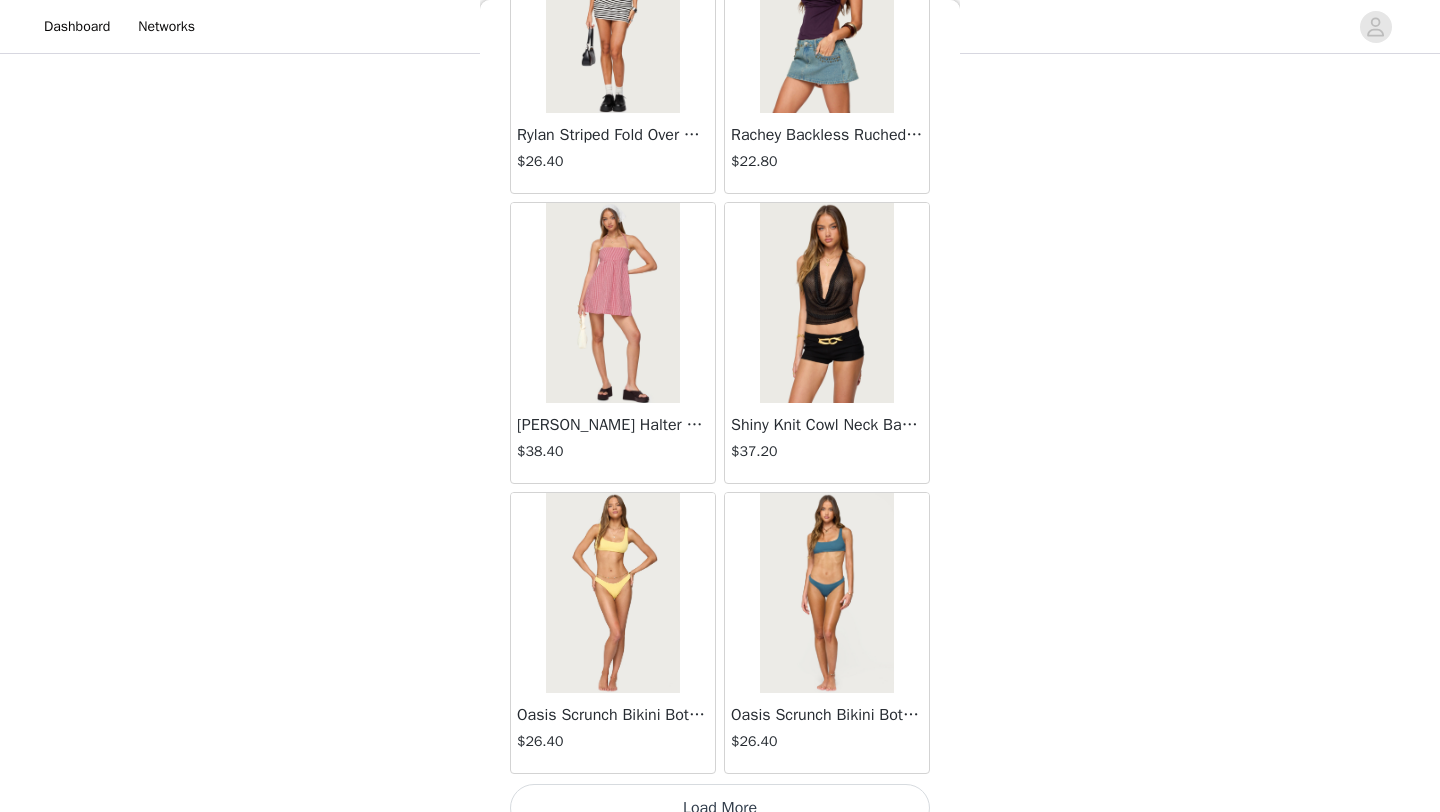 scroll, scrollTop: 25448, scrollLeft: 0, axis: vertical 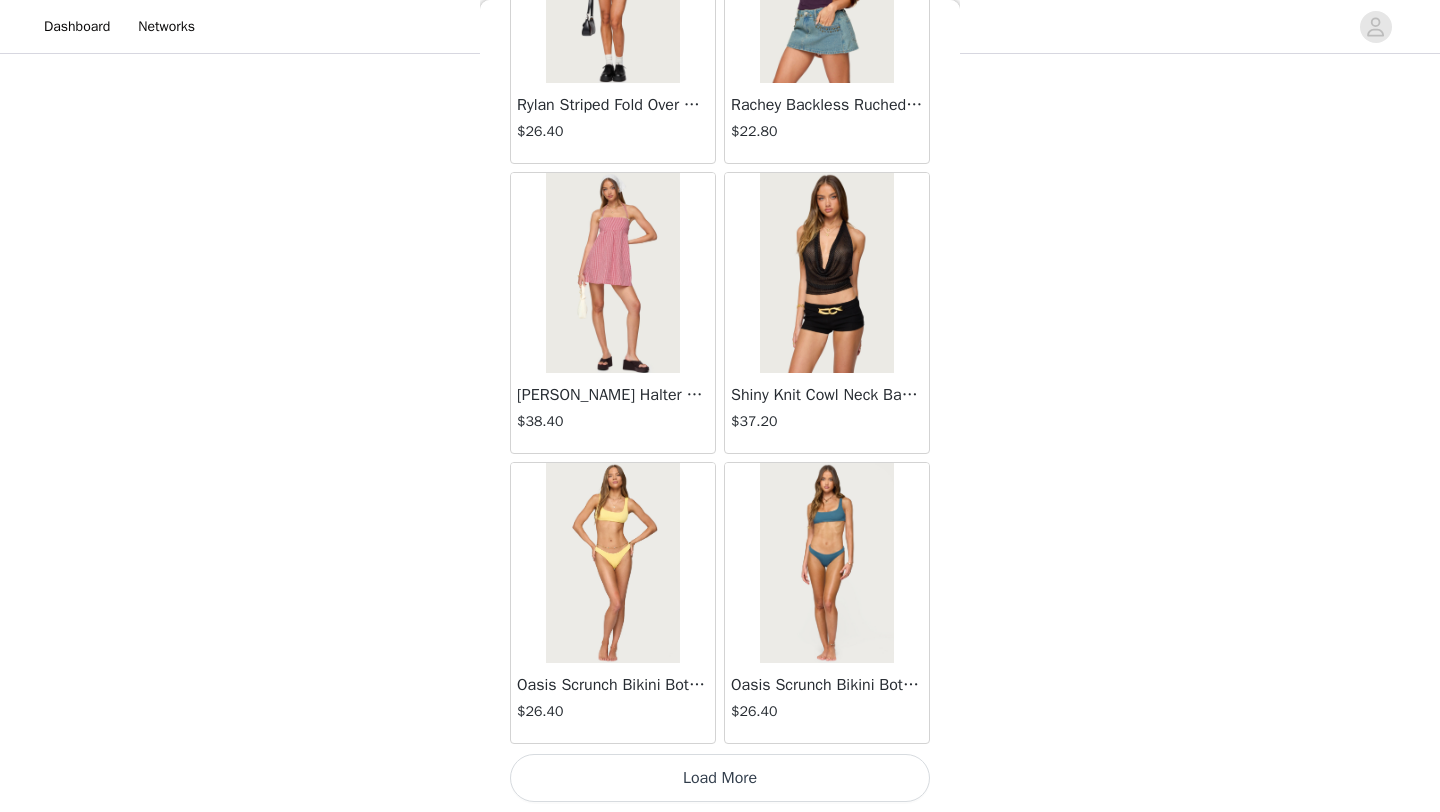 click on "Load More" at bounding box center (720, 778) 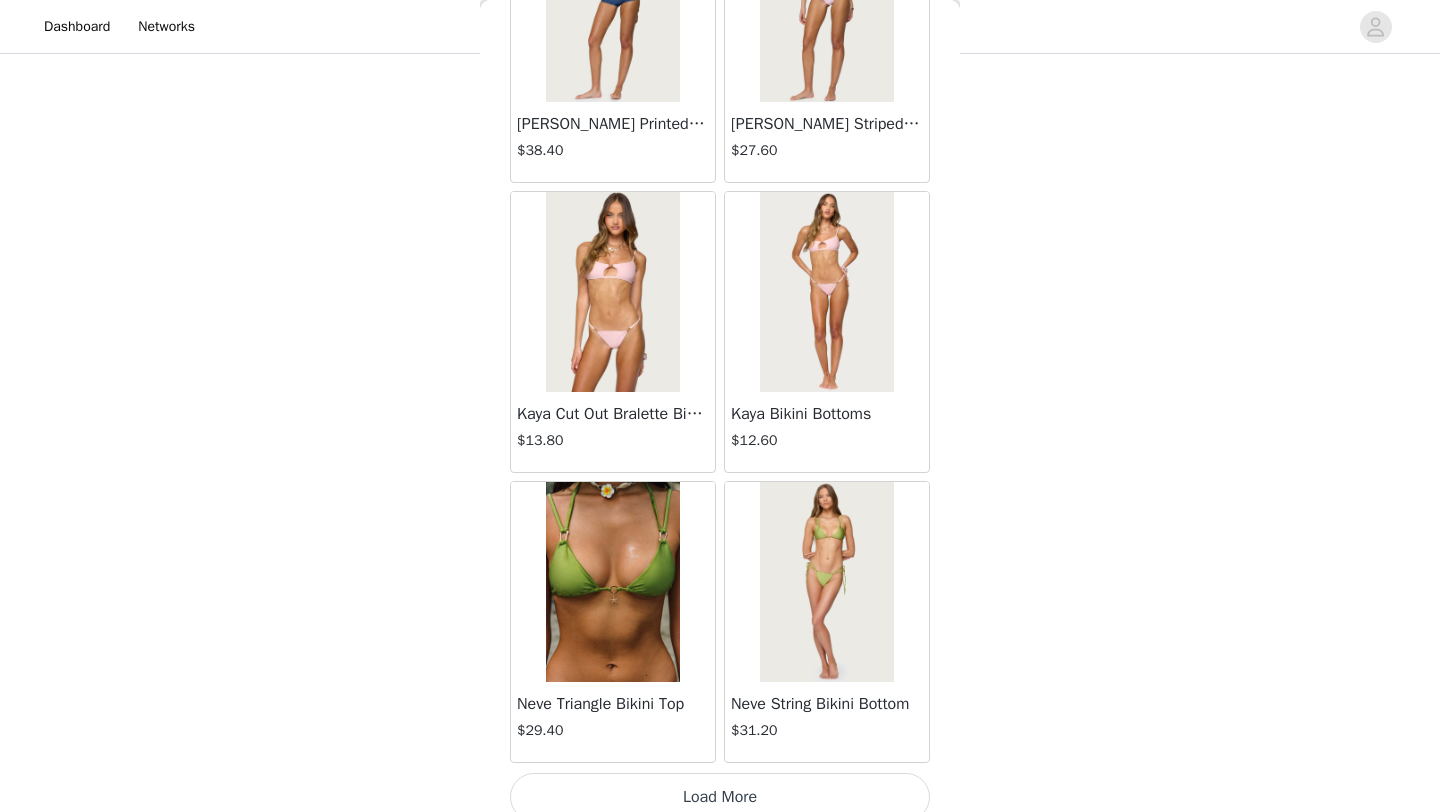scroll, scrollTop: 28348, scrollLeft: 0, axis: vertical 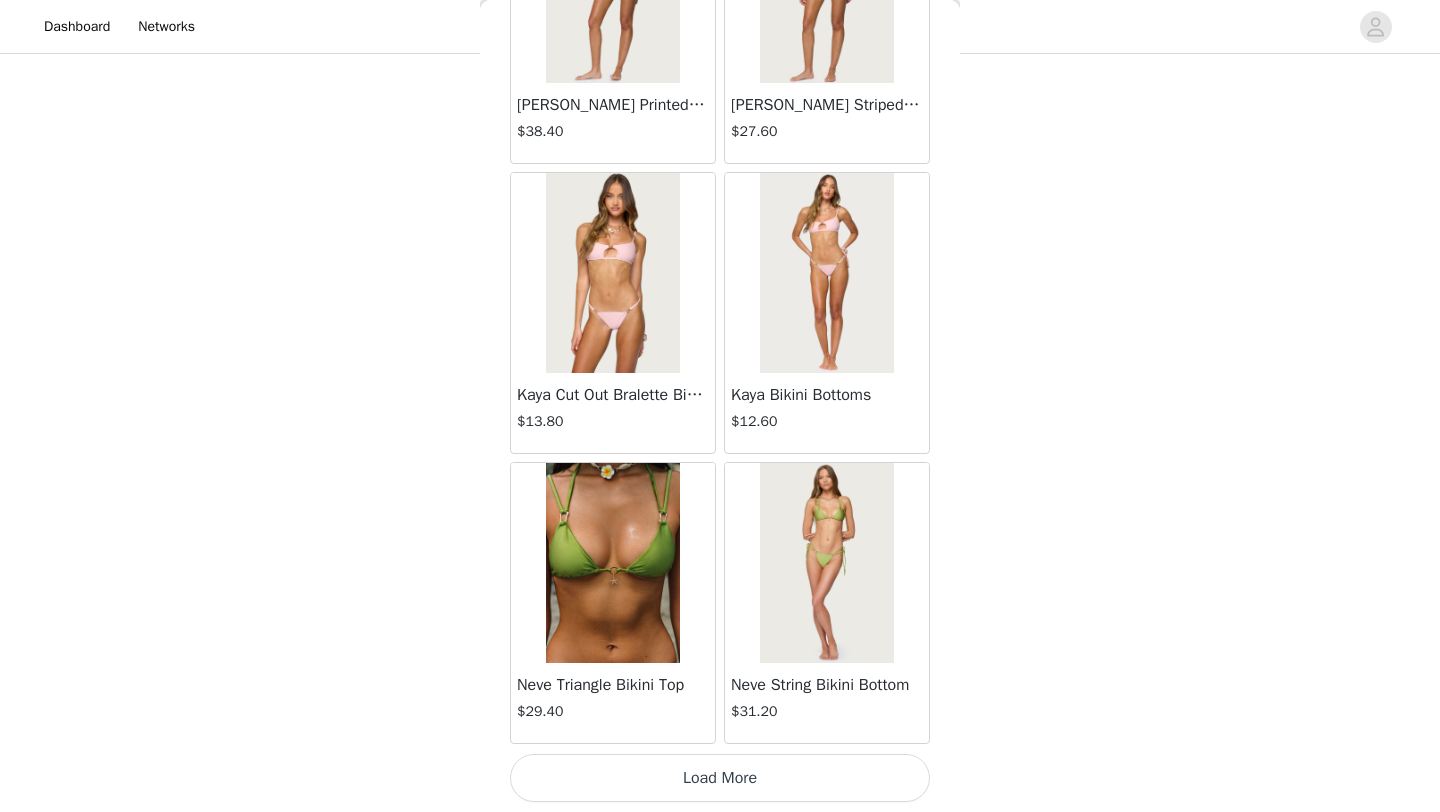 click on "Load More" at bounding box center (720, 778) 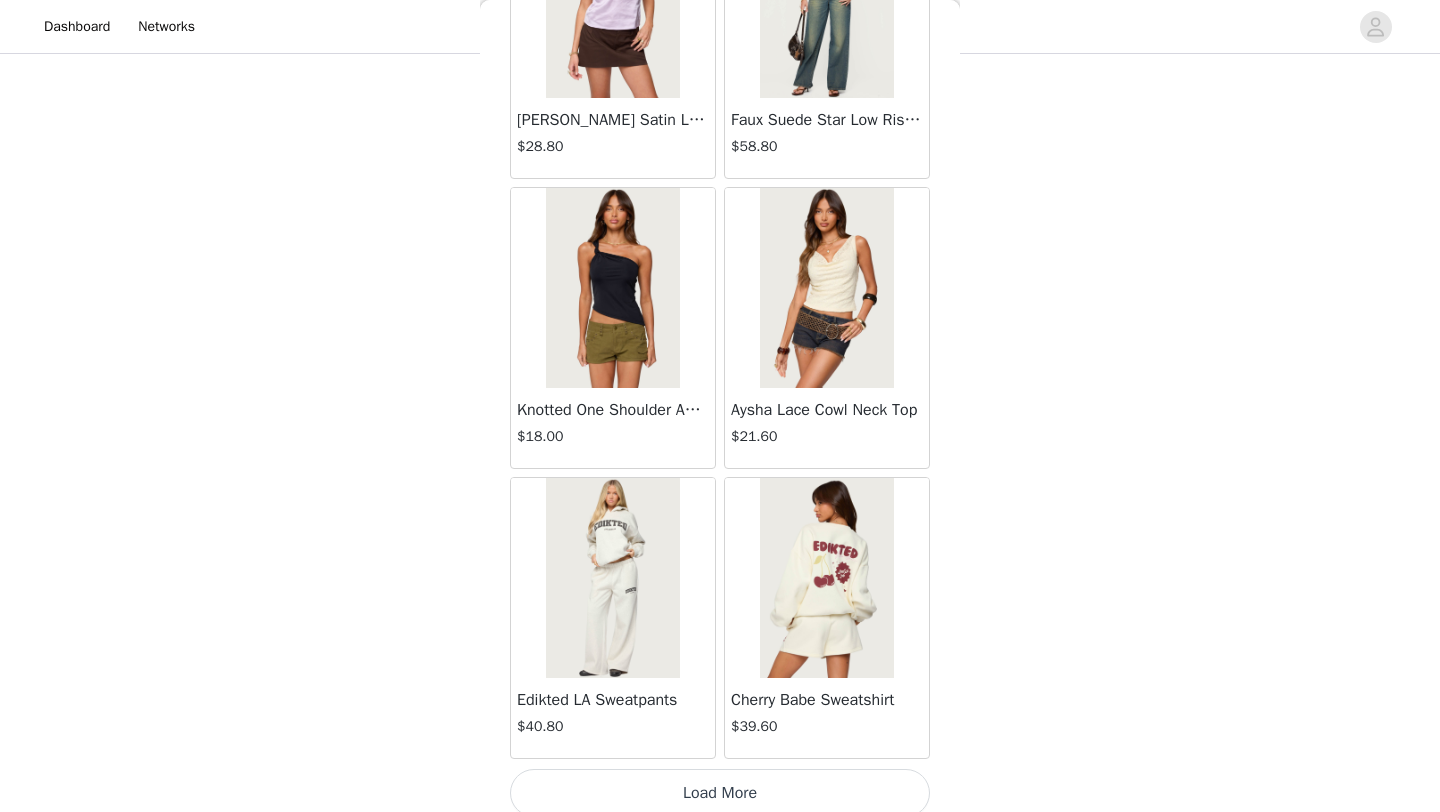 scroll, scrollTop: 31232, scrollLeft: 0, axis: vertical 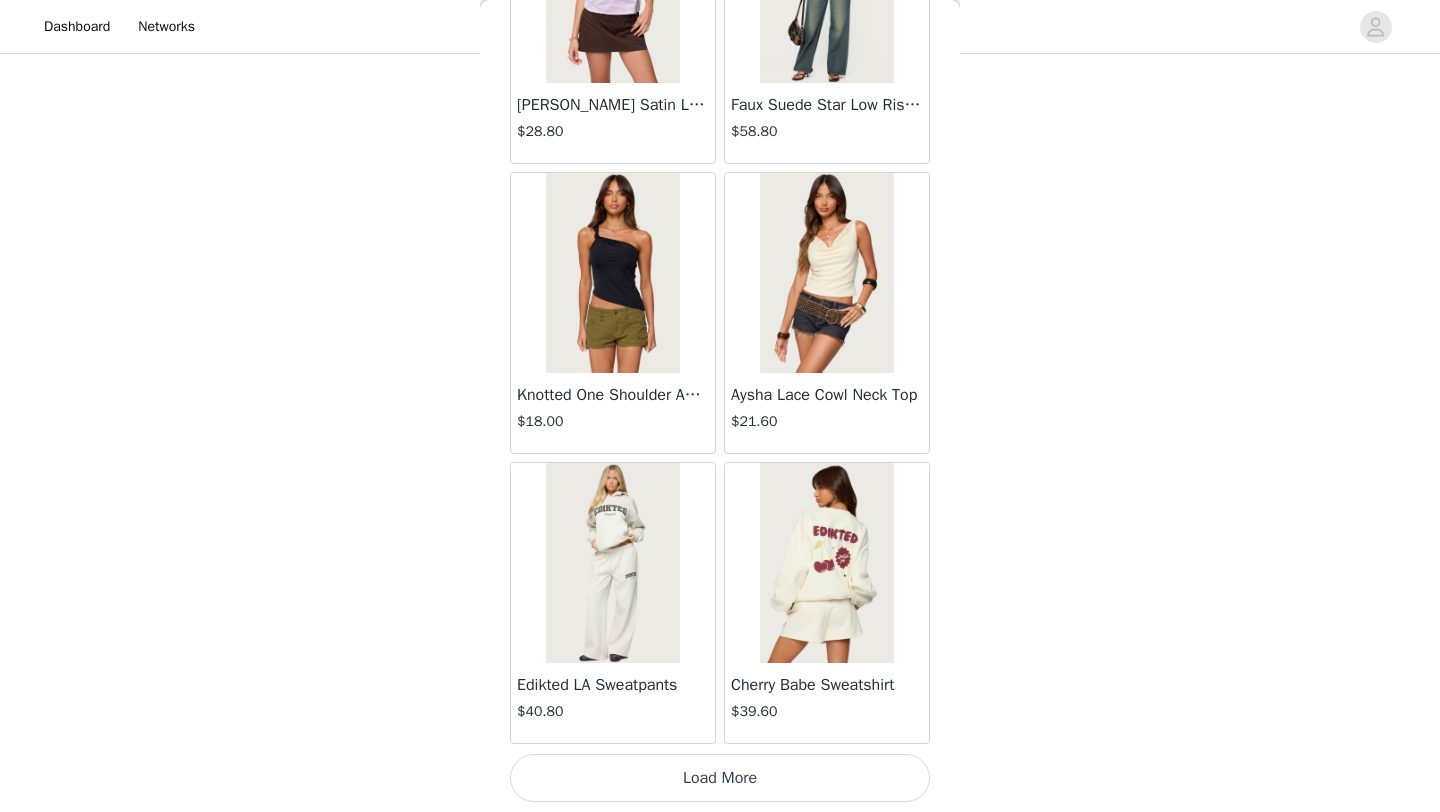 click on "Load More" at bounding box center [720, 778] 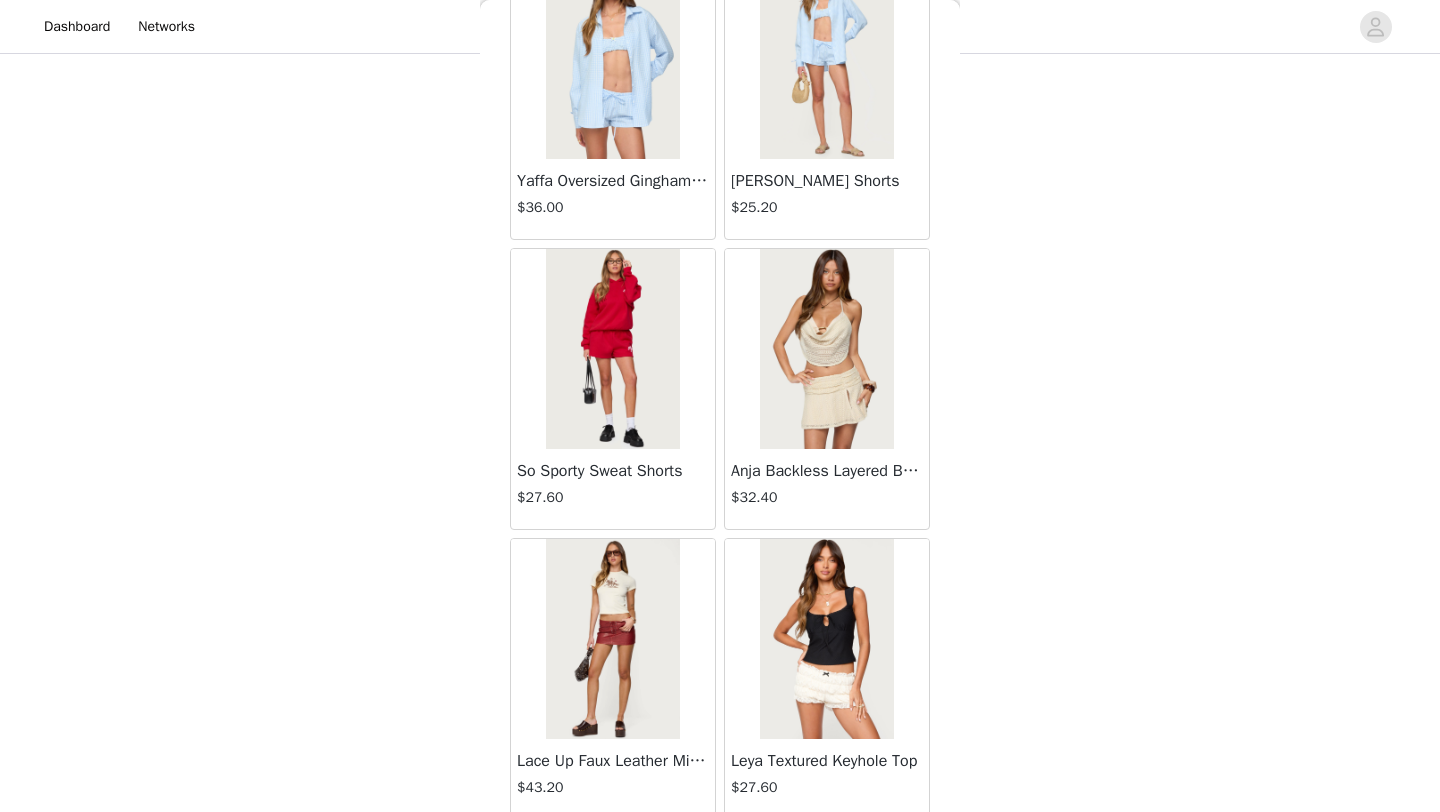 scroll, scrollTop: 34148, scrollLeft: 0, axis: vertical 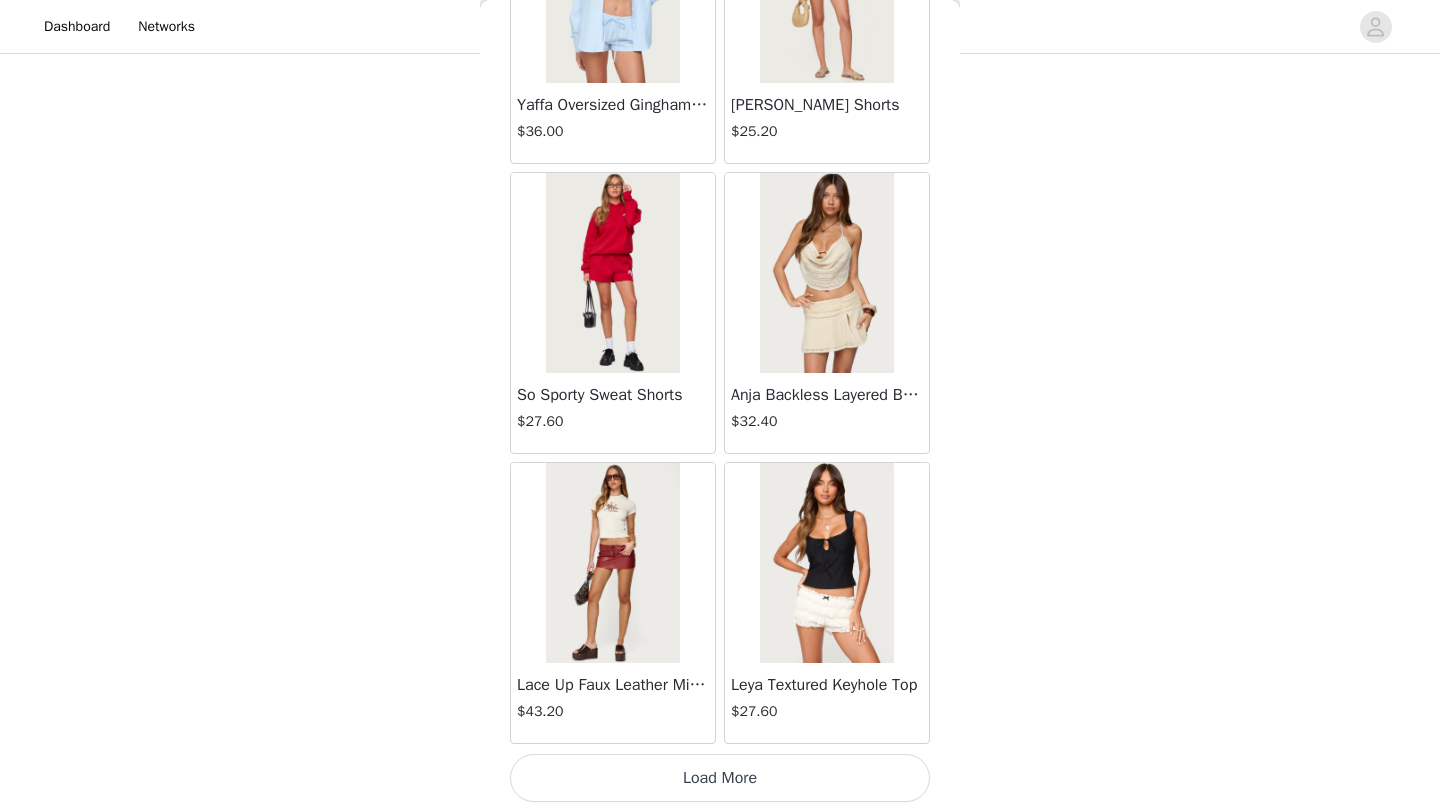 click on "Load More" at bounding box center (720, 778) 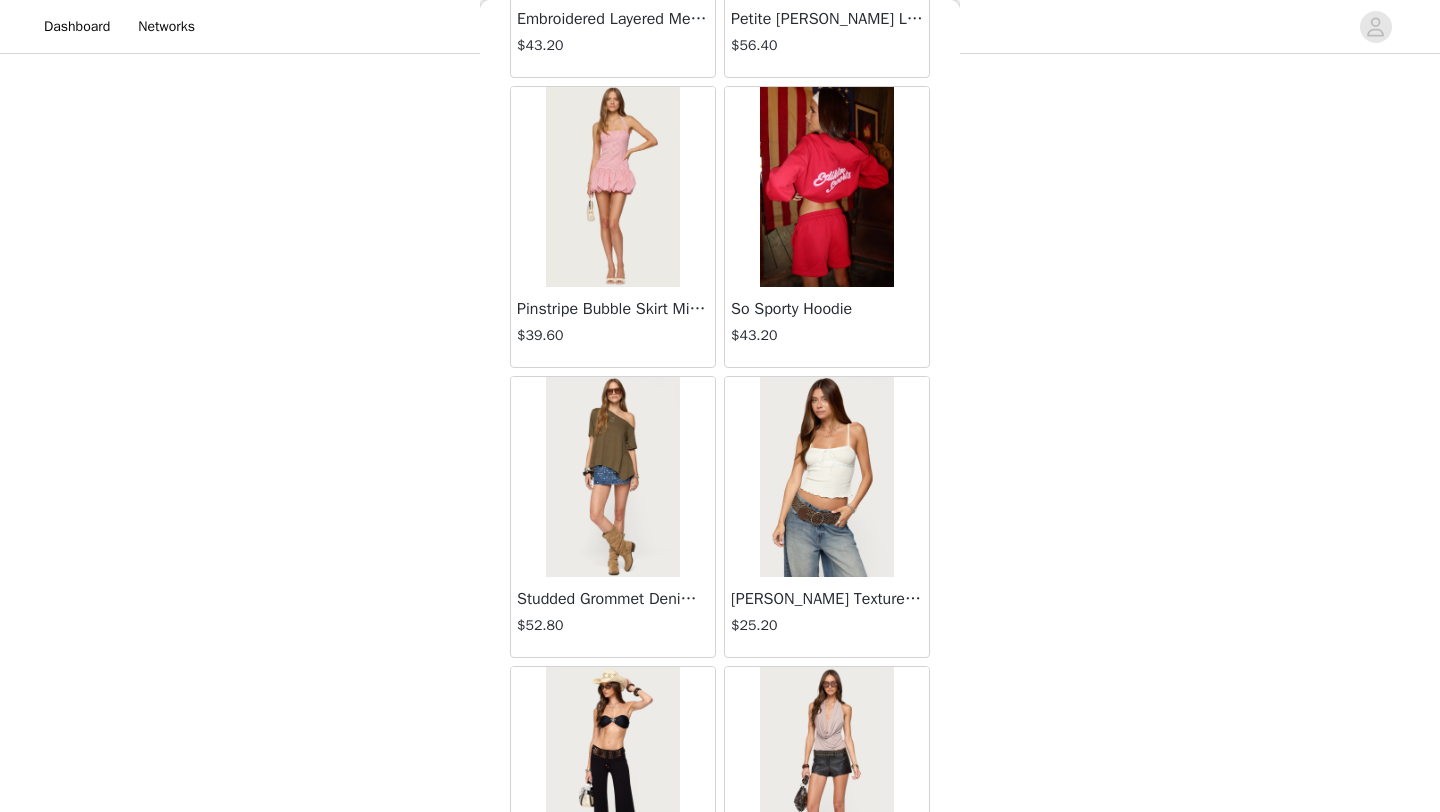 scroll, scrollTop: 36337, scrollLeft: 0, axis: vertical 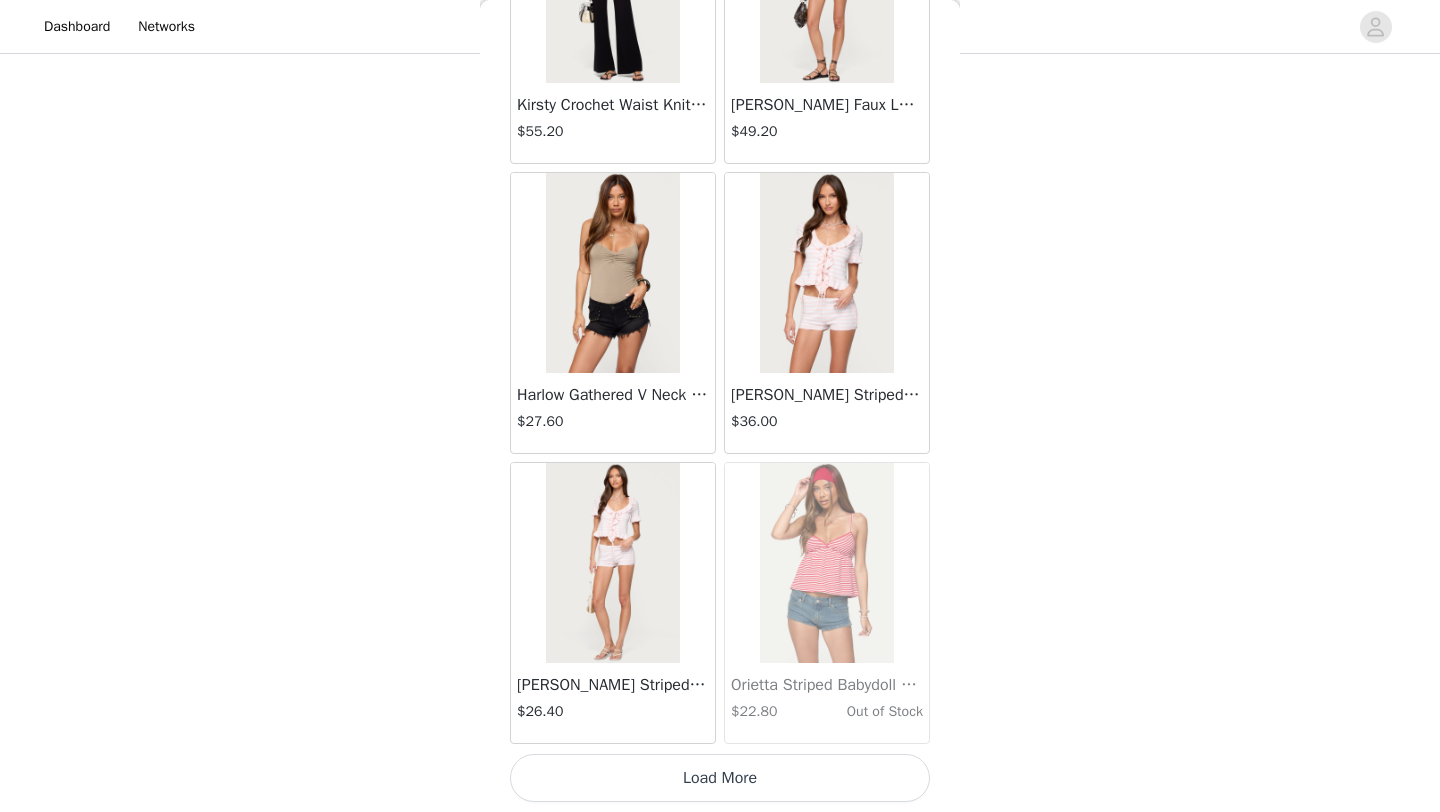 click on "Load More" at bounding box center [720, 778] 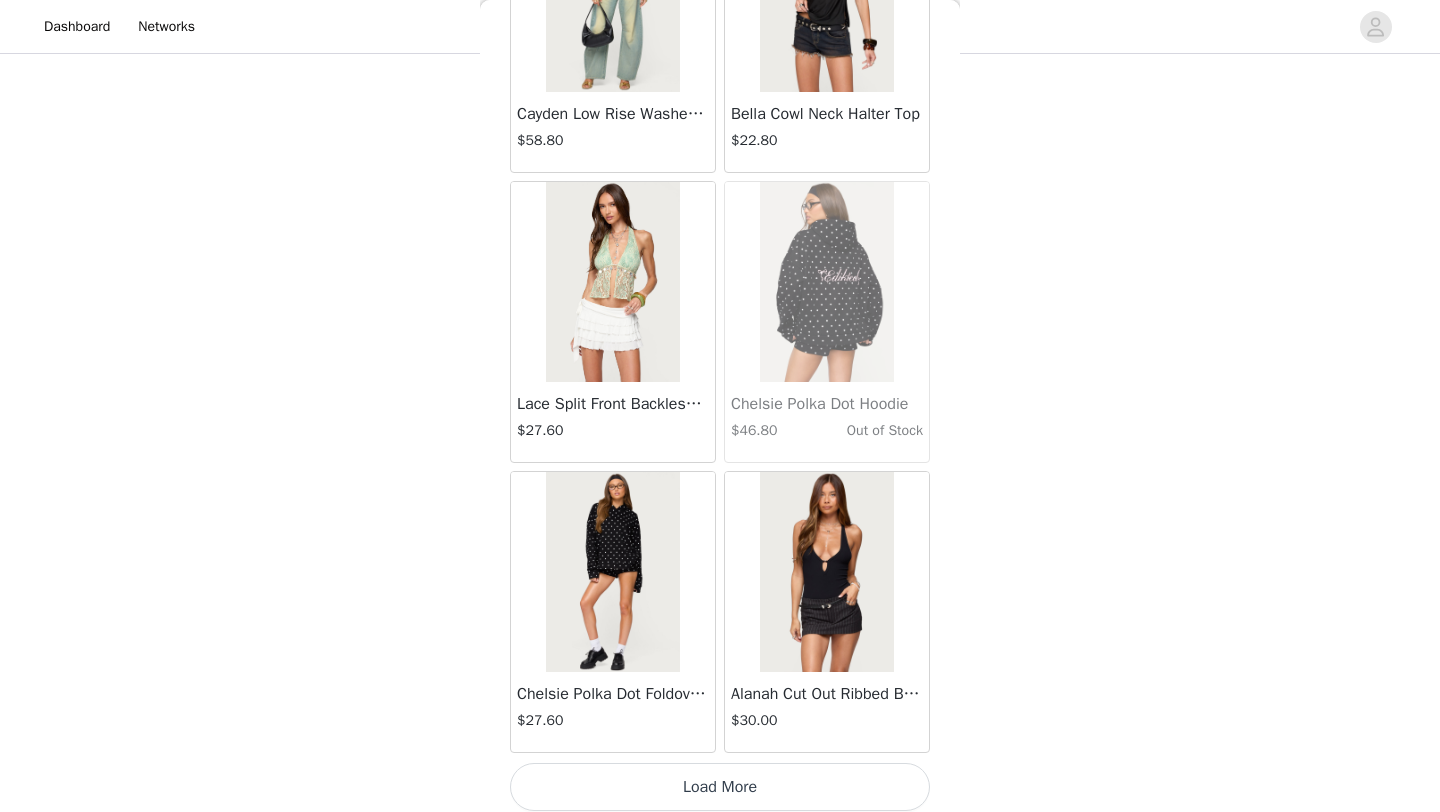 scroll, scrollTop: 39948, scrollLeft: 0, axis: vertical 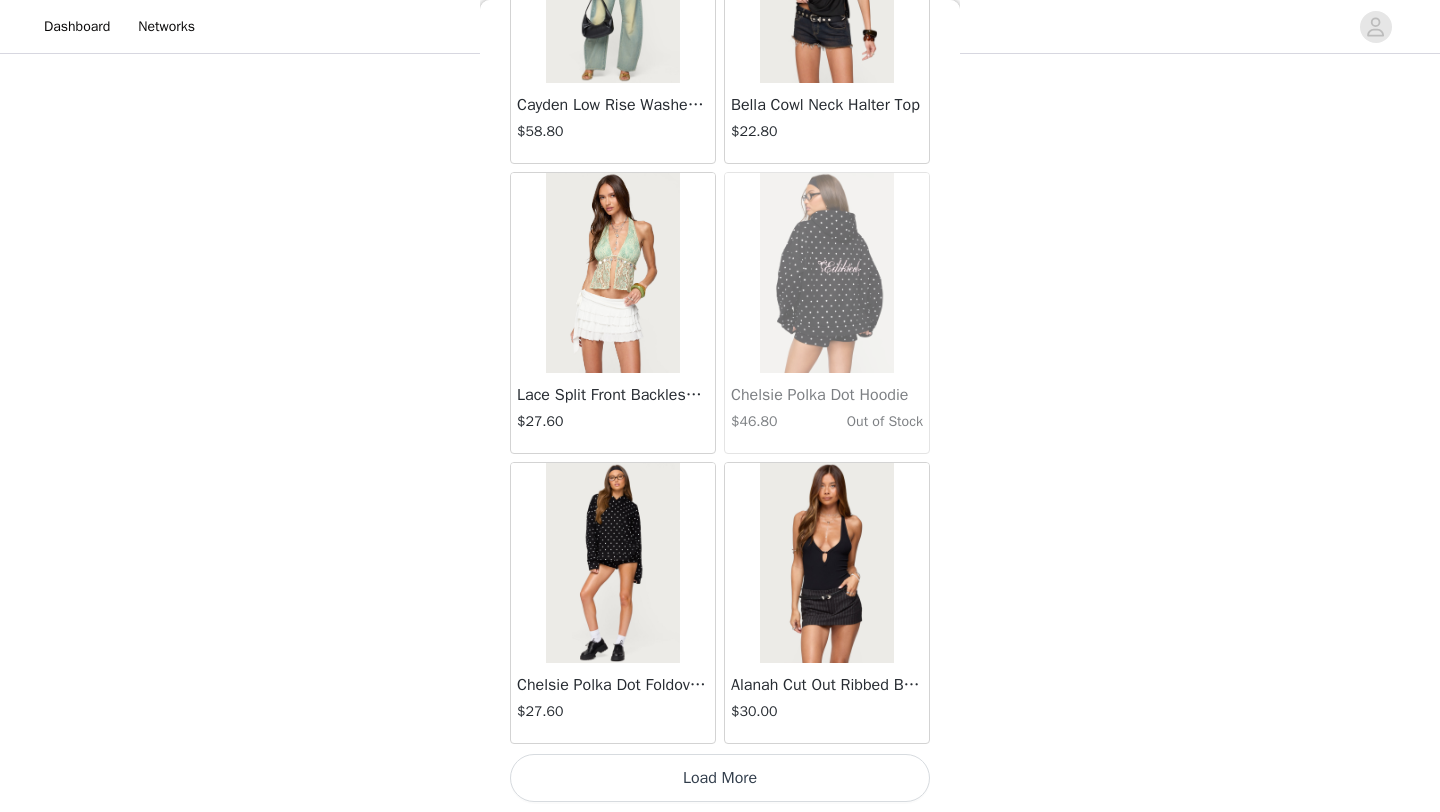 click on "Load More" at bounding box center (720, 778) 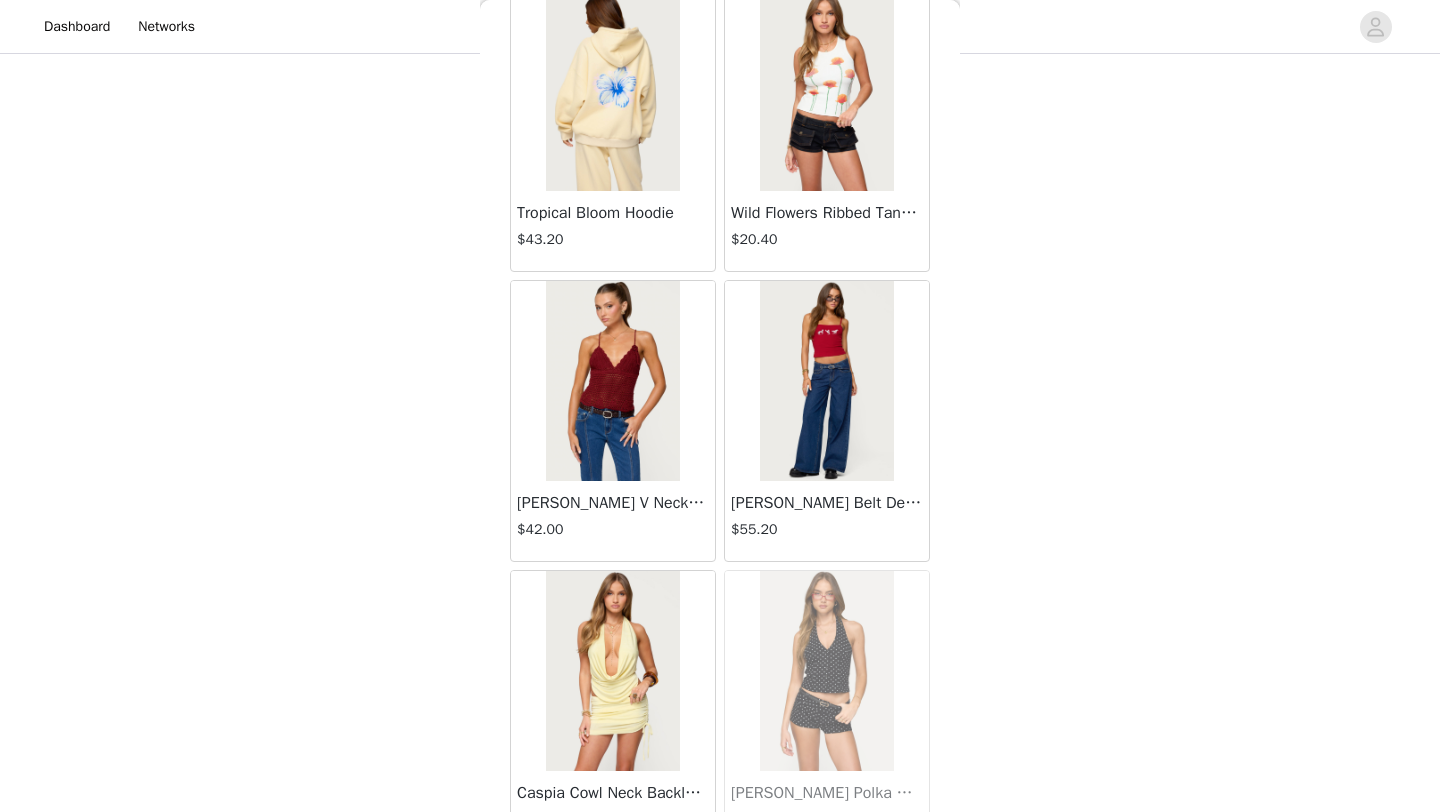 scroll, scrollTop: 42848, scrollLeft: 0, axis: vertical 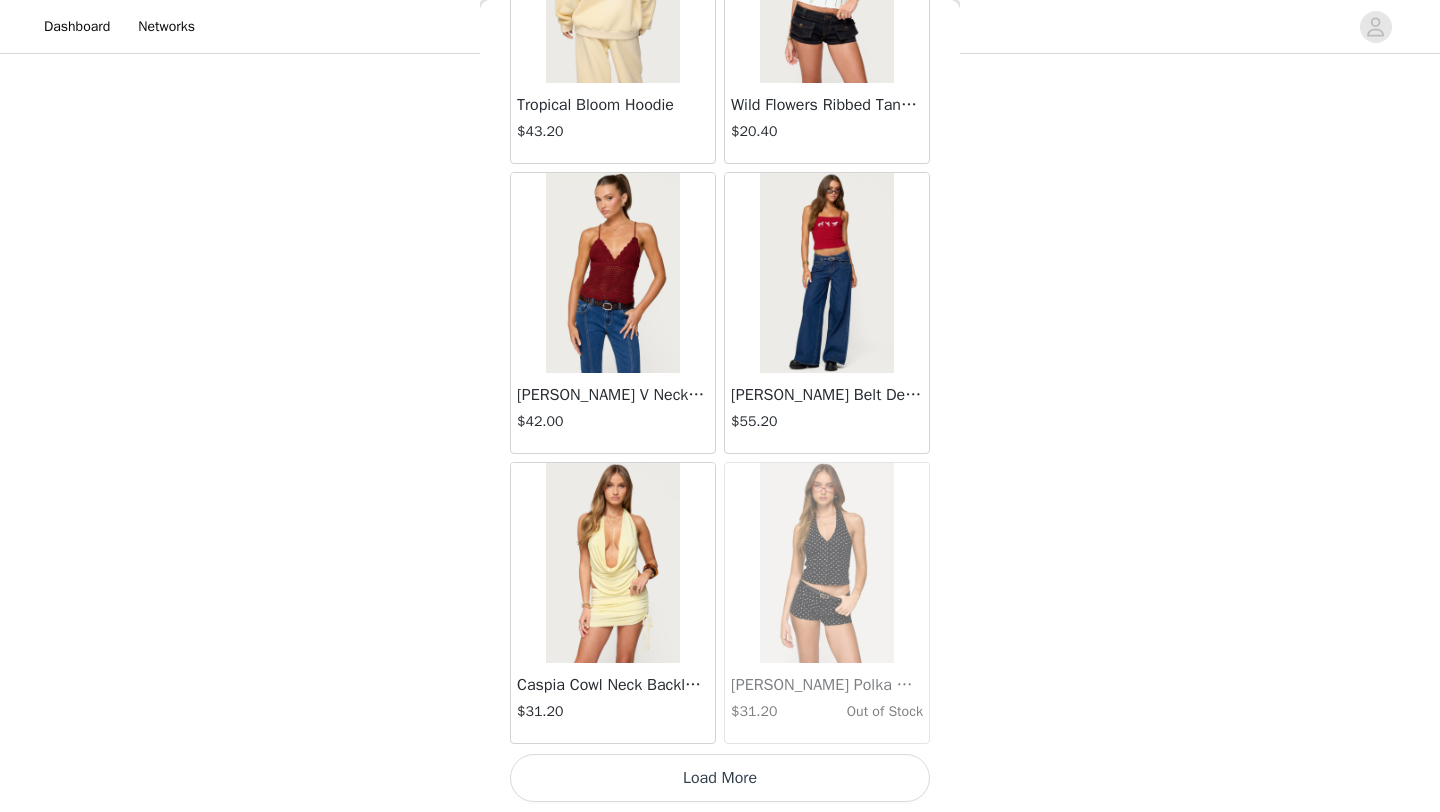 click on "Load More" at bounding box center (720, 778) 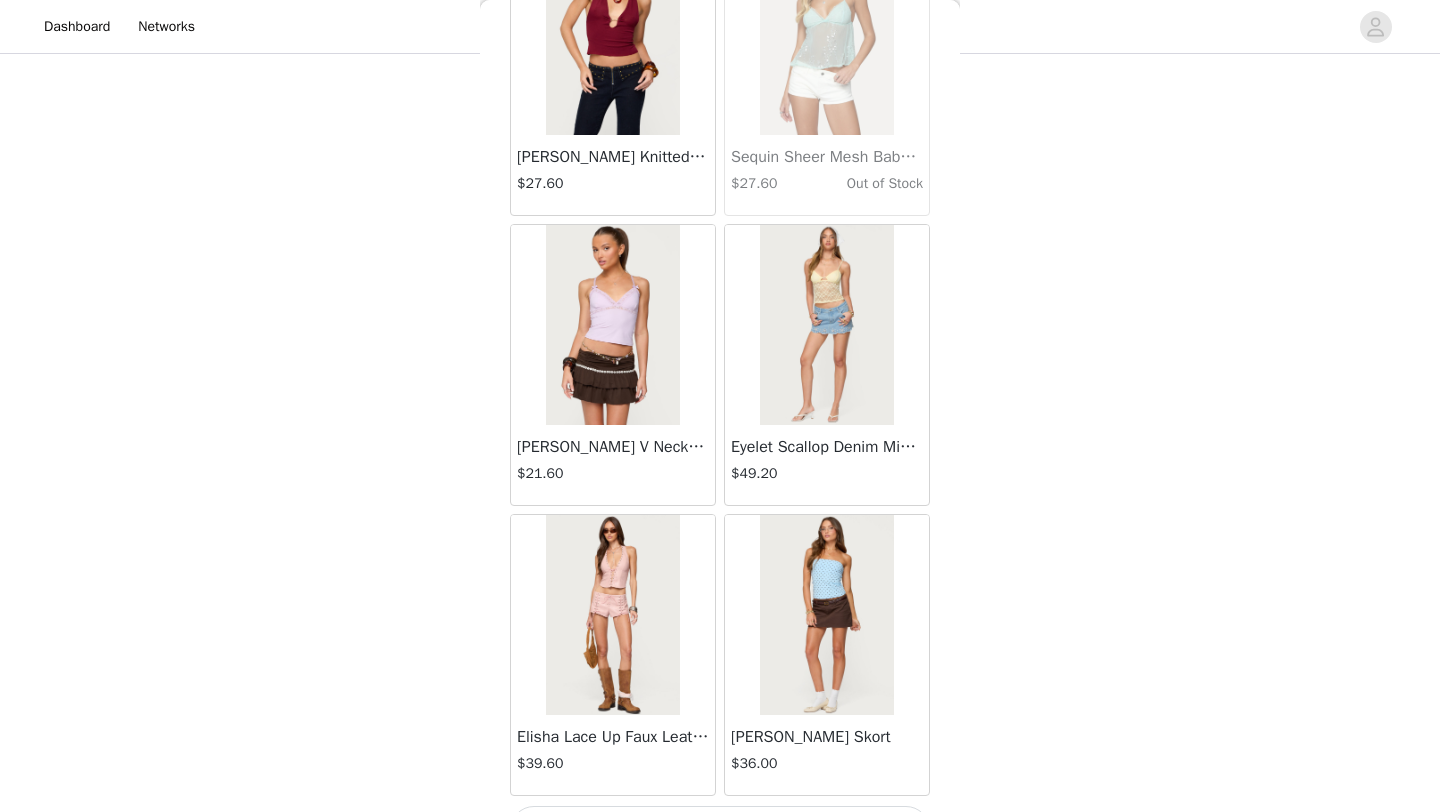 scroll, scrollTop: 45748, scrollLeft: 0, axis: vertical 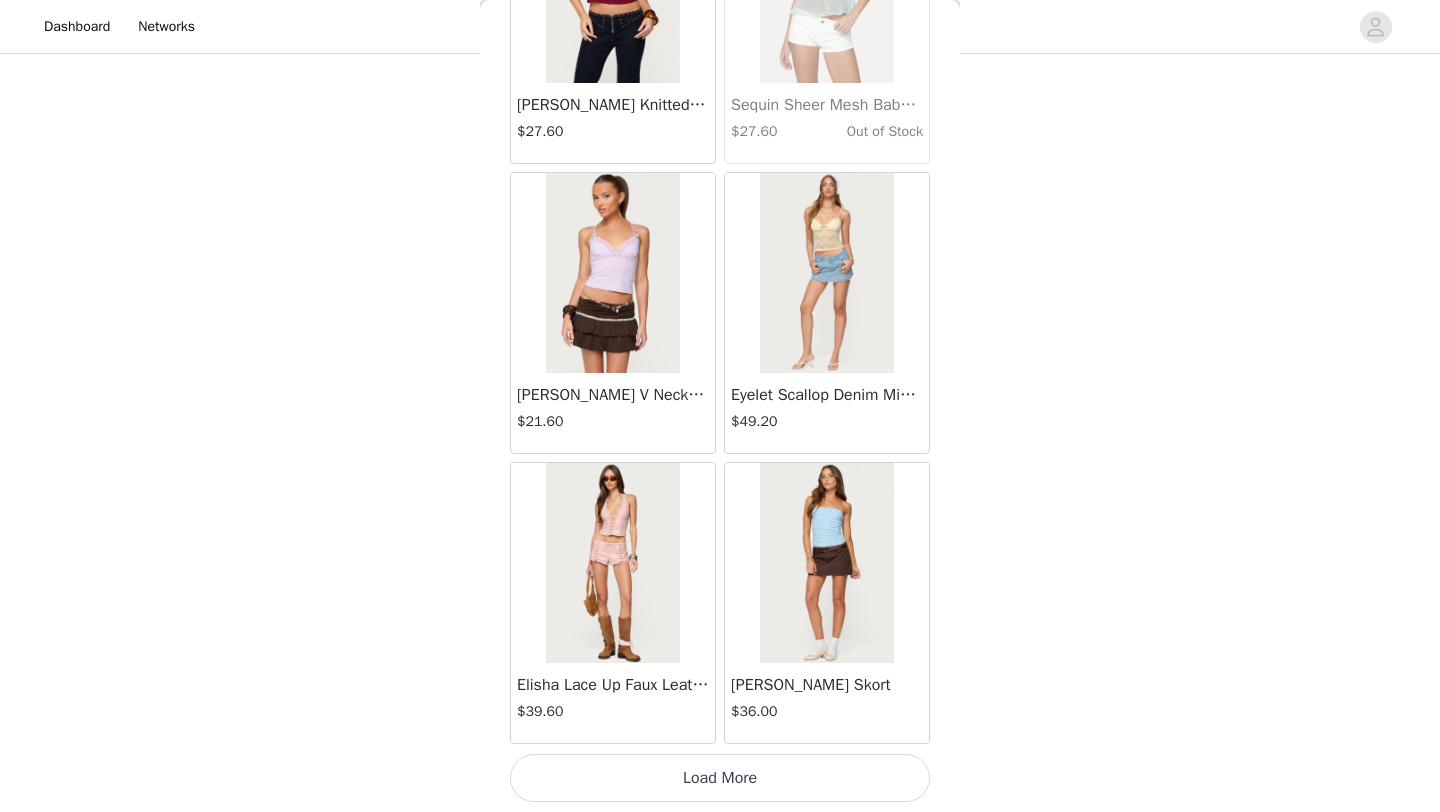 click on "Load More" at bounding box center (720, 778) 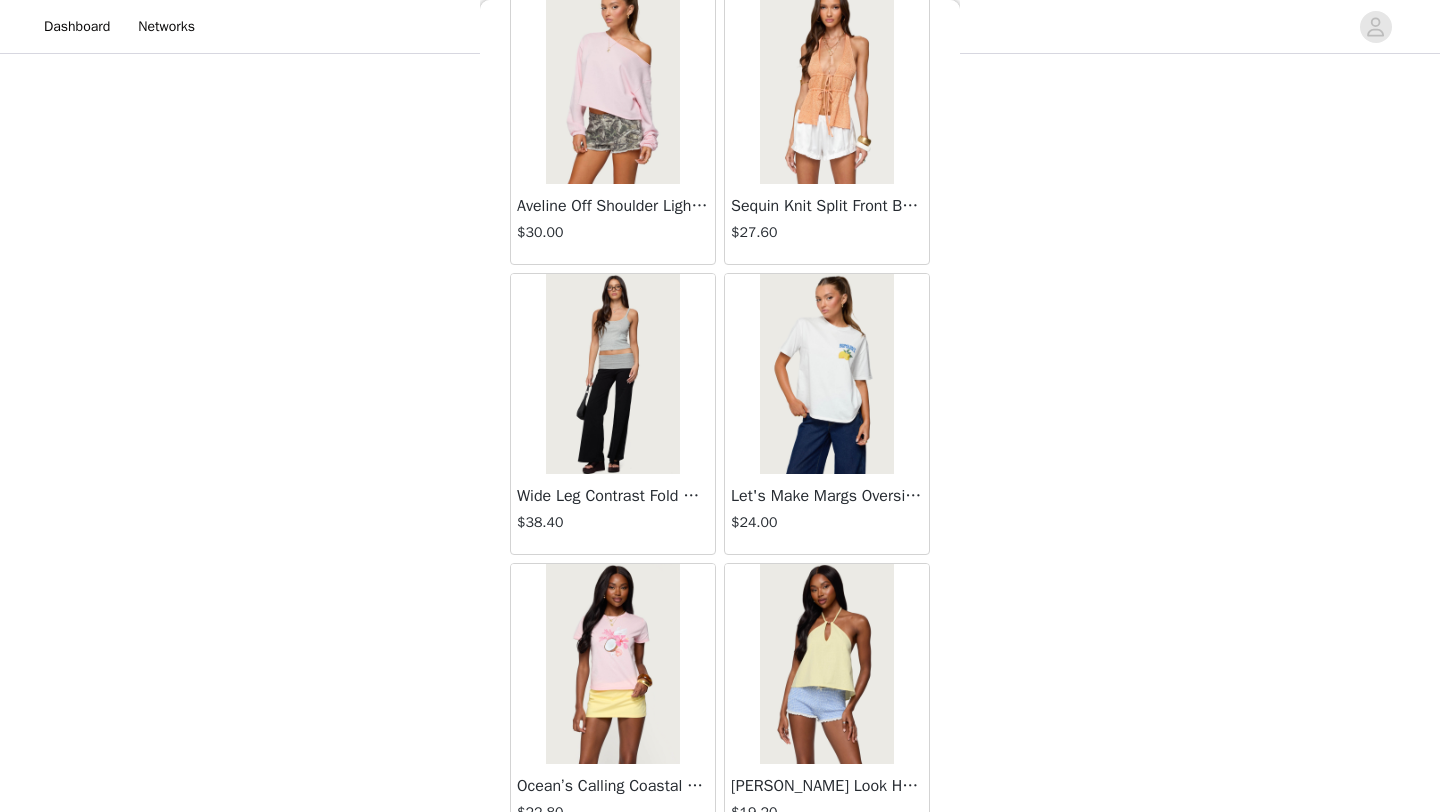 scroll, scrollTop: 48648, scrollLeft: 0, axis: vertical 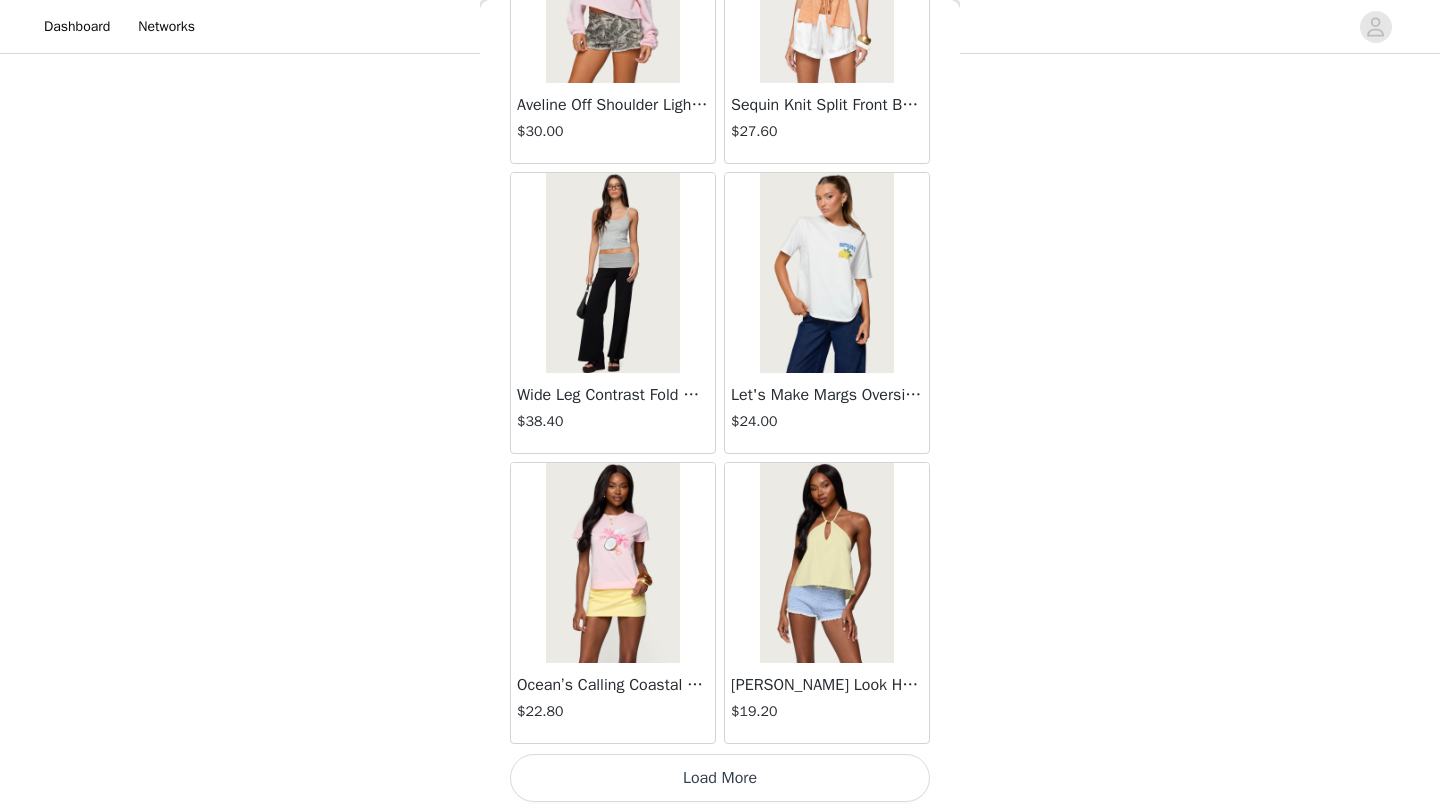 click on "Load More" at bounding box center (720, 778) 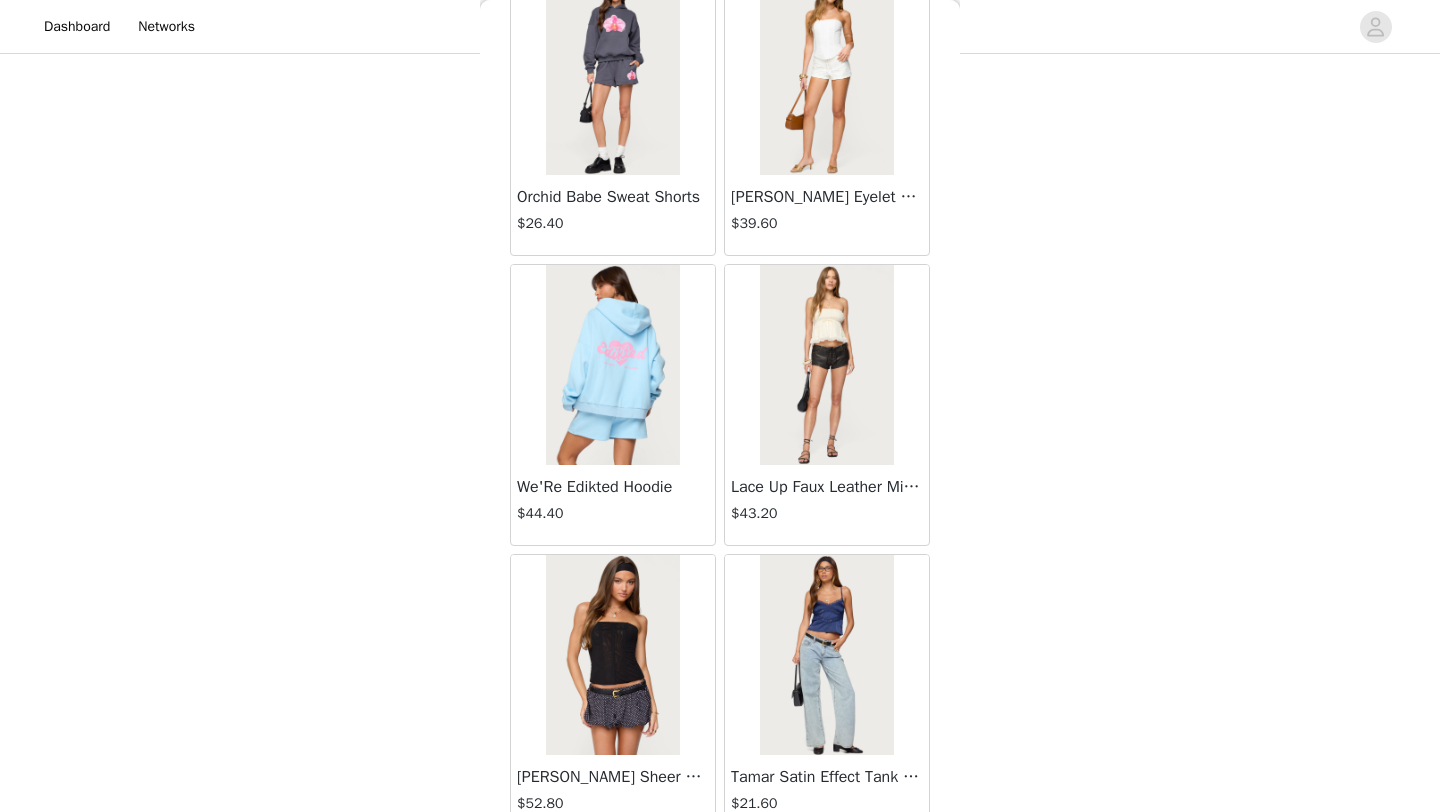 scroll, scrollTop: 51548, scrollLeft: 0, axis: vertical 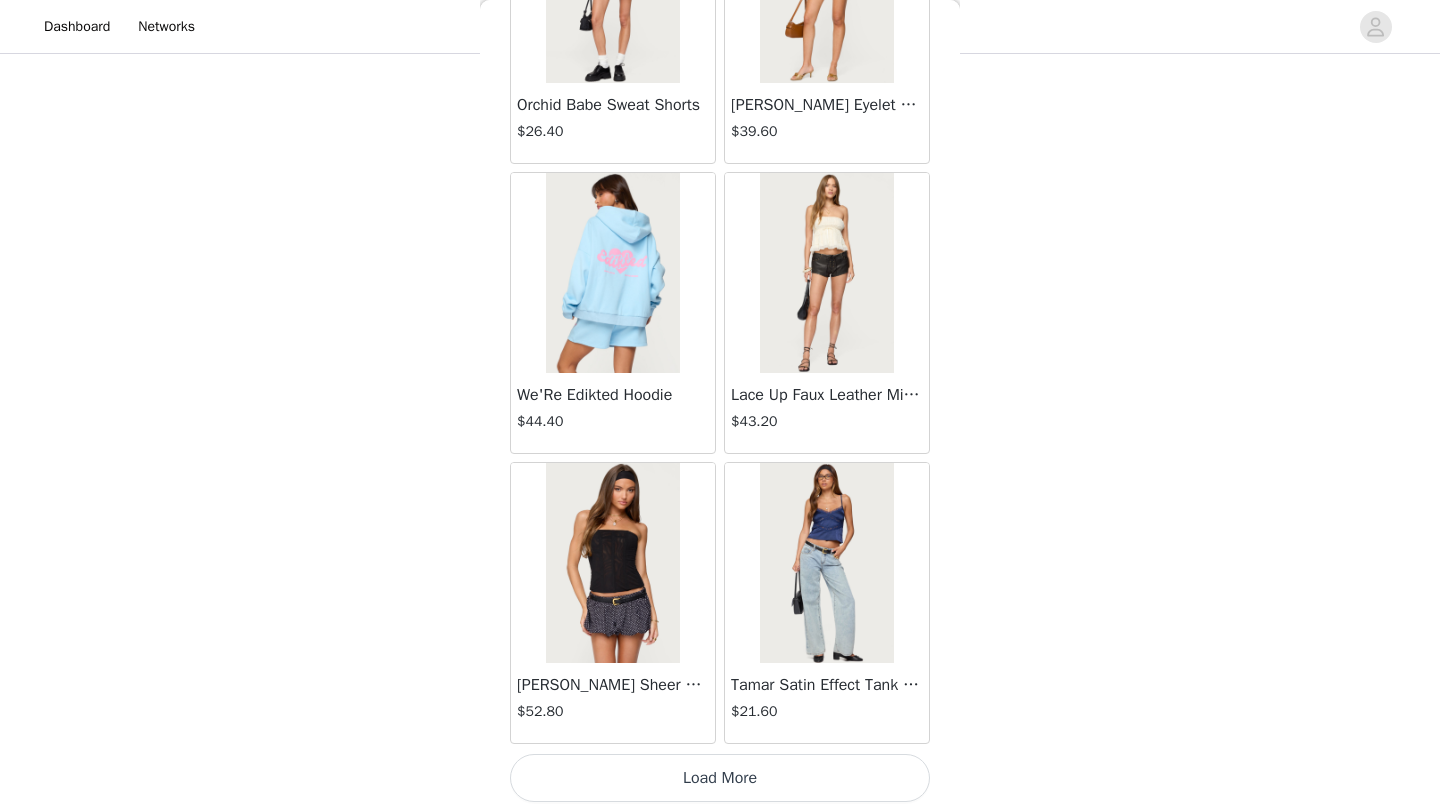 click on "Load More" at bounding box center (720, 778) 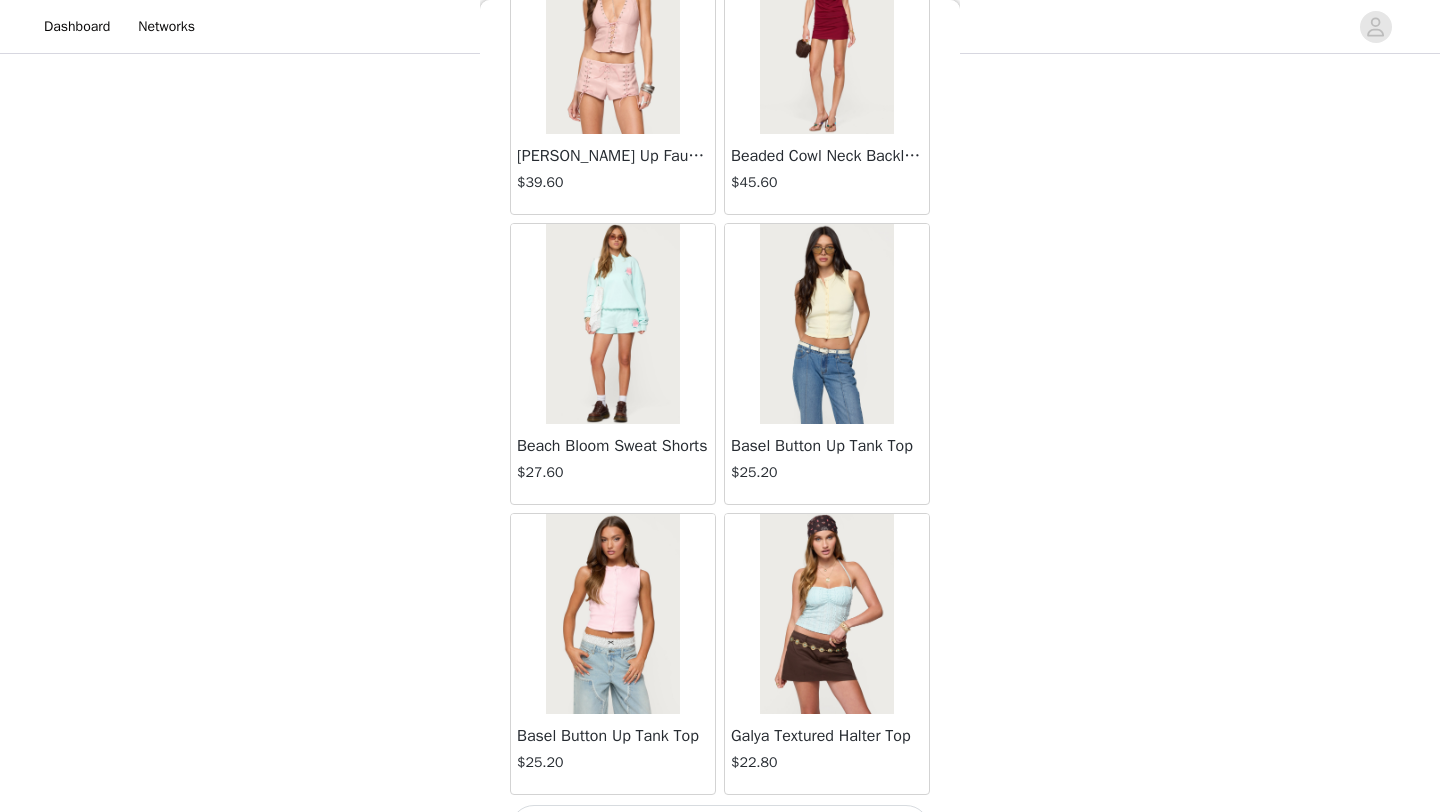 scroll, scrollTop: 54448, scrollLeft: 0, axis: vertical 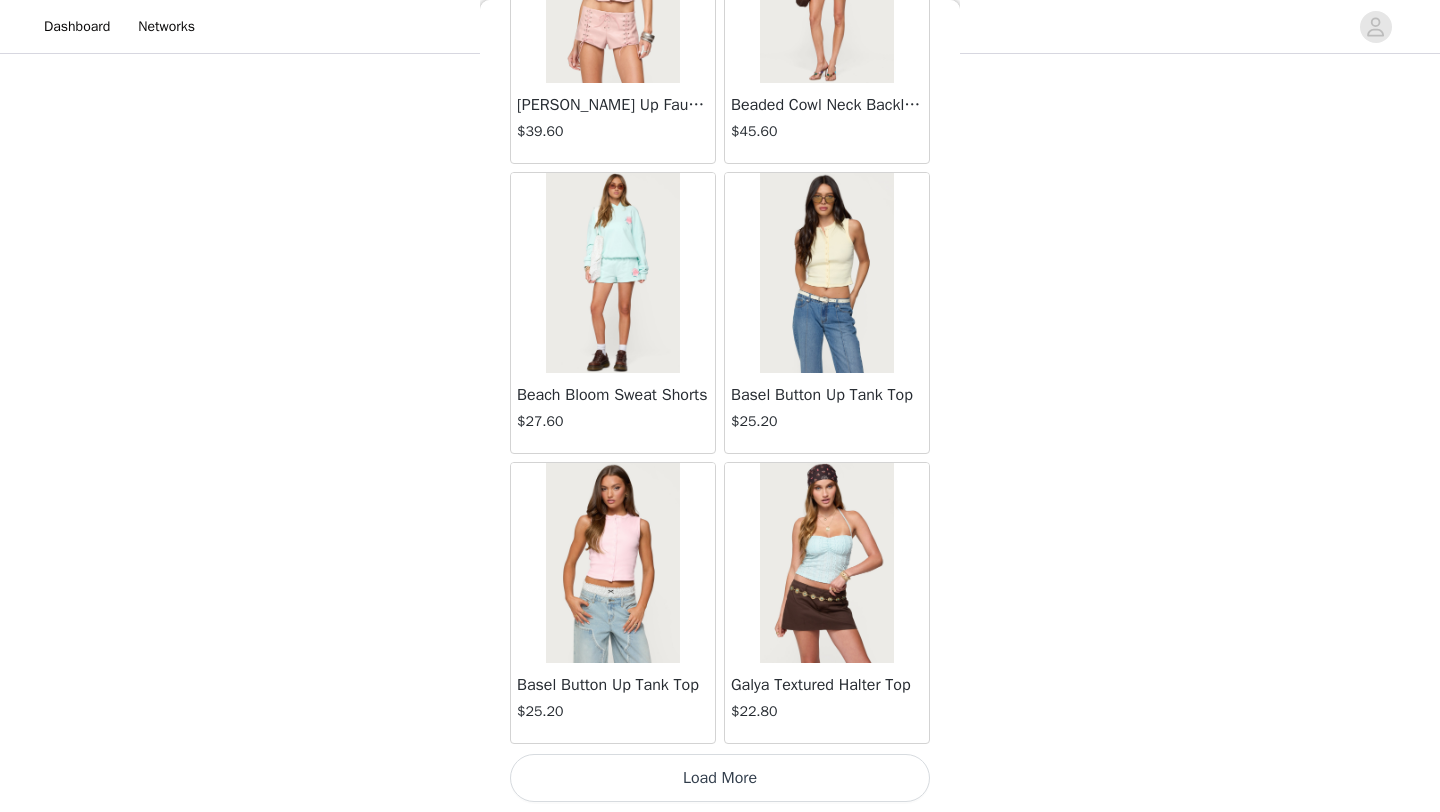 click on "Load More" at bounding box center (720, 778) 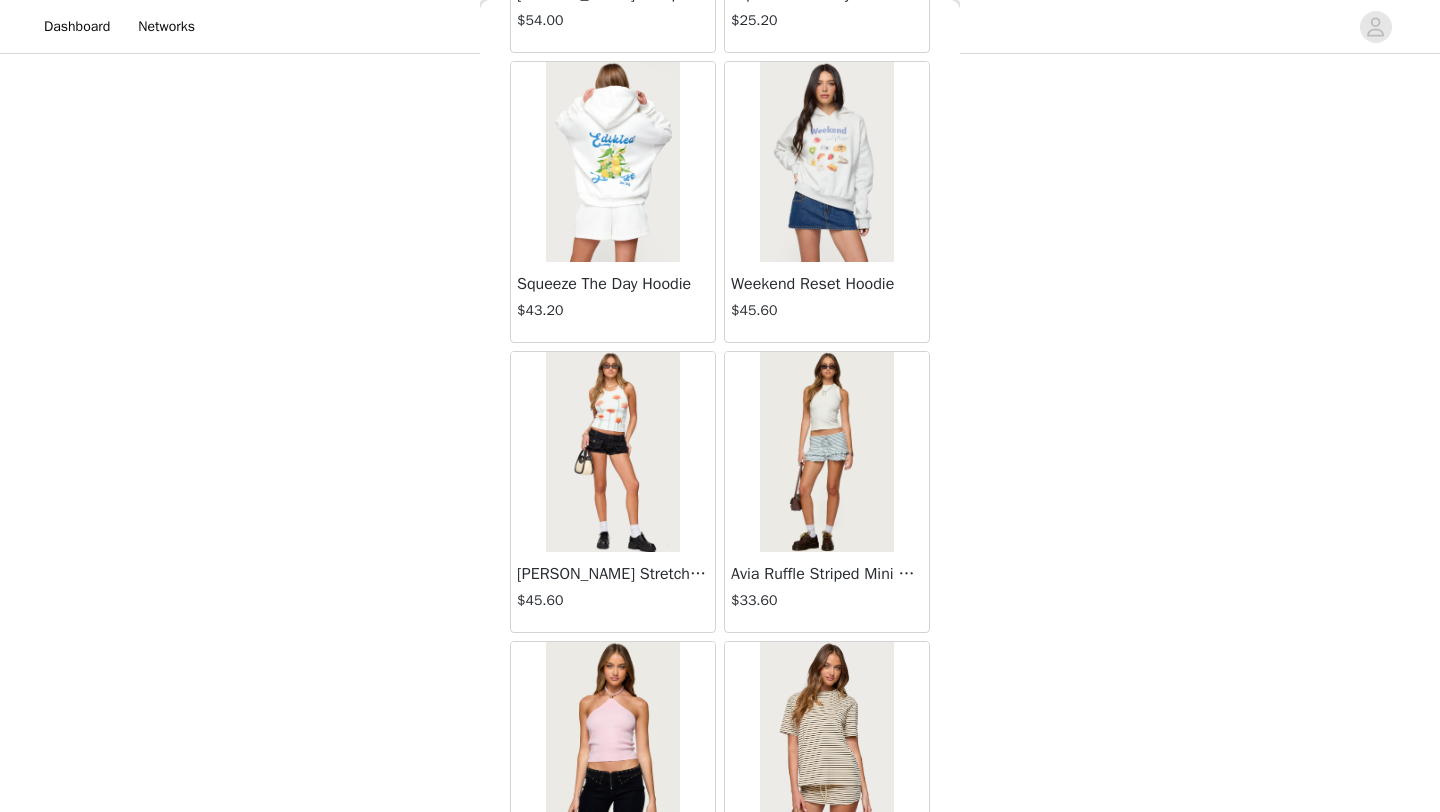 scroll, scrollTop: 57348, scrollLeft: 0, axis: vertical 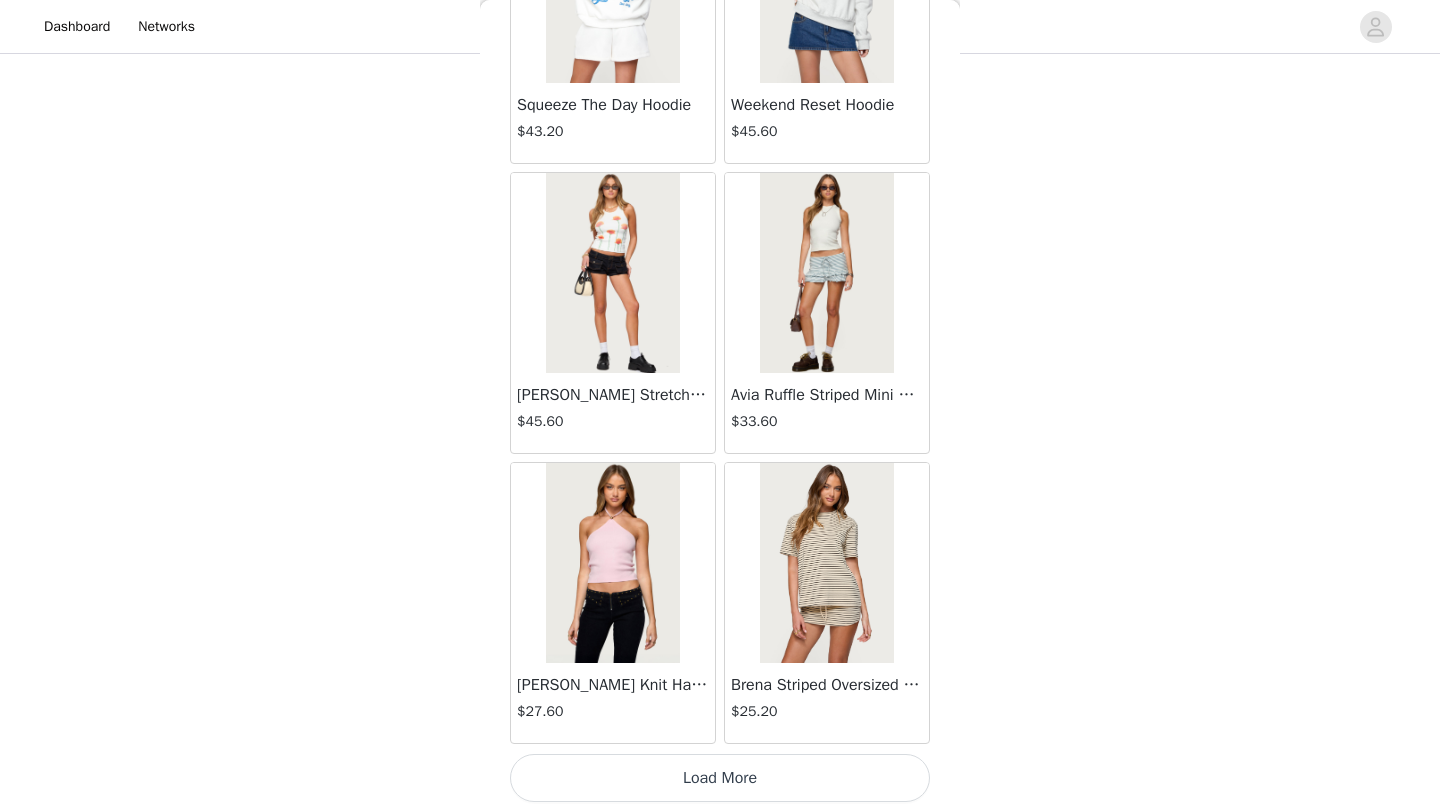 click on "Load More" at bounding box center [720, 778] 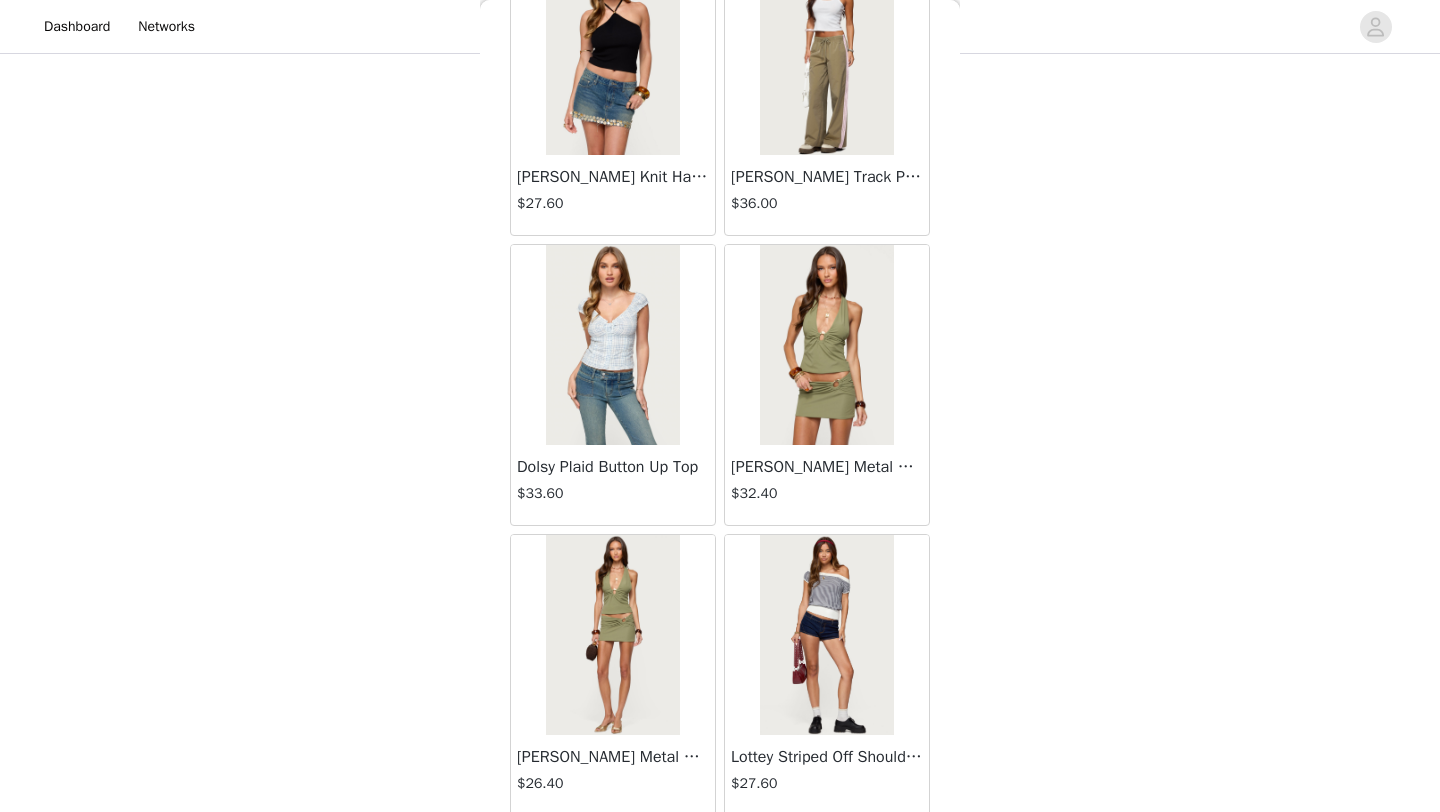 scroll, scrollTop: 60248, scrollLeft: 0, axis: vertical 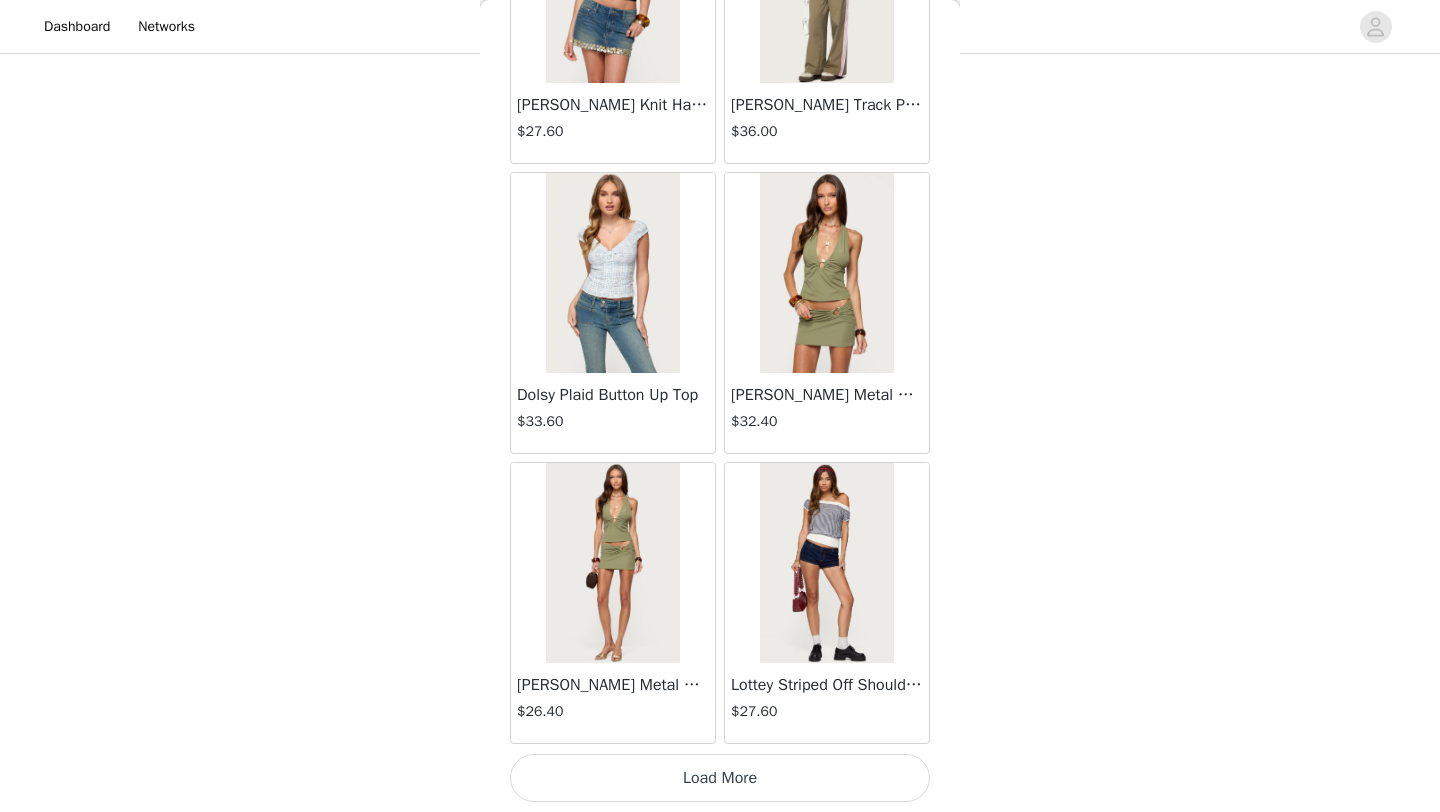click on "Lovina Grommet Pleated Mini Skort   $16.80       Metallic & Sequin Textured Tank Top   $27.60       Nelley Backless Beaded Sequin Chiffon Top   $36.00       [PERSON_NAME] Asymmetric One Shoulder Crochet Top   $21.60       [PERSON_NAME] Plaid Micro Shorts   $30.00       [PERSON_NAME] Floral Texured Sheer Halter Top   $27.60       Maree Bead V Neck Top   $22.80       Maree Bead Cut Out Mini Skirt   $20.40       [PERSON_NAME] Cut Out Halter Top   $28.80       Juney Pinstripe Tailored Button Up Shirt   $36.00       Avenly Striped Tie Front Babydoll Top   $27.60       [PERSON_NAME] Studded Grommet Tube Top   $30.00       Avalai Linen Look Mini Skort   $38.40       Beaded Deep Cowl Neck Backless Top   $37.20       Frayed Pleated Denim Mini Skort   $16.00       Klay Linen Look Pleated Mini Skort   $14.40       Contrast Lace Asymmetric Off Shoulder Top   $14.40       [PERSON_NAME] Split Front Sheer Mesh Top   $28.80       Zigzag Stripe Shorts   $22.80       Astra Beaded Sheer Strapless Top   $39.60       Beaded Floral Embroidered Tank Top   $38.40" at bounding box center [720, -29670] 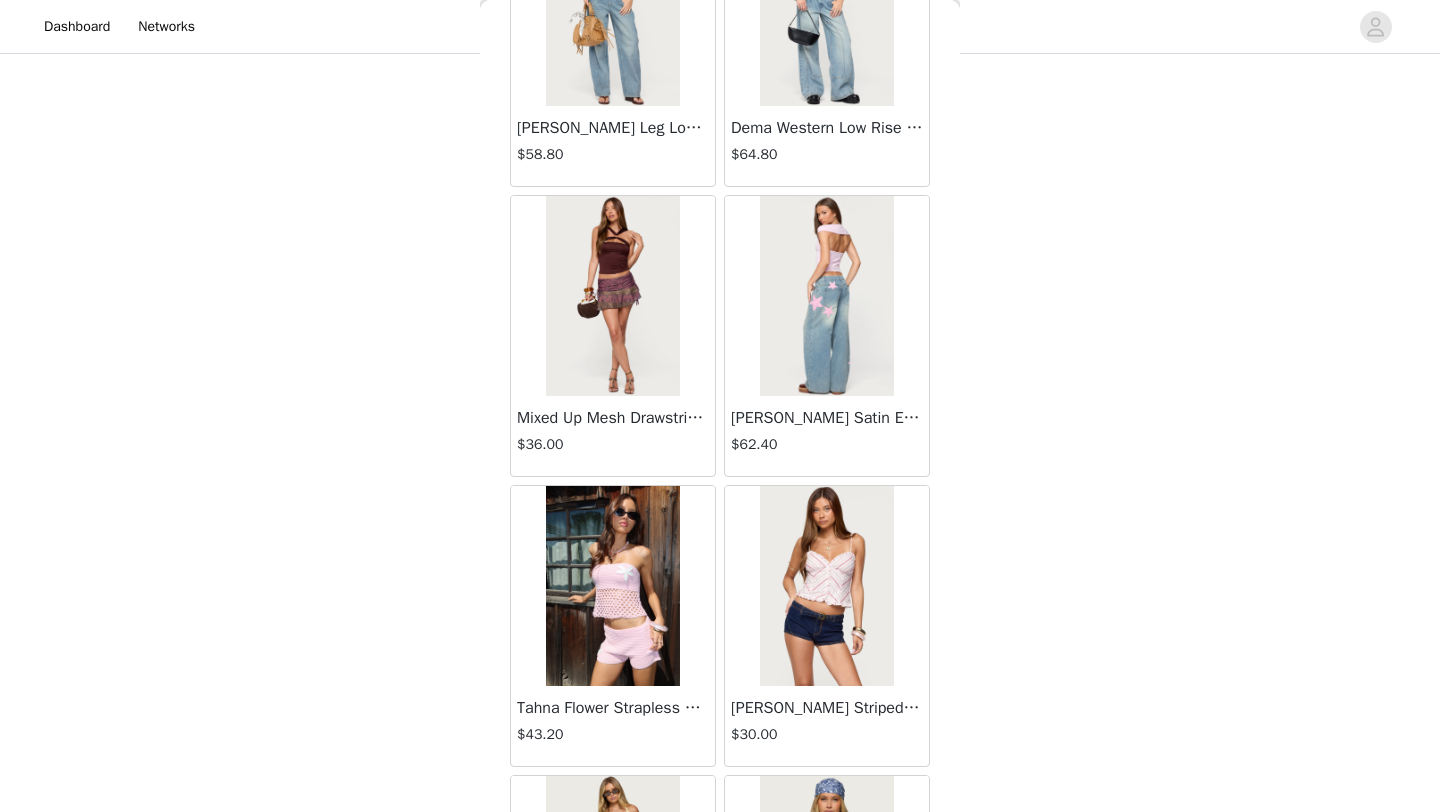 scroll, scrollTop: 63148, scrollLeft: 0, axis: vertical 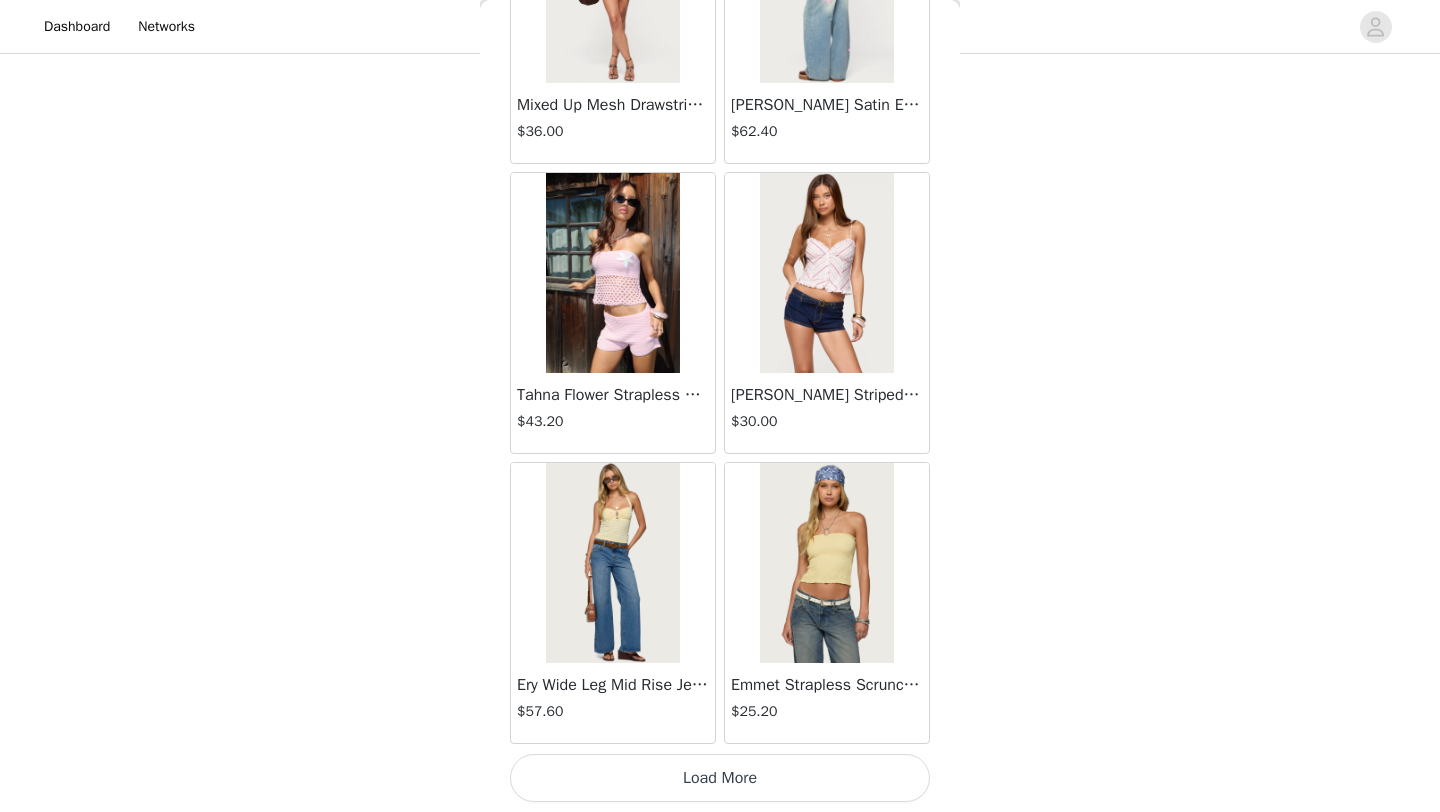 click on "Load More" at bounding box center (720, 778) 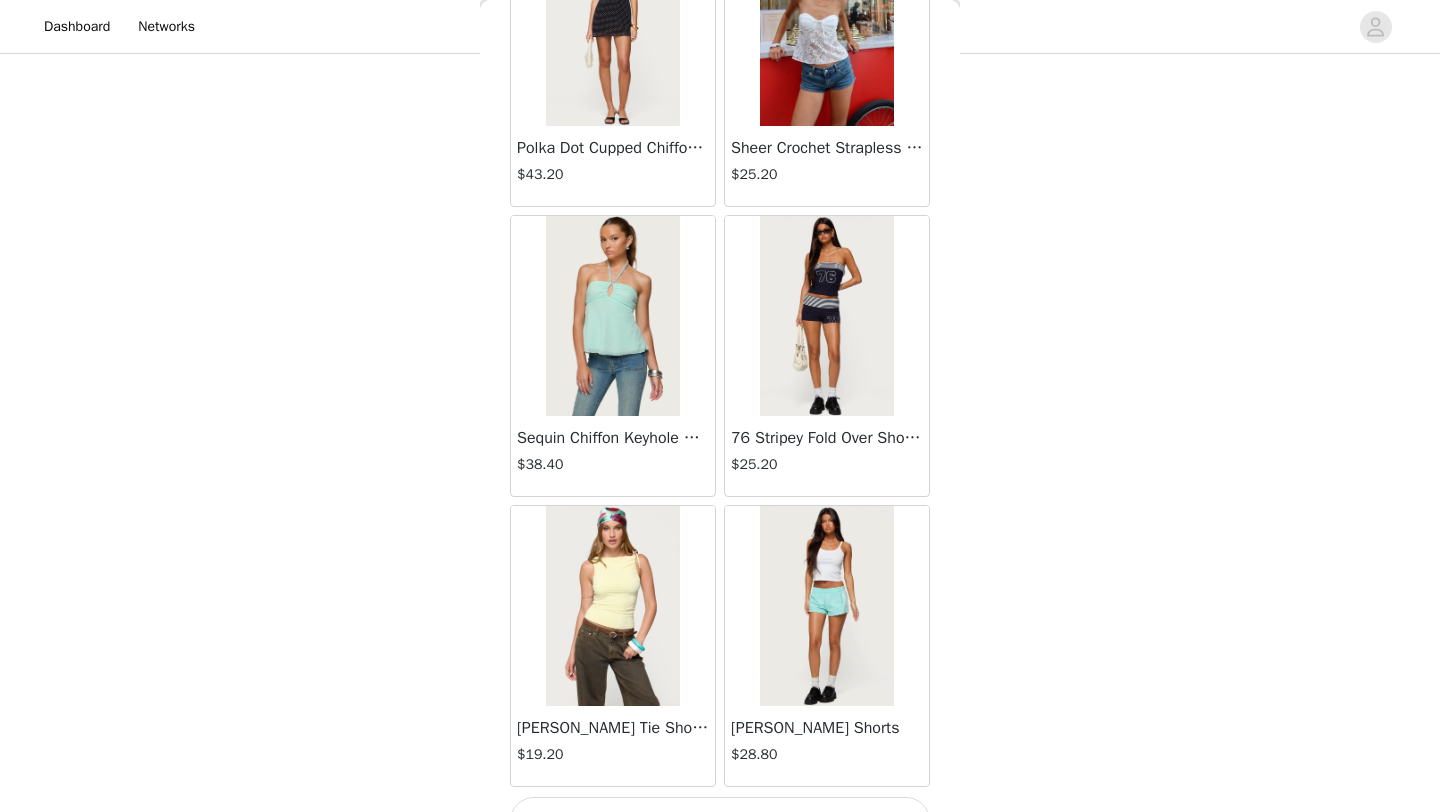 scroll, scrollTop: 66048, scrollLeft: 0, axis: vertical 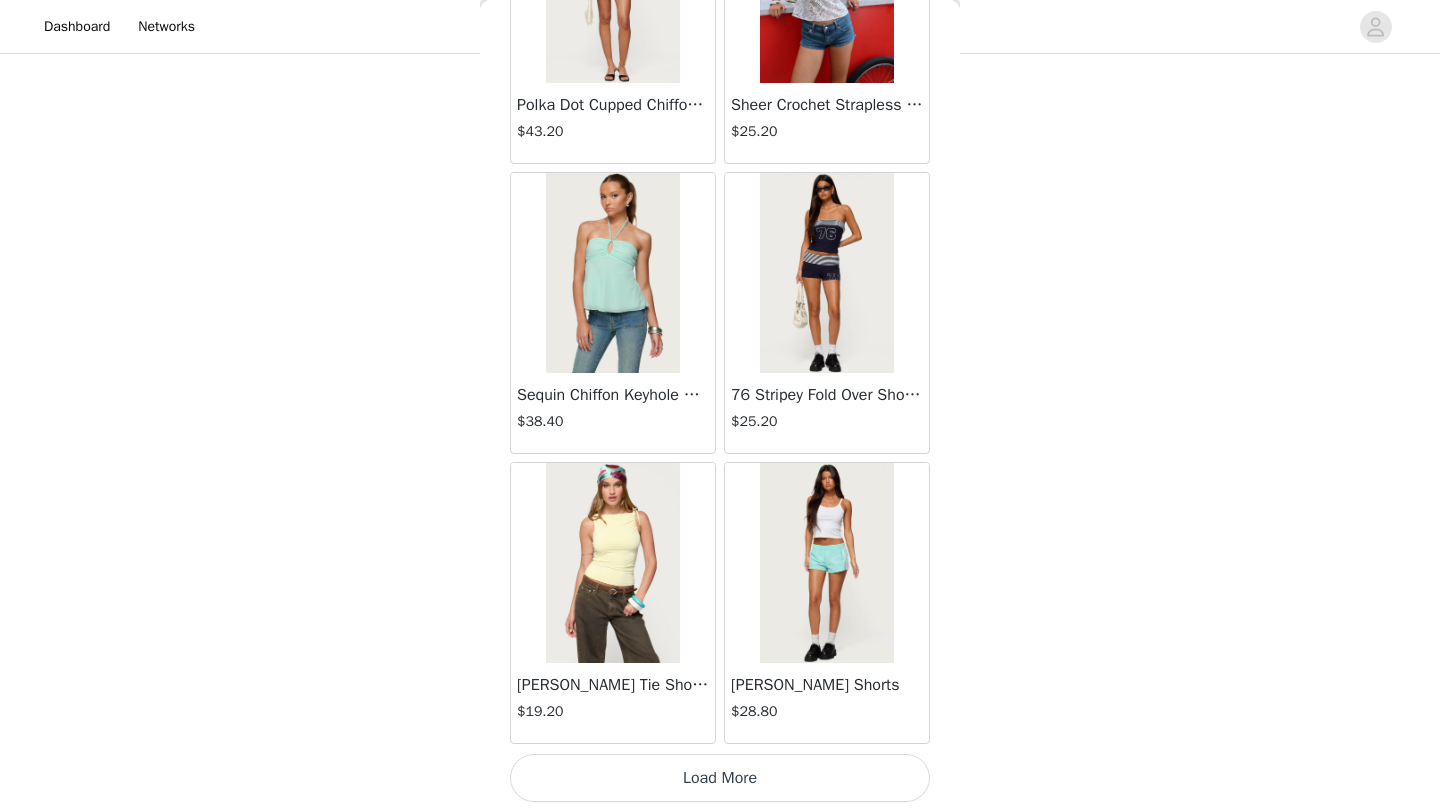 click on "Load More" at bounding box center (720, 778) 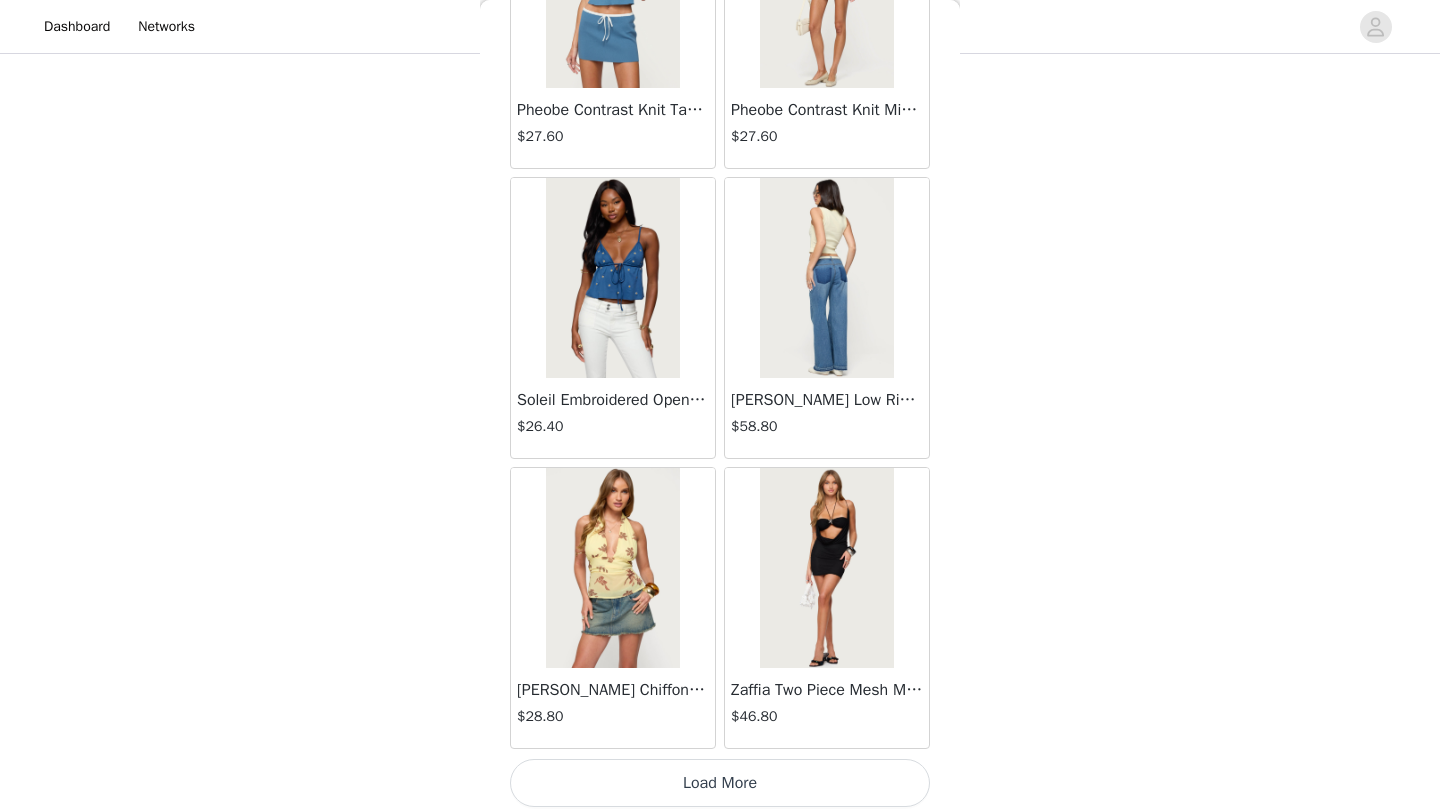 scroll, scrollTop: 68948, scrollLeft: 0, axis: vertical 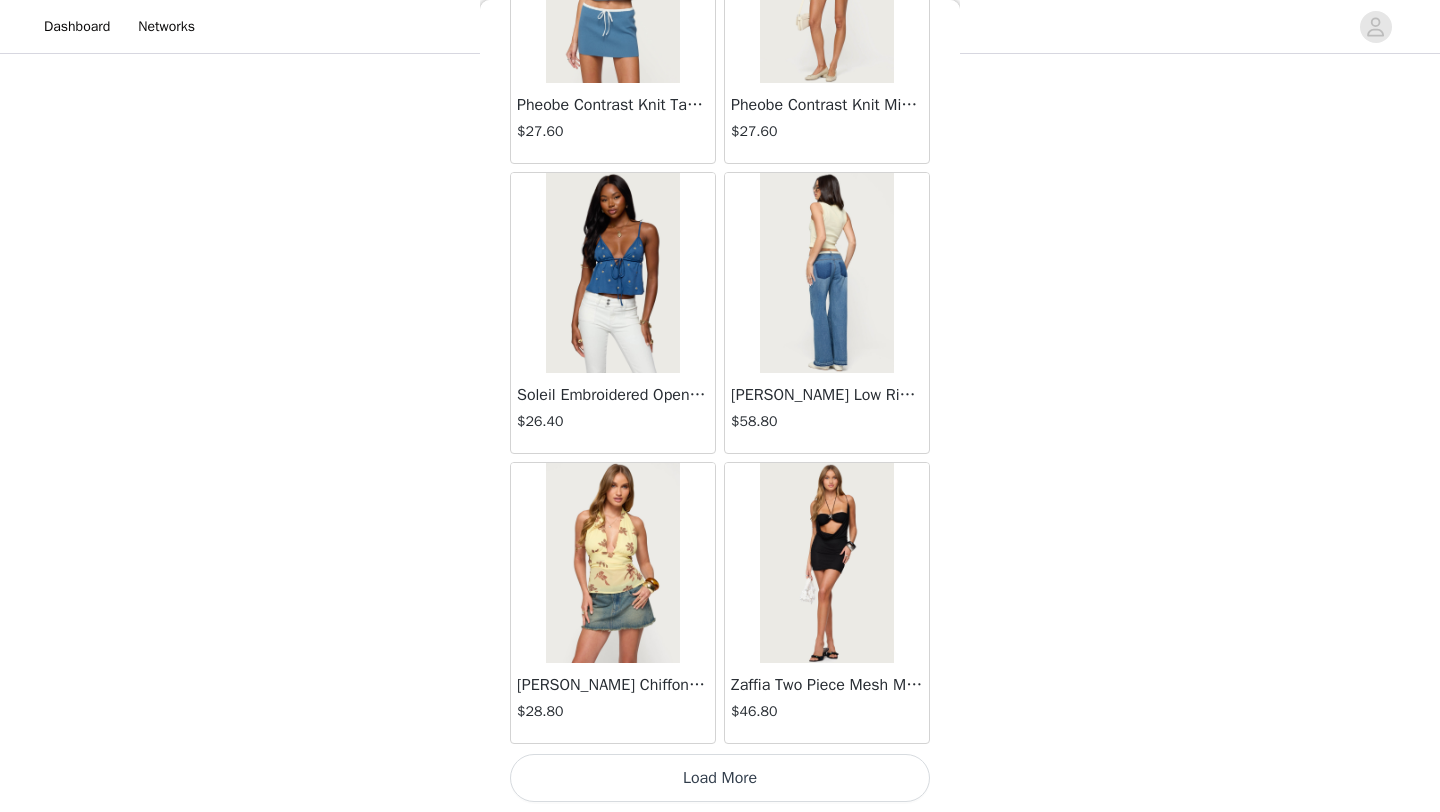 click on "Load More" at bounding box center (720, 778) 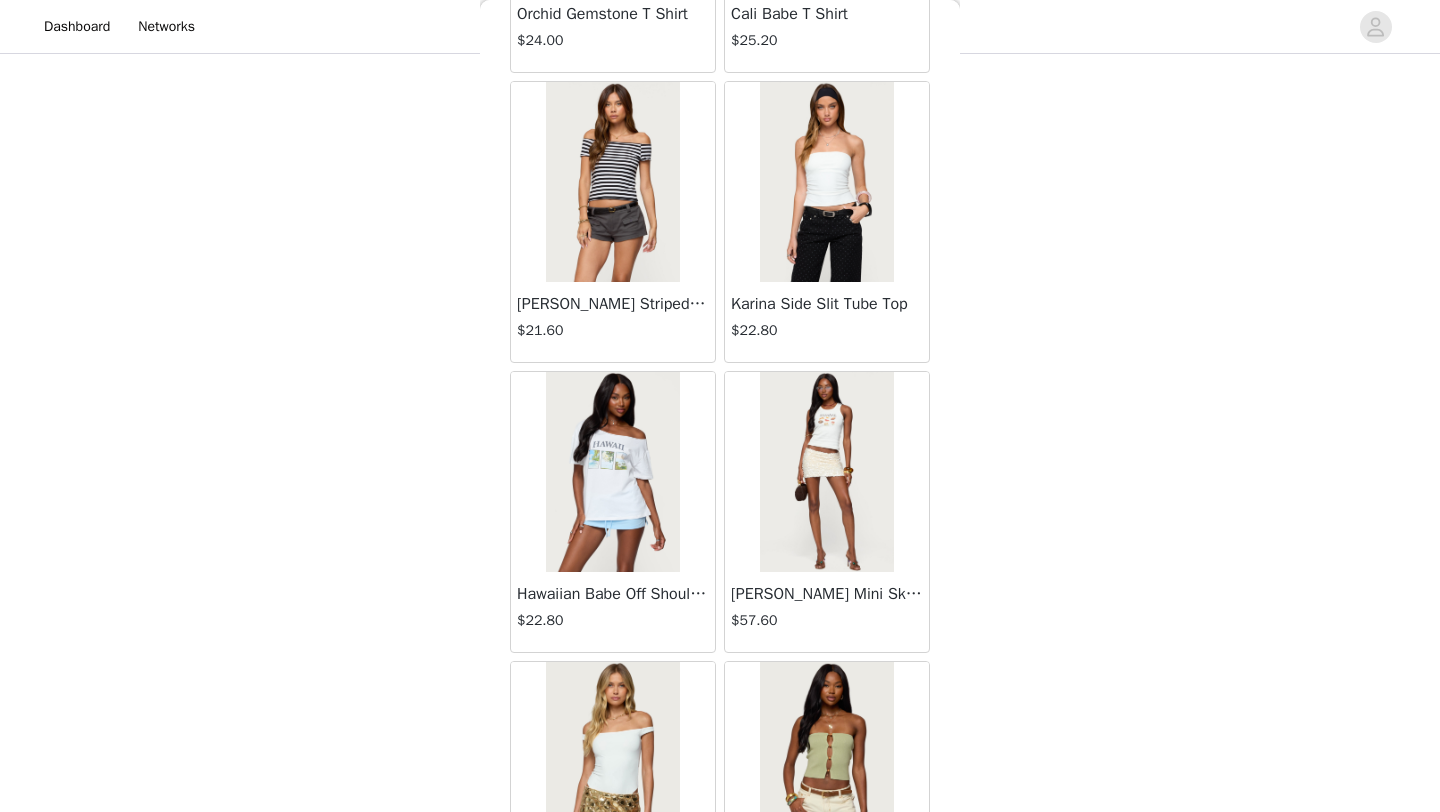 scroll, scrollTop: 71848, scrollLeft: 0, axis: vertical 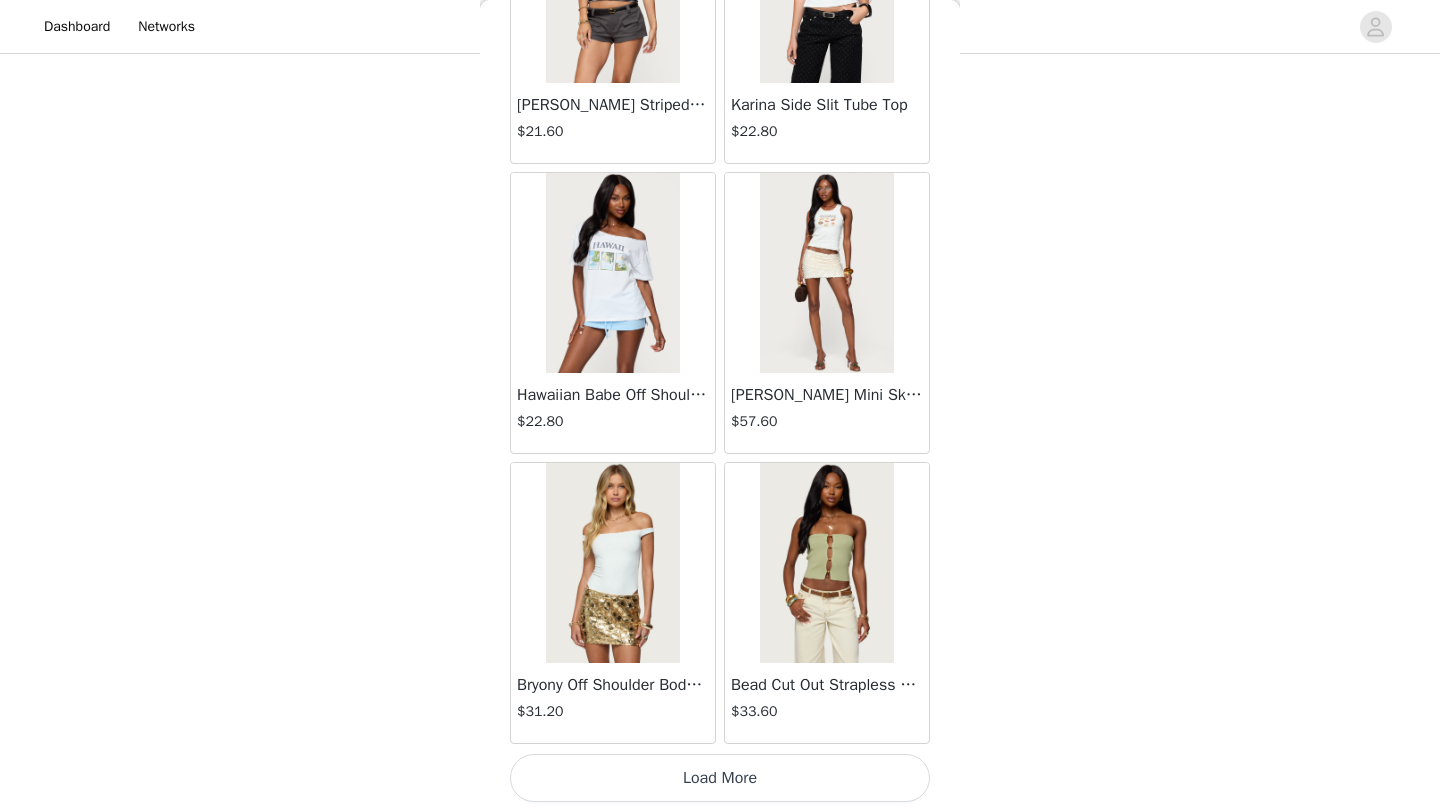 click on "Load More" at bounding box center [720, 778] 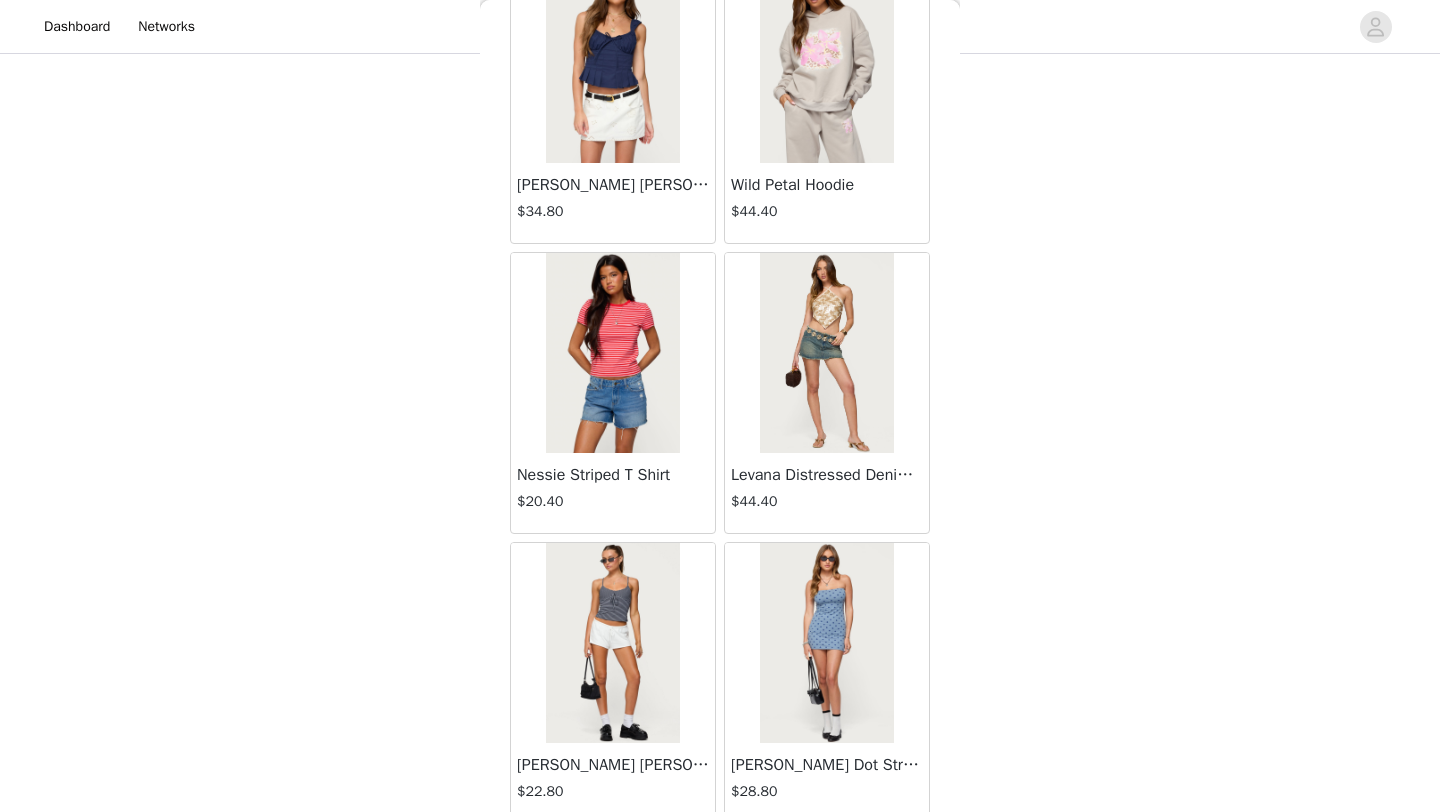 scroll, scrollTop: 73234, scrollLeft: 0, axis: vertical 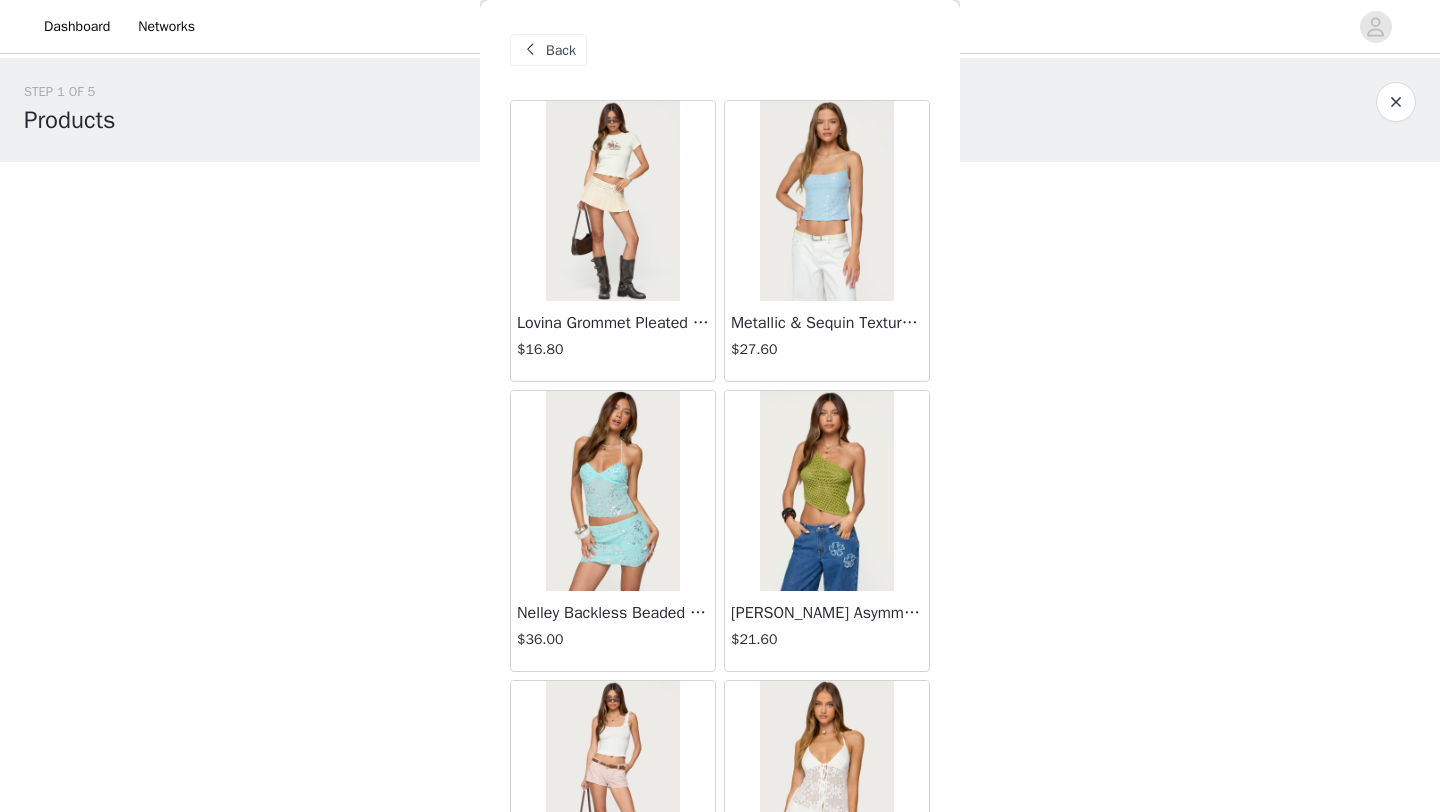 click at bounding box center (612, 201) 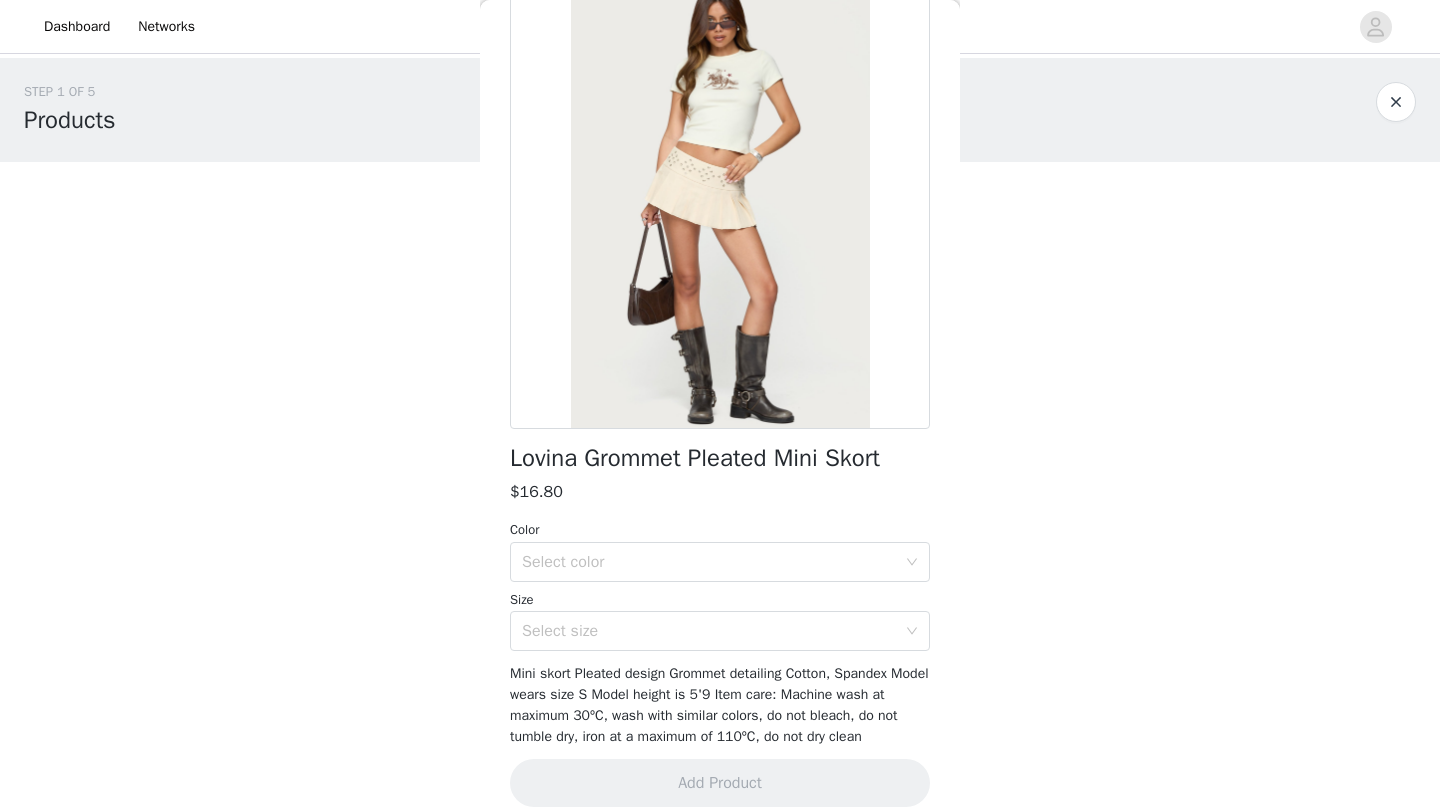 scroll, scrollTop: 128, scrollLeft: 0, axis: vertical 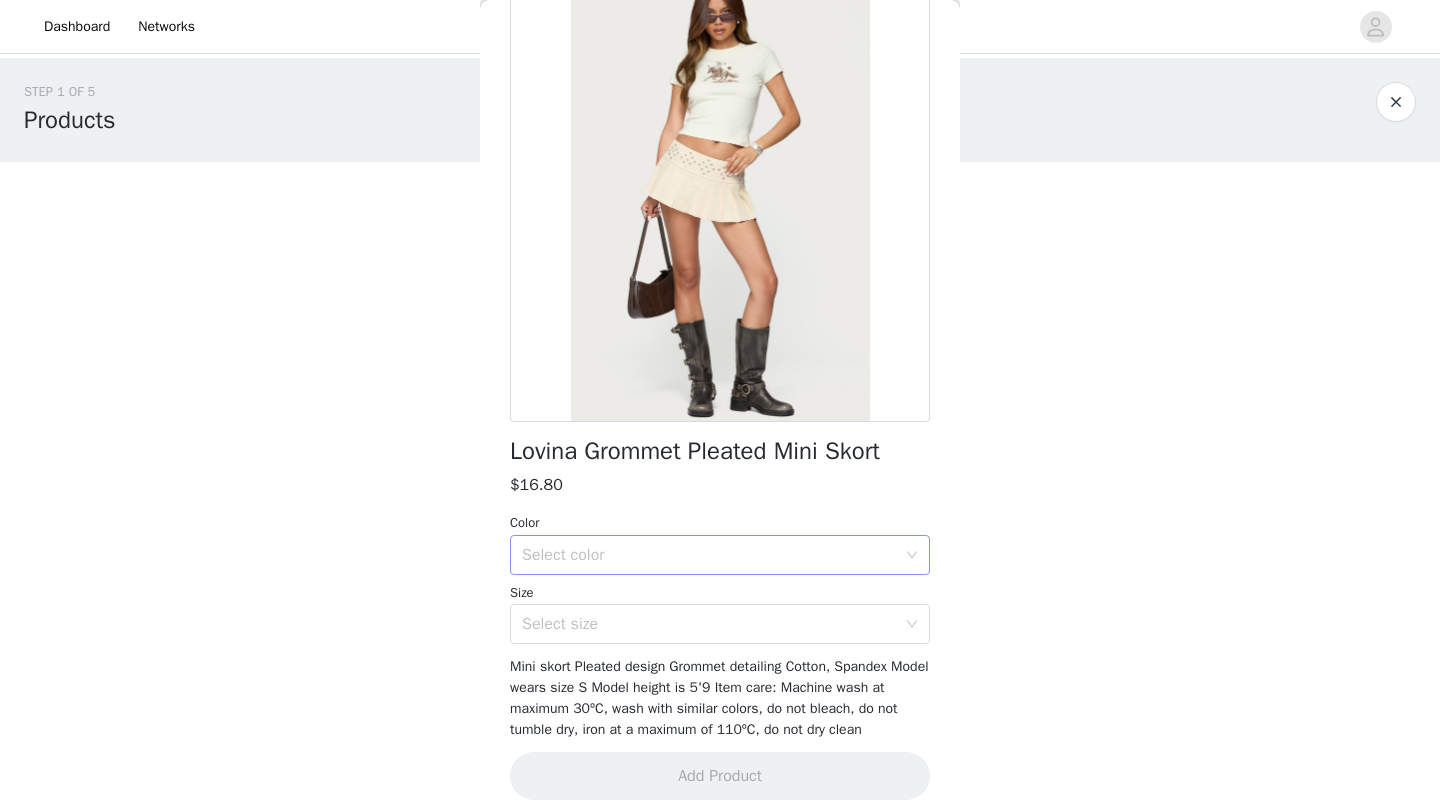 click on "Select color" at bounding box center (709, 555) 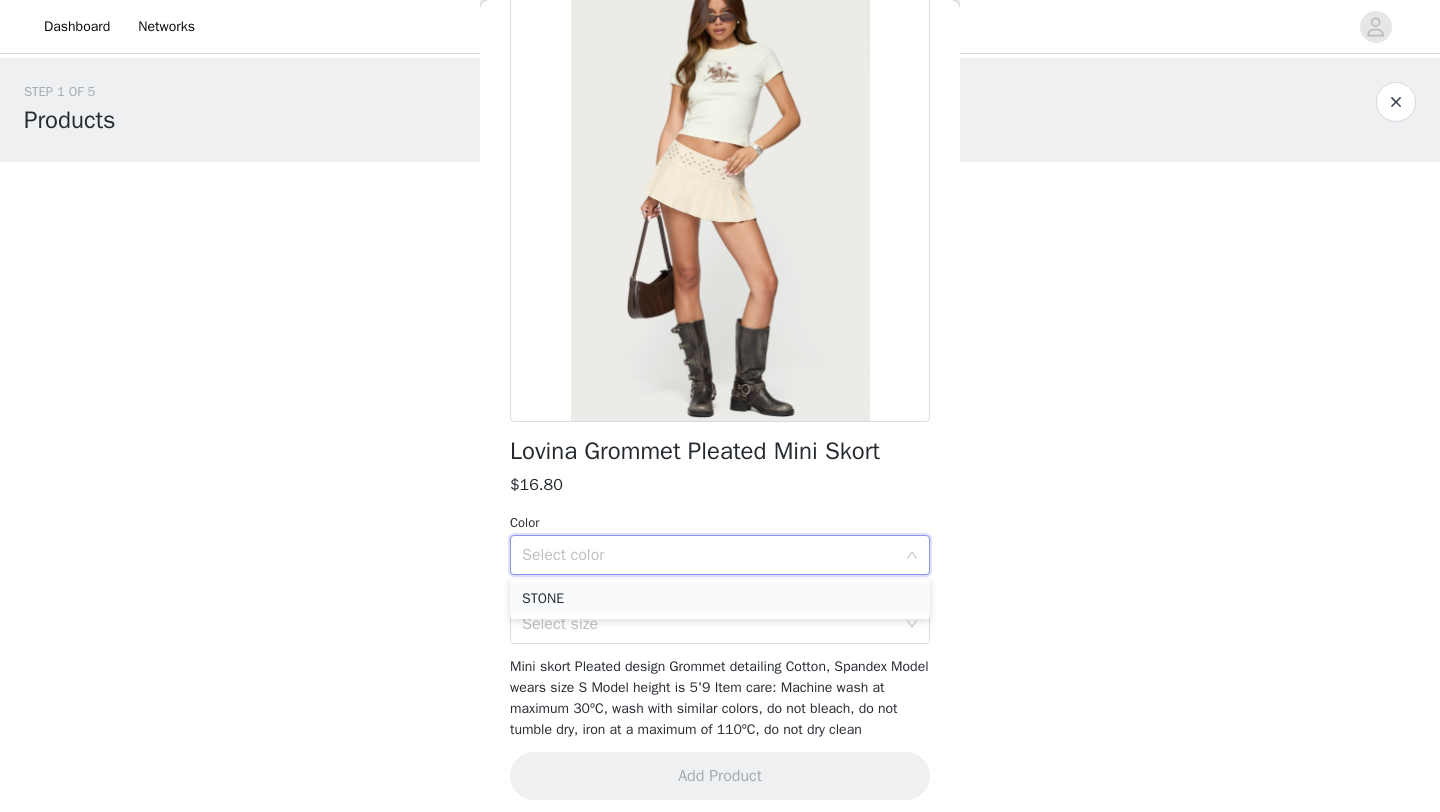 click on "STONE" at bounding box center [720, 599] 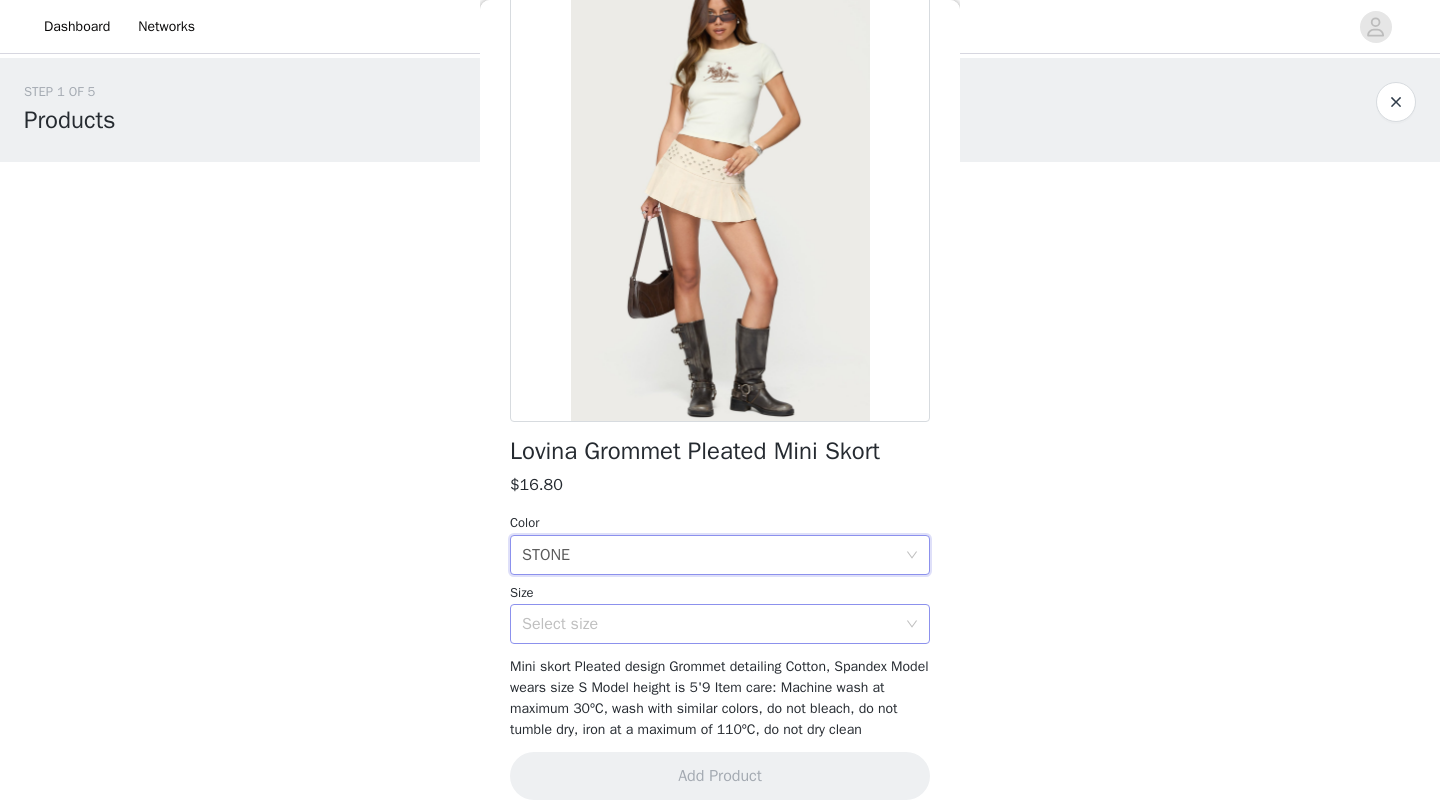 click on "Select size" at bounding box center [713, 624] 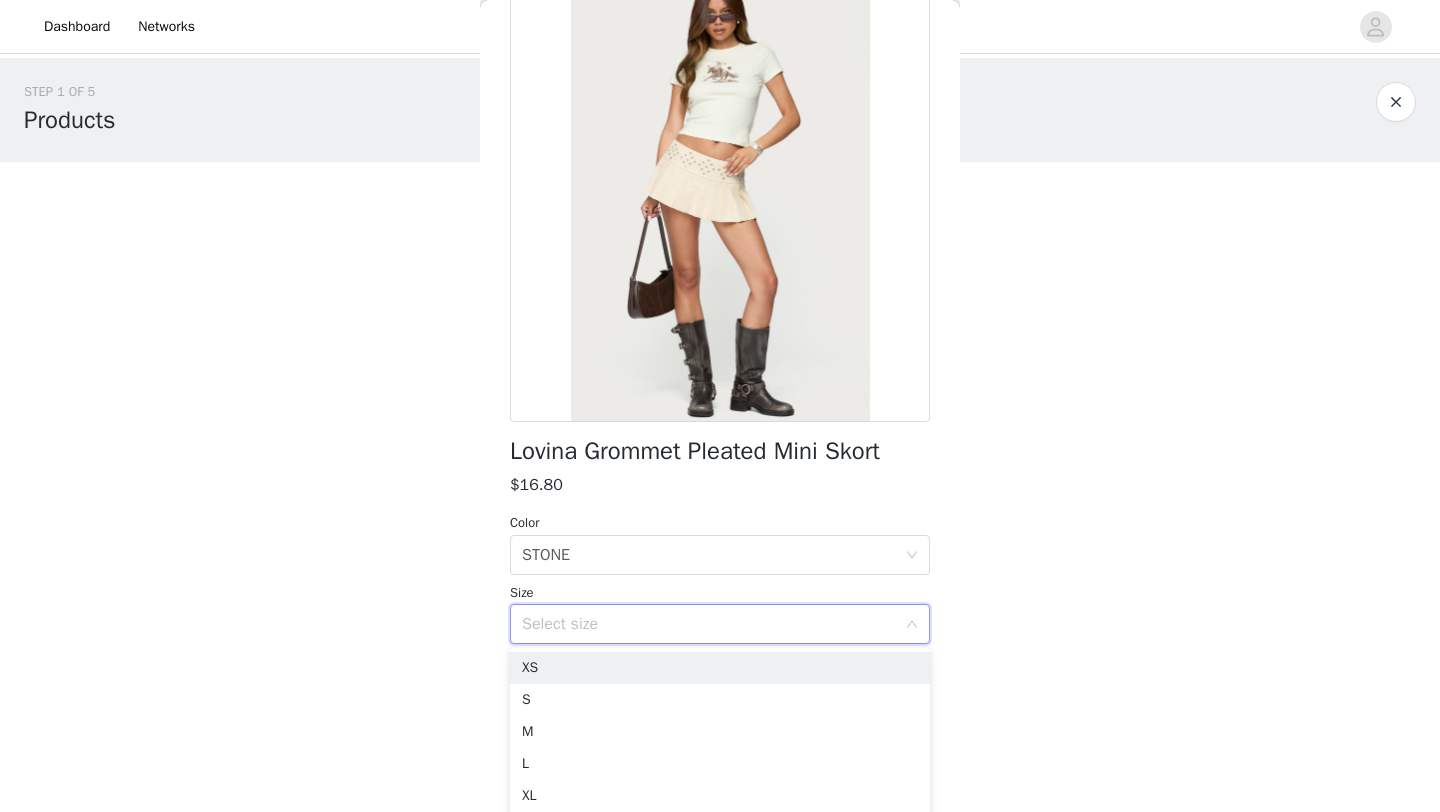 click on "XS S M L XL" at bounding box center [720, 732] 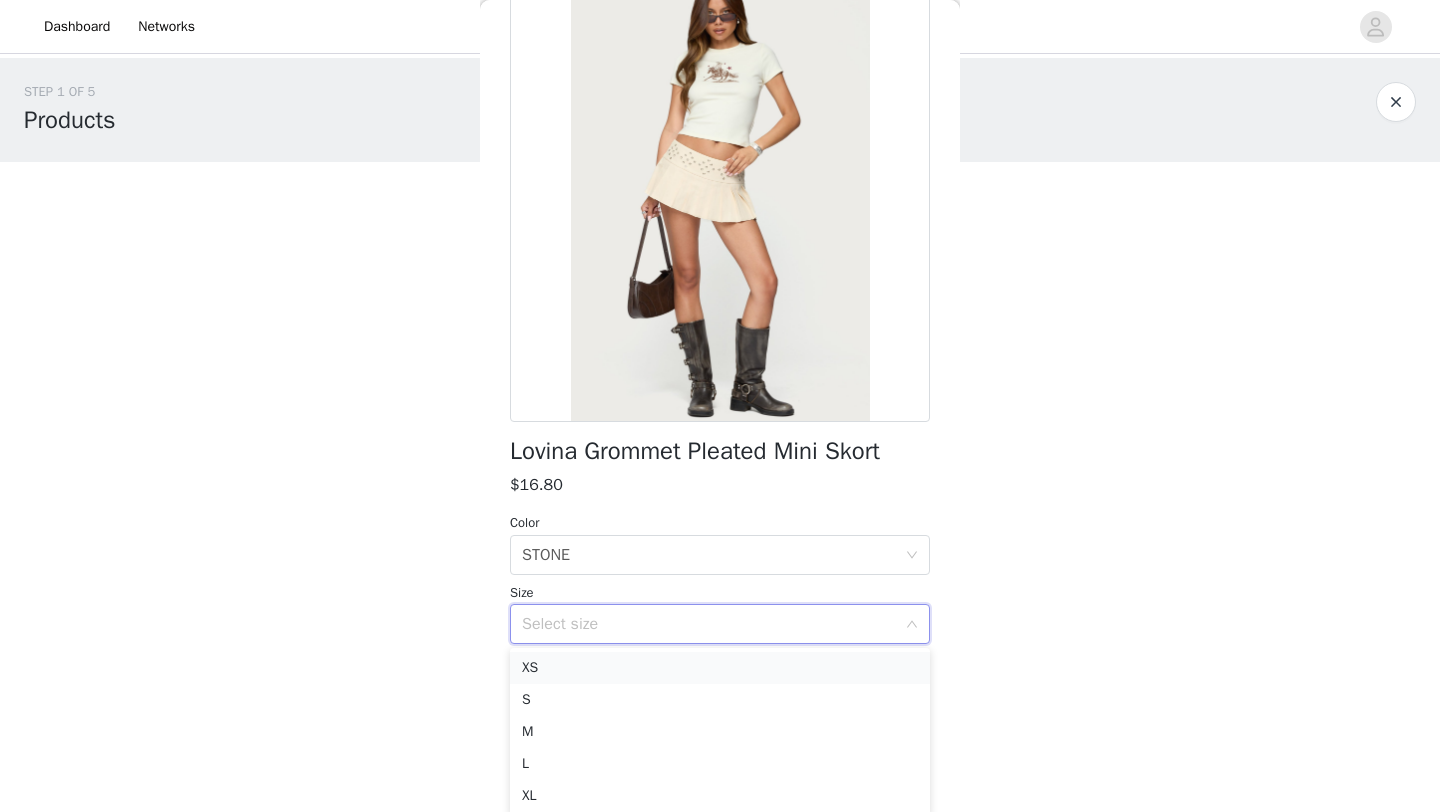 click on "XS" at bounding box center [720, 668] 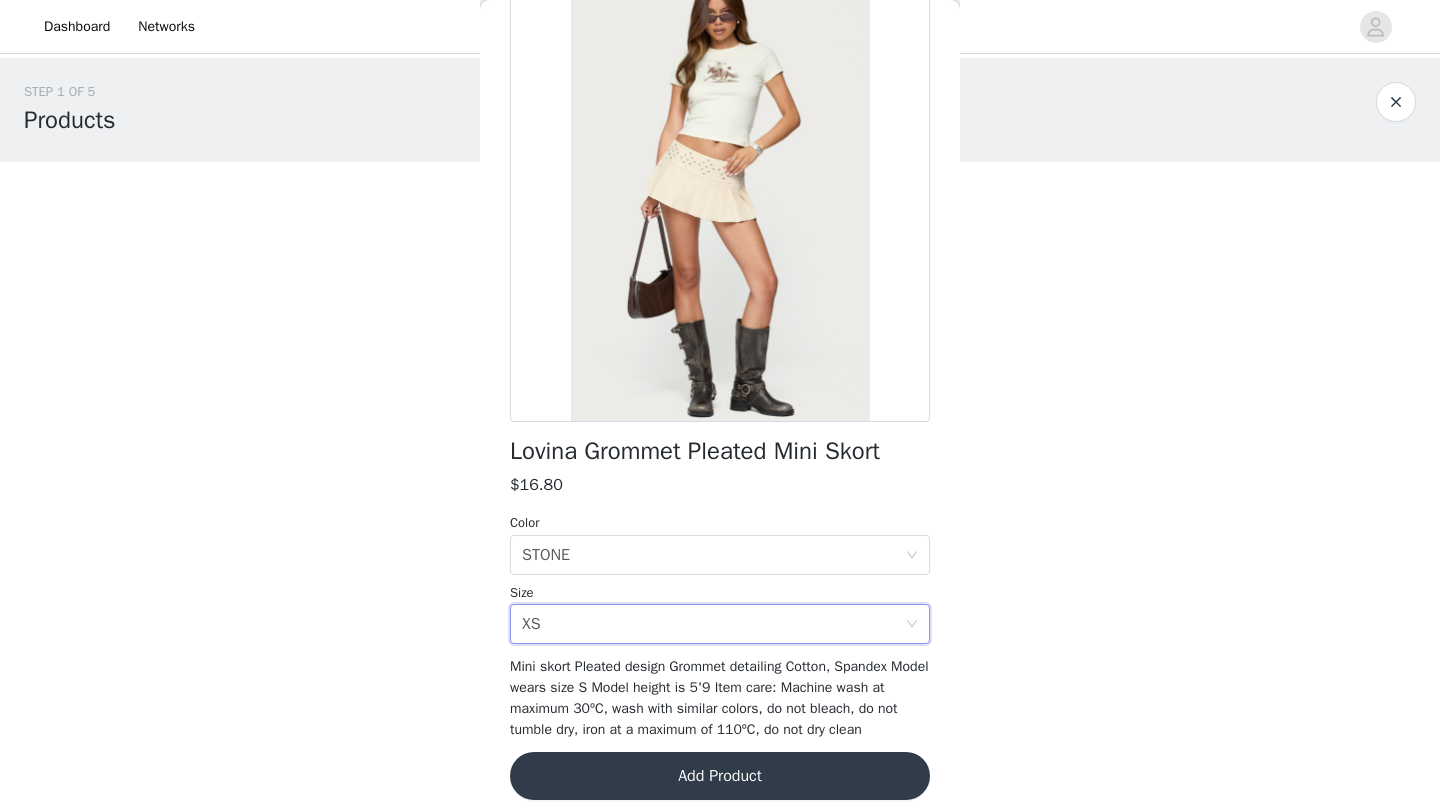 click on "Add Product" at bounding box center (720, 776) 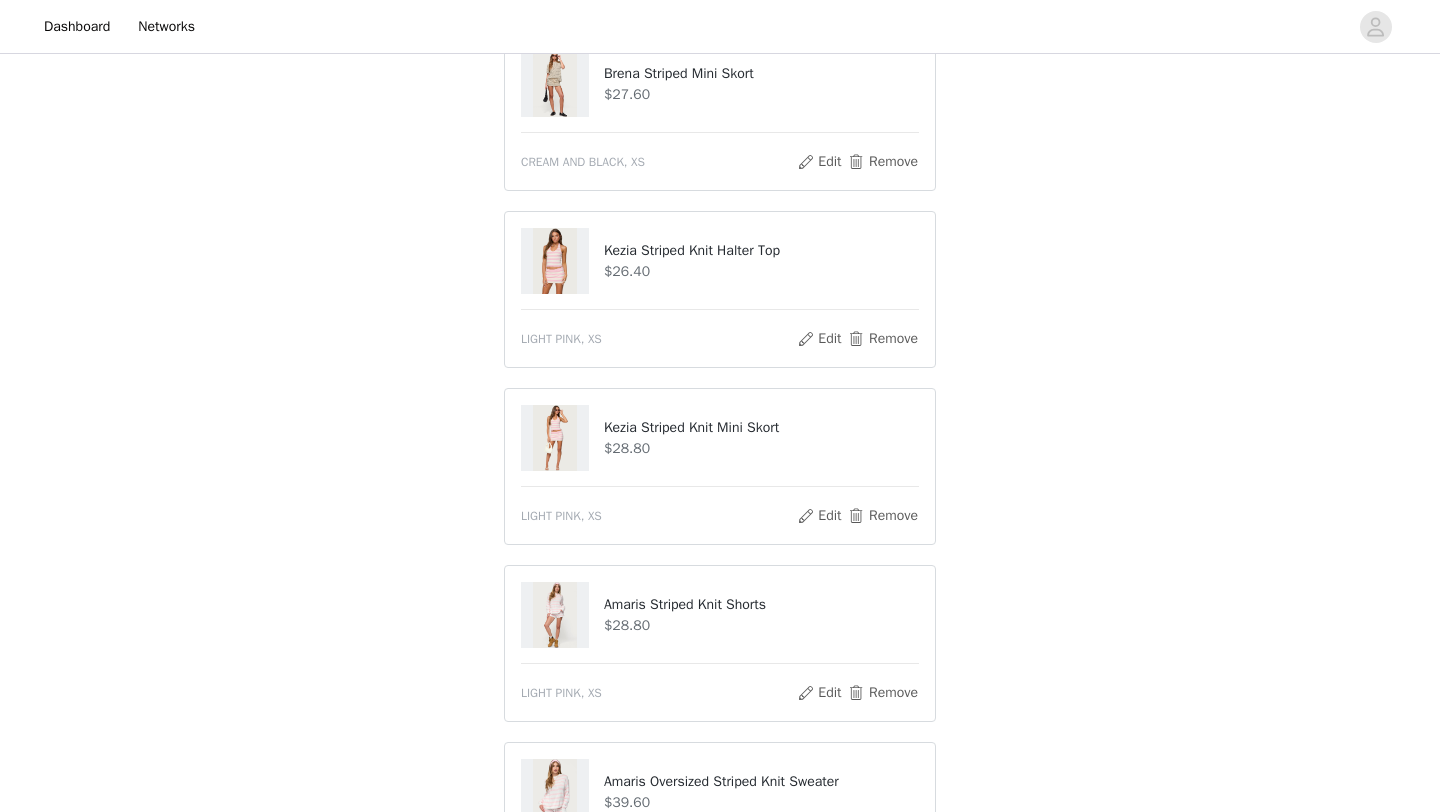 scroll, scrollTop: 954, scrollLeft: 0, axis: vertical 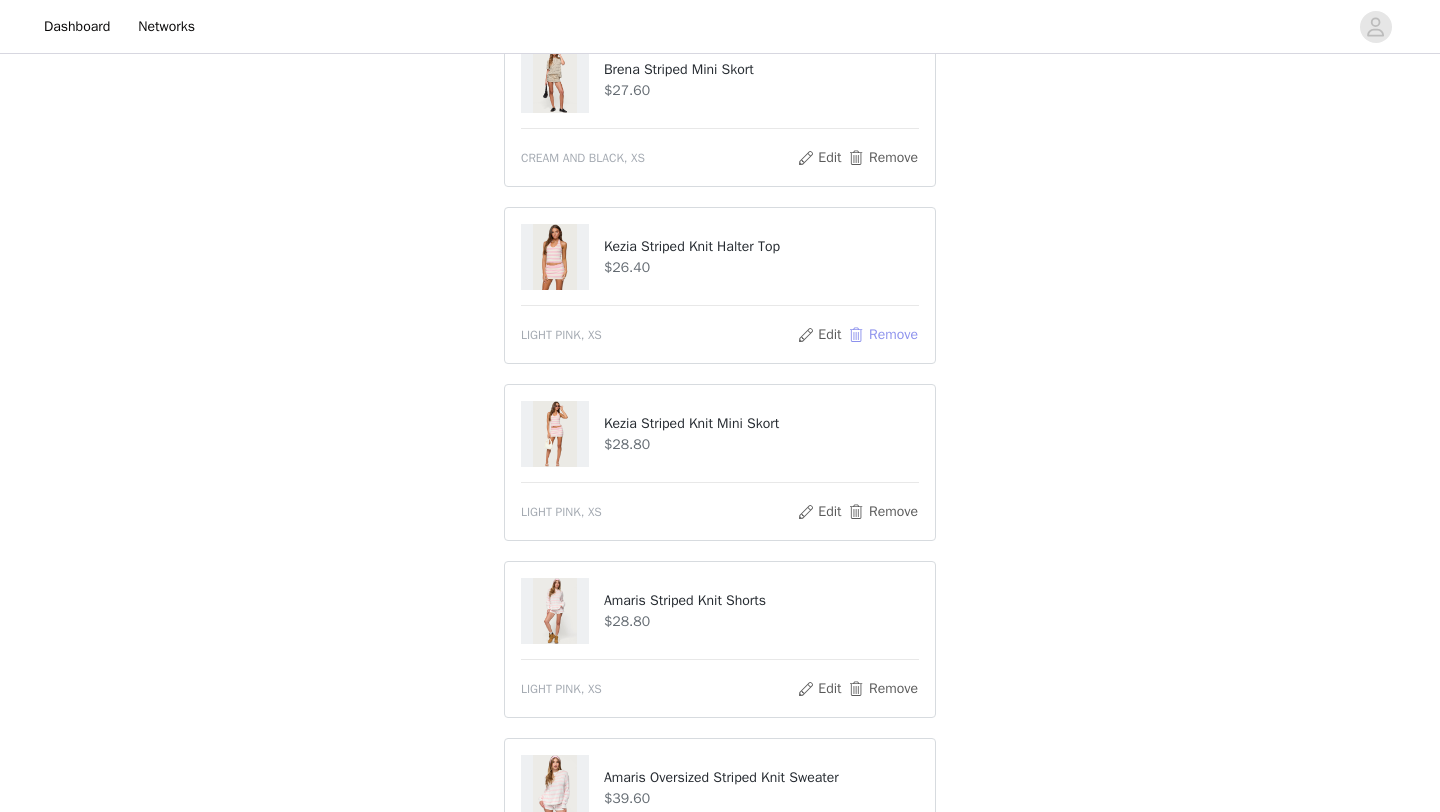 click on "Remove" at bounding box center [883, 335] 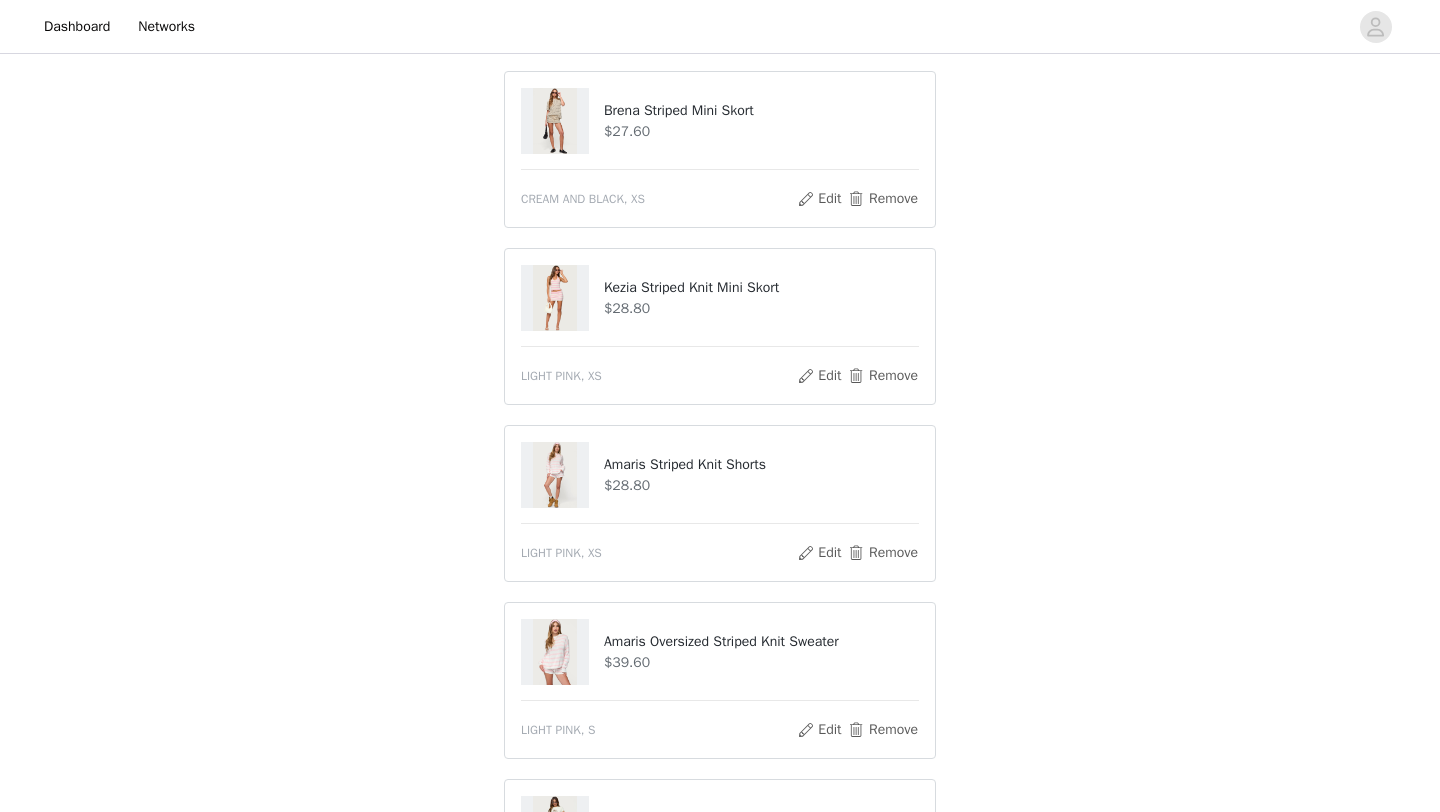 scroll, scrollTop: 911, scrollLeft: 0, axis: vertical 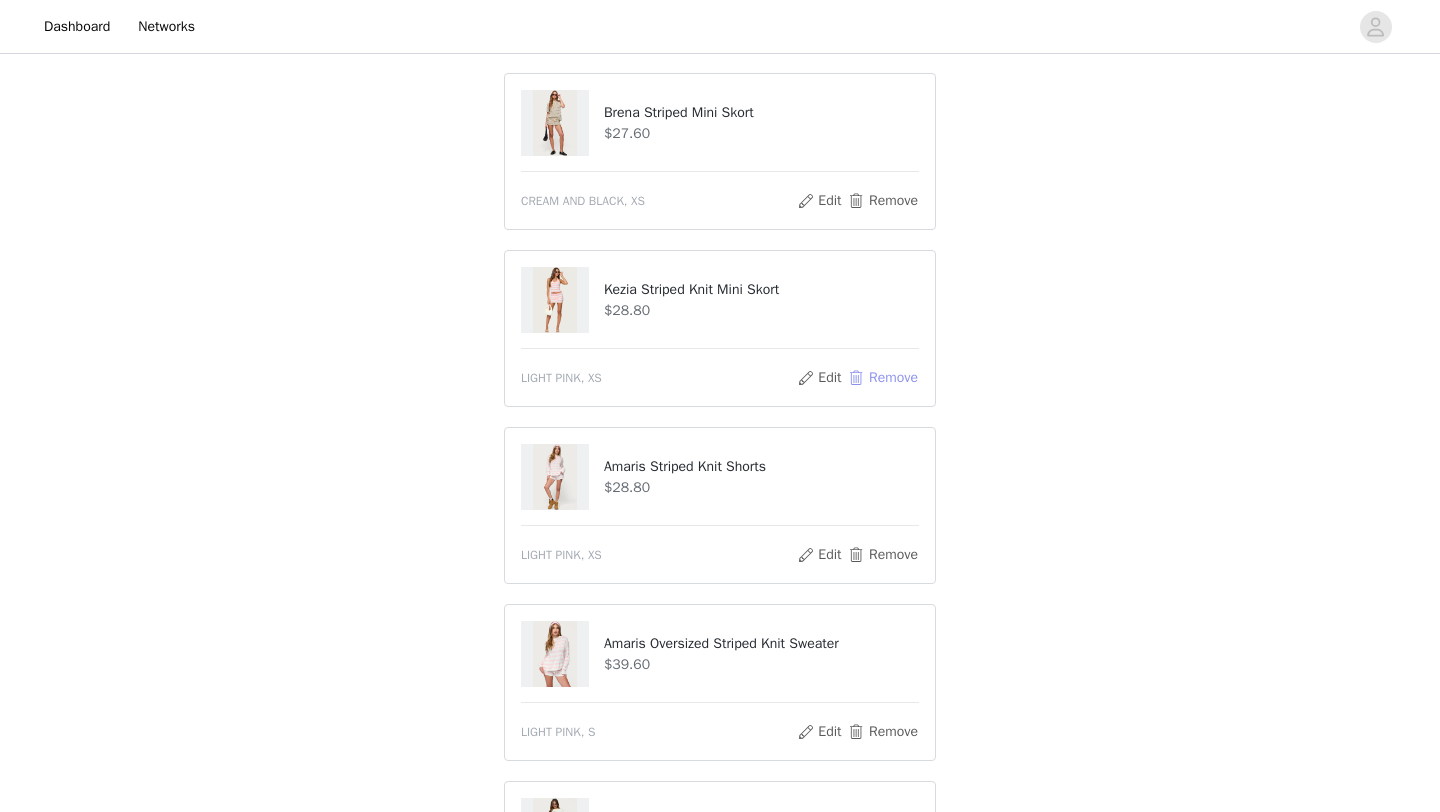 click on "Remove" at bounding box center [883, 378] 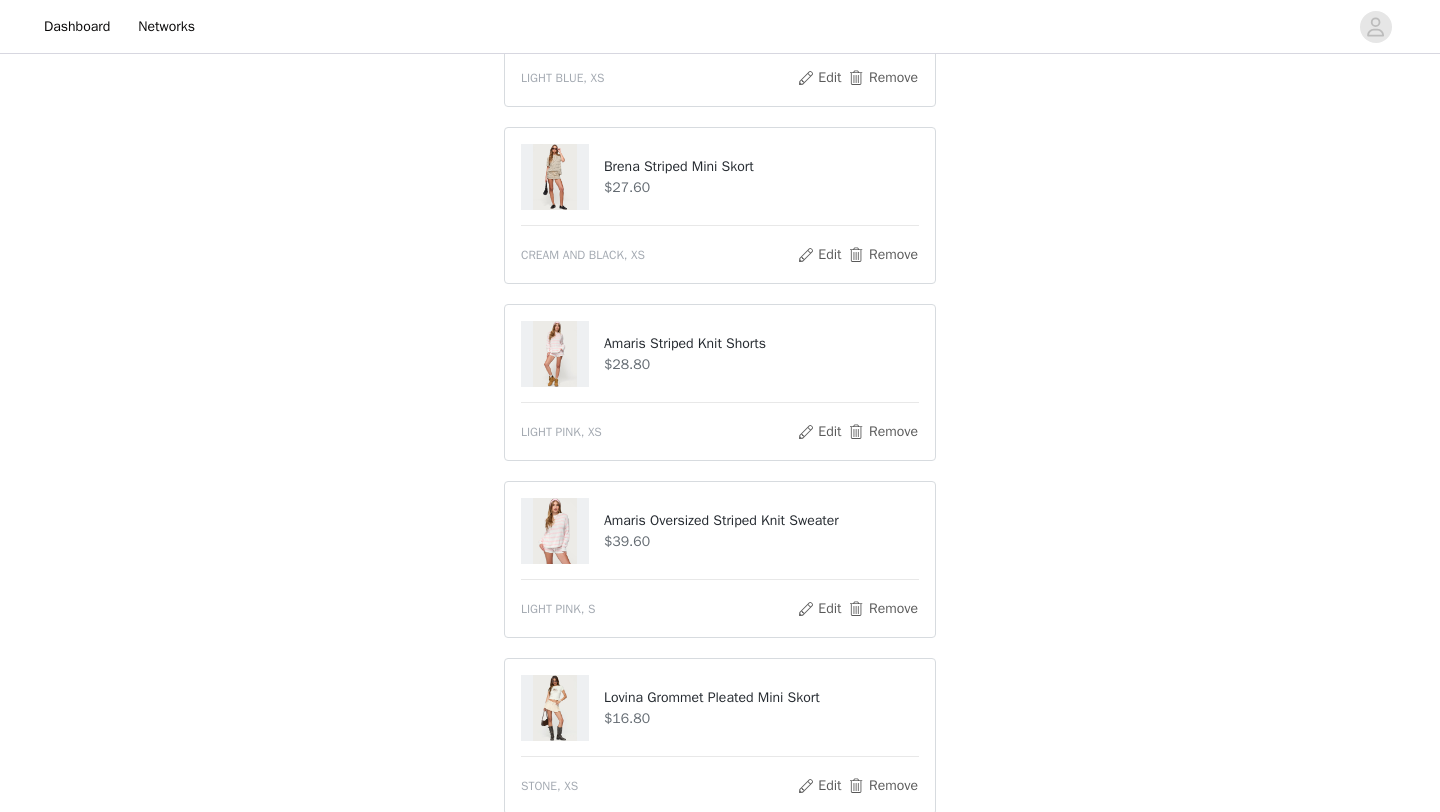 scroll, scrollTop: 1049, scrollLeft: 0, axis: vertical 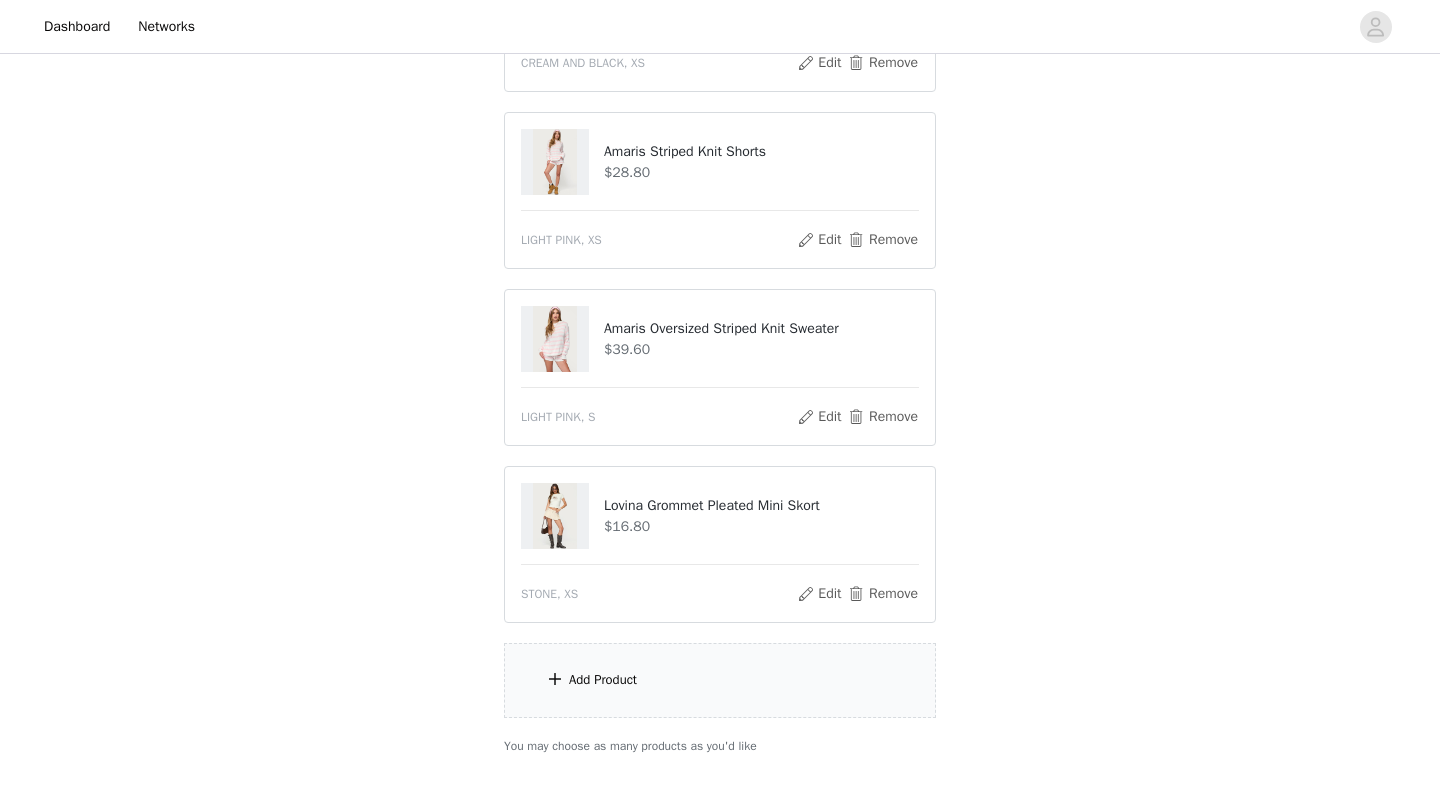 click on "Add Product" at bounding box center (720, 680) 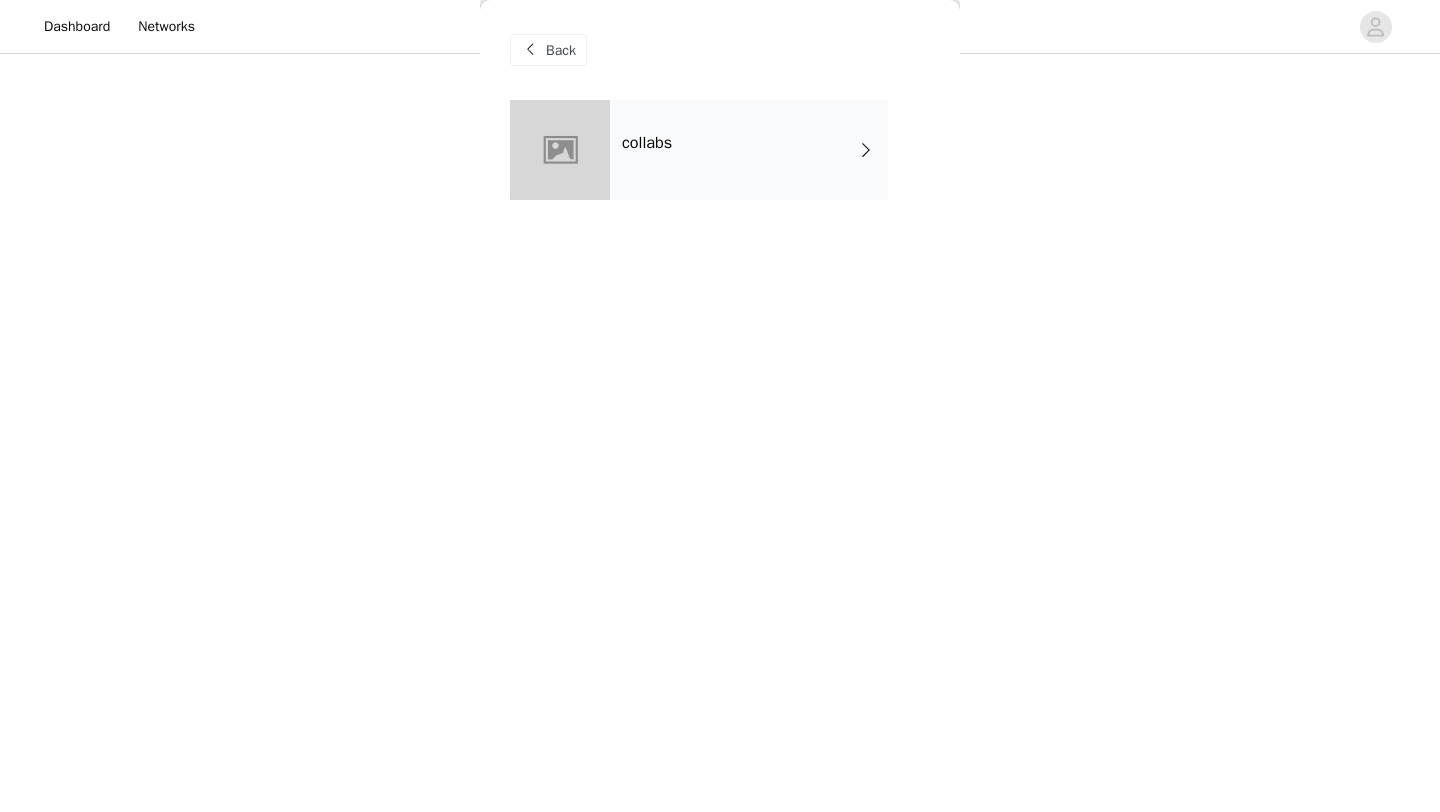 click on "collabs" at bounding box center (749, 150) 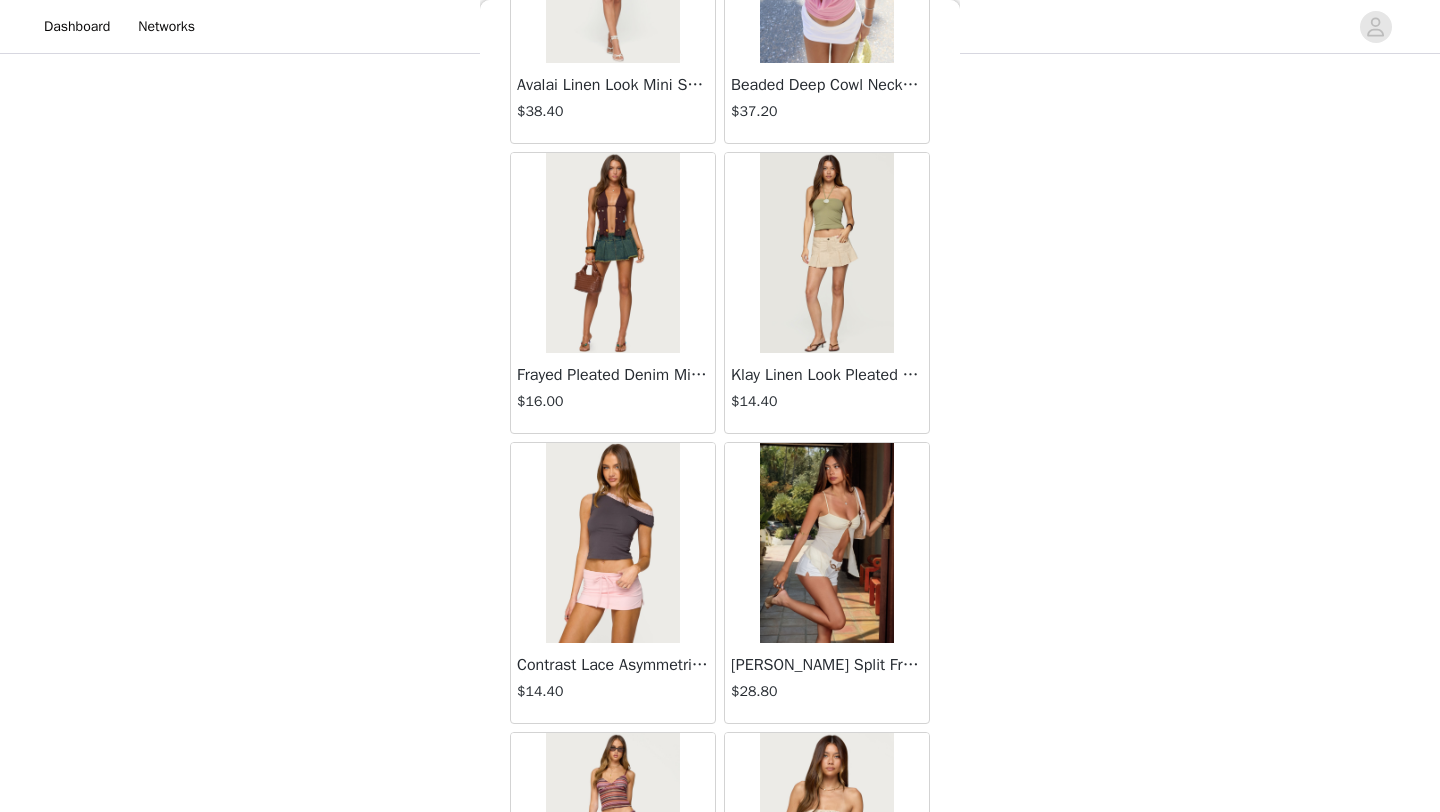 scroll, scrollTop: 2248, scrollLeft: 0, axis: vertical 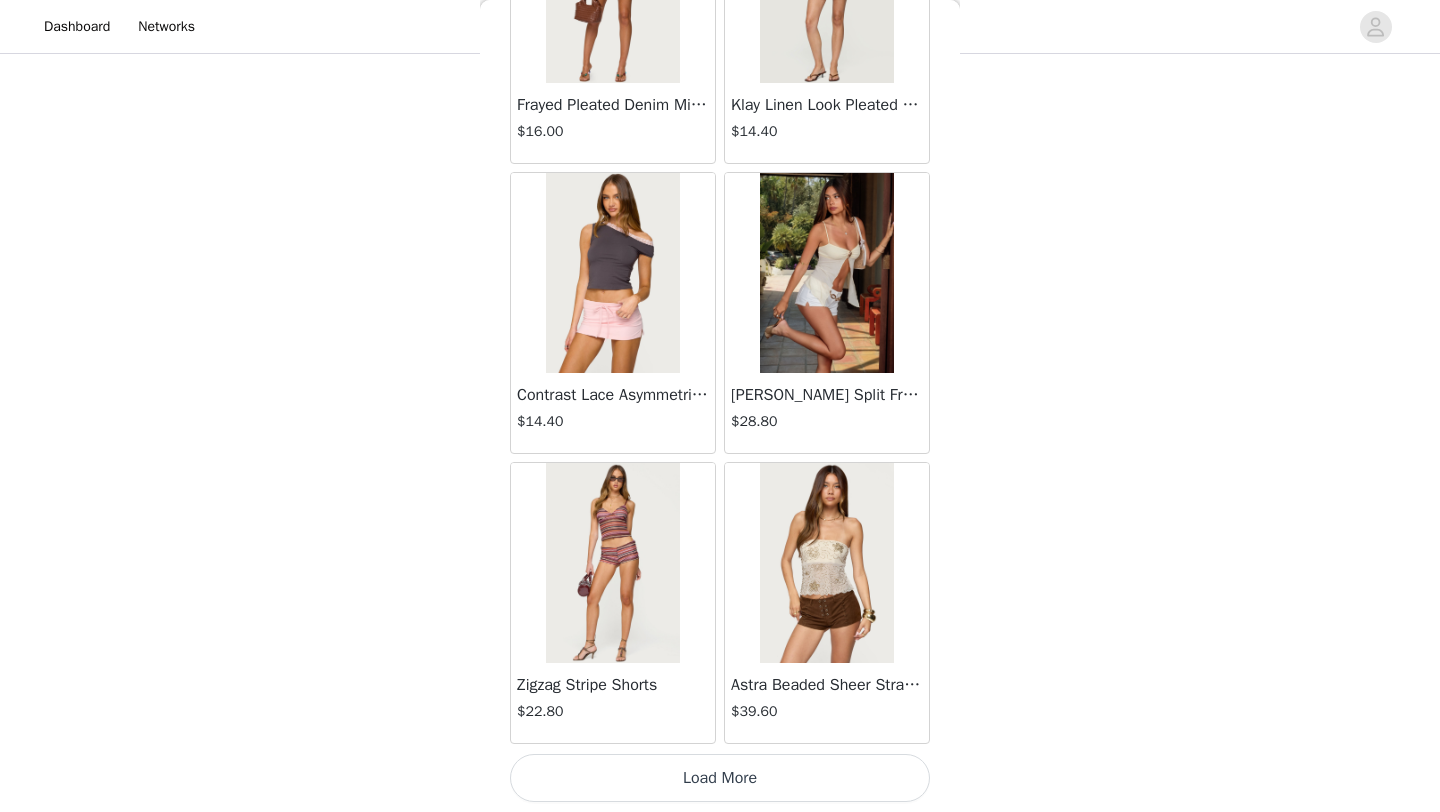 click on "Load More" at bounding box center [720, 778] 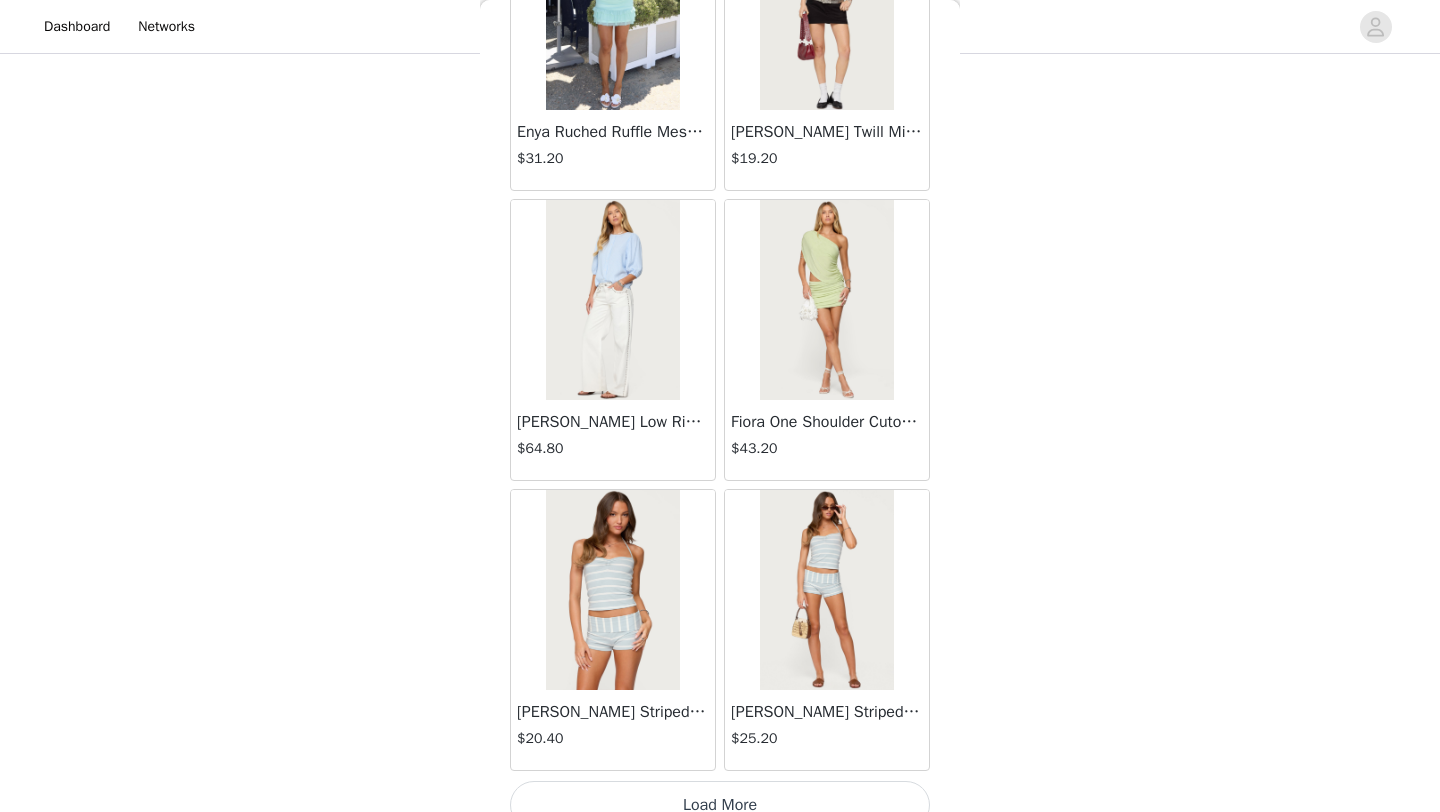 scroll, scrollTop: 5148, scrollLeft: 0, axis: vertical 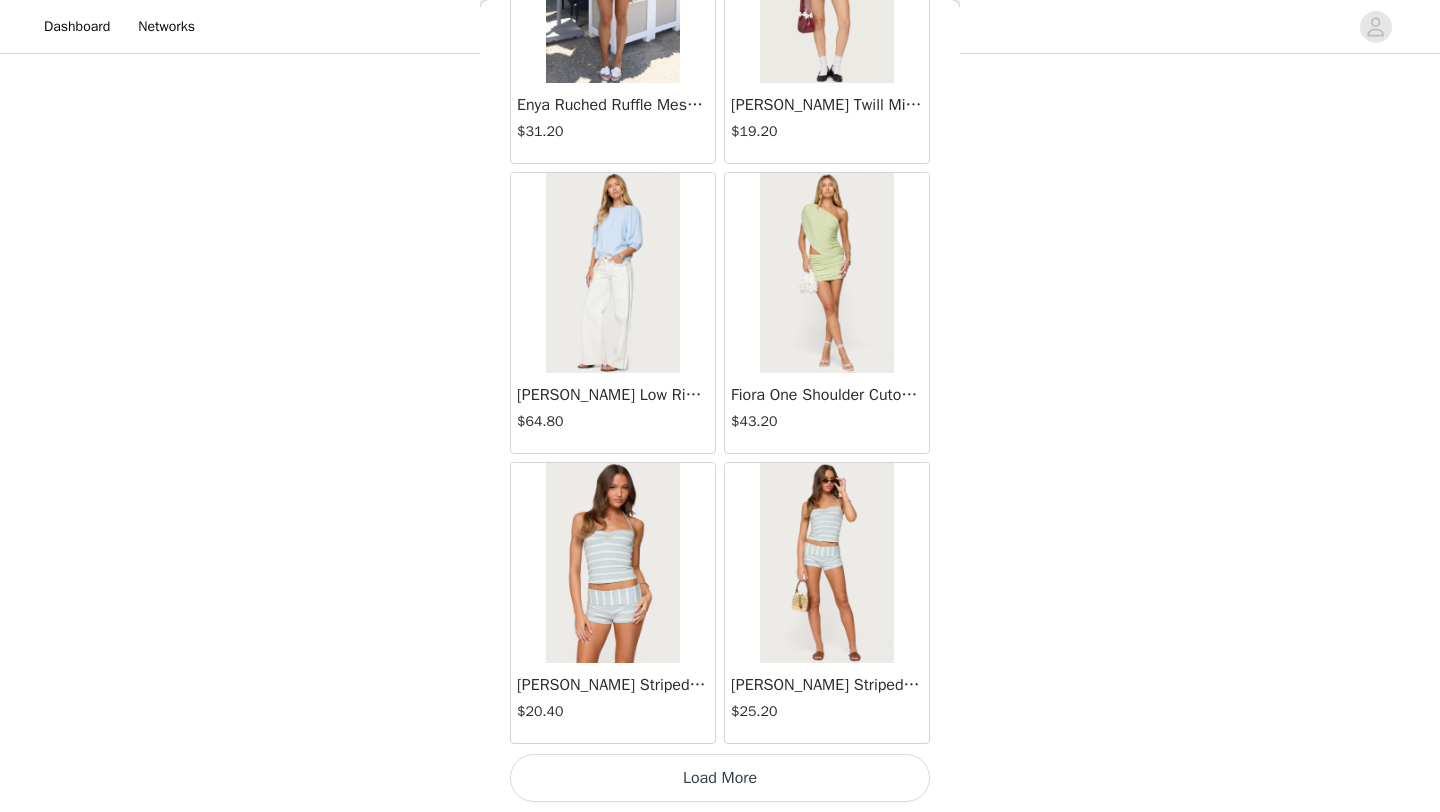 click on "Load More" at bounding box center (720, 778) 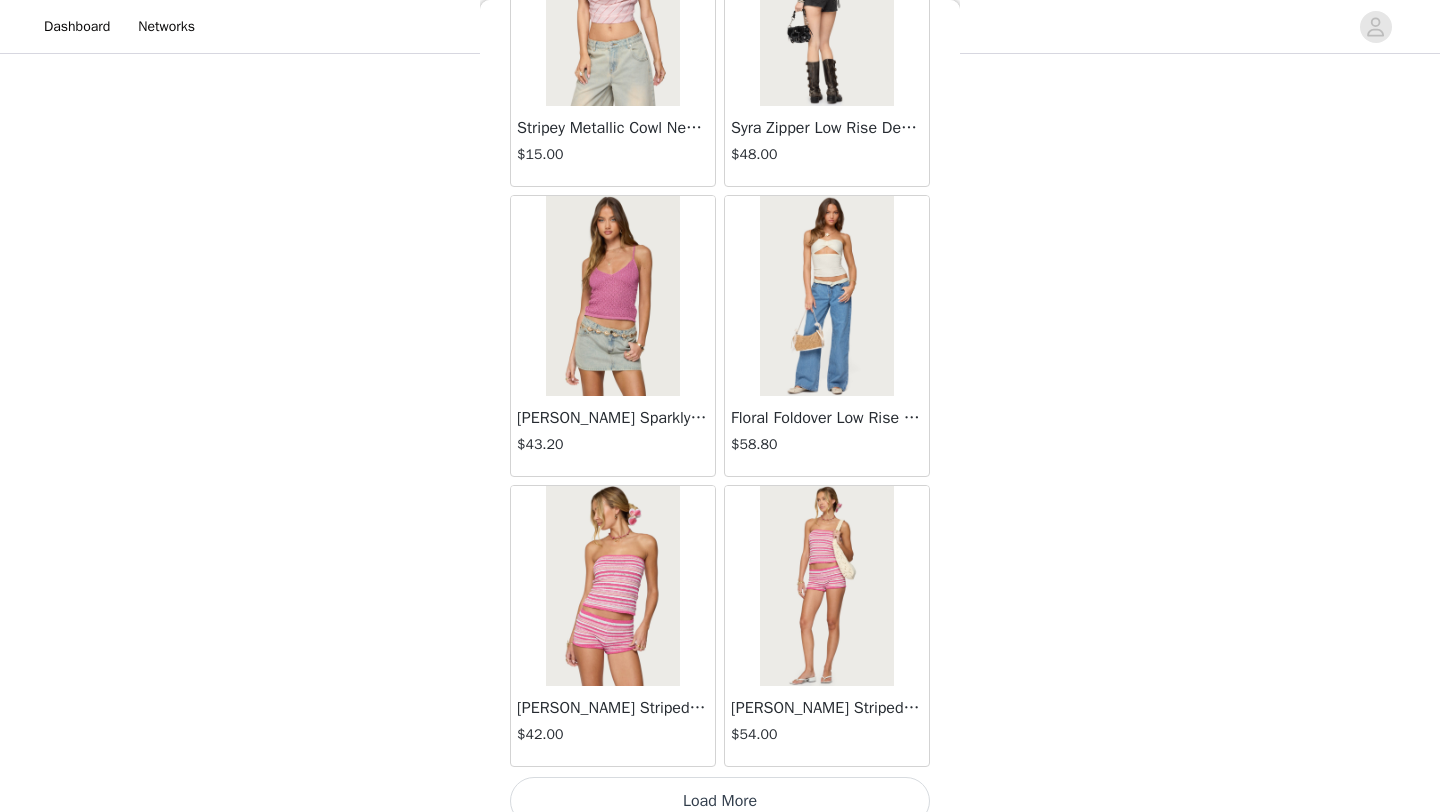 scroll, scrollTop: 8033, scrollLeft: 0, axis: vertical 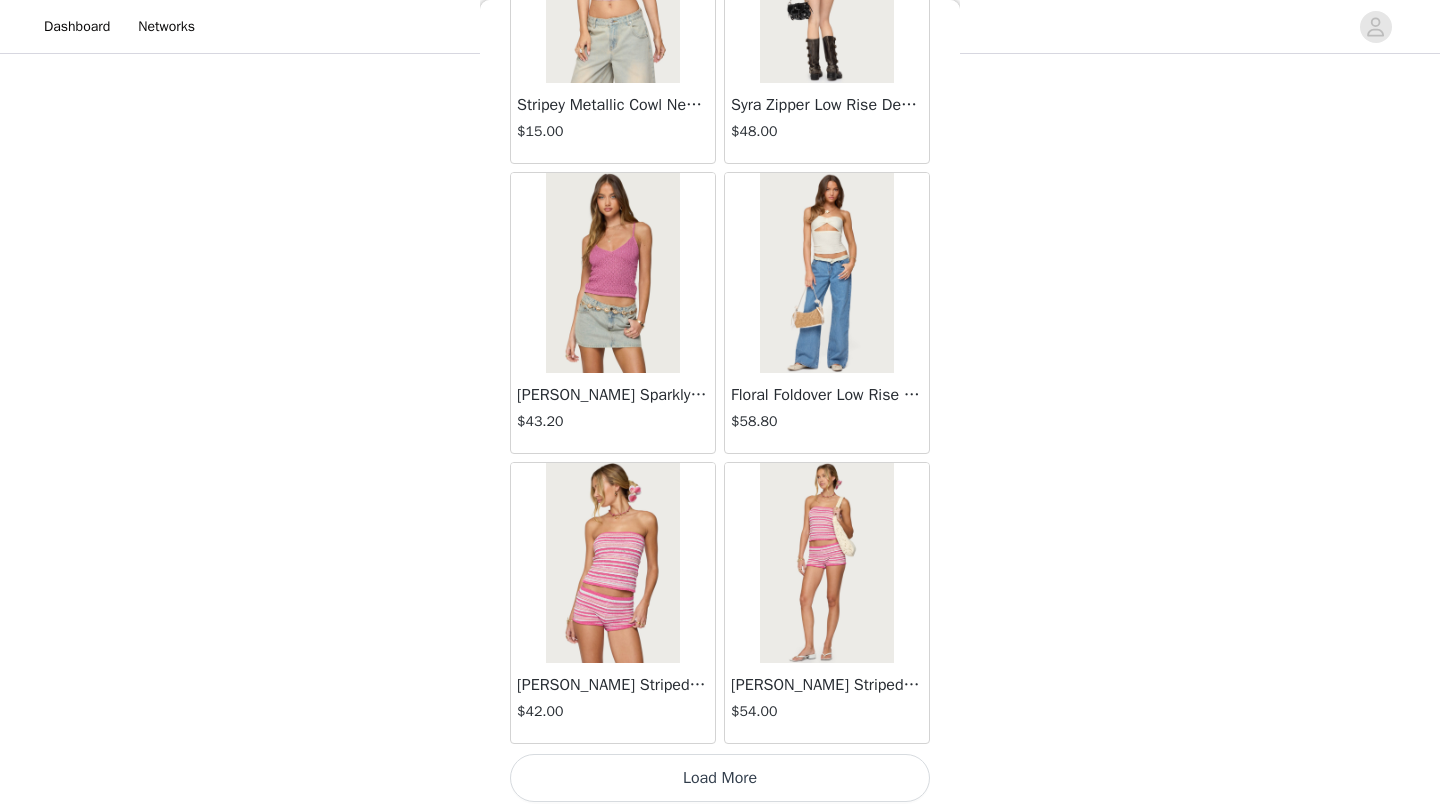 click on "Load More" at bounding box center (720, 778) 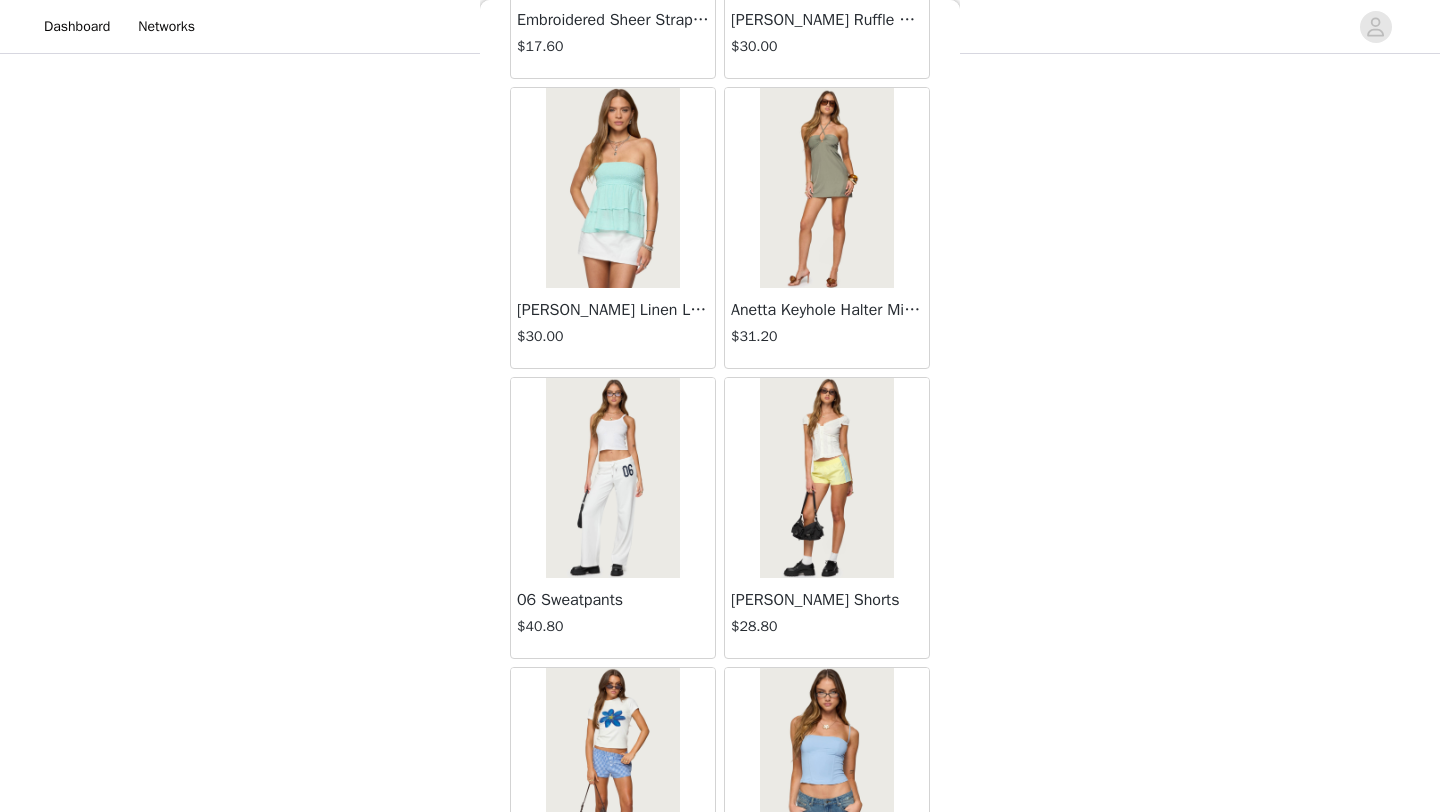 scroll, scrollTop: 10948, scrollLeft: 0, axis: vertical 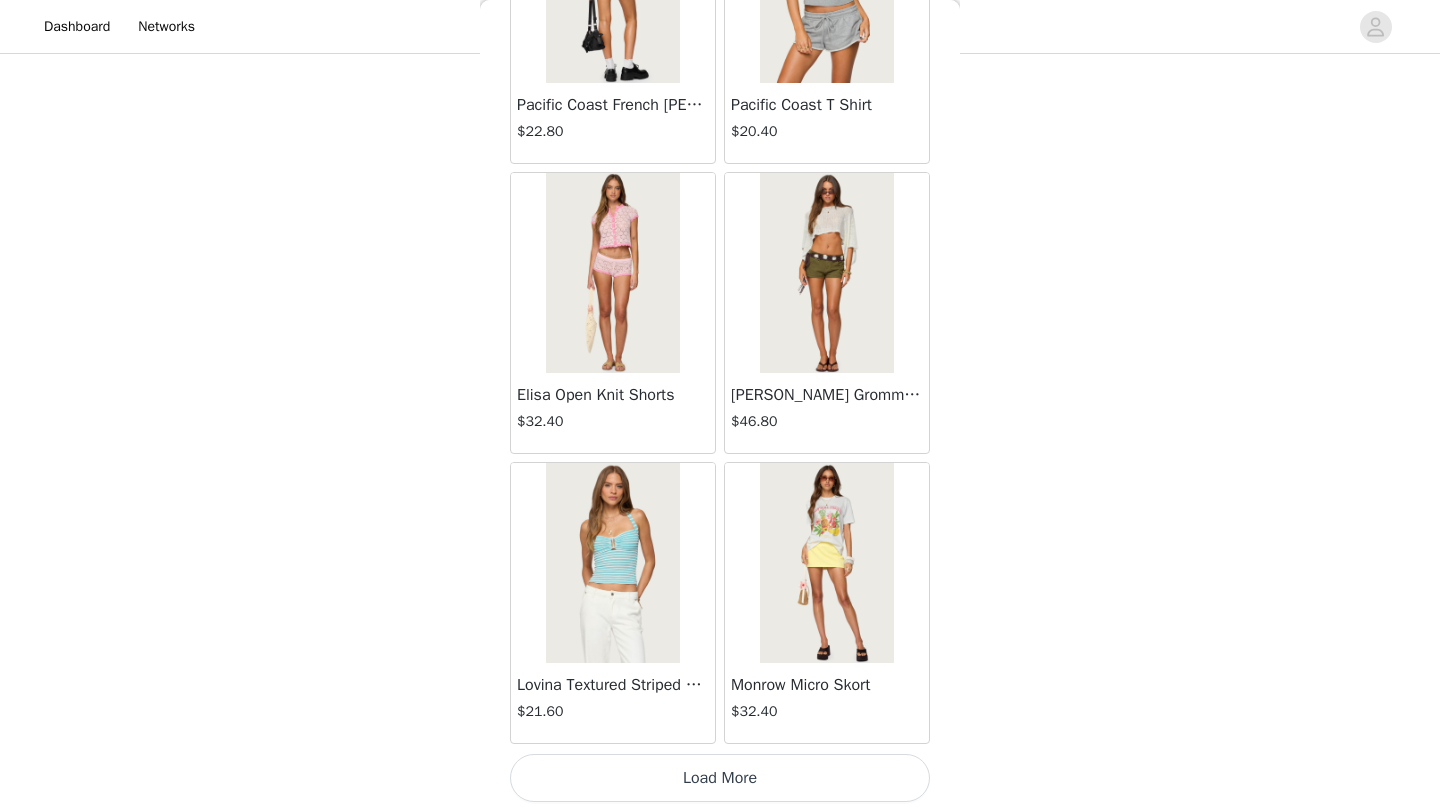 click on "Load More" at bounding box center [720, 778] 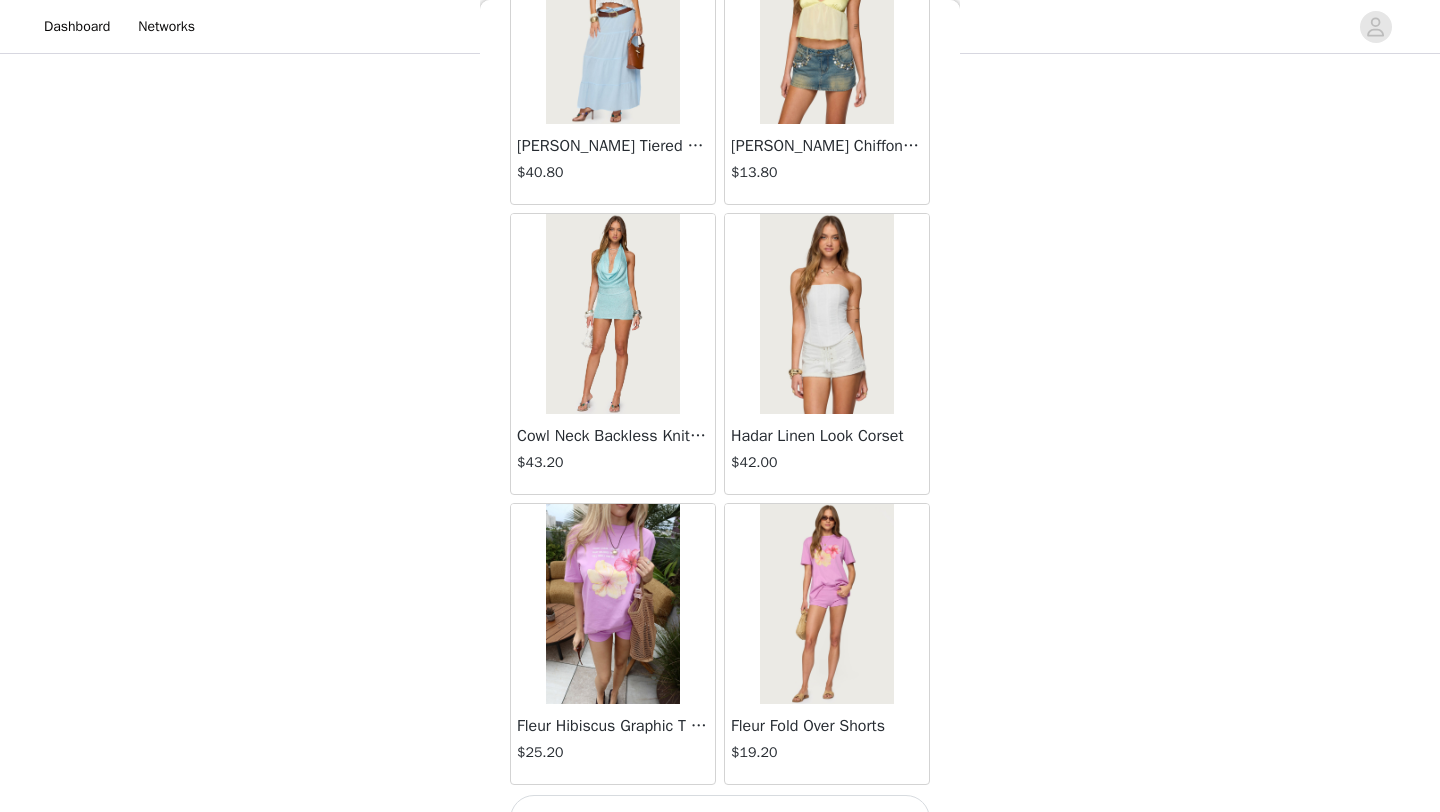 scroll, scrollTop: 13848, scrollLeft: 0, axis: vertical 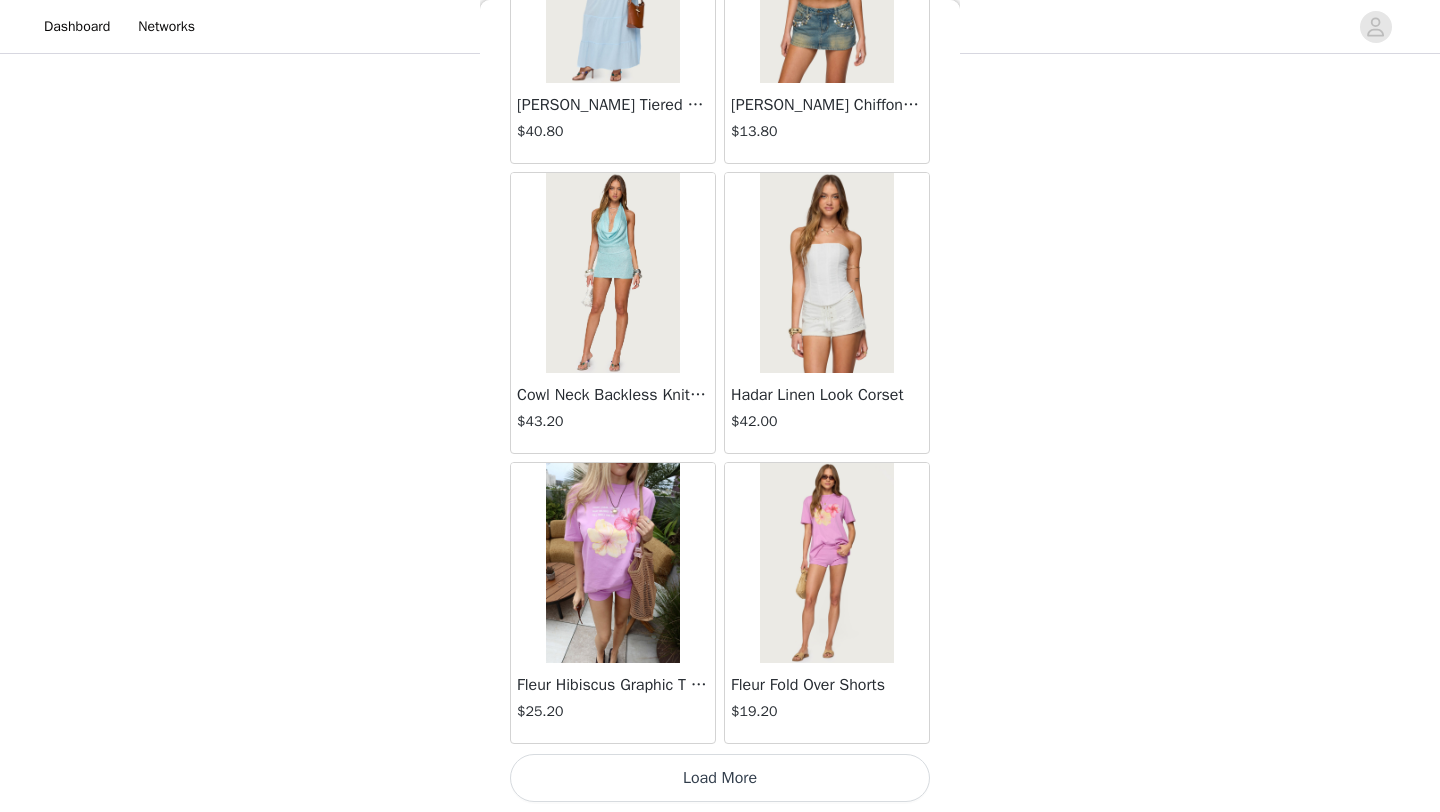click on "Load More" at bounding box center [720, 778] 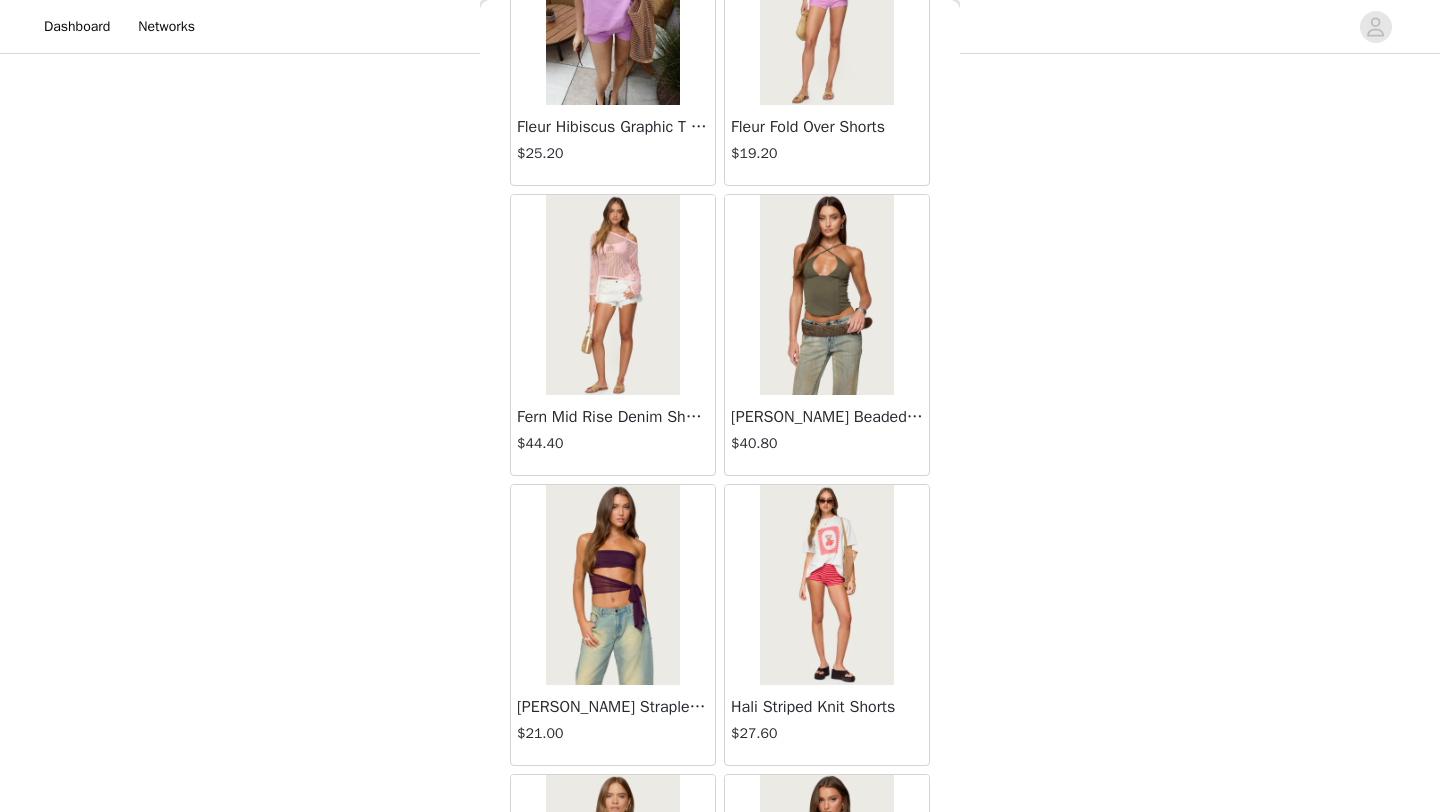 click on "[PERSON_NAME] Beaded Corset" at bounding box center [827, 417] 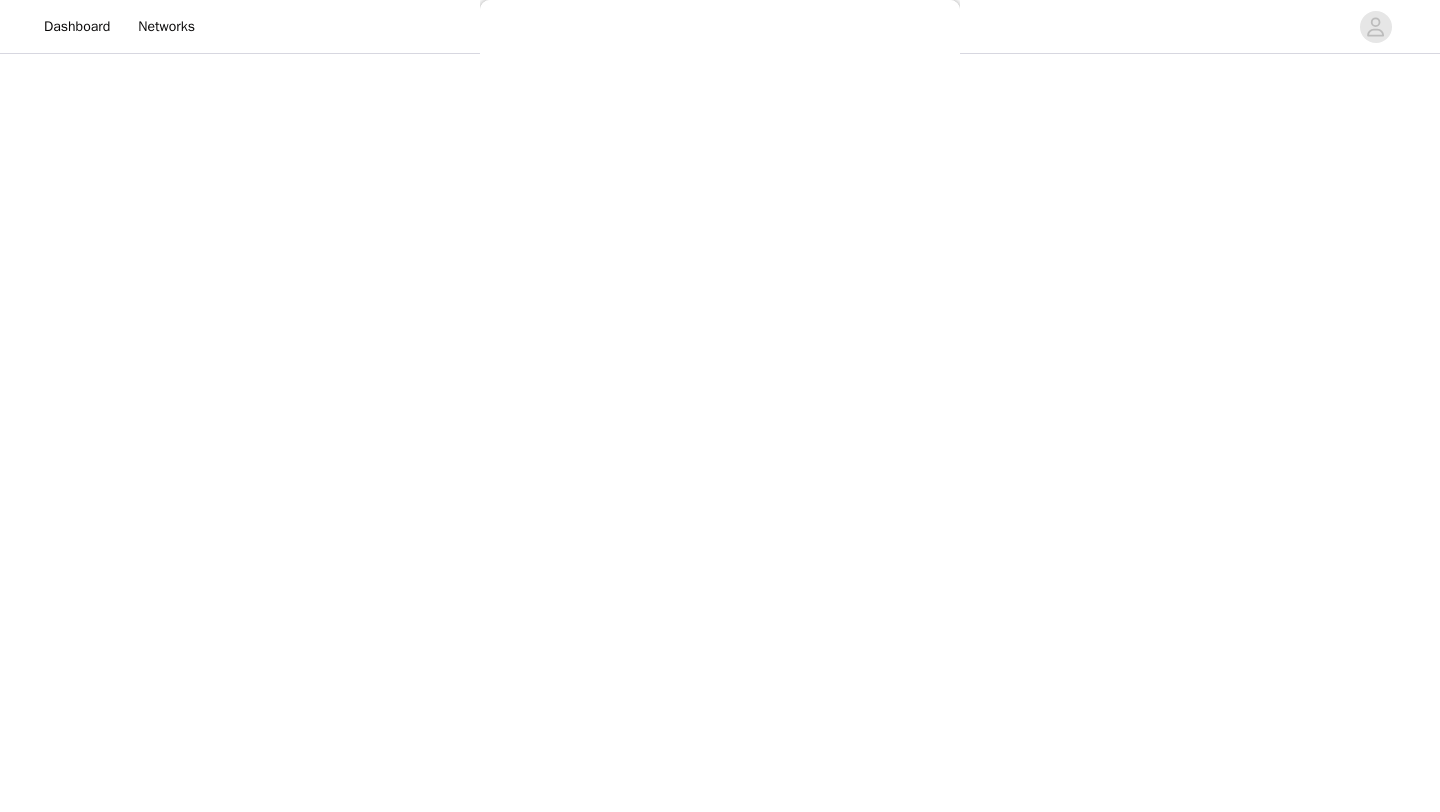 scroll, scrollTop: 161, scrollLeft: 0, axis: vertical 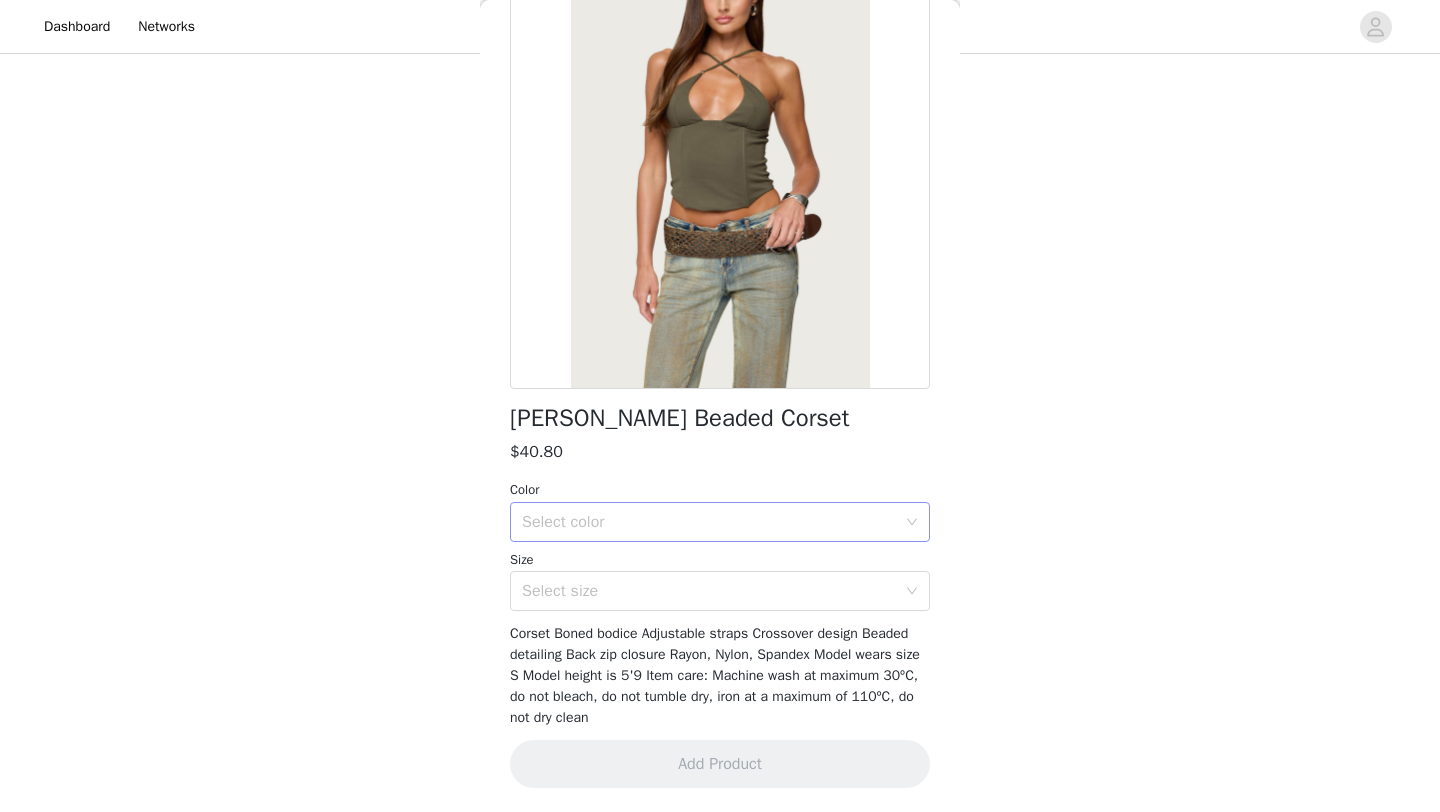 click on "Select color" at bounding box center [720, 522] 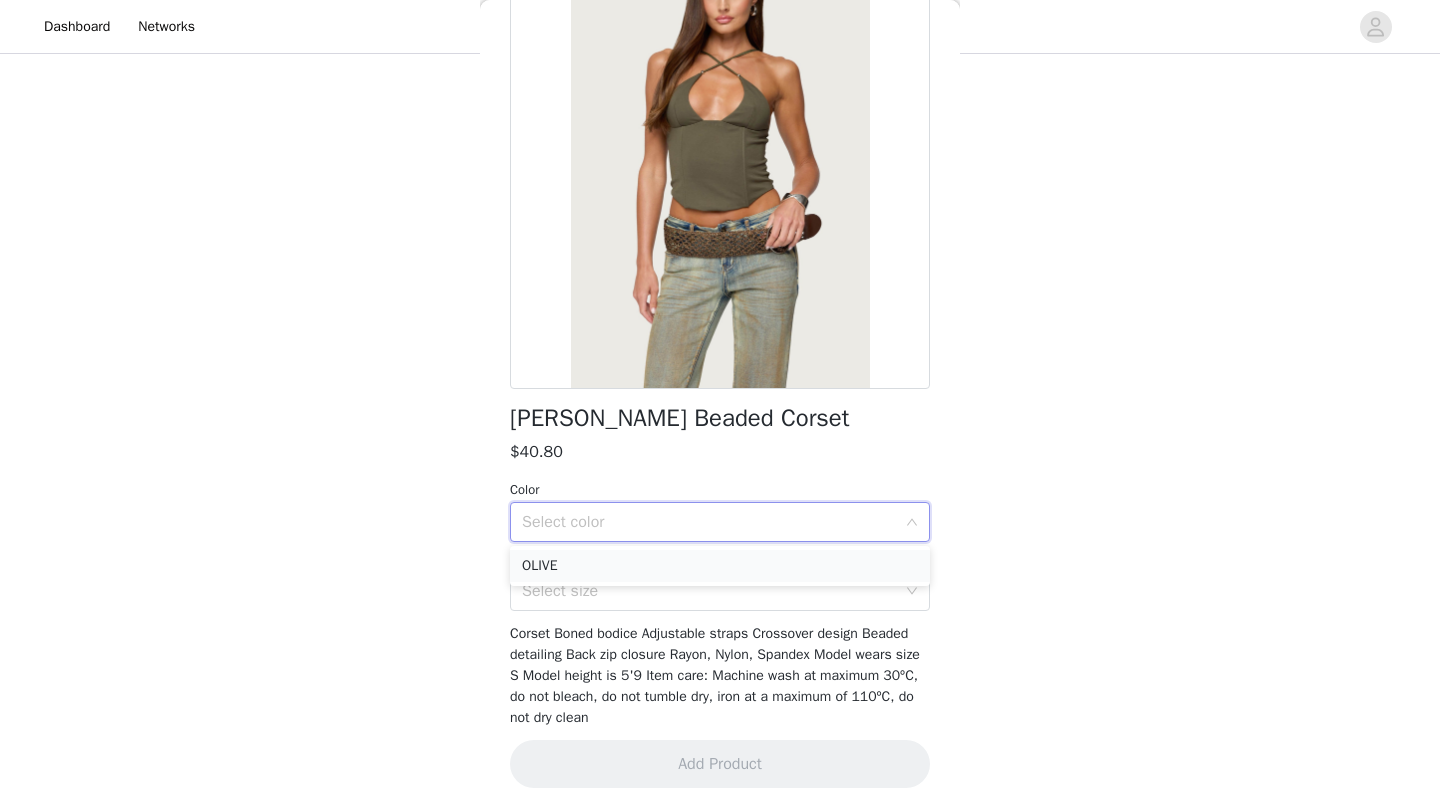 click on "OLIVE" at bounding box center [720, 566] 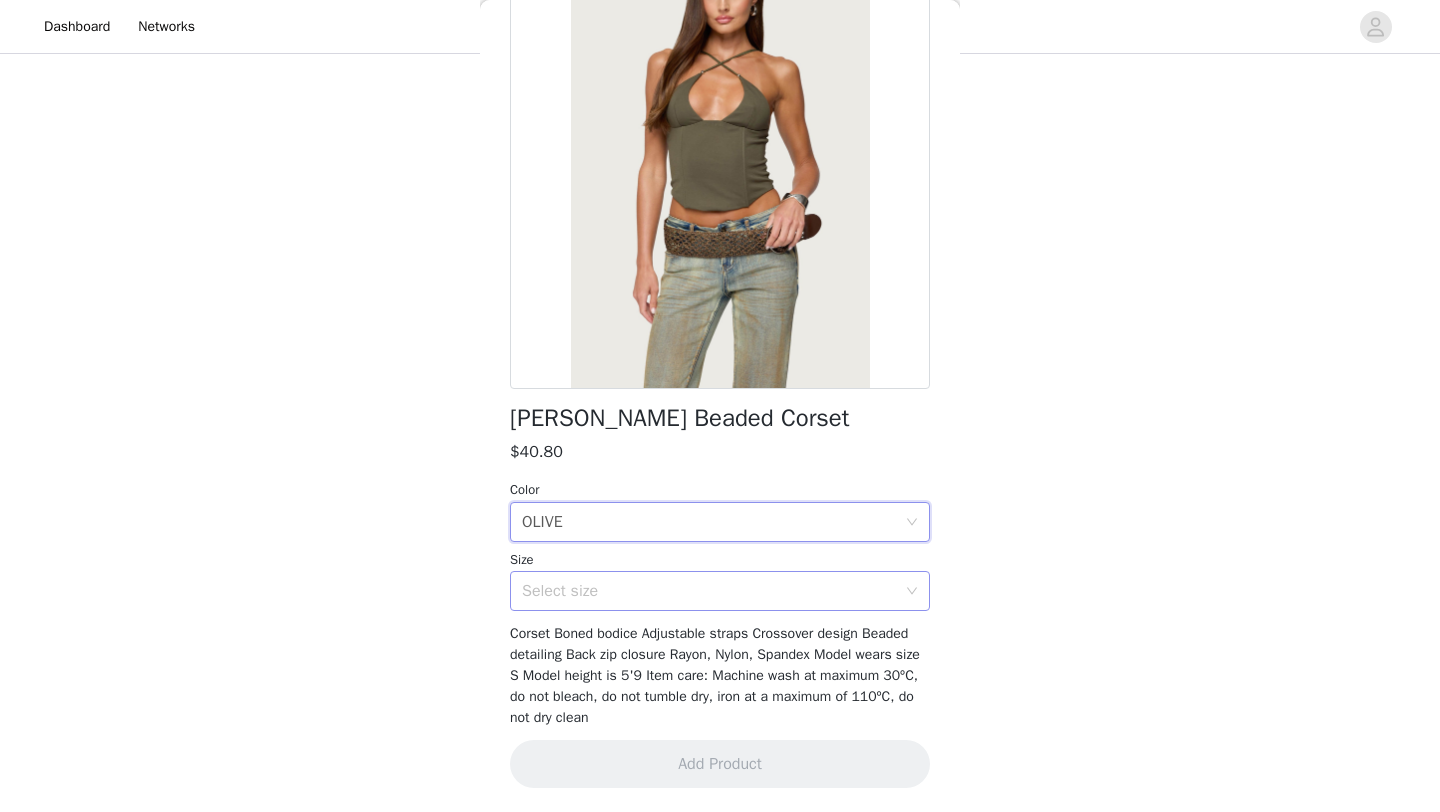 click on "Select size" at bounding box center [713, 591] 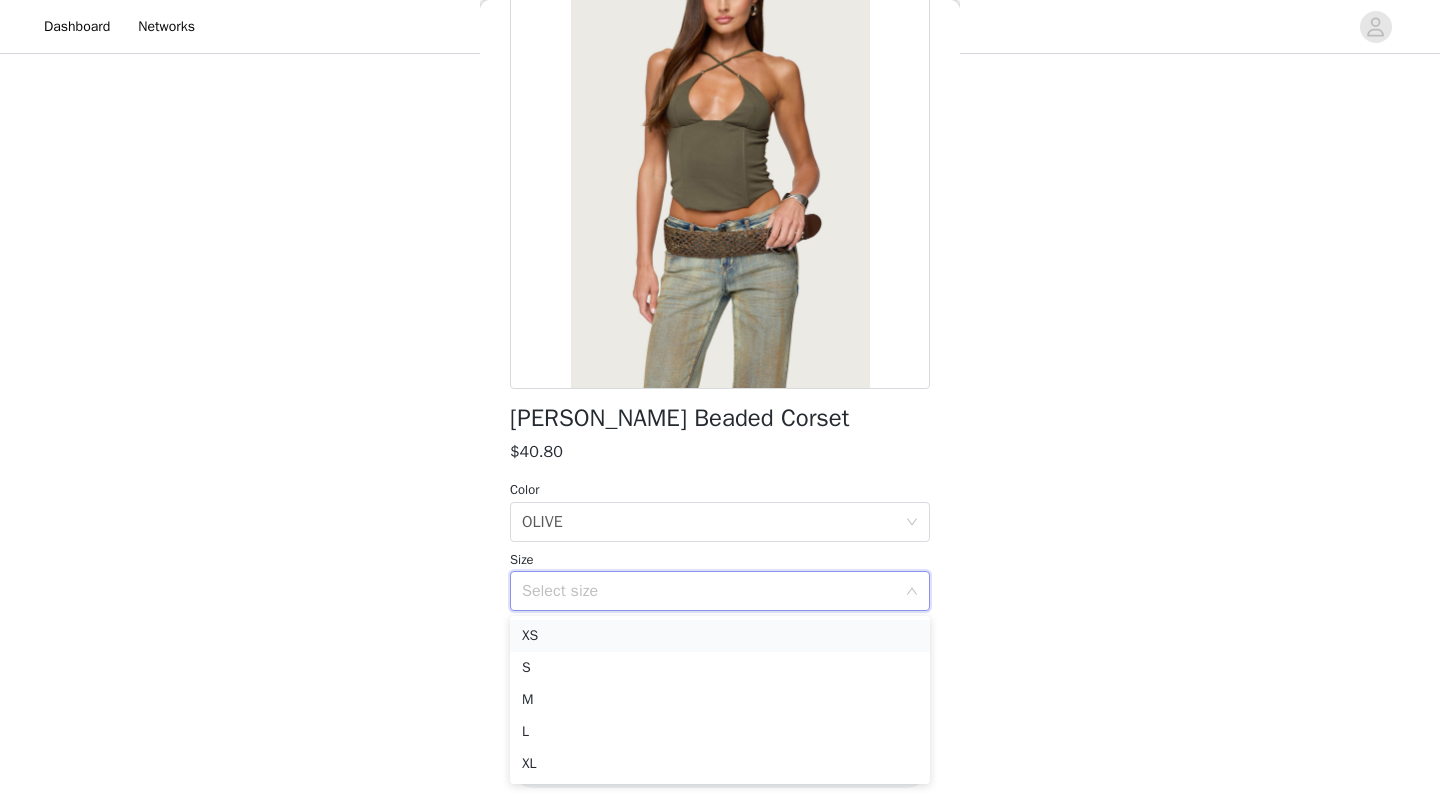 click on "XS" at bounding box center (720, 636) 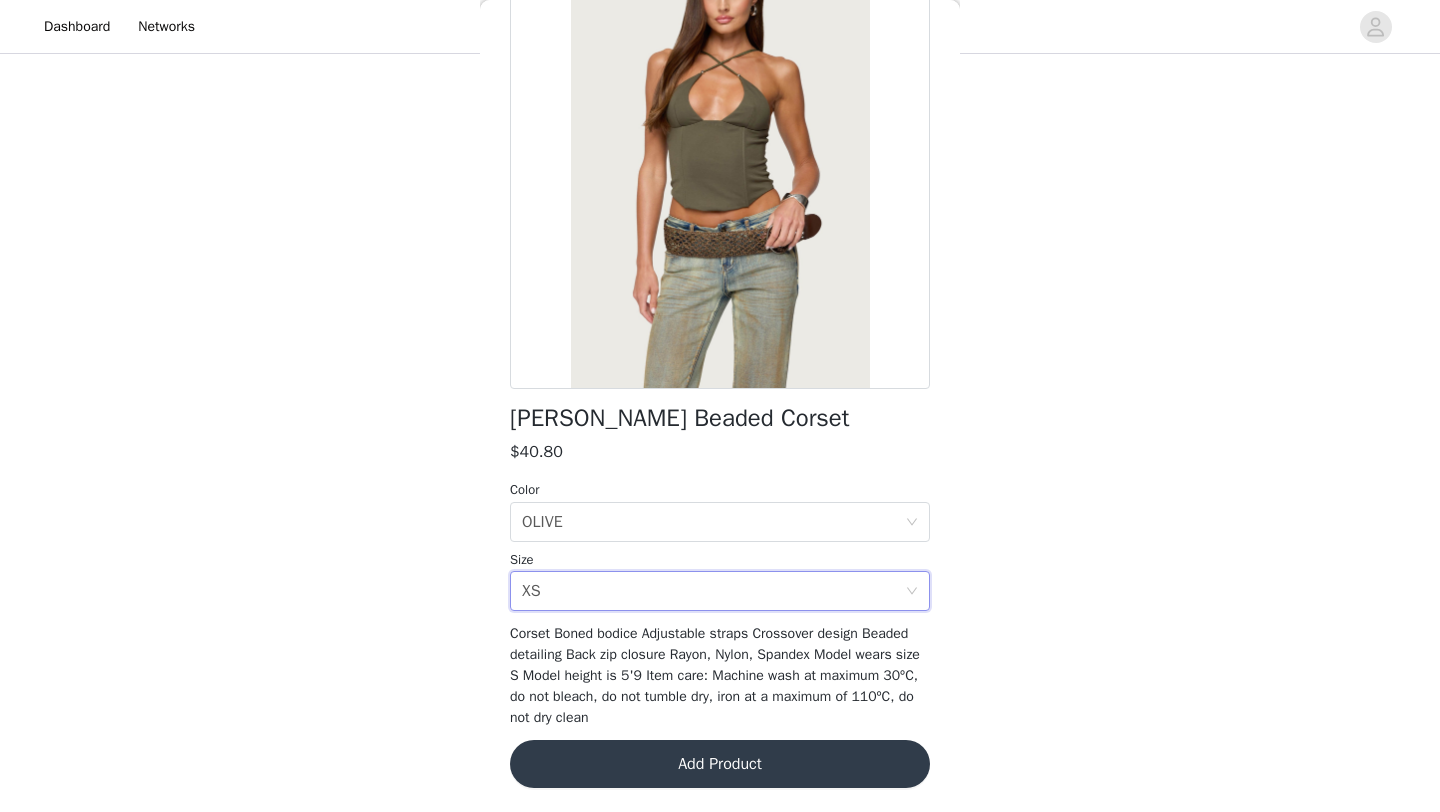 click on "Add Product" at bounding box center (720, 764) 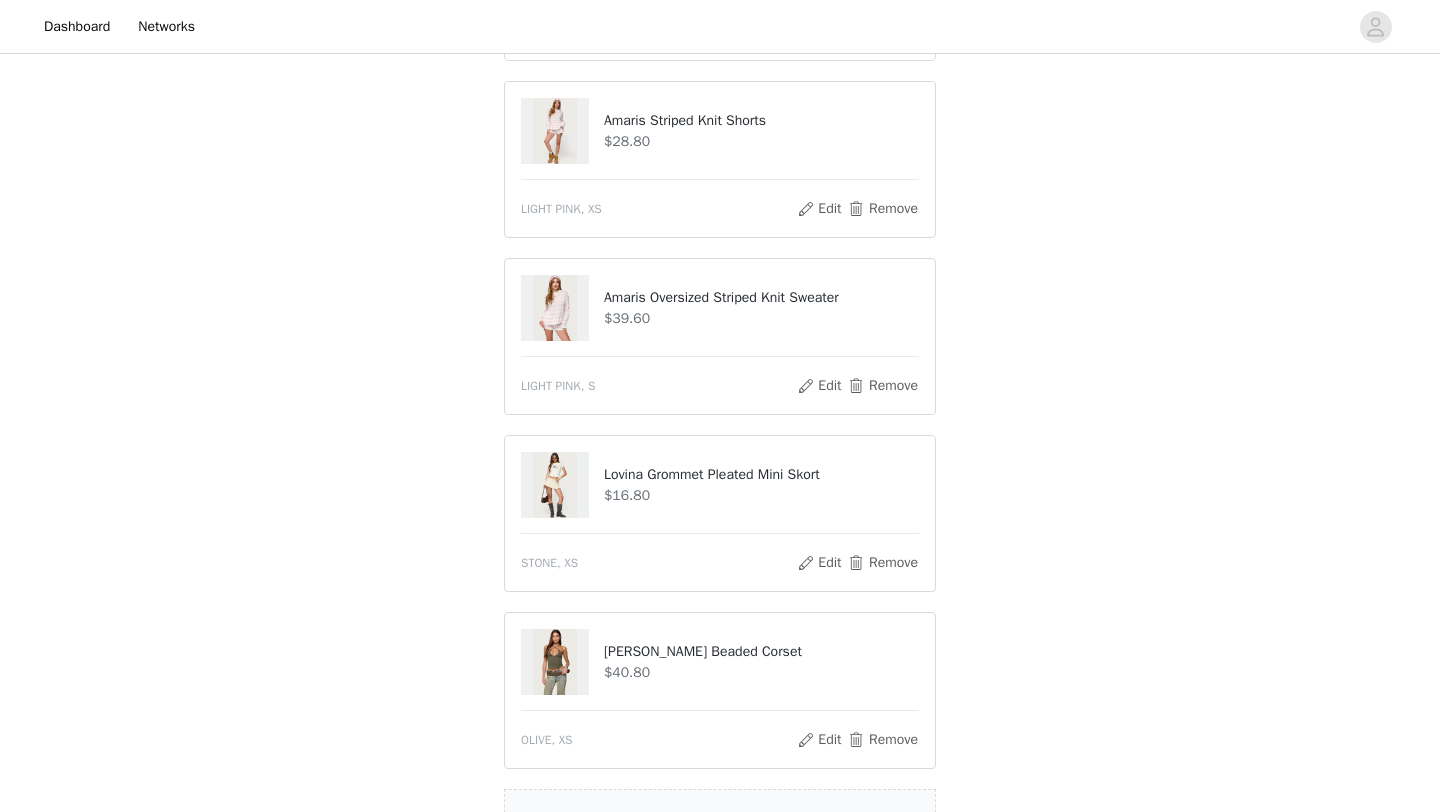 scroll, scrollTop: 1081, scrollLeft: 0, axis: vertical 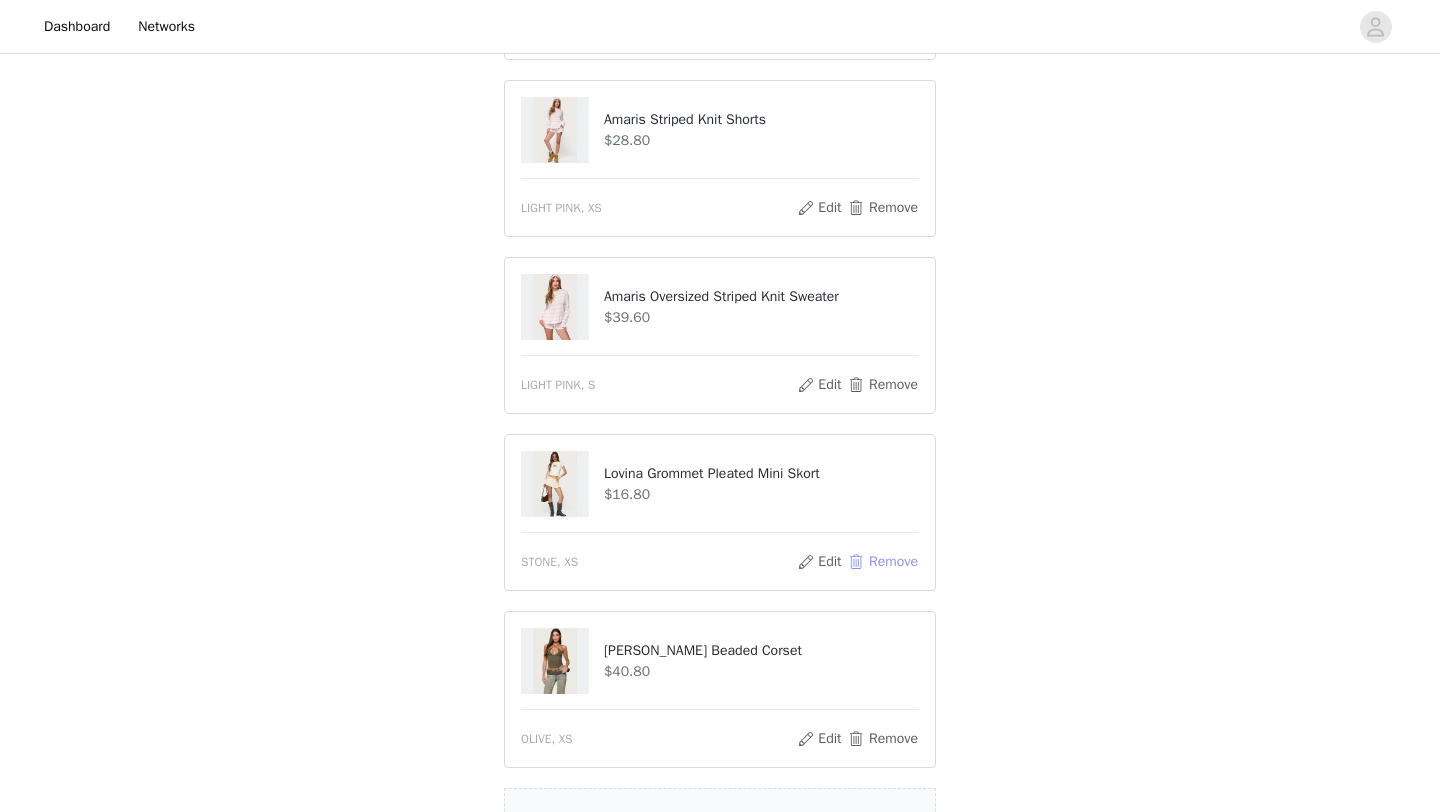 click on "Remove" at bounding box center [883, 562] 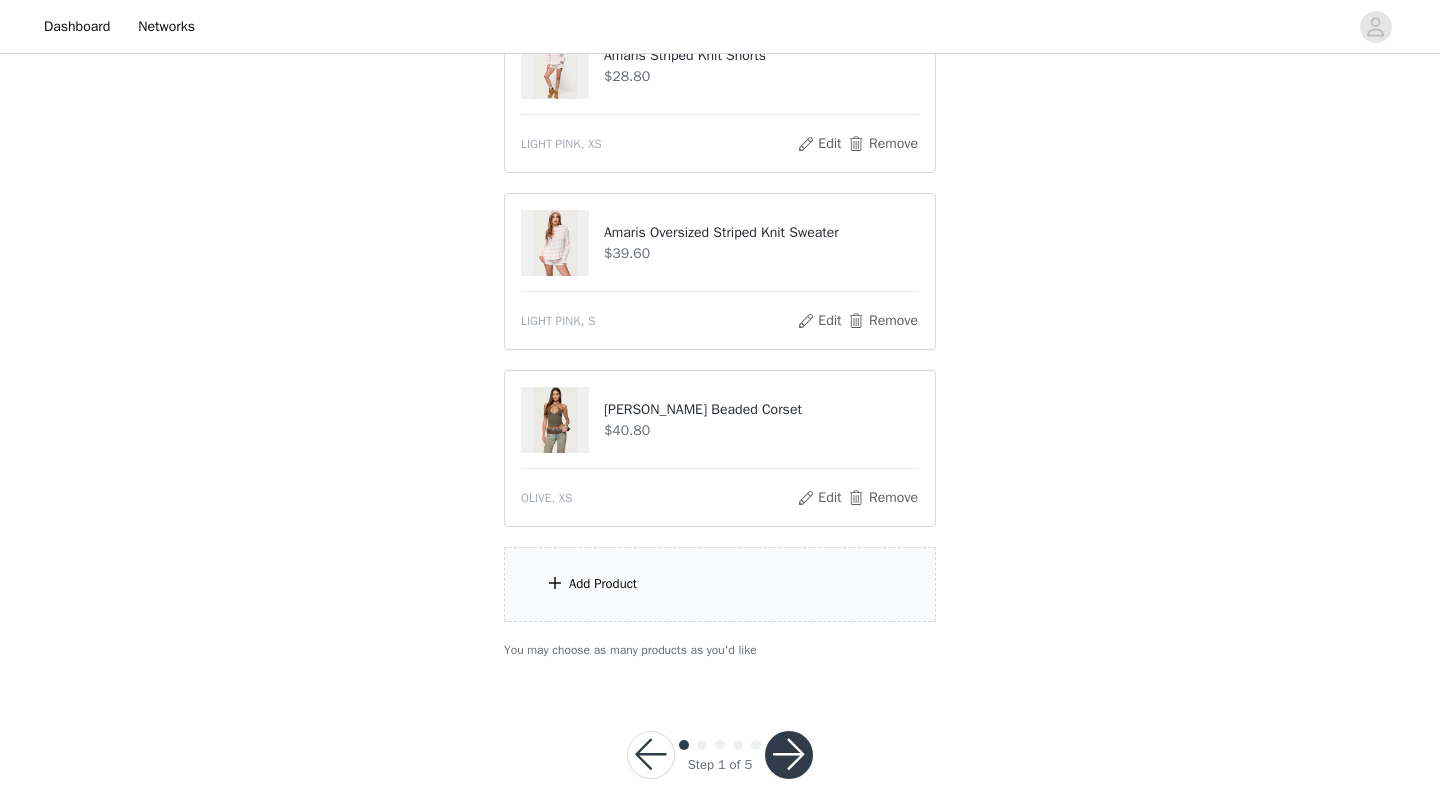 scroll, scrollTop: 1160, scrollLeft: 0, axis: vertical 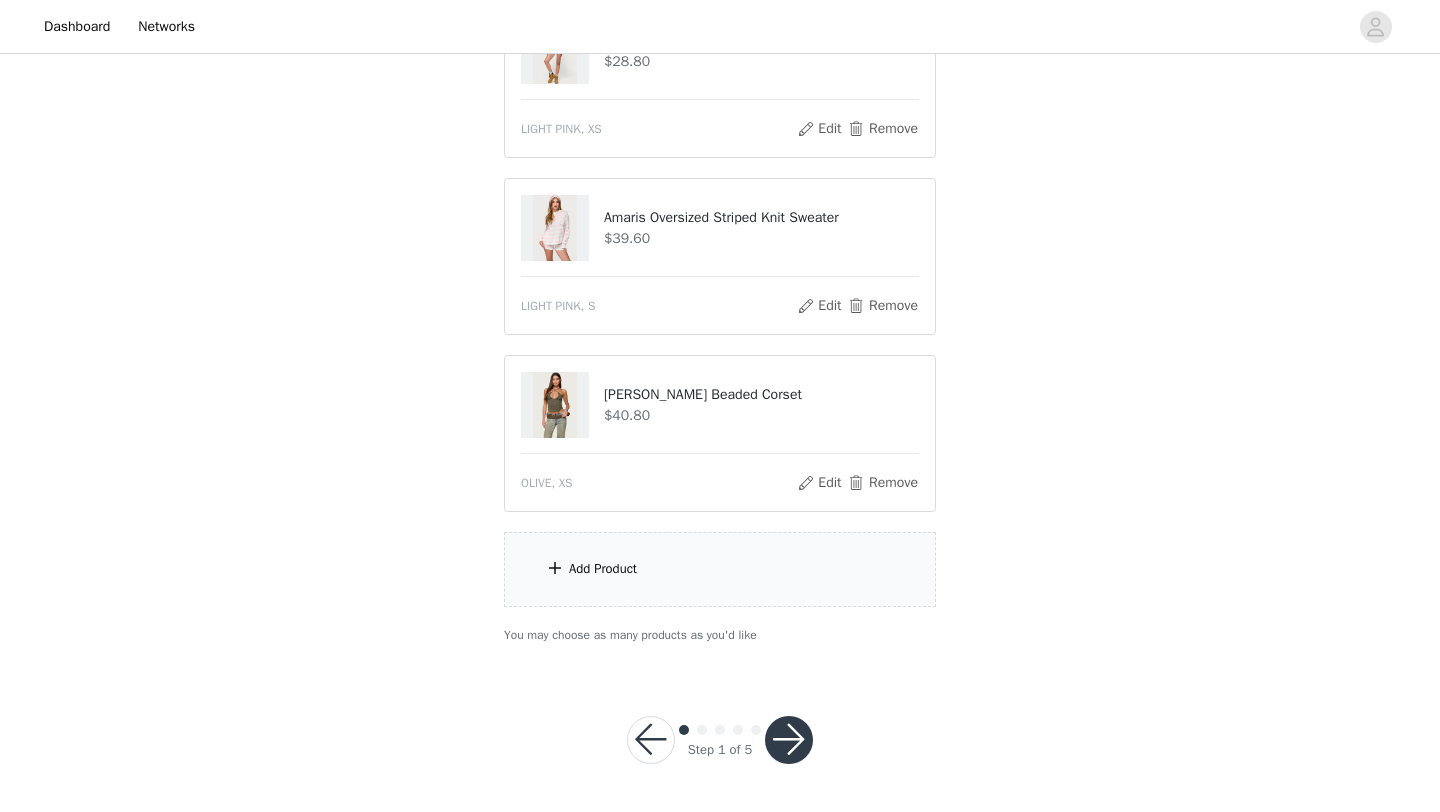 click on "Add Product" at bounding box center (720, 569) 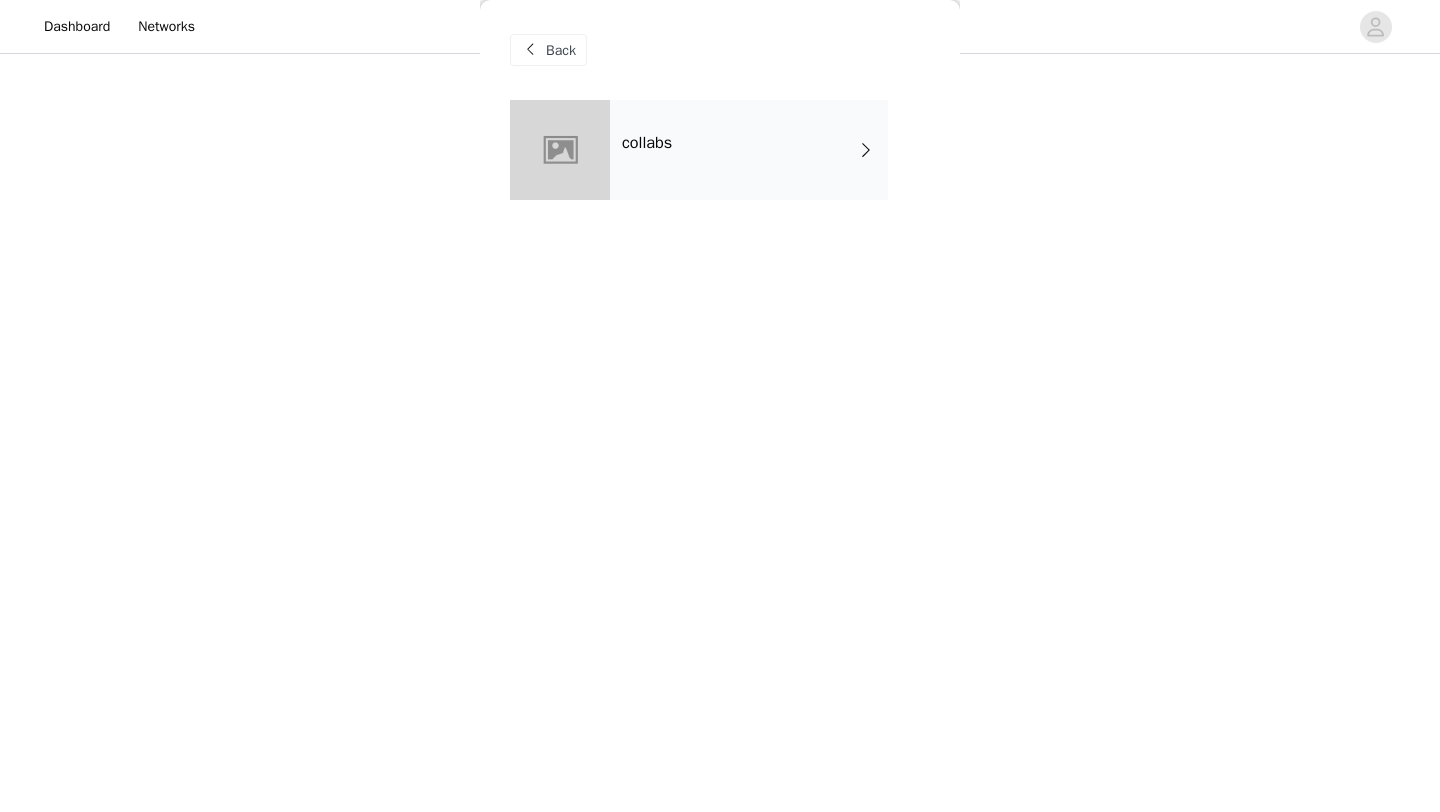 click on "collabs" at bounding box center [749, 150] 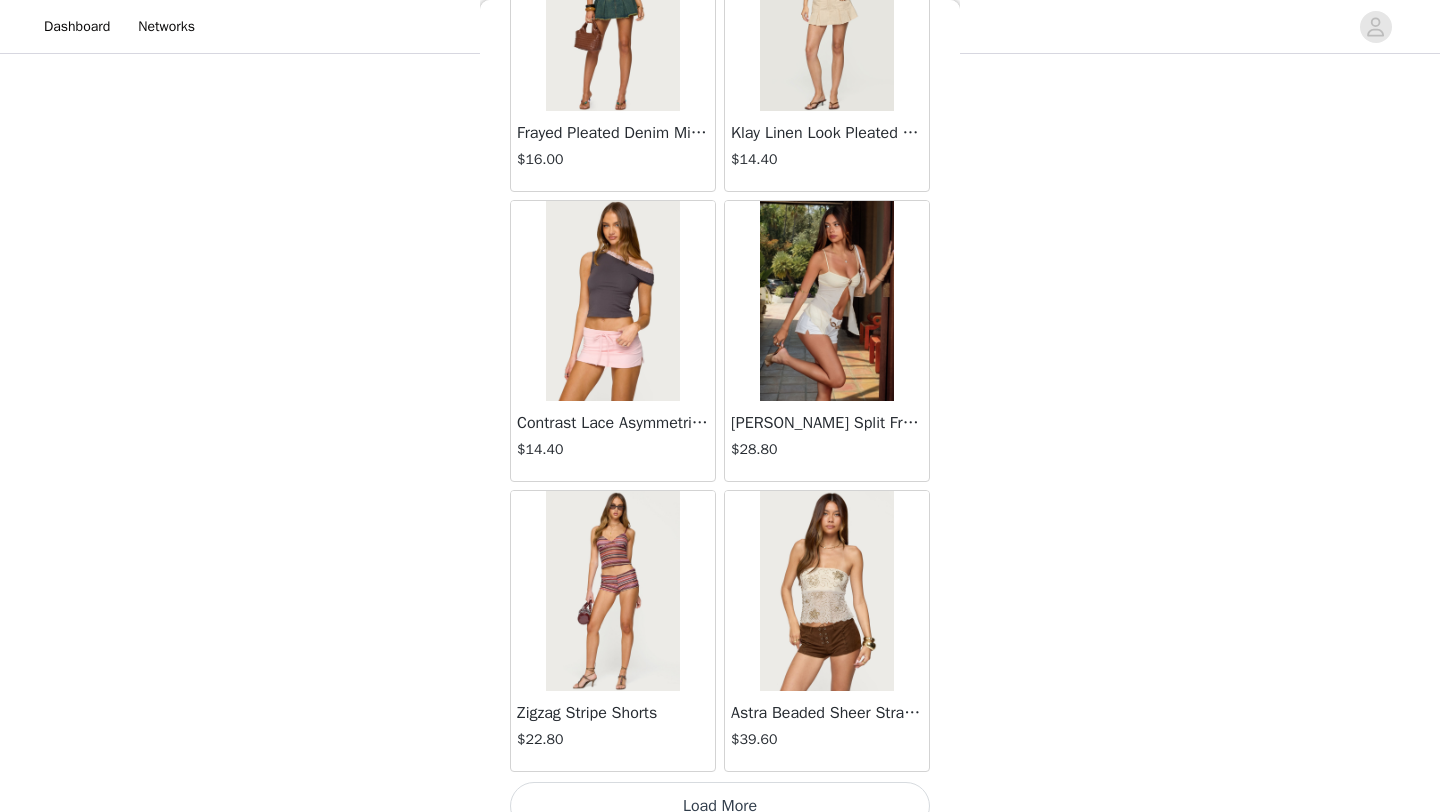 scroll, scrollTop: 2248, scrollLeft: 0, axis: vertical 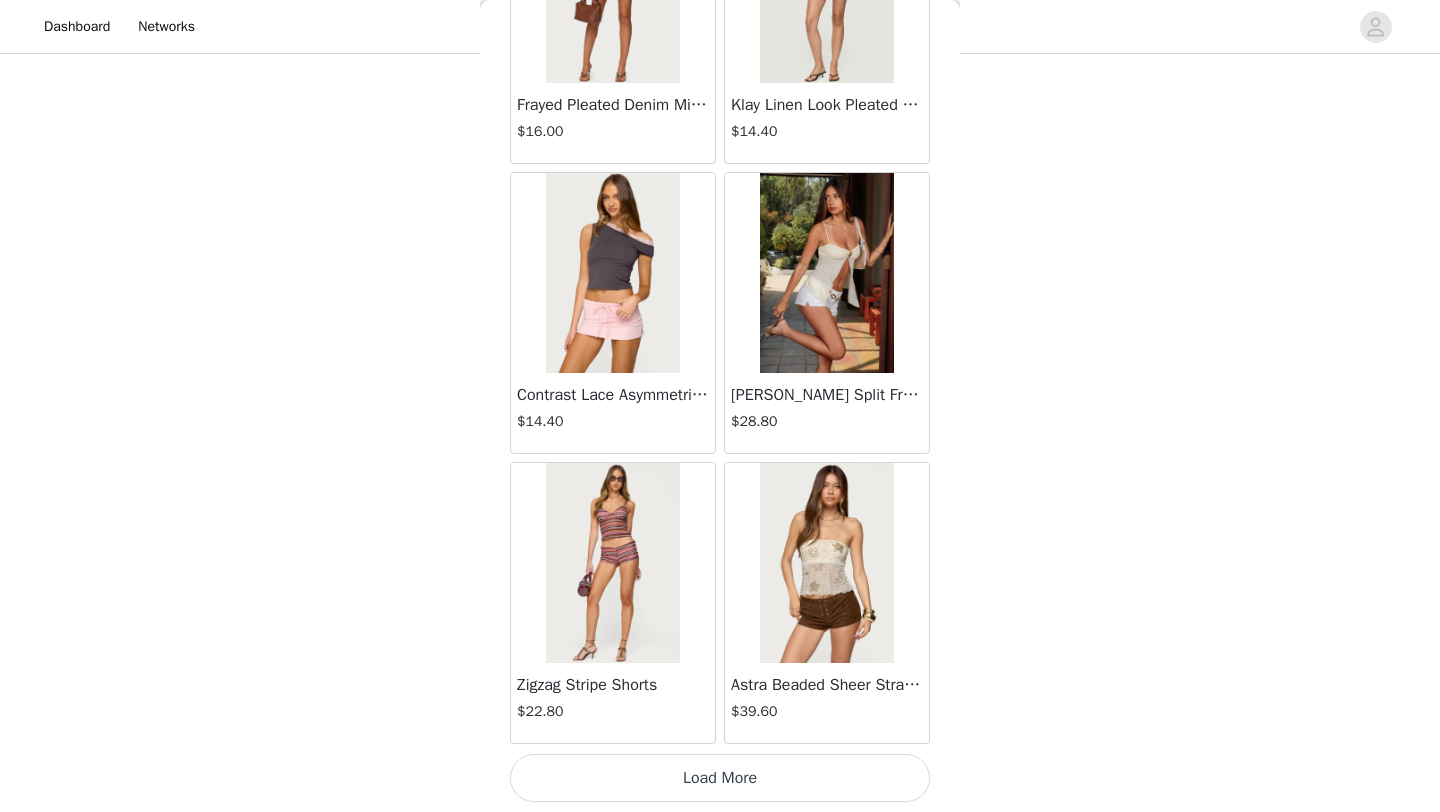 click on "Load More" at bounding box center (720, 778) 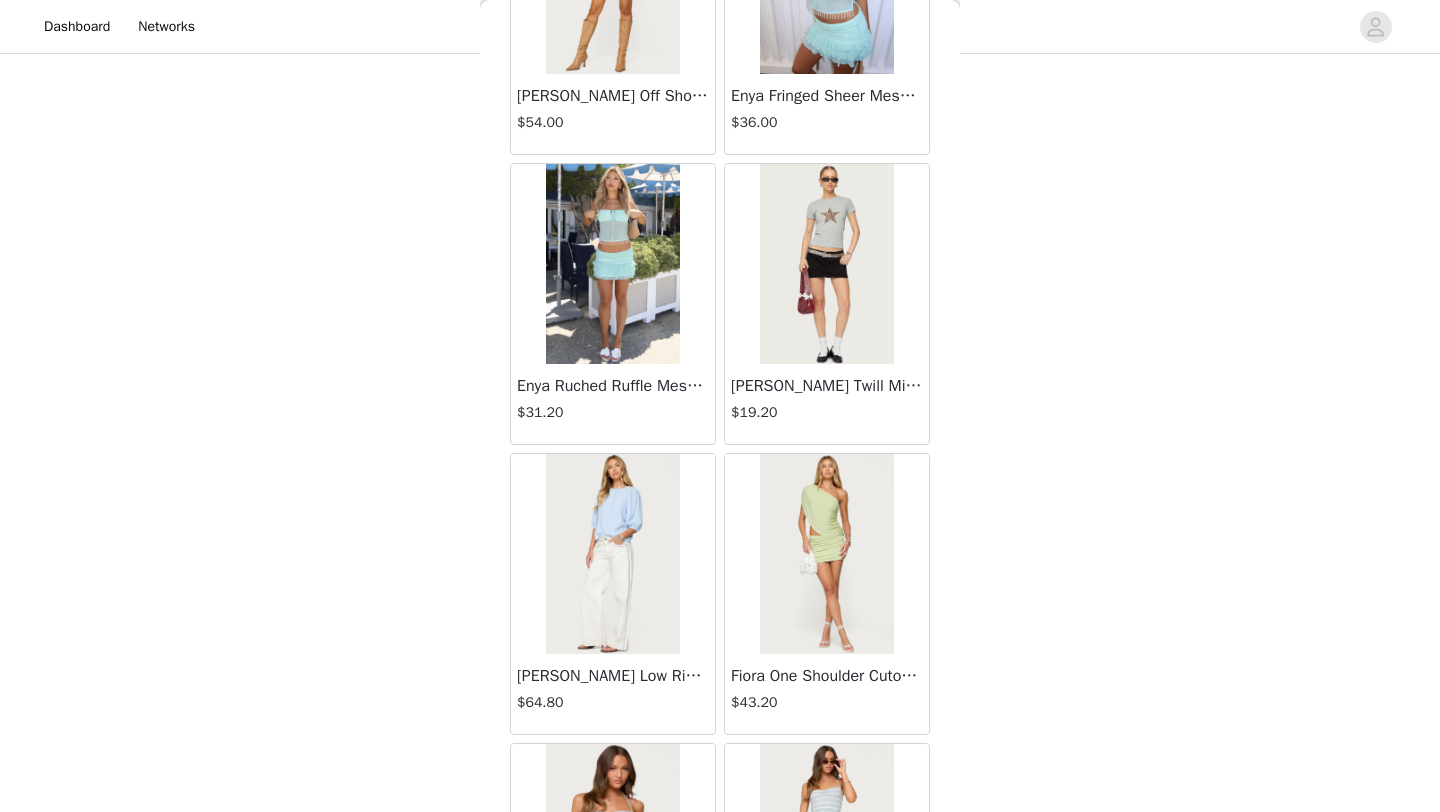 scroll, scrollTop: 5148, scrollLeft: 0, axis: vertical 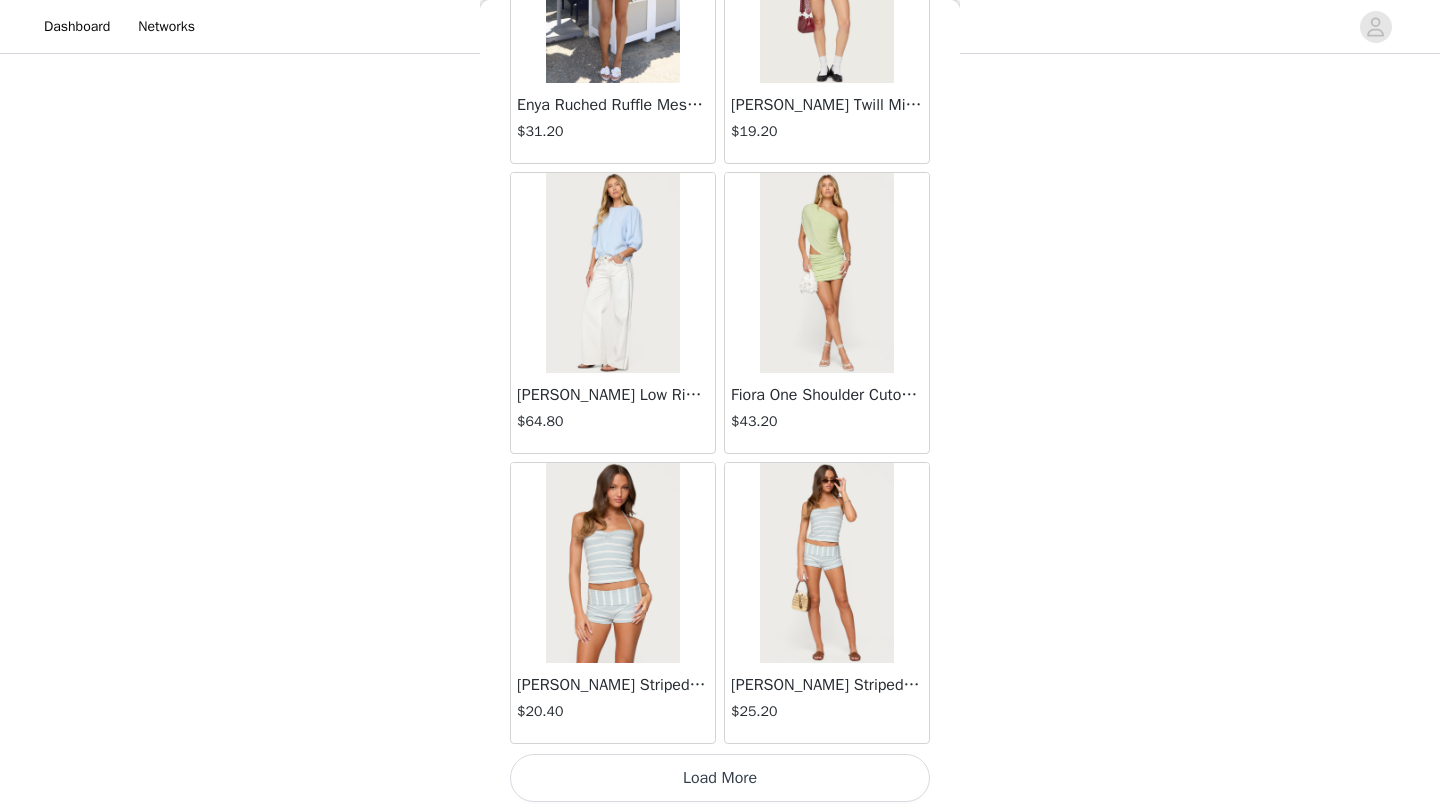 click on "Load More" at bounding box center (720, 778) 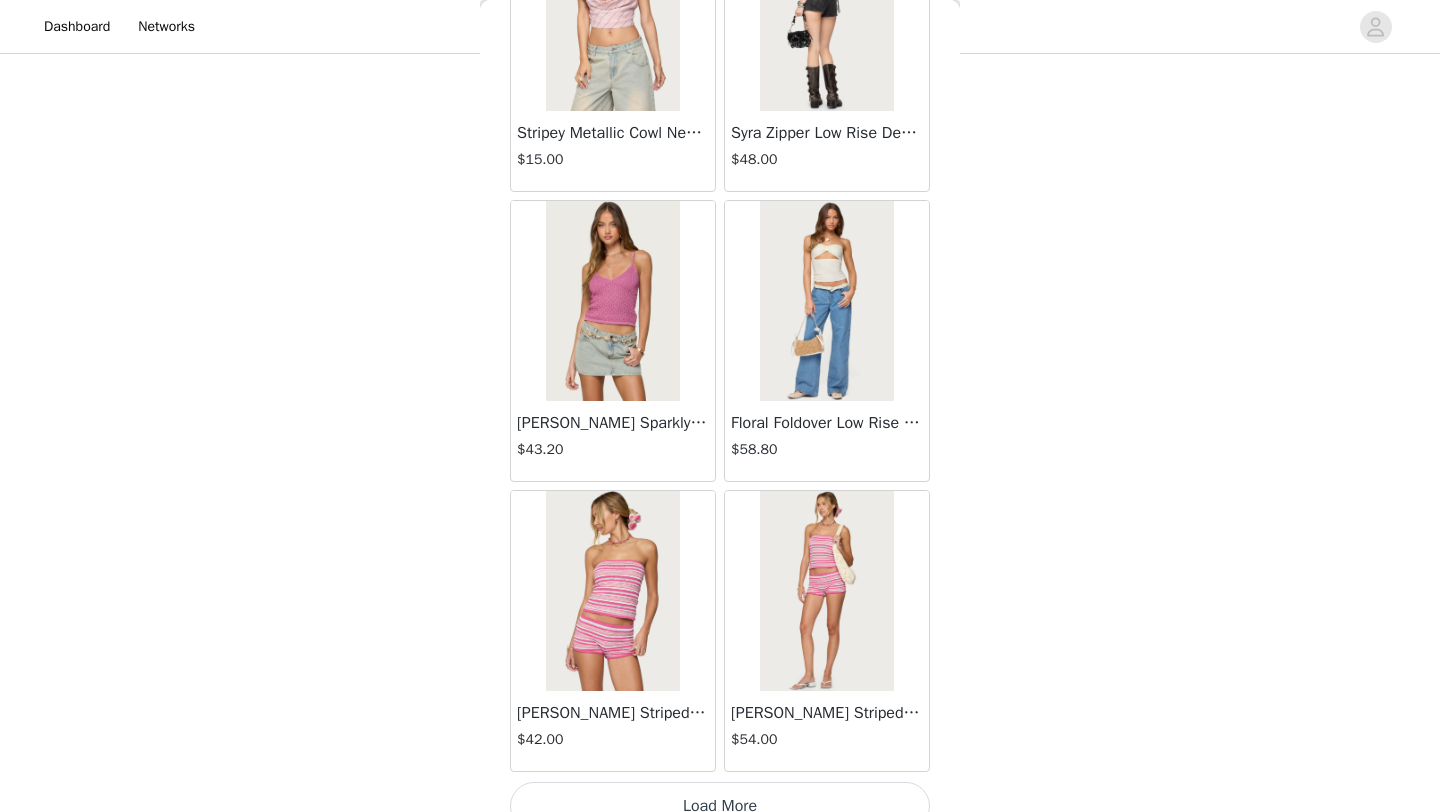 scroll, scrollTop: 8048, scrollLeft: 0, axis: vertical 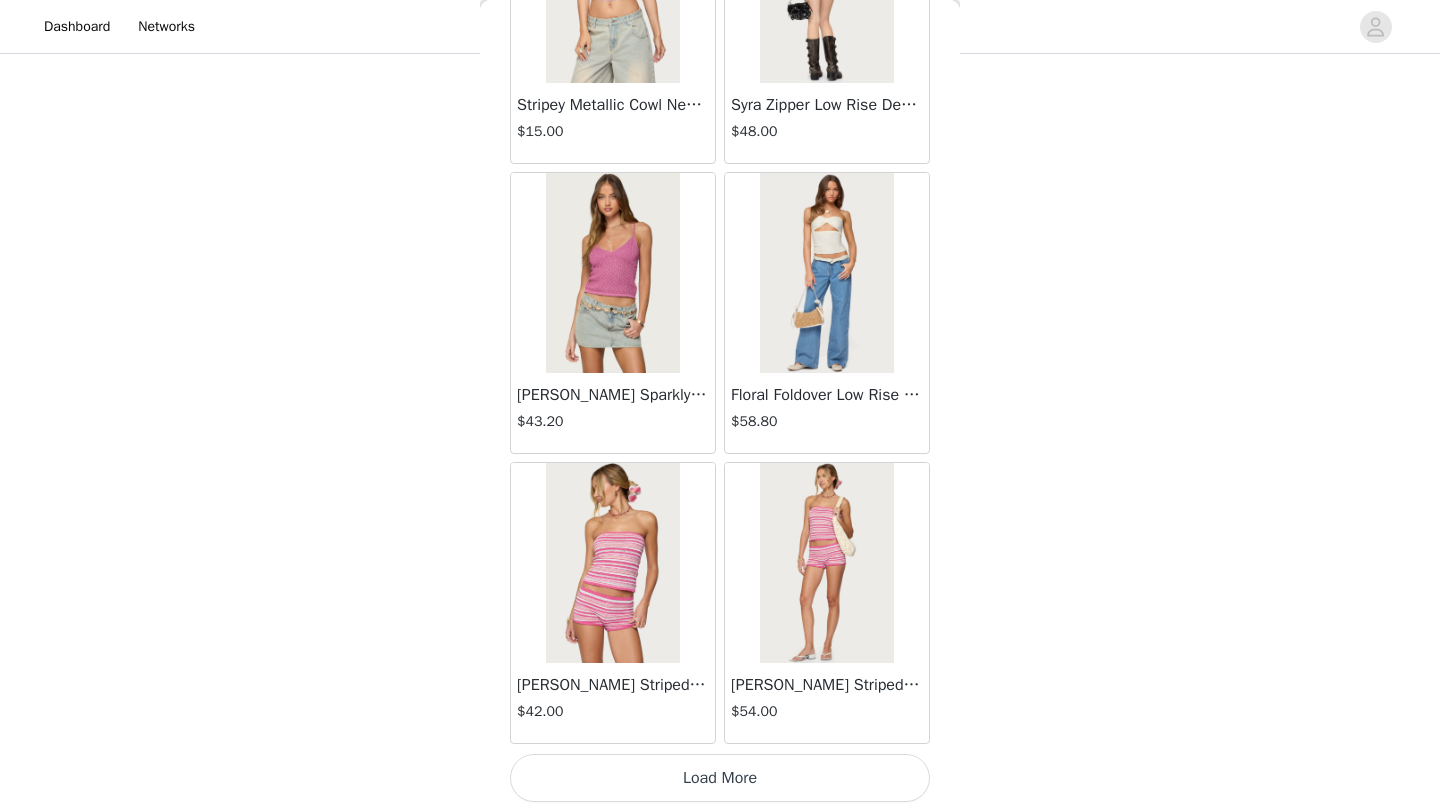 click on "Load More" at bounding box center [720, 778] 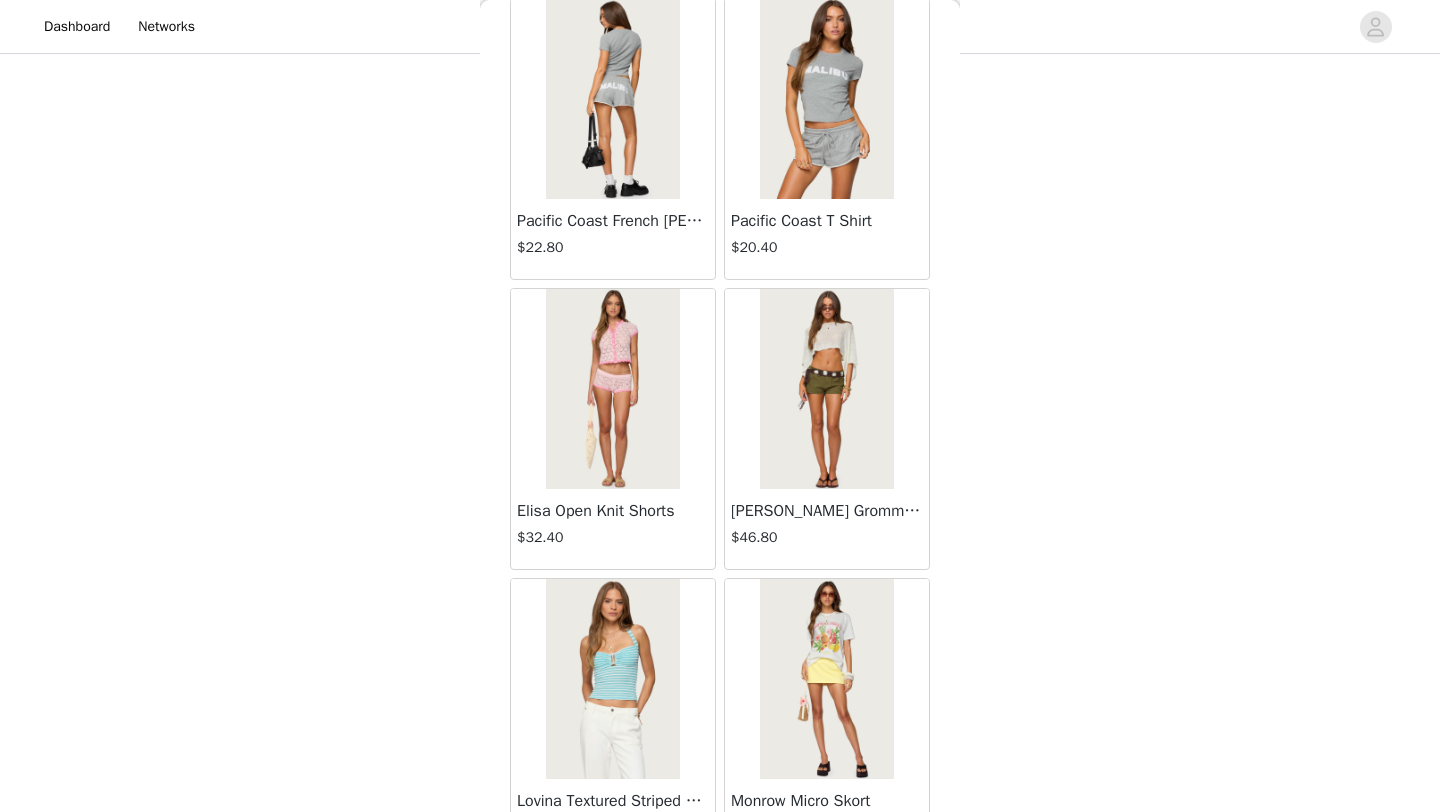 scroll, scrollTop: 10948, scrollLeft: 0, axis: vertical 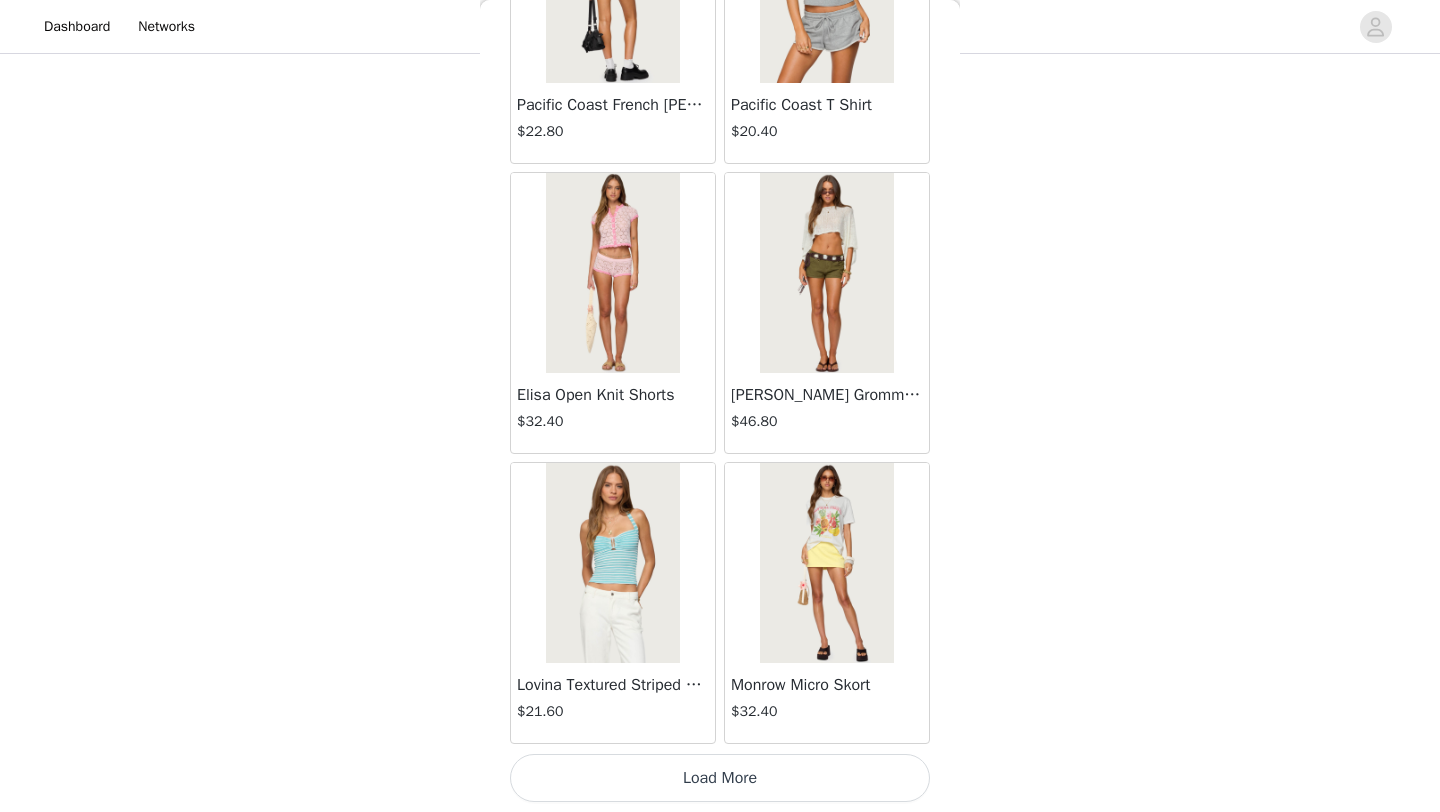click on "Load More" at bounding box center (720, 778) 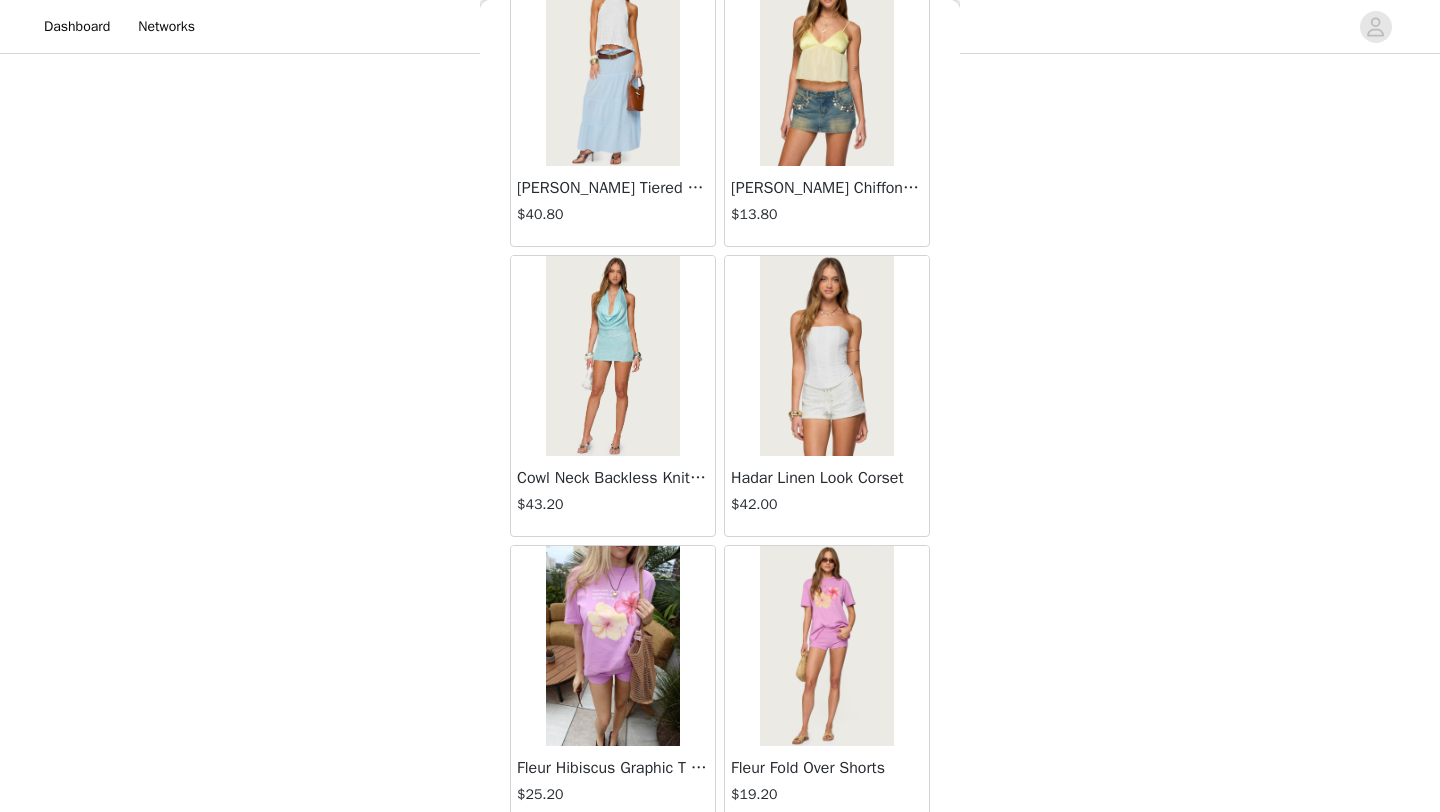 scroll, scrollTop: 13848, scrollLeft: 0, axis: vertical 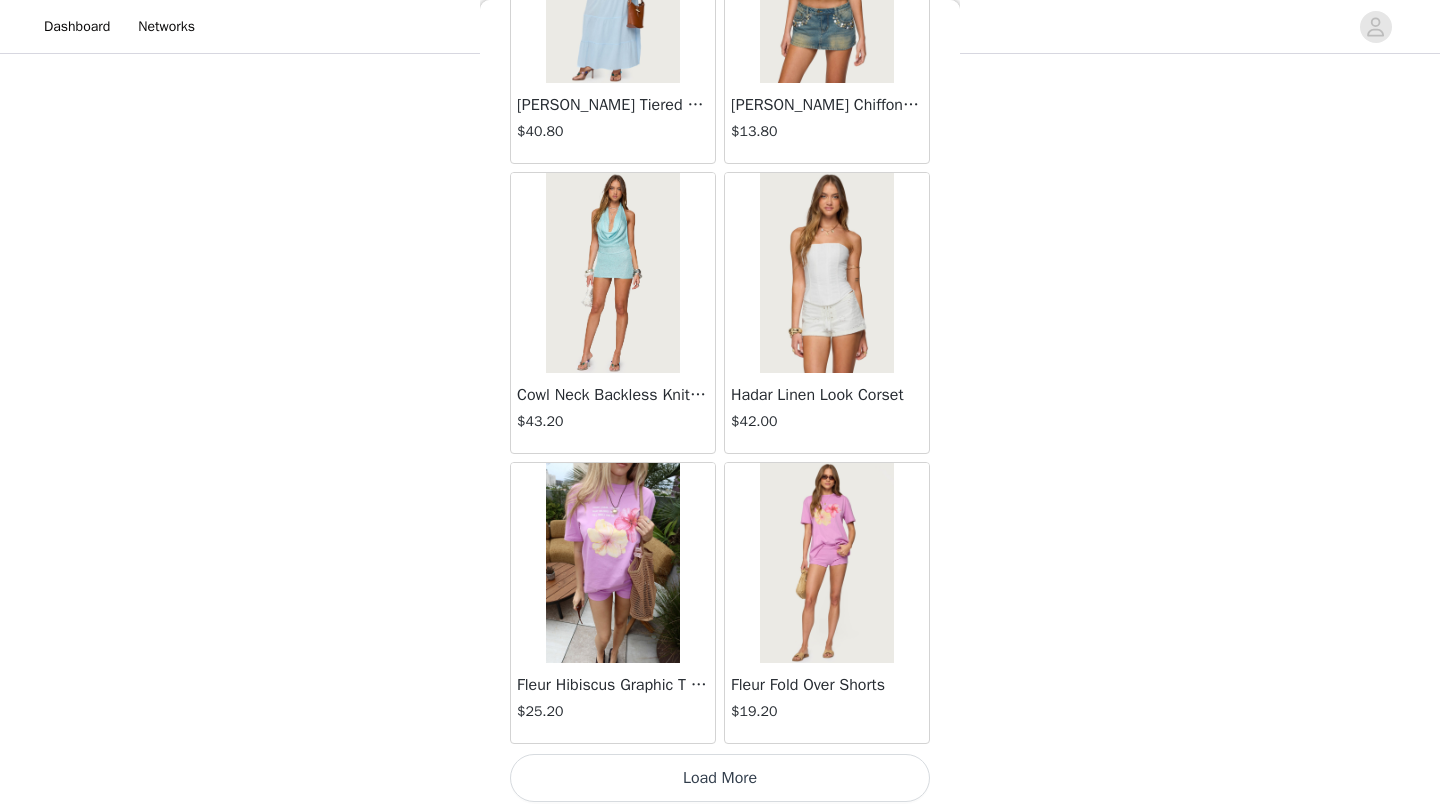 click on "Load More" at bounding box center [720, 778] 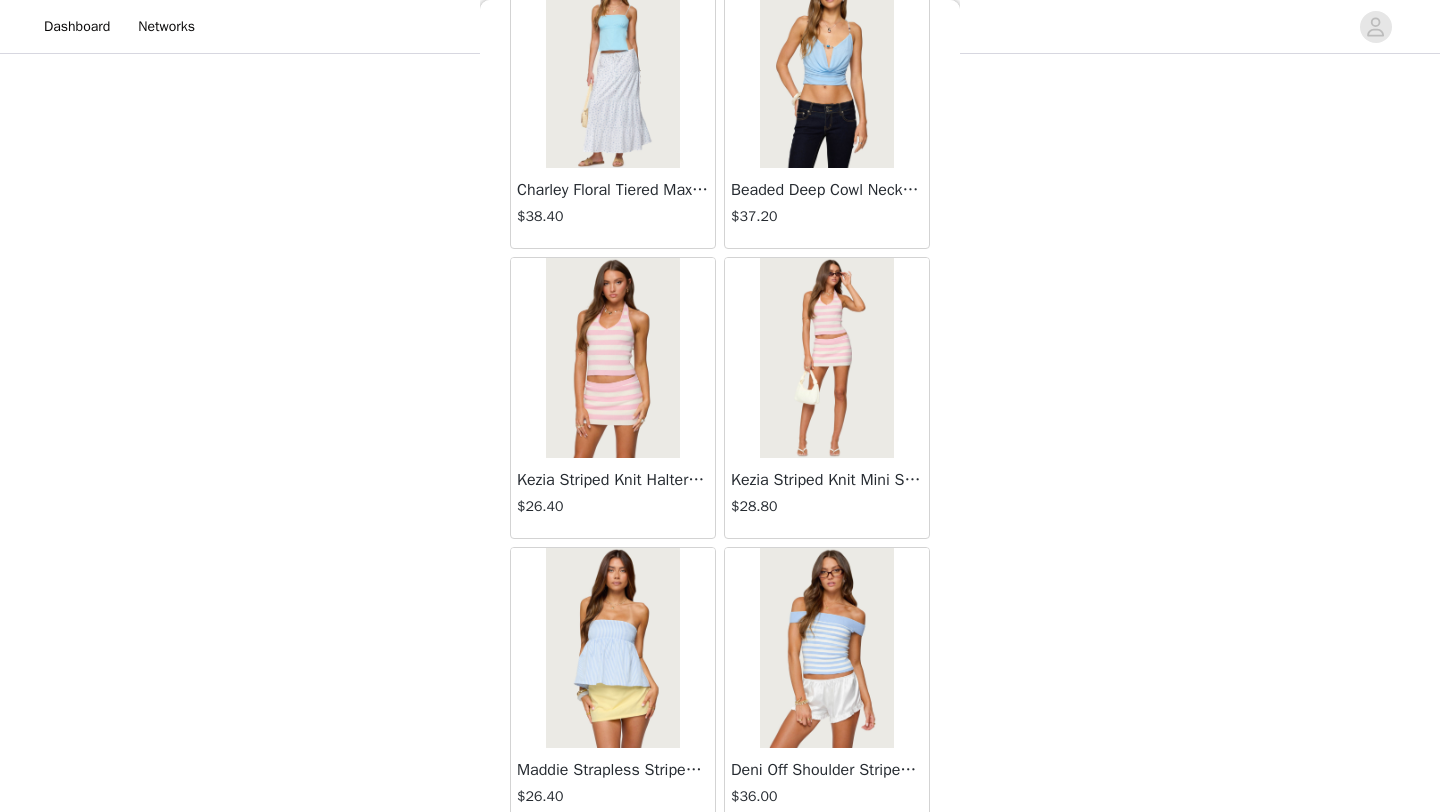 scroll, scrollTop: 16748, scrollLeft: 0, axis: vertical 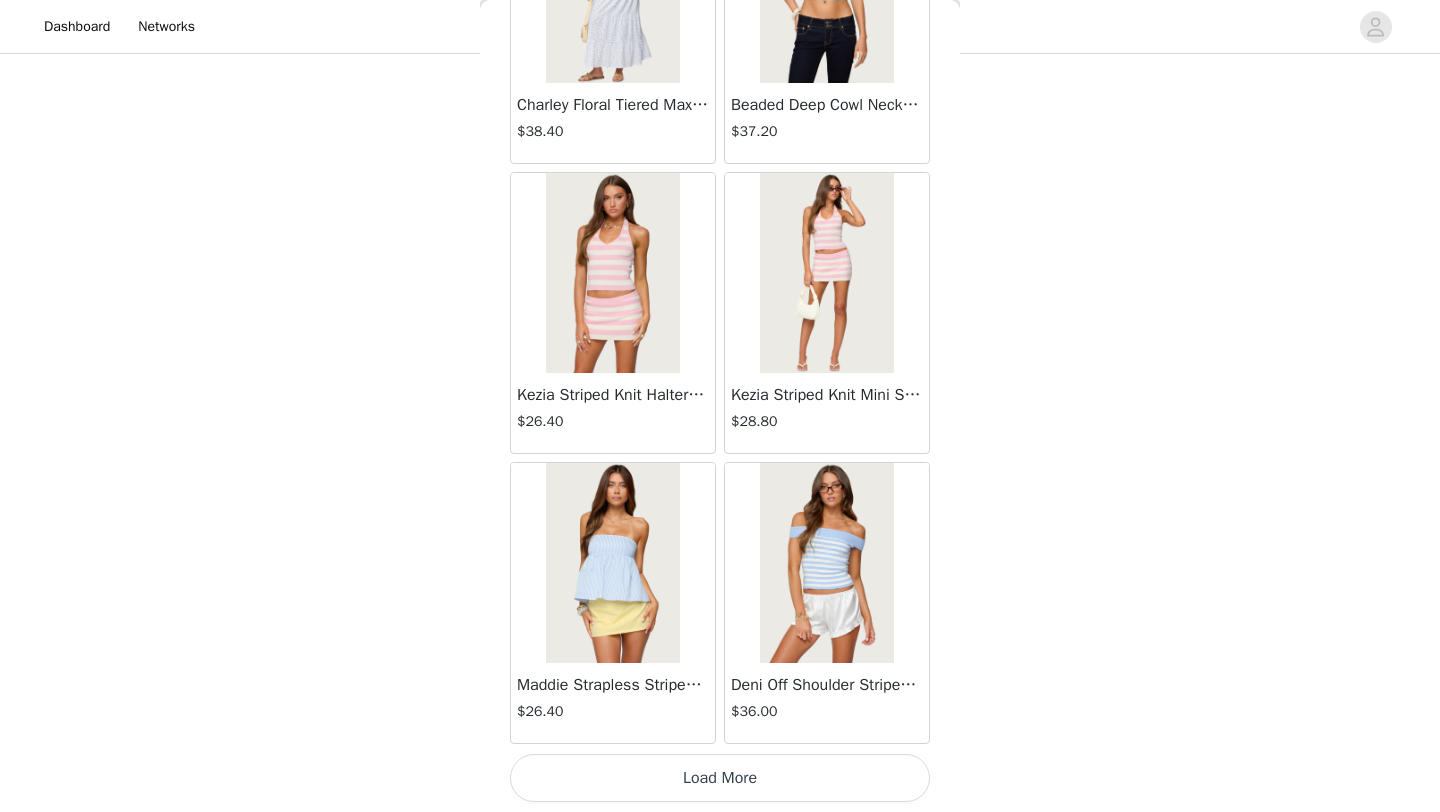 click on "Load More" at bounding box center [720, 778] 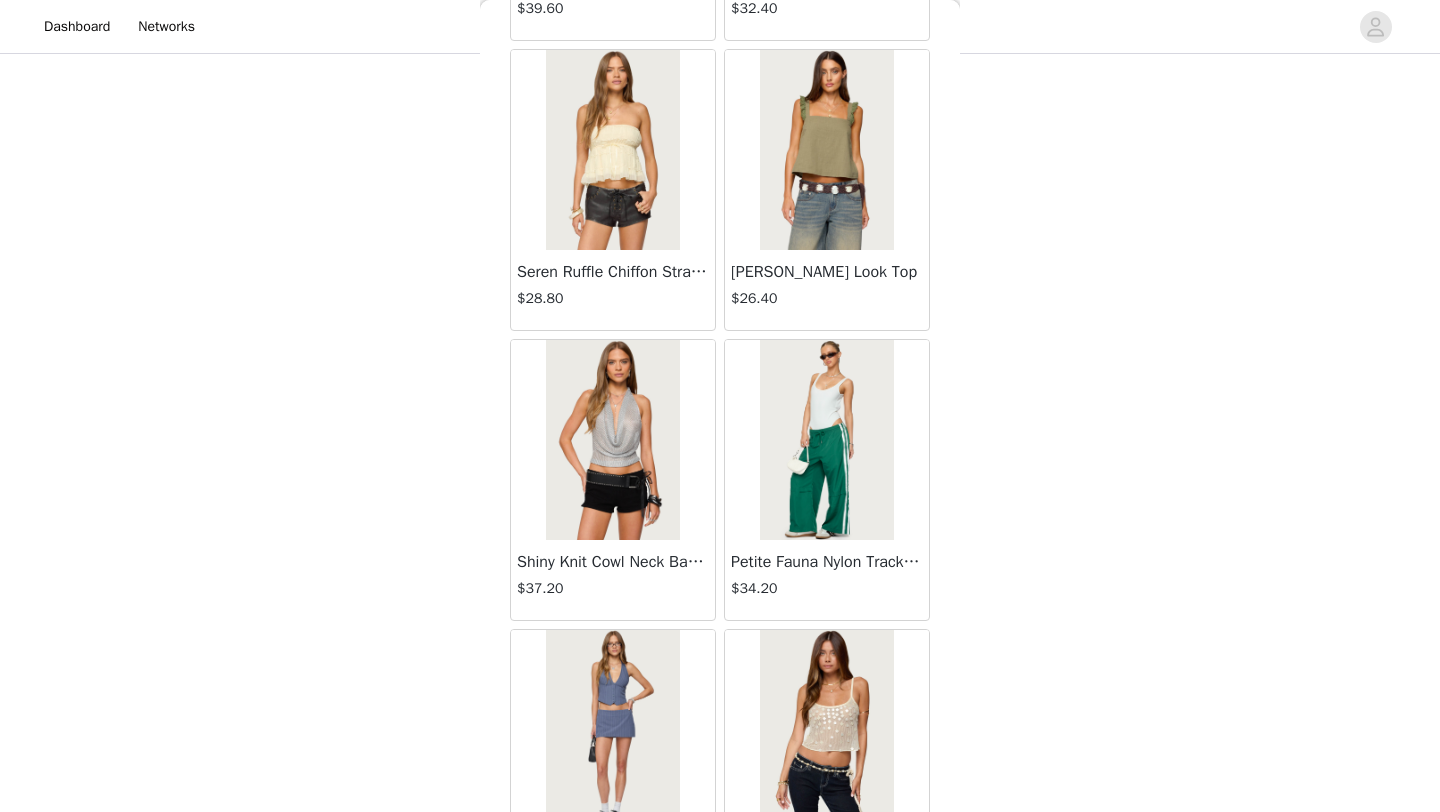 scroll, scrollTop: 19648, scrollLeft: 0, axis: vertical 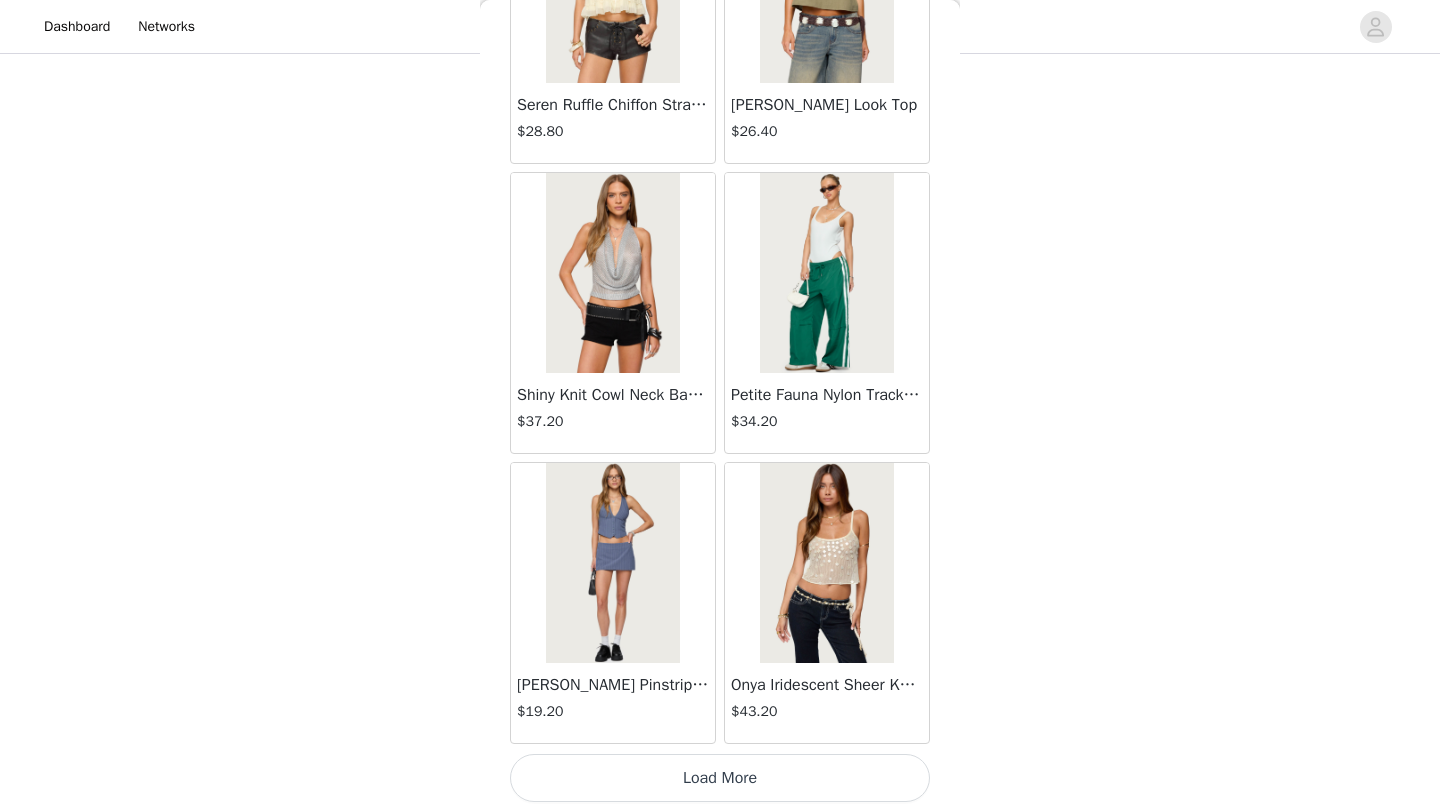 click on "Load More" at bounding box center [720, 778] 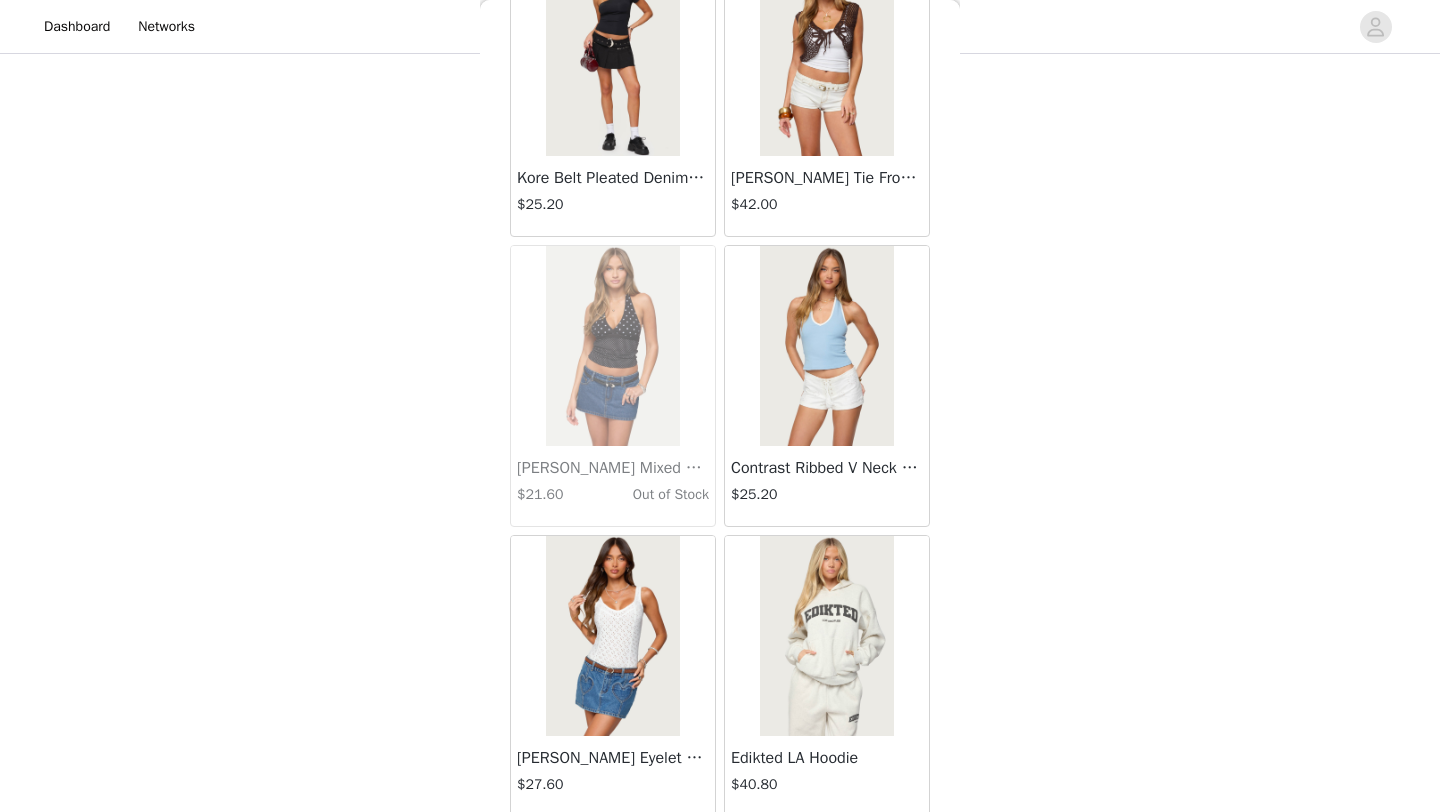 scroll, scrollTop: 22548, scrollLeft: 0, axis: vertical 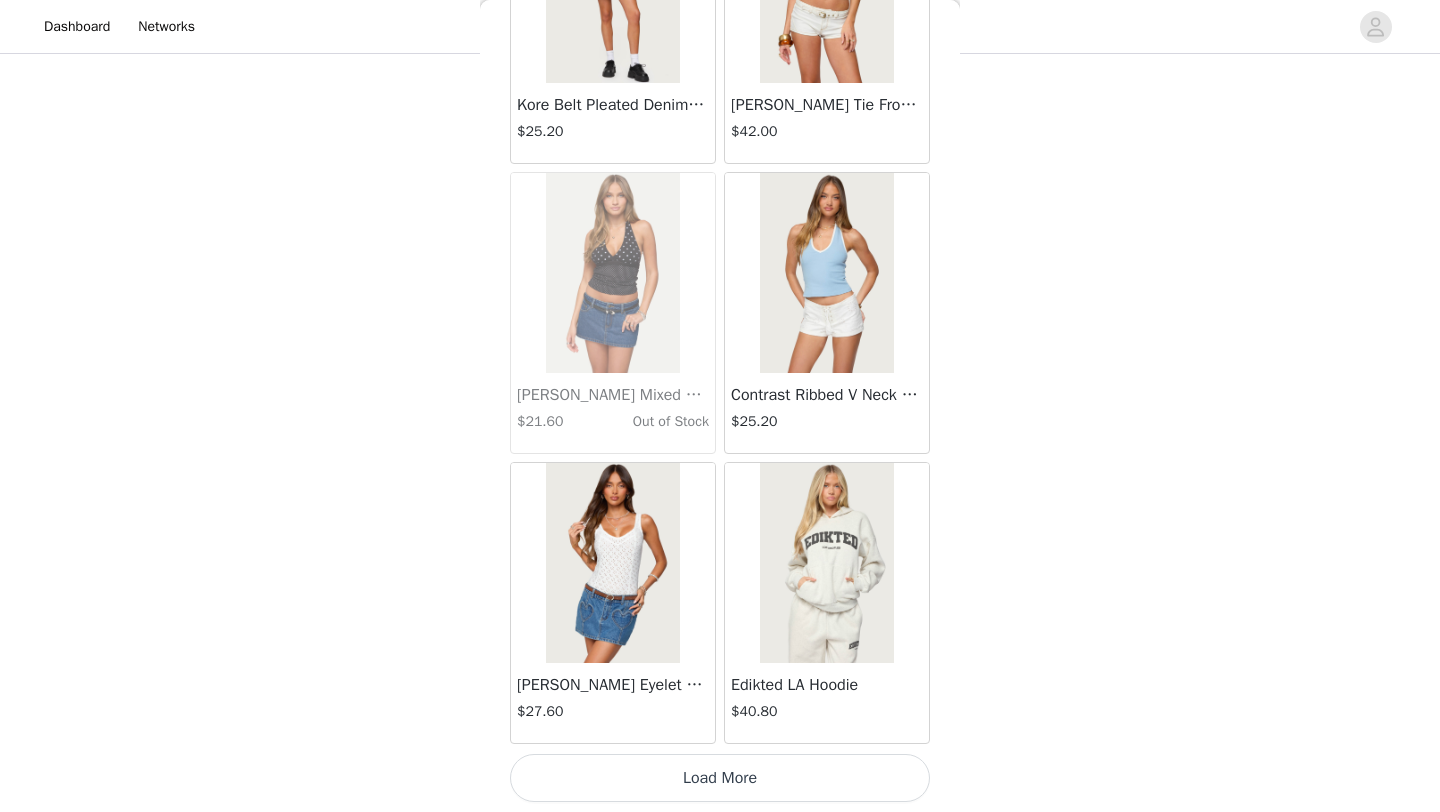 click on "Load More" at bounding box center [720, 778] 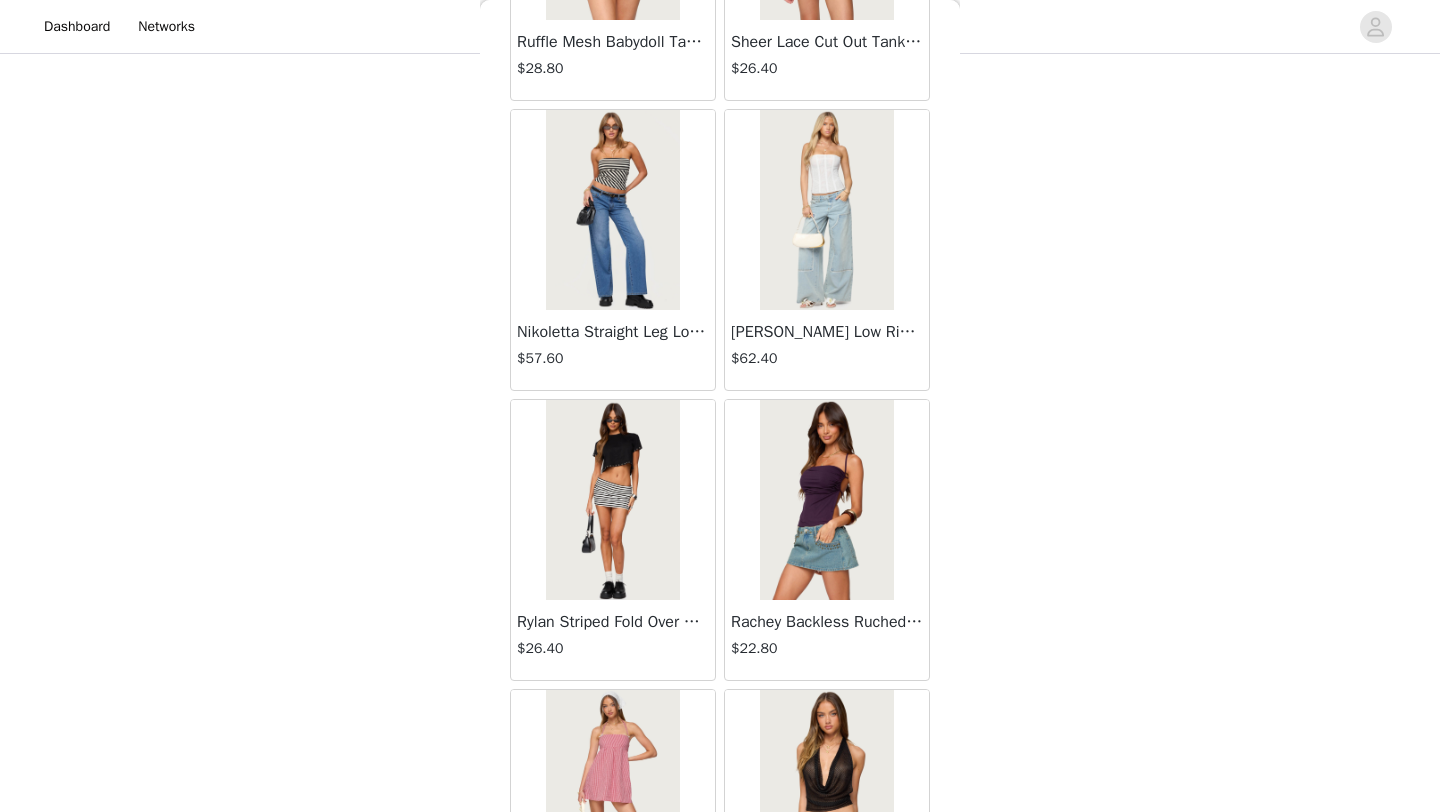 scroll, scrollTop: 25448, scrollLeft: 0, axis: vertical 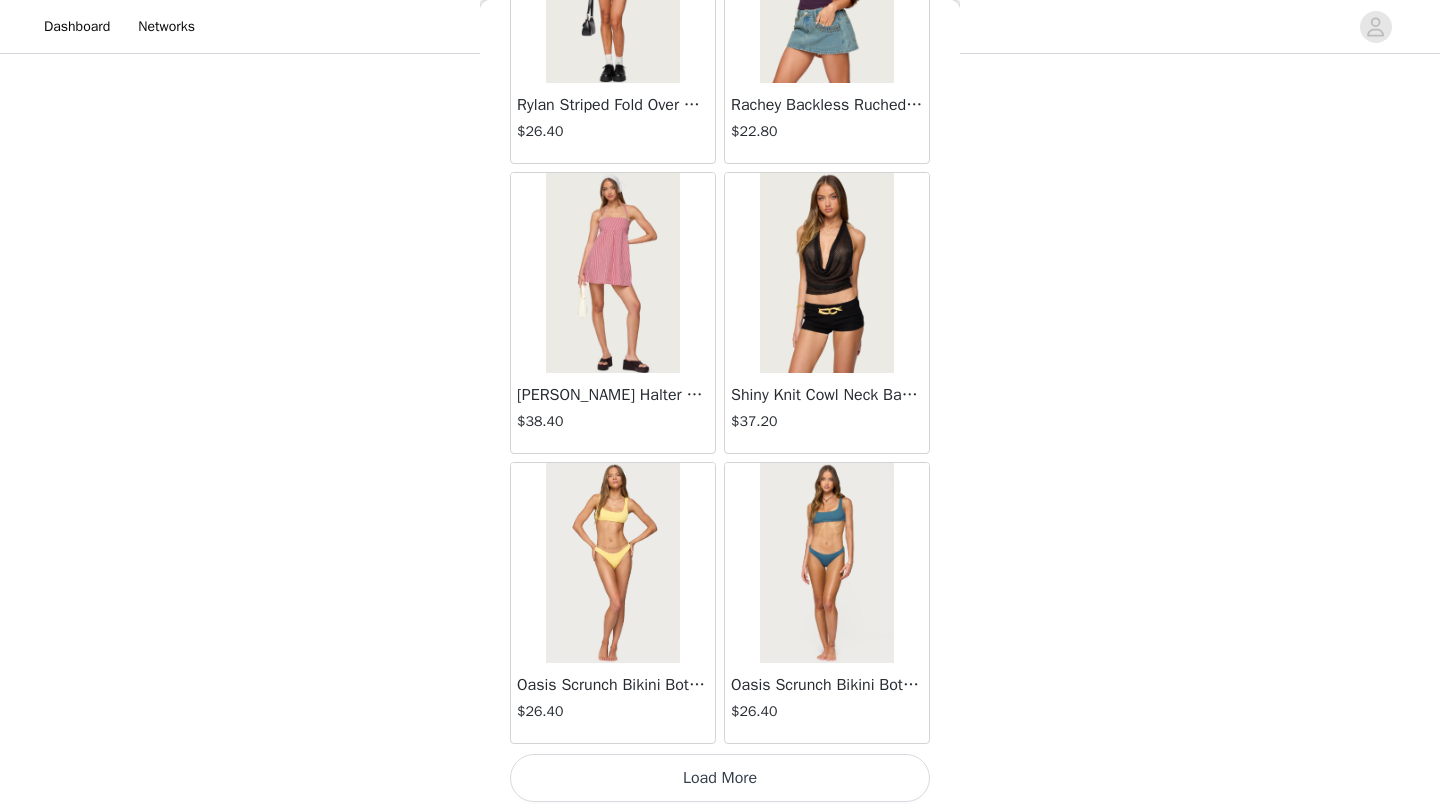click on "Load More" at bounding box center (720, 778) 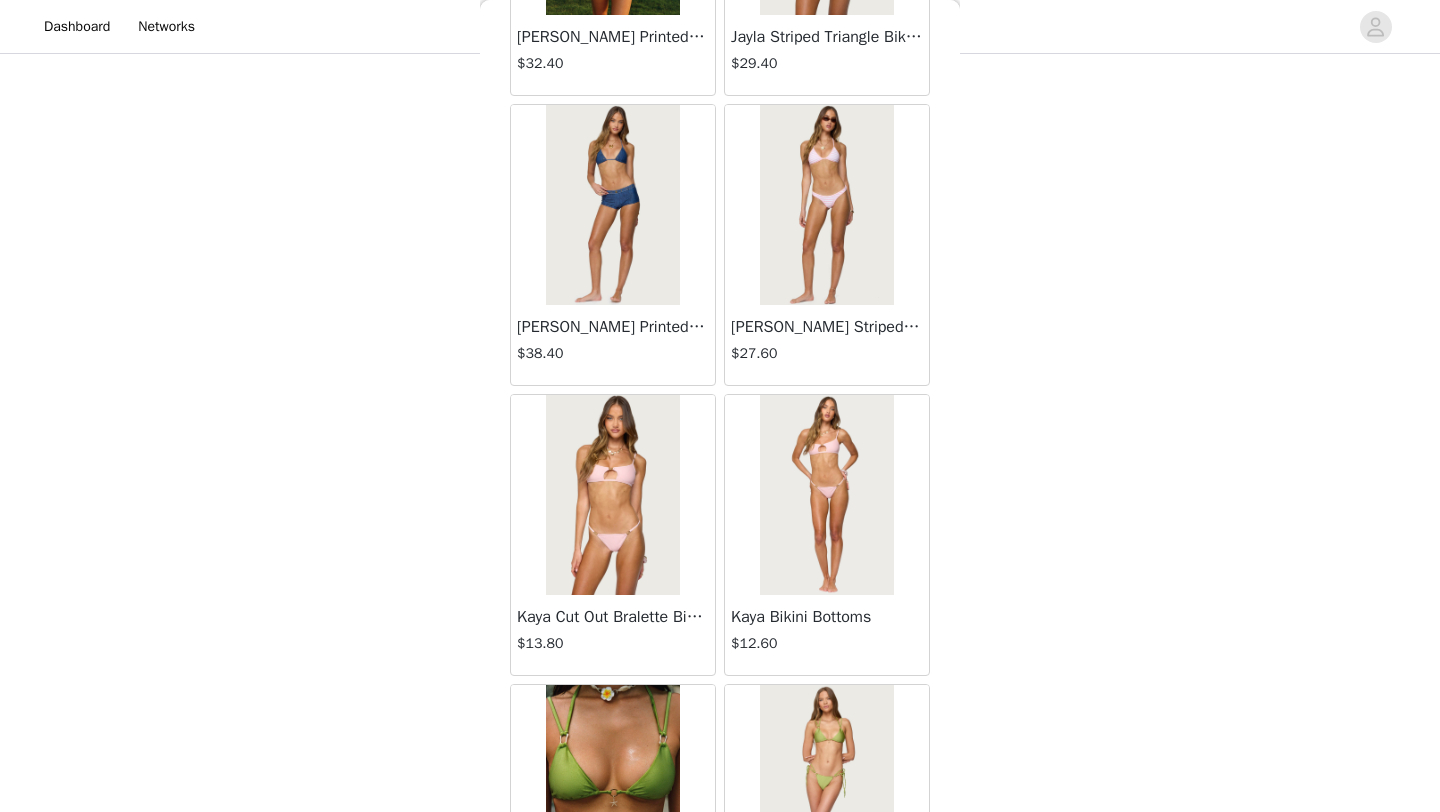 scroll, scrollTop: 28348, scrollLeft: 0, axis: vertical 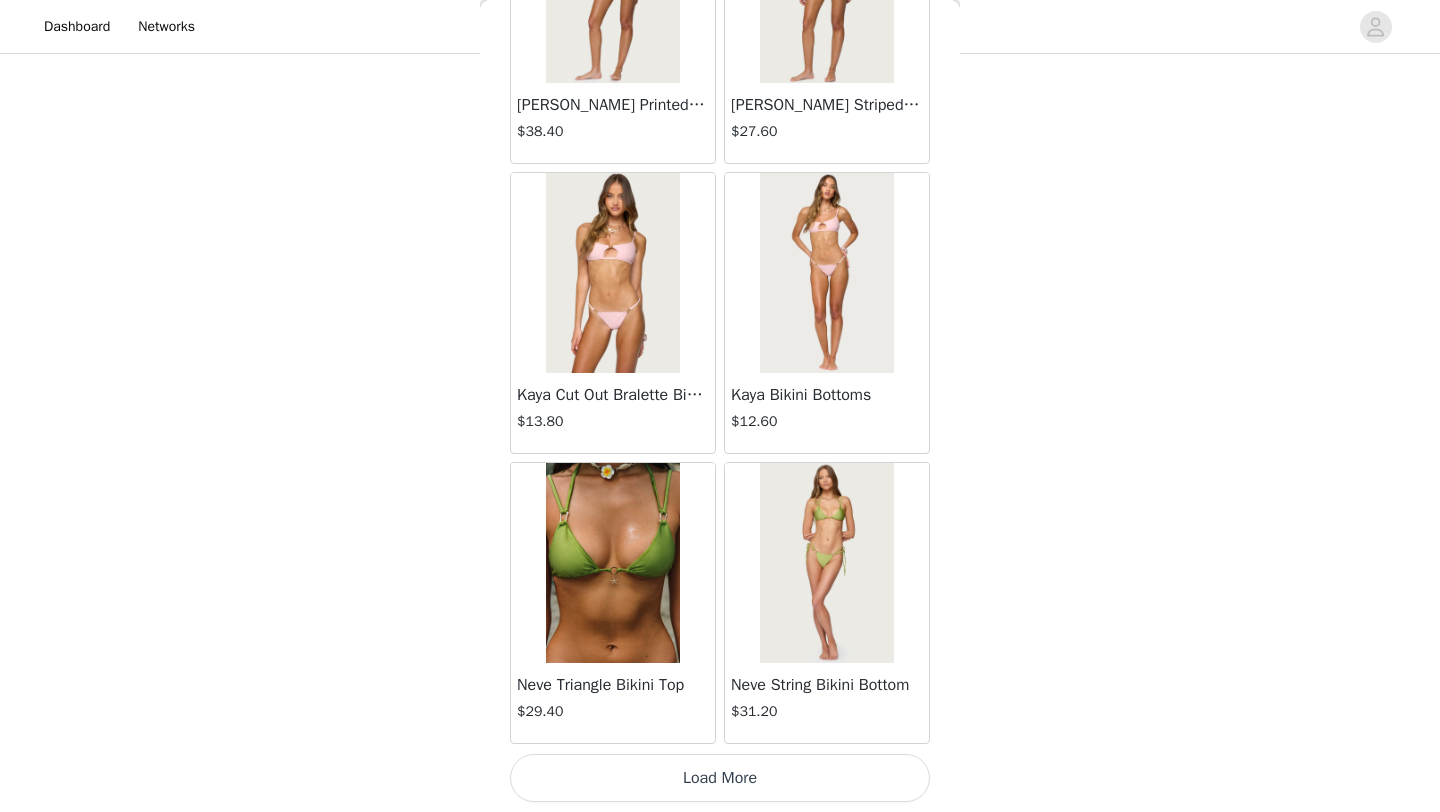 click on "Load More" at bounding box center (720, 778) 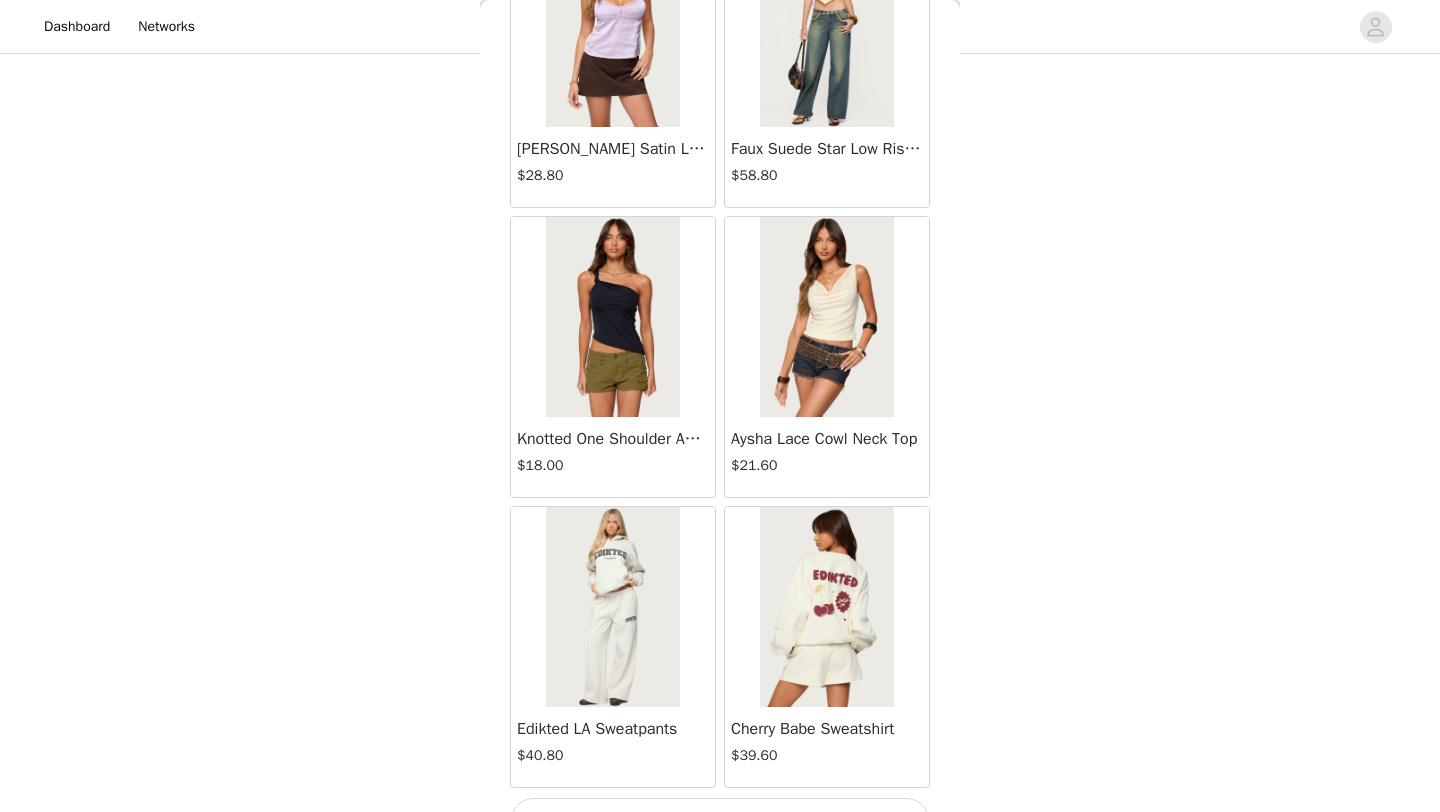 scroll, scrollTop: 31248, scrollLeft: 0, axis: vertical 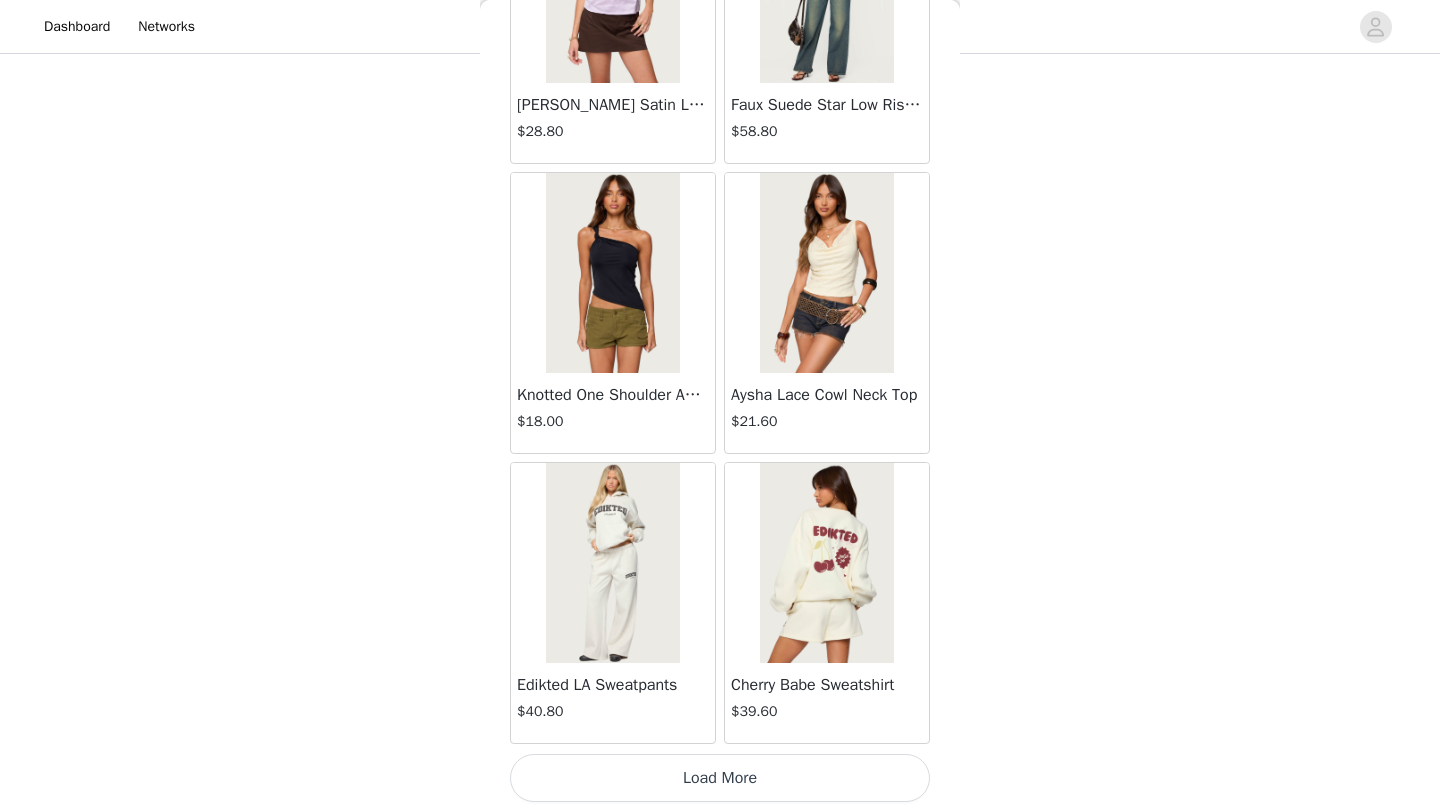 click on "Load More" at bounding box center [720, 778] 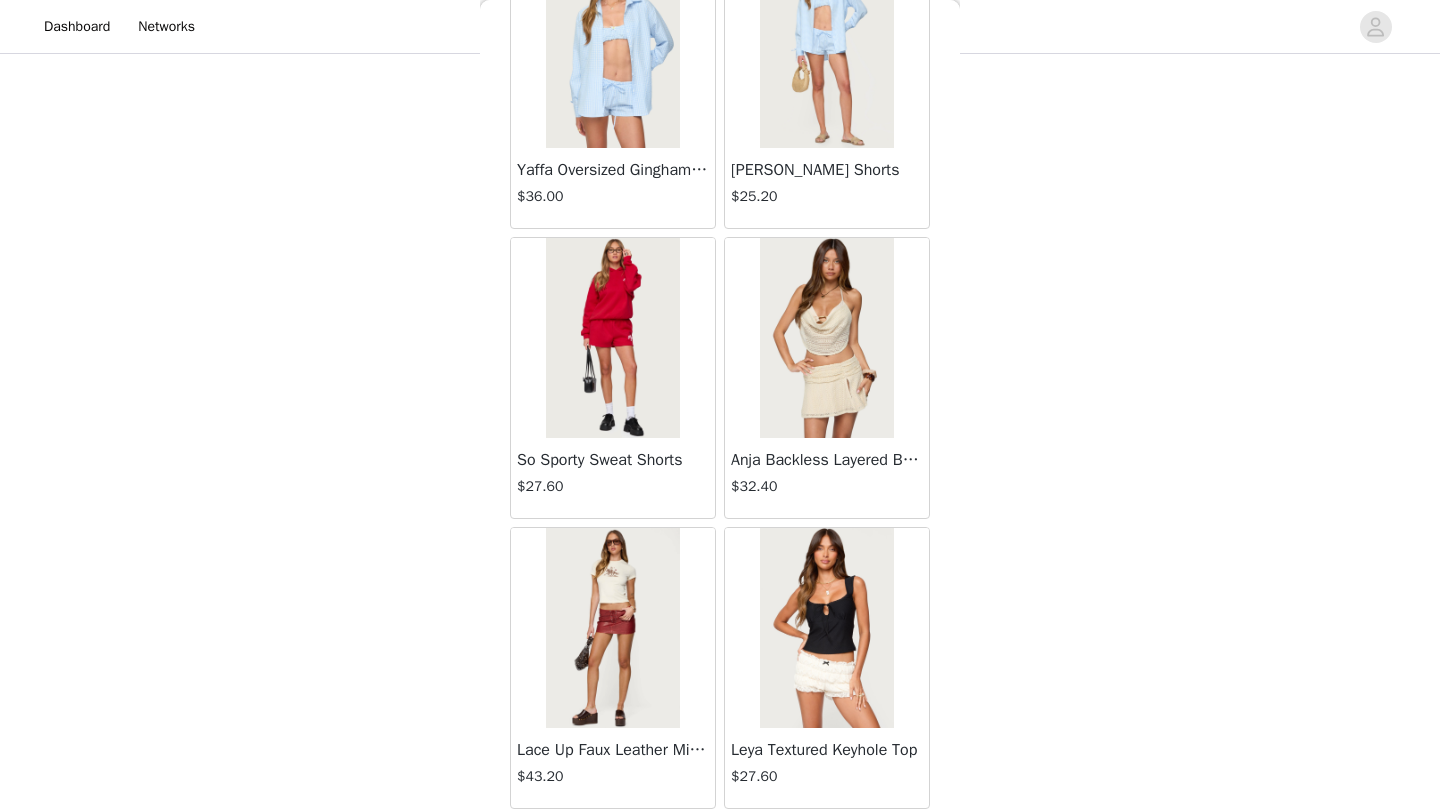 scroll, scrollTop: 34109, scrollLeft: 0, axis: vertical 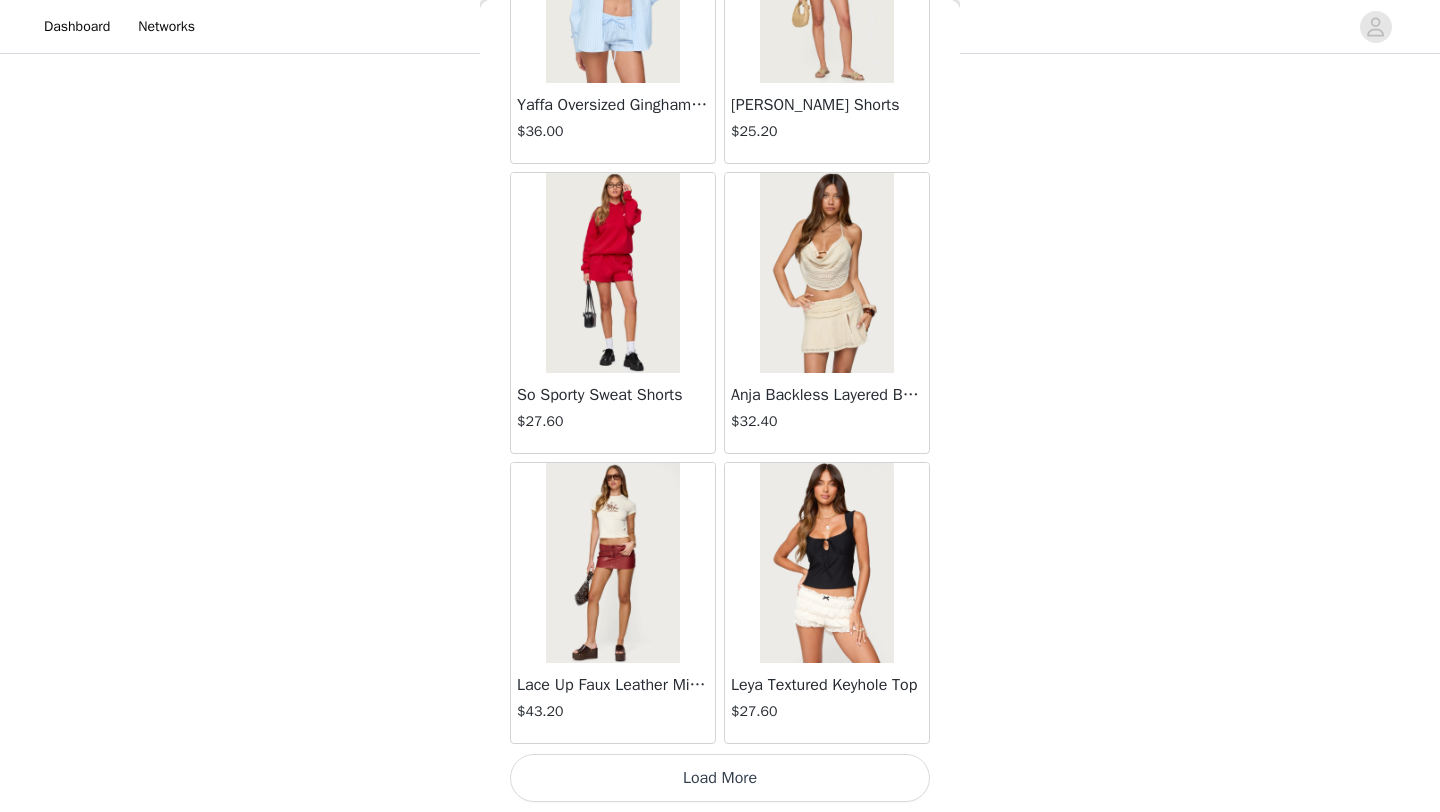 click on "Load More" at bounding box center (720, 778) 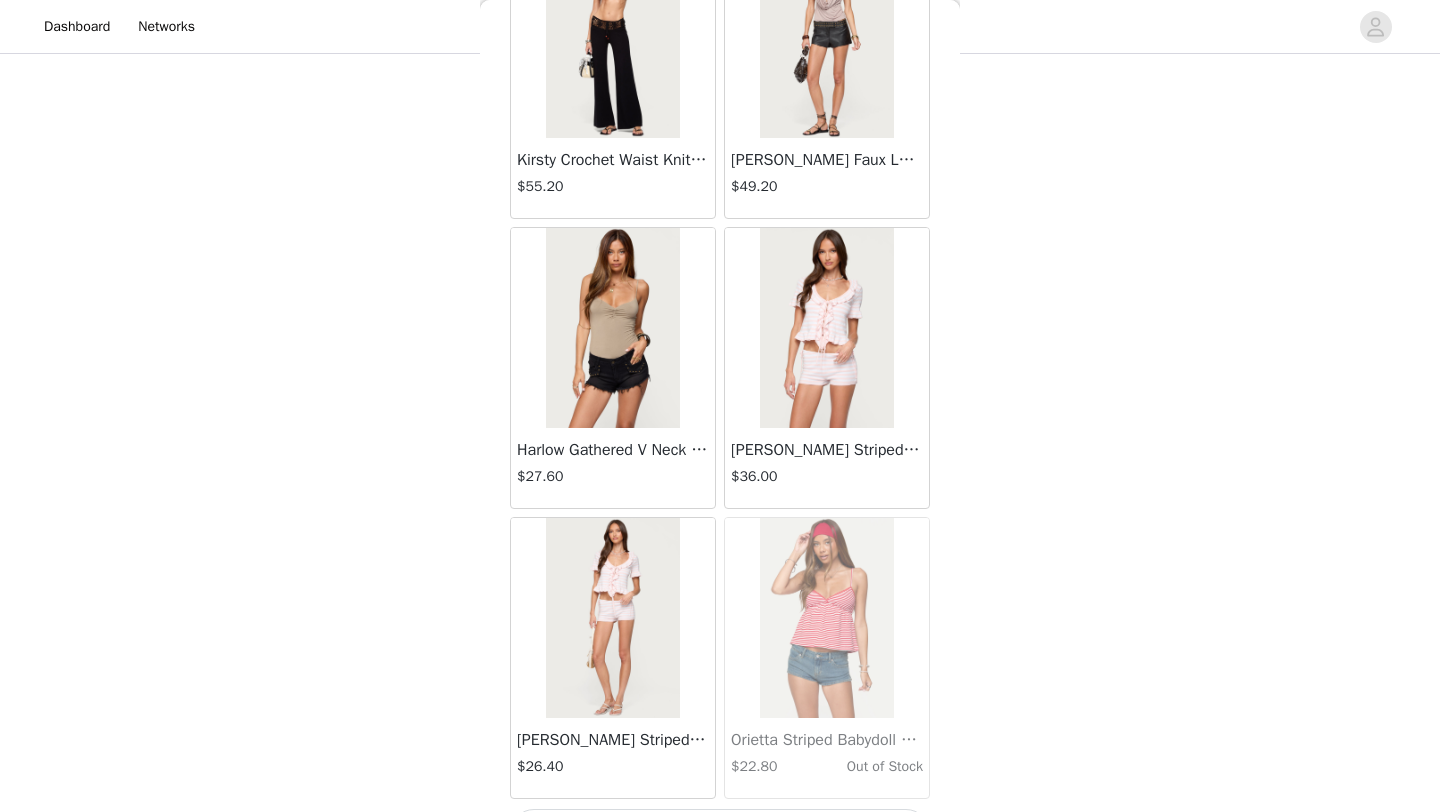 scroll, scrollTop: 37048, scrollLeft: 0, axis: vertical 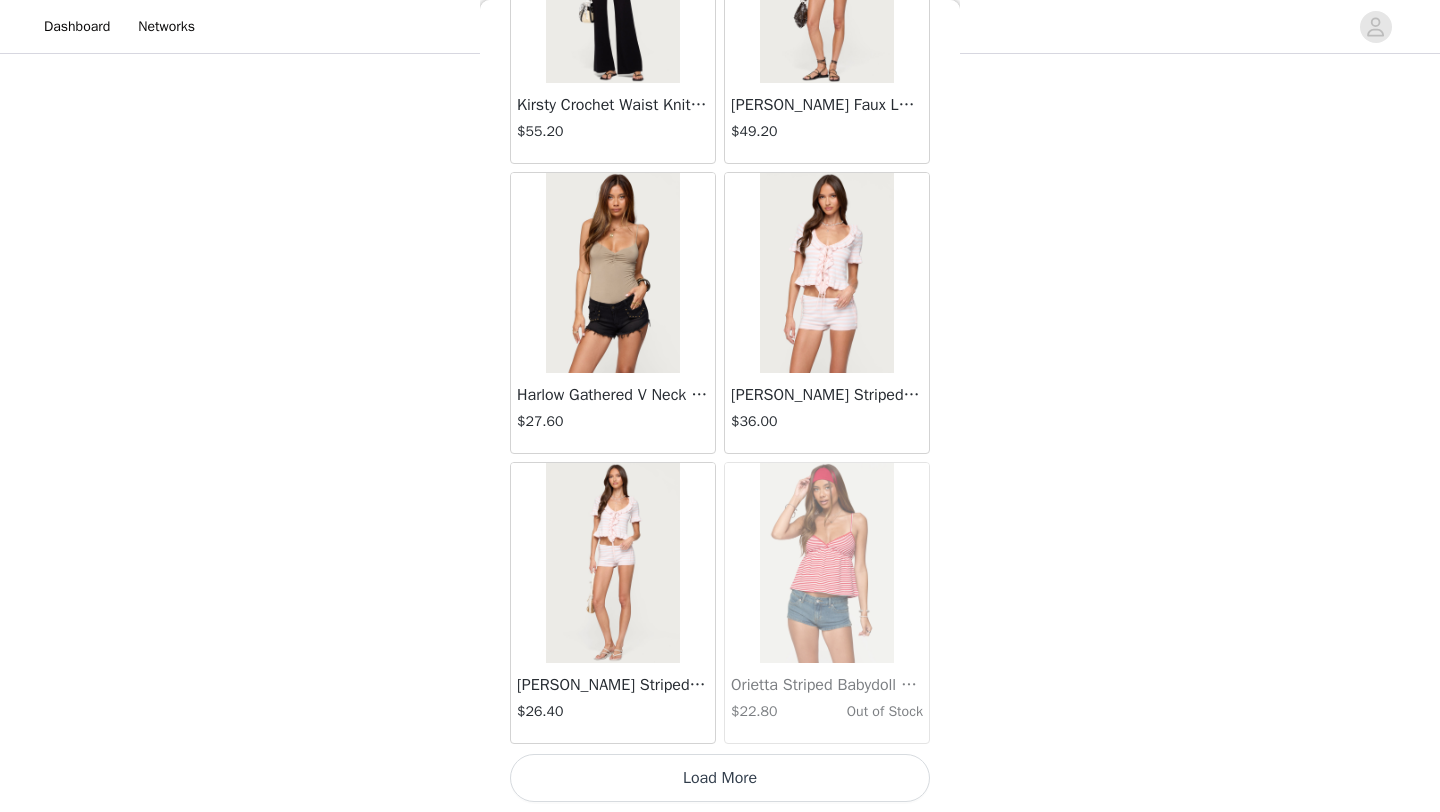 click on "Load More" at bounding box center (720, 778) 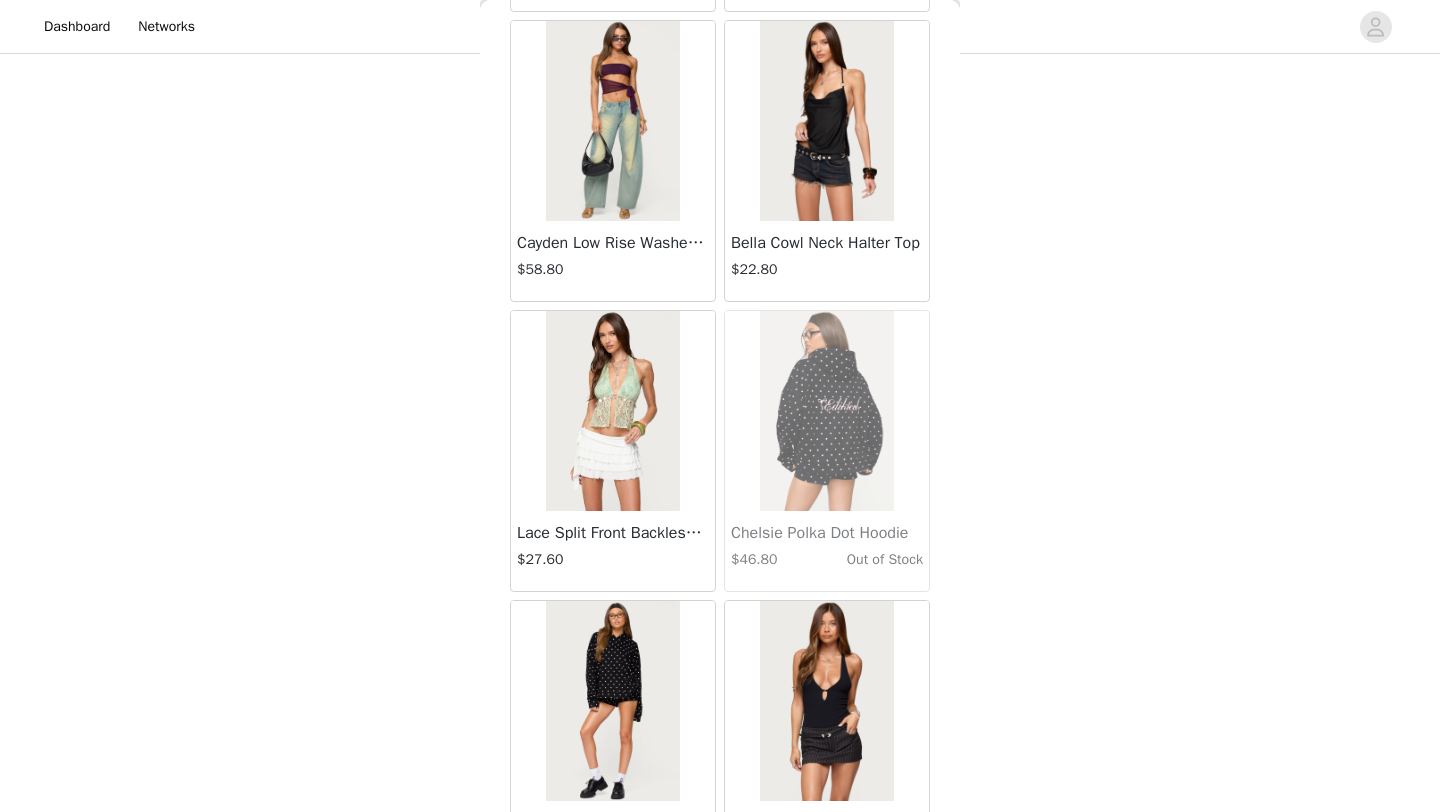 scroll, scrollTop: 39948, scrollLeft: 0, axis: vertical 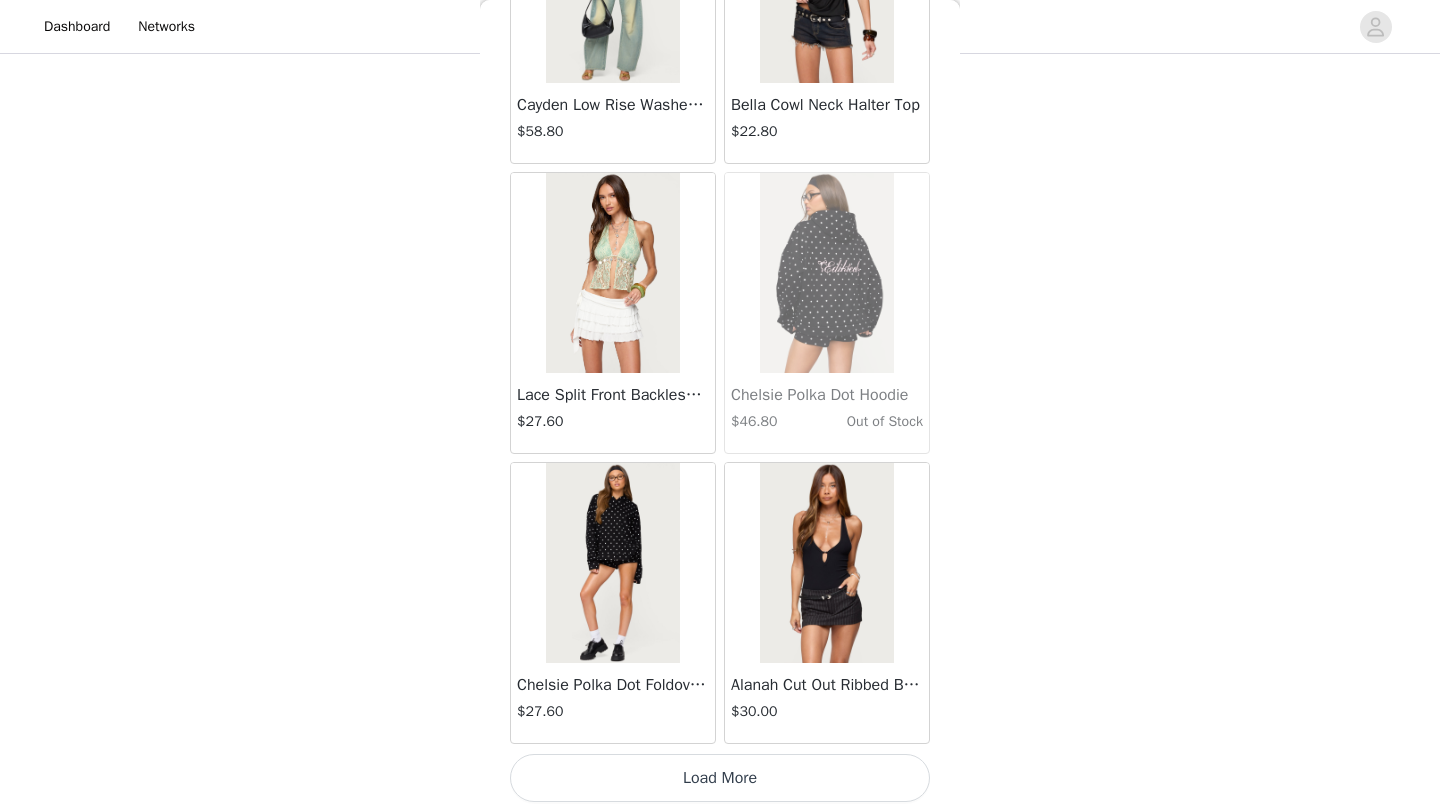 click on "Load More" at bounding box center [720, 778] 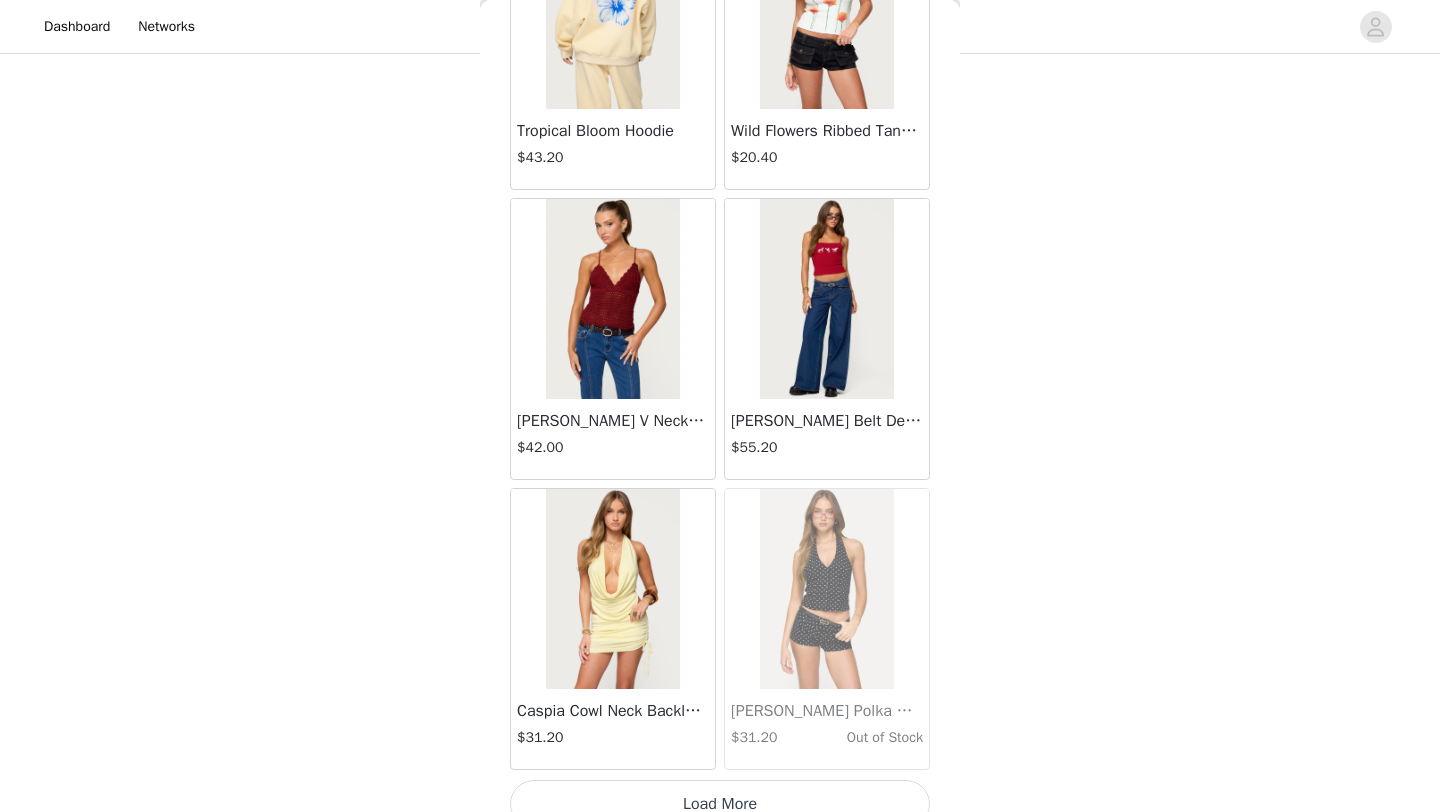 scroll, scrollTop: 42848, scrollLeft: 0, axis: vertical 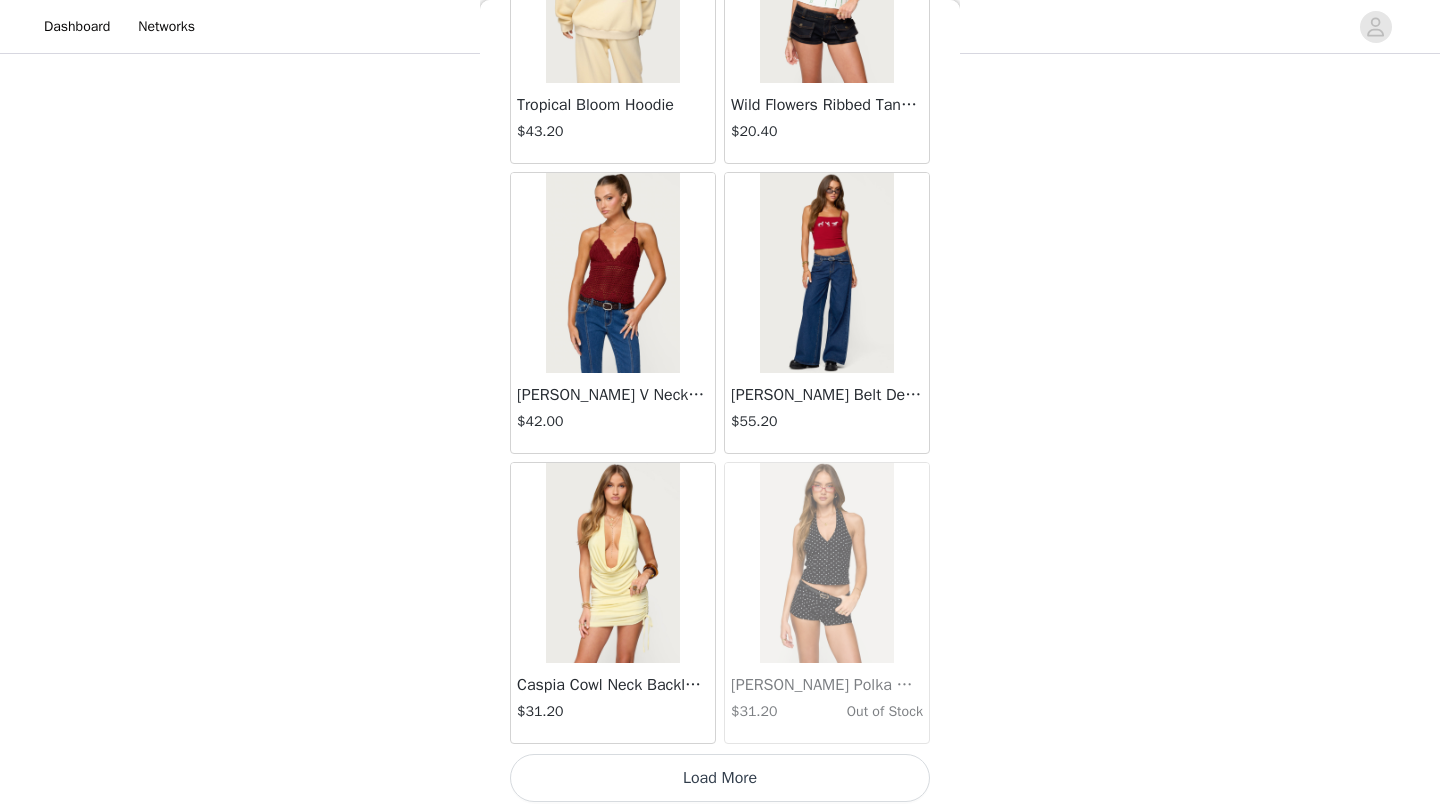 click on "Load More" at bounding box center (720, 778) 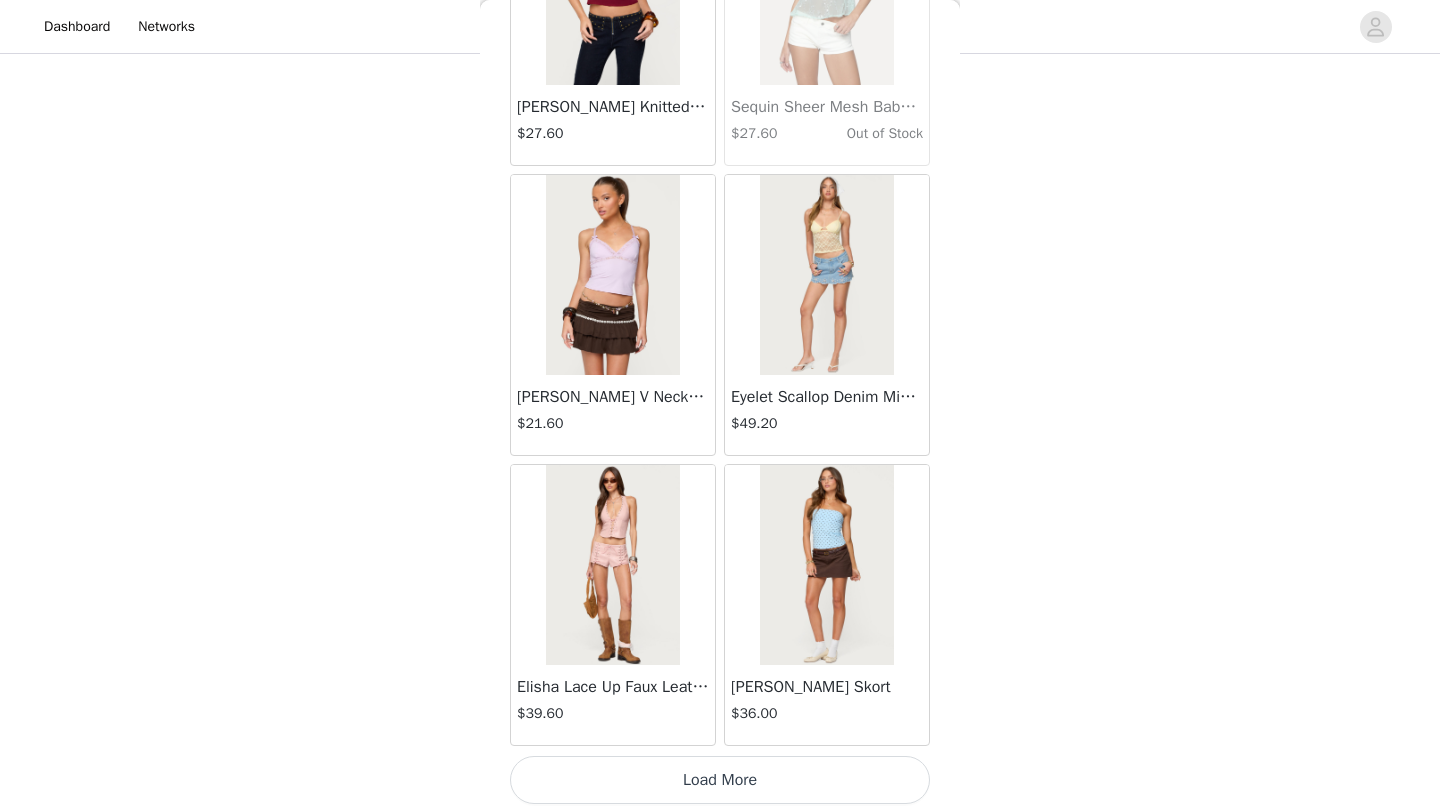 scroll, scrollTop: 45748, scrollLeft: 0, axis: vertical 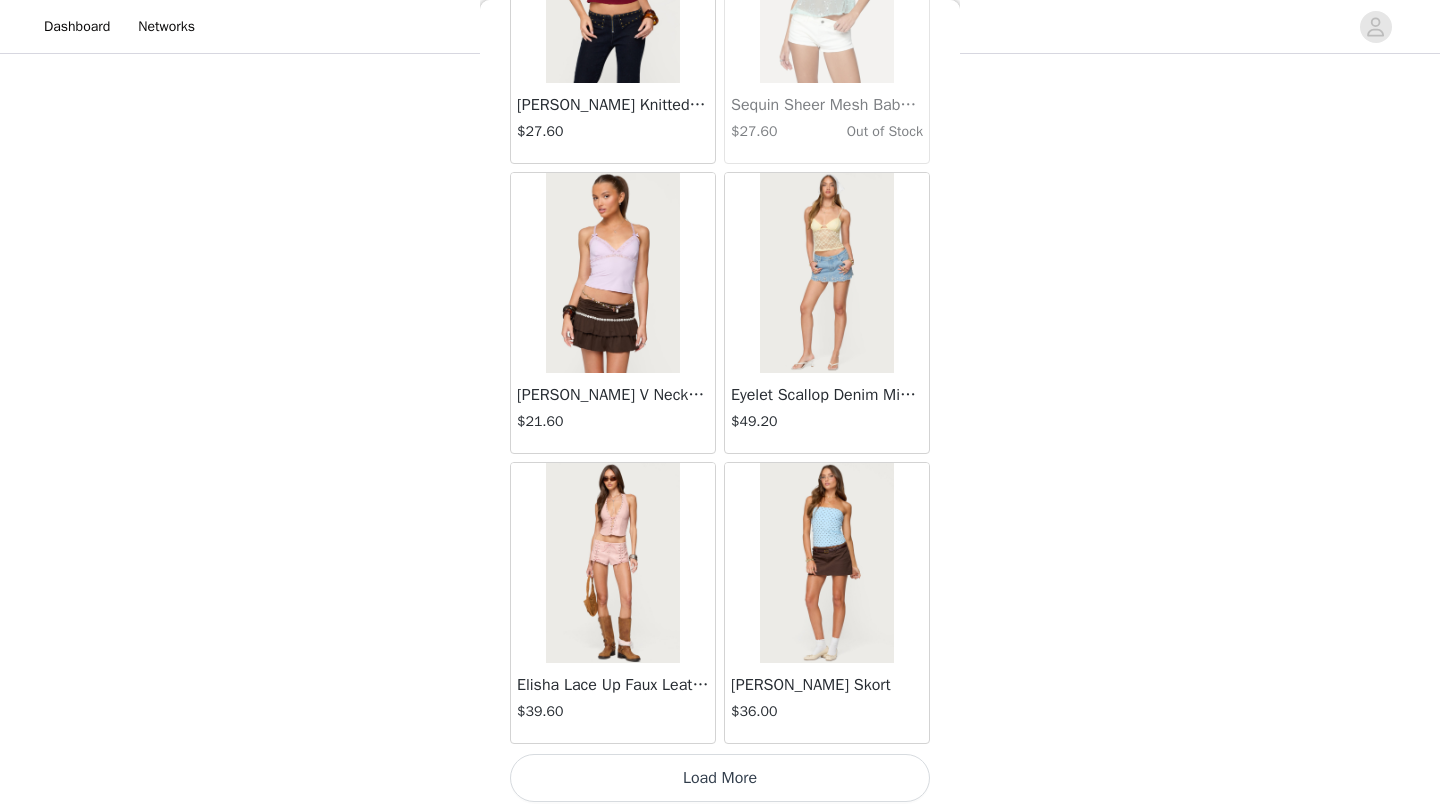 click on "Load More" at bounding box center [720, 778] 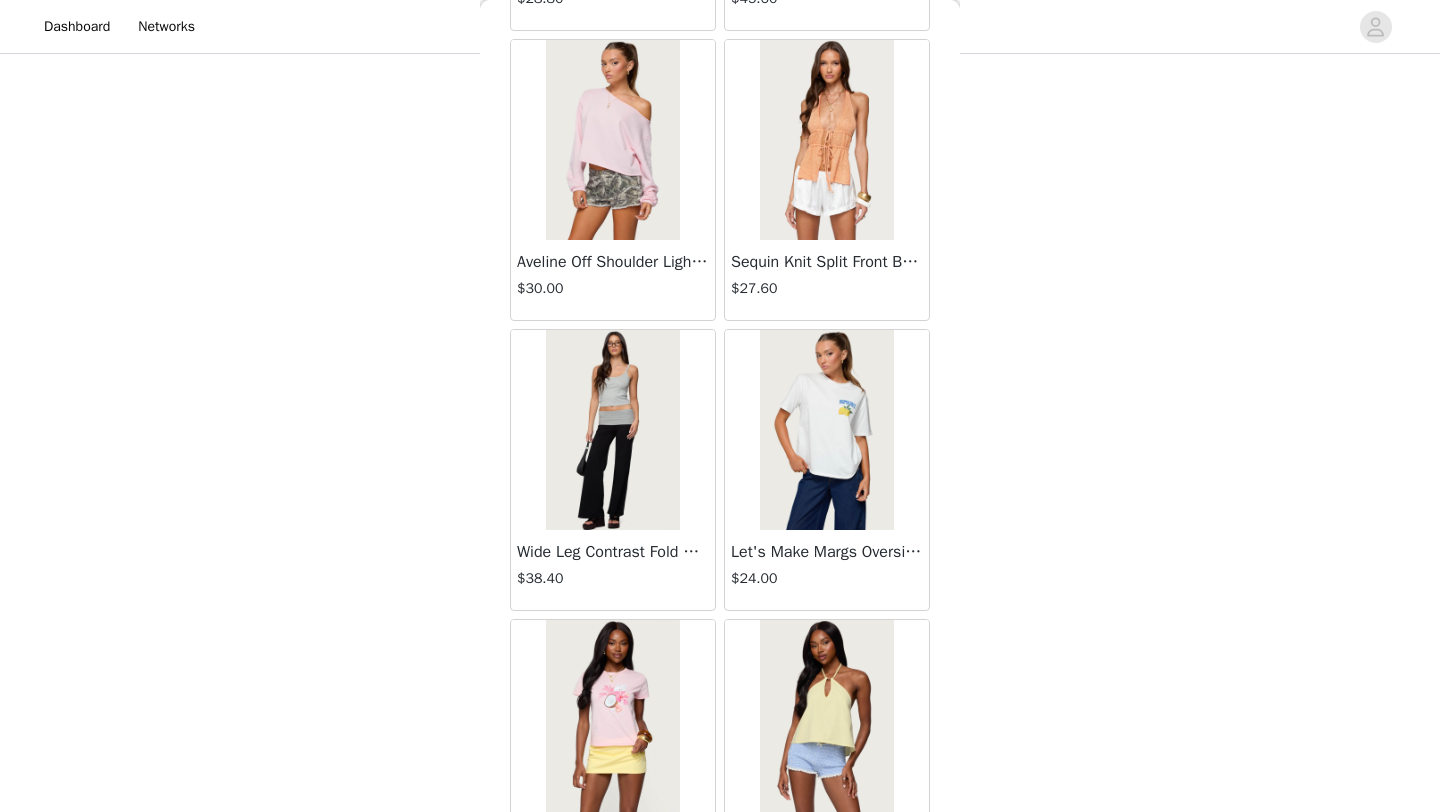 scroll, scrollTop: 48430, scrollLeft: 0, axis: vertical 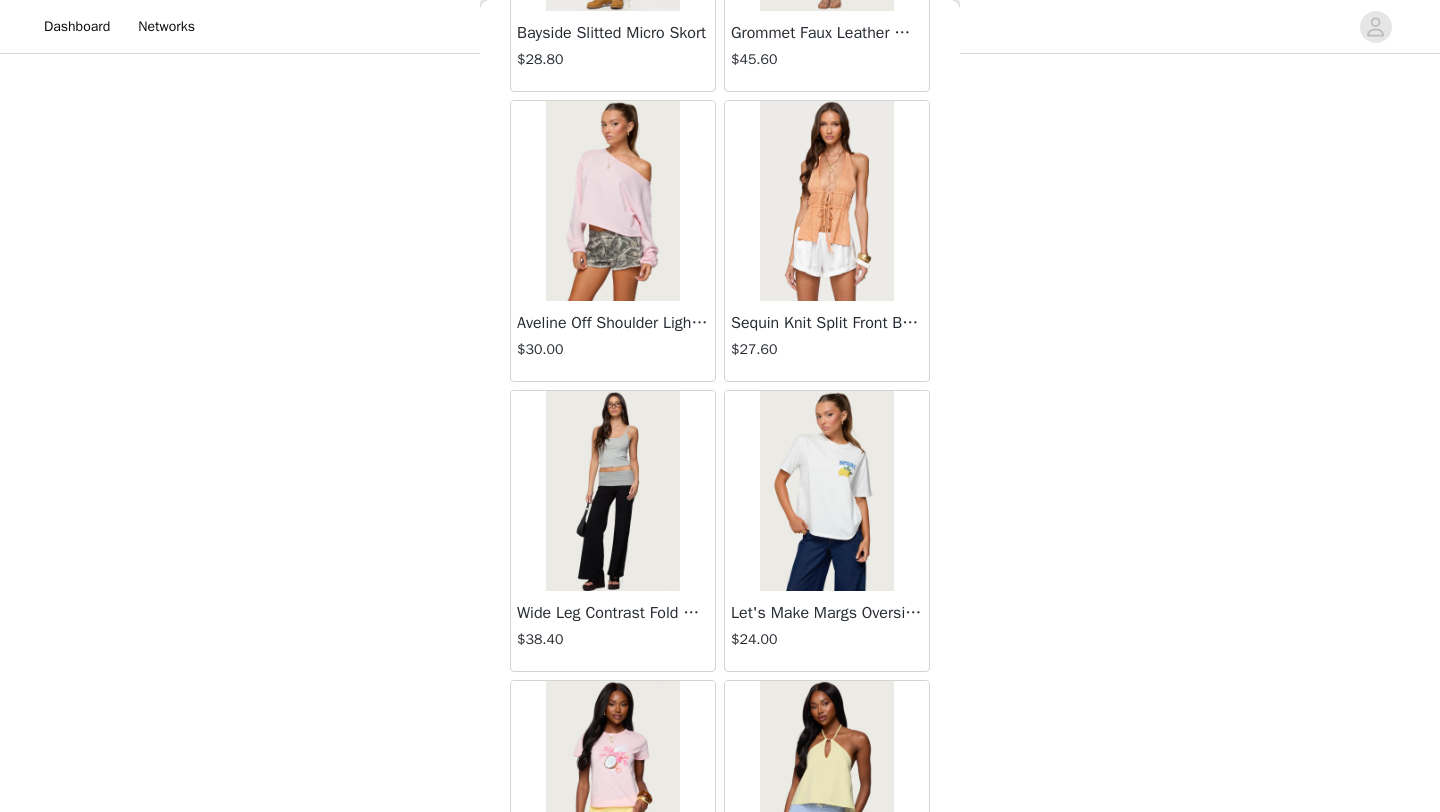 click at bounding box center (612, 491) 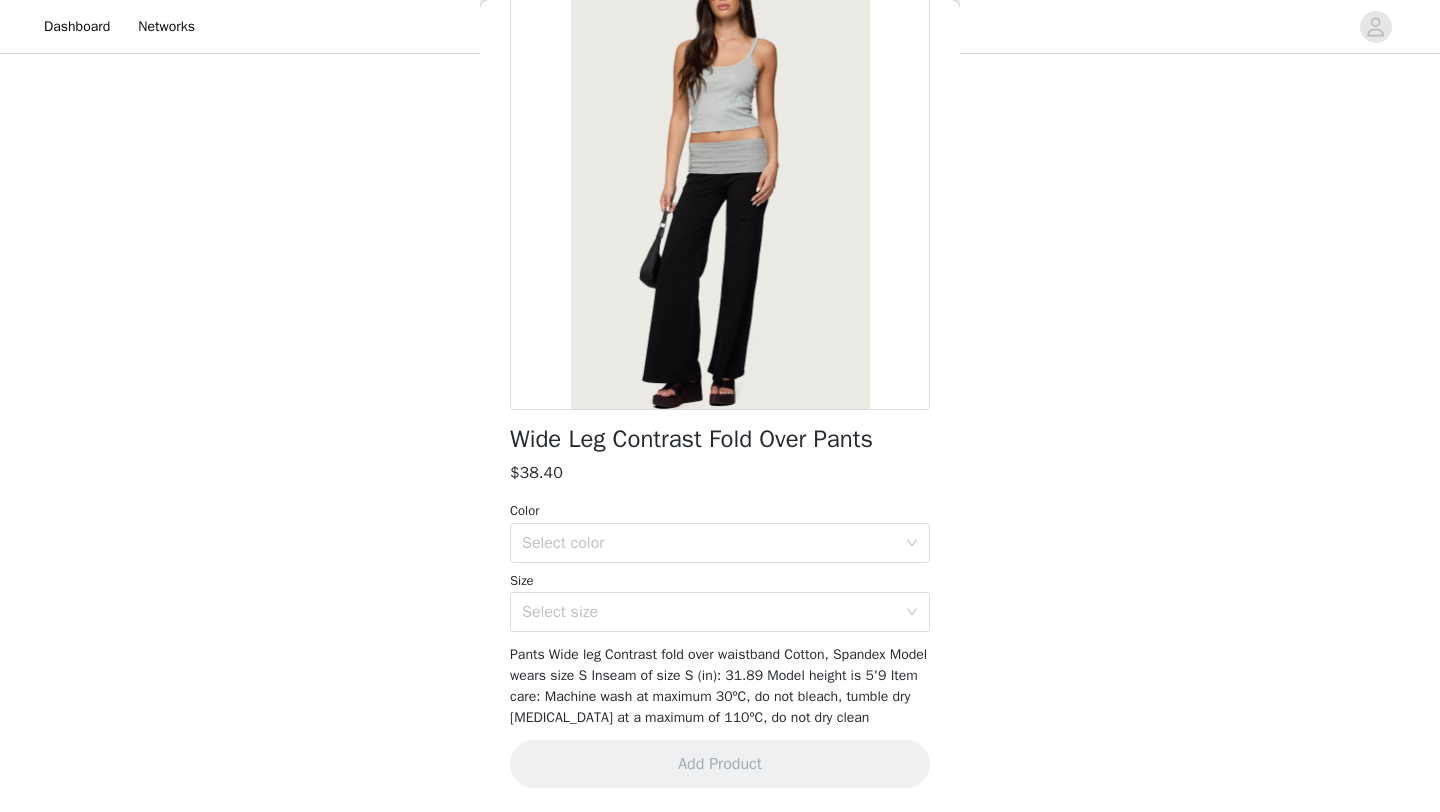 scroll, scrollTop: 140, scrollLeft: 0, axis: vertical 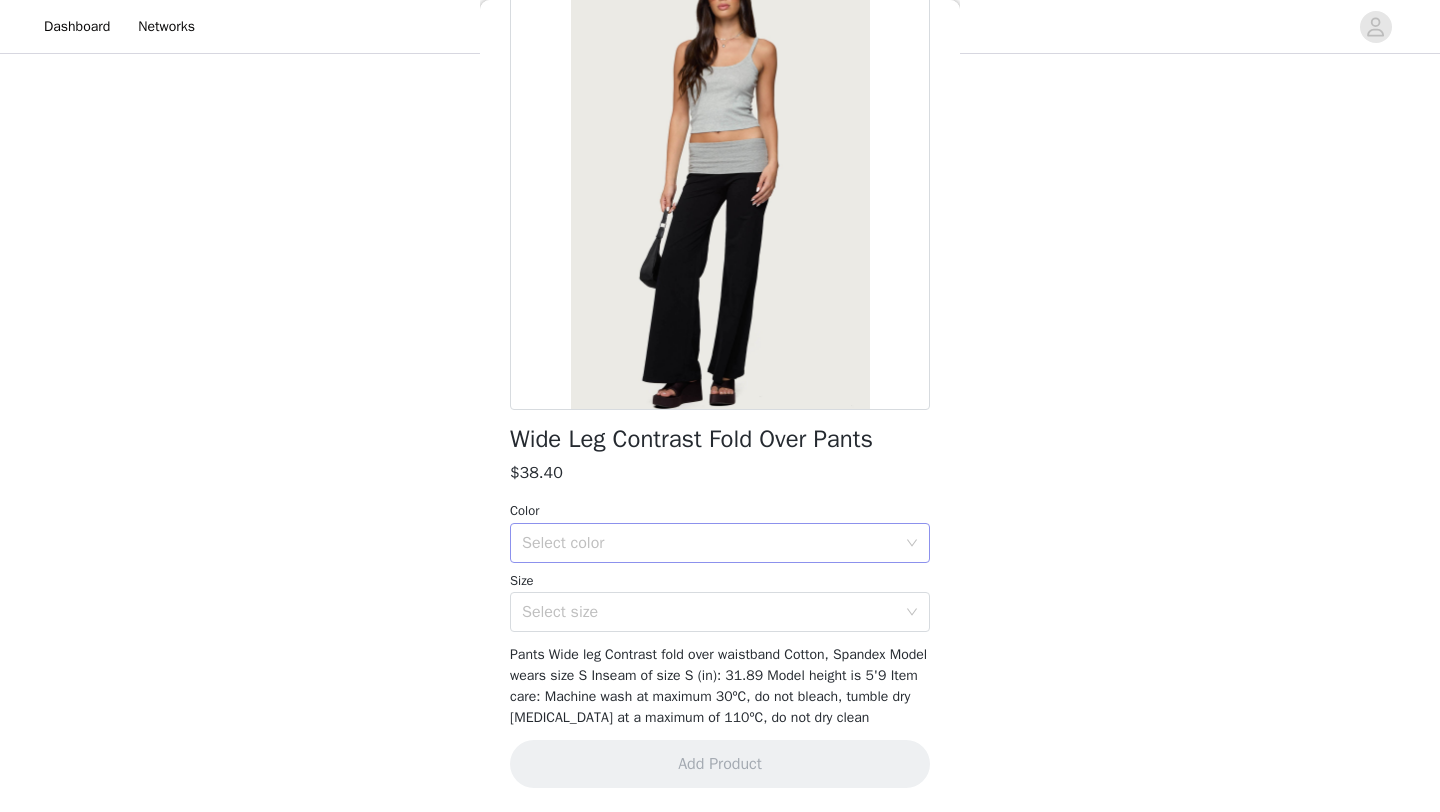 click on "Select color" at bounding box center (709, 543) 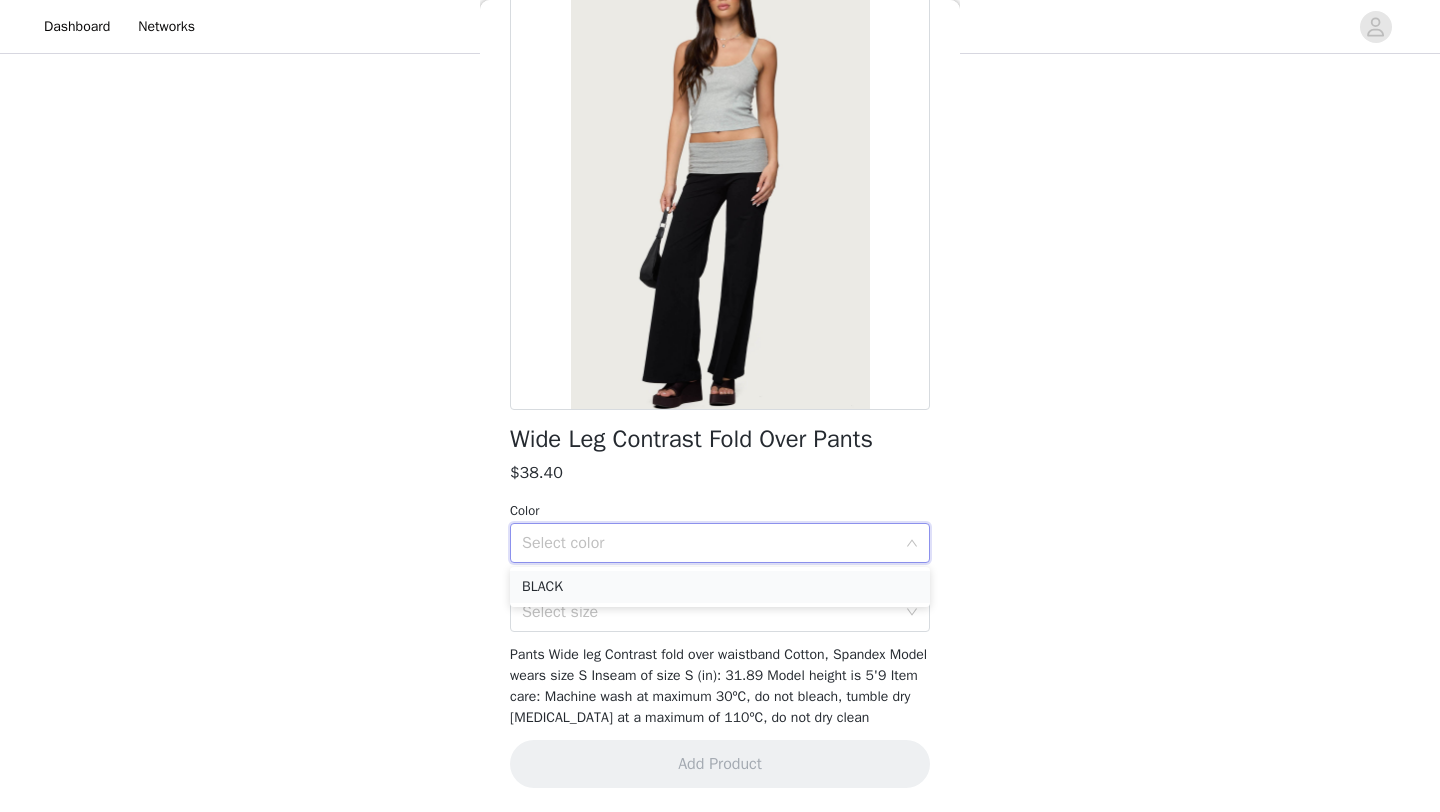click on "BLACK" at bounding box center [720, 587] 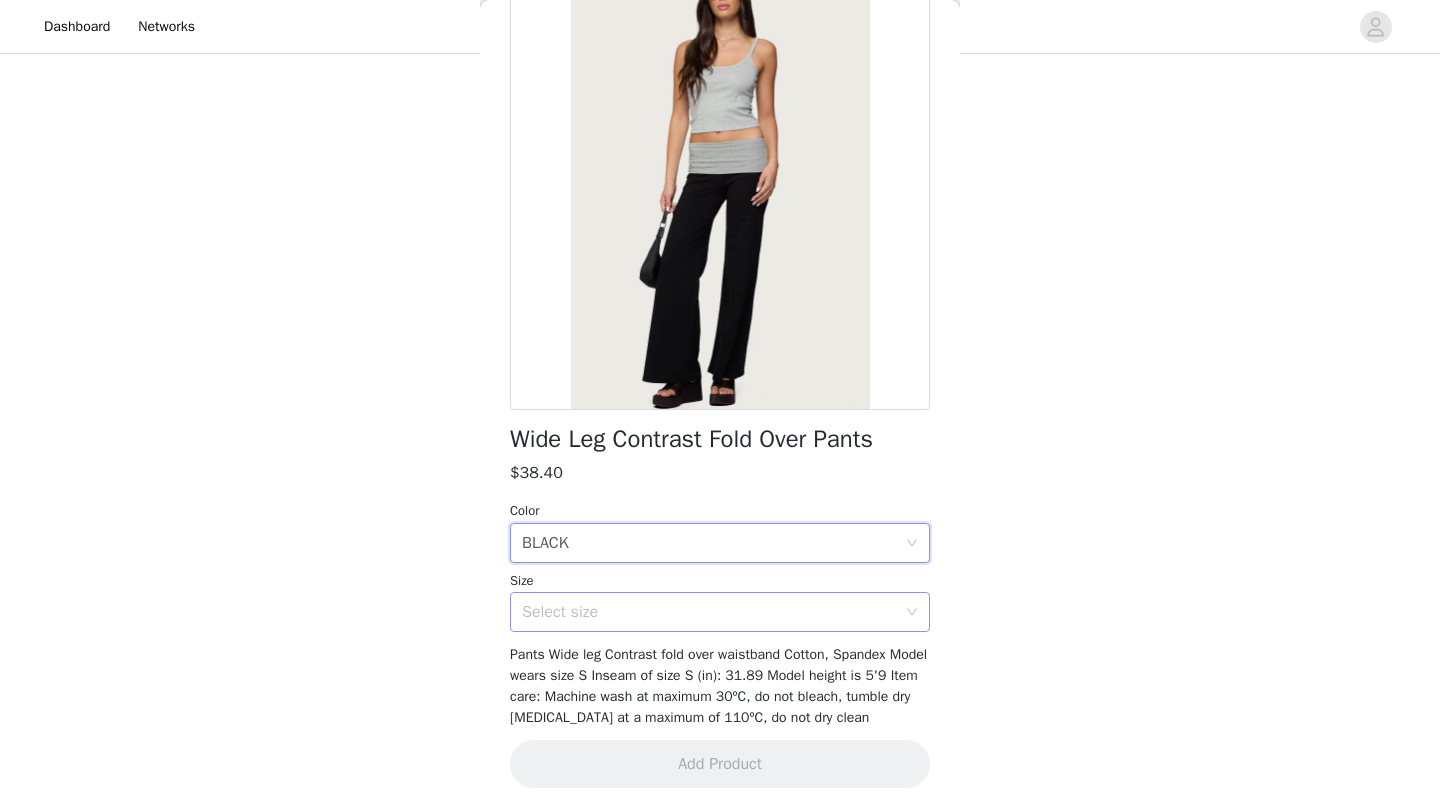 click on "Select size" at bounding box center (709, 612) 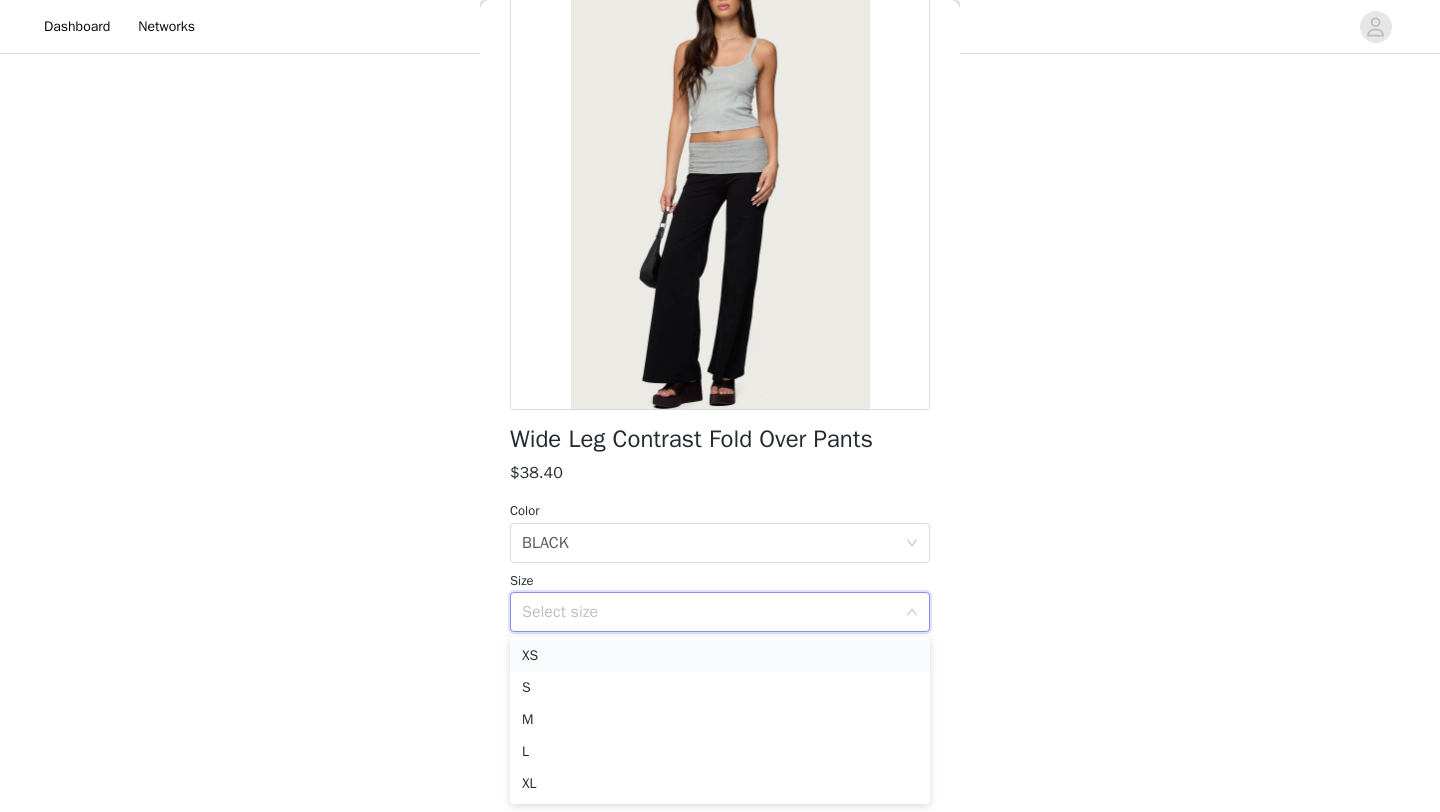 click on "XS" at bounding box center [720, 656] 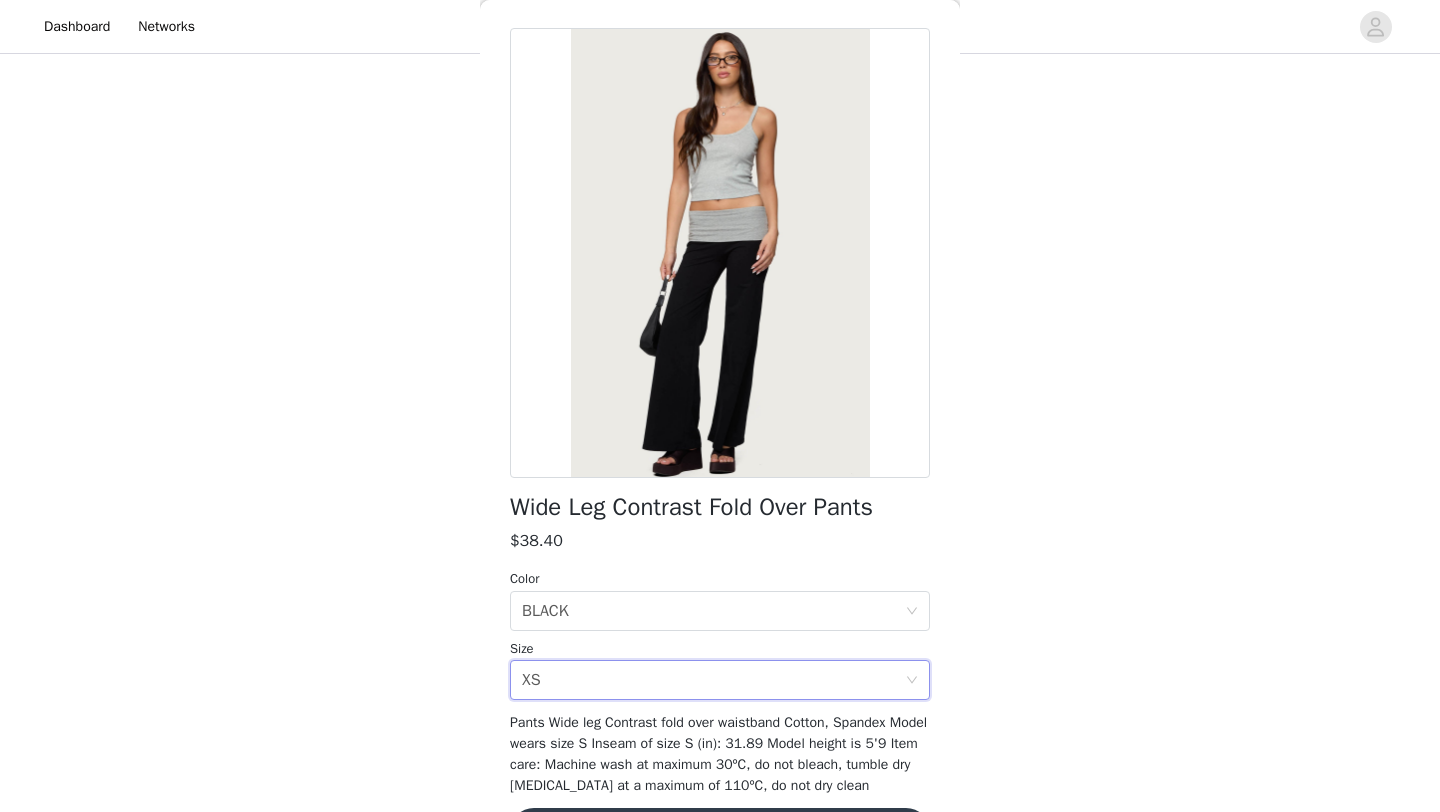 scroll, scrollTop: 140, scrollLeft: 0, axis: vertical 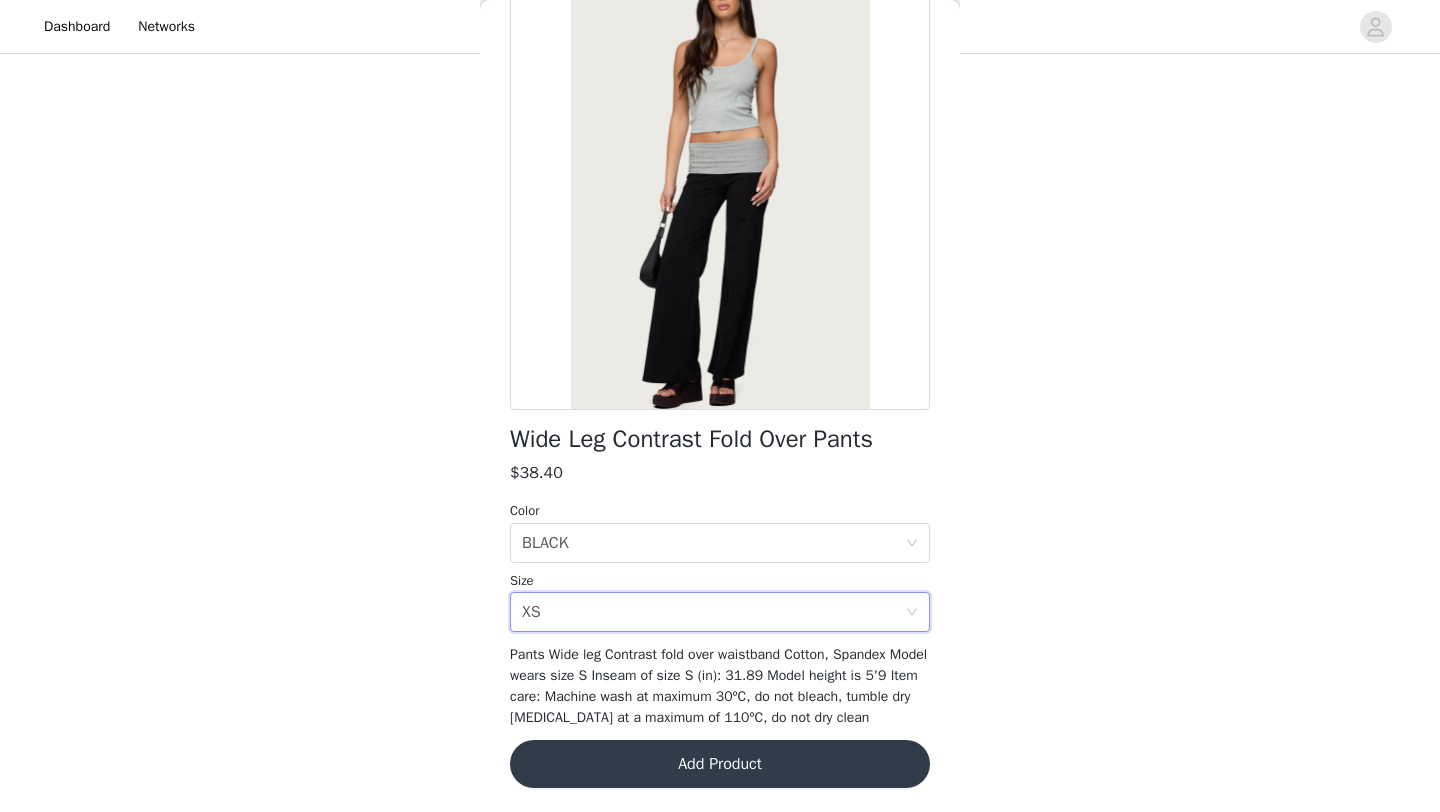 click on "Add Product" at bounding box center (720, 764) 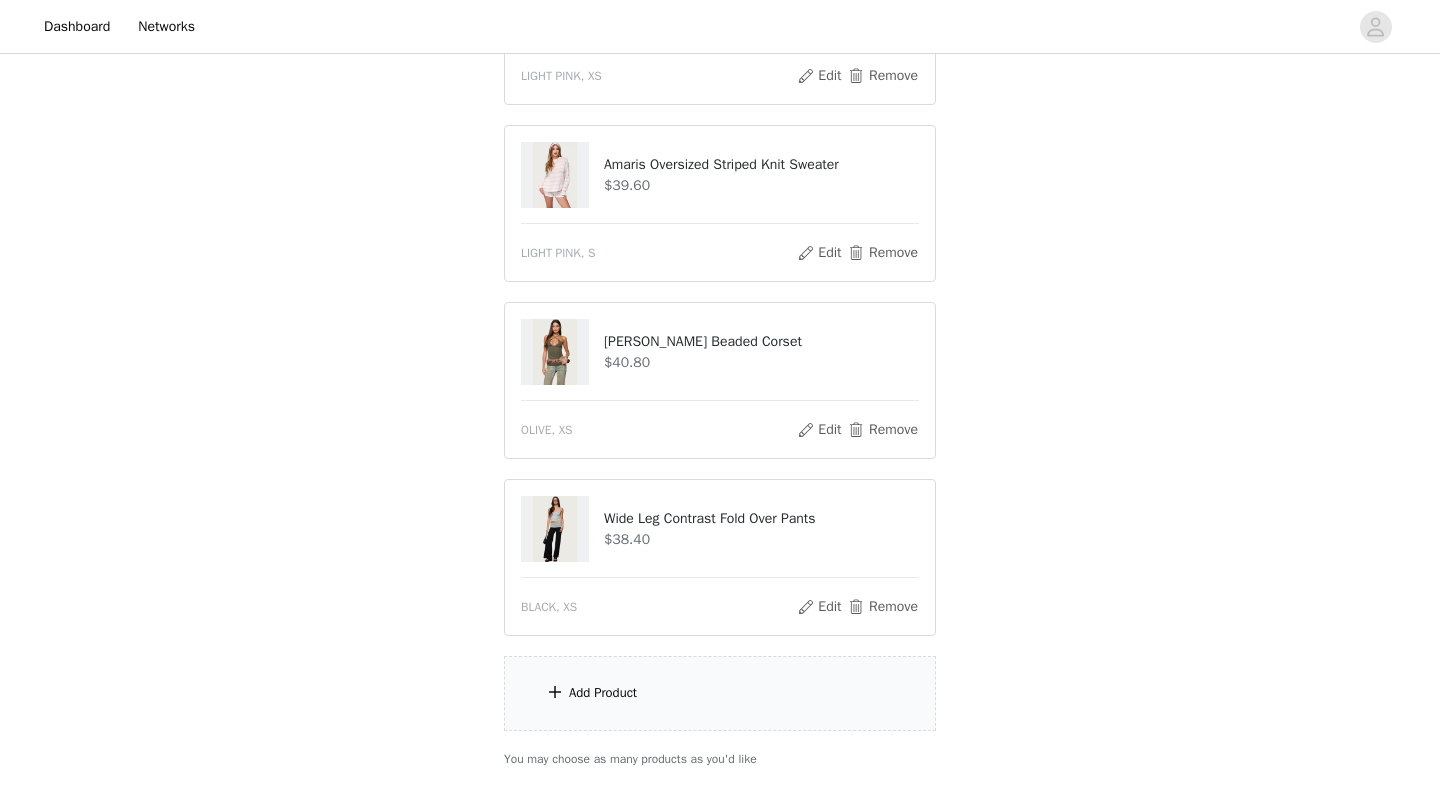 scroll, scrollTop: 1230, scrollLeft: 0, axis: vertical 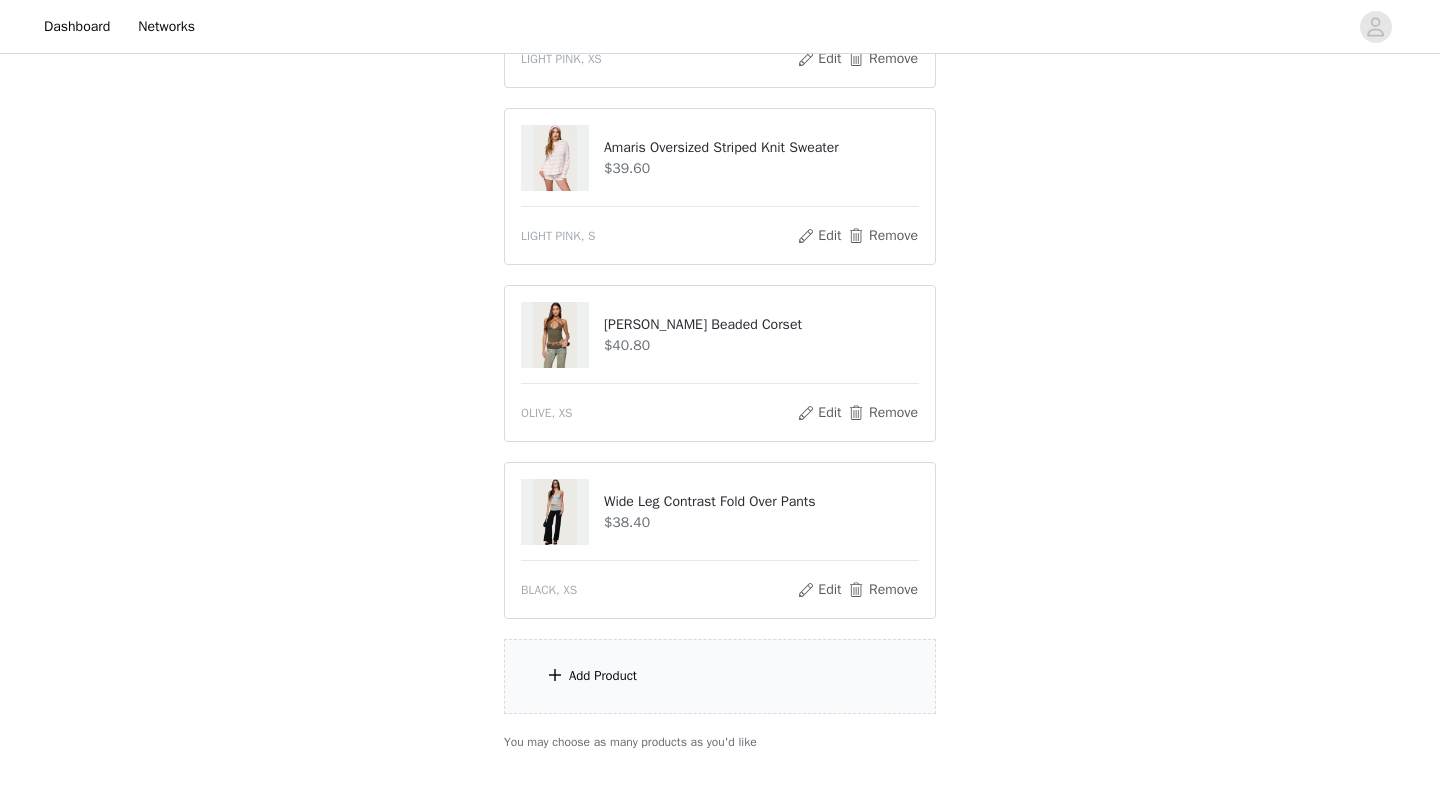 click on "Add Product" at bounding box center (720, 676) 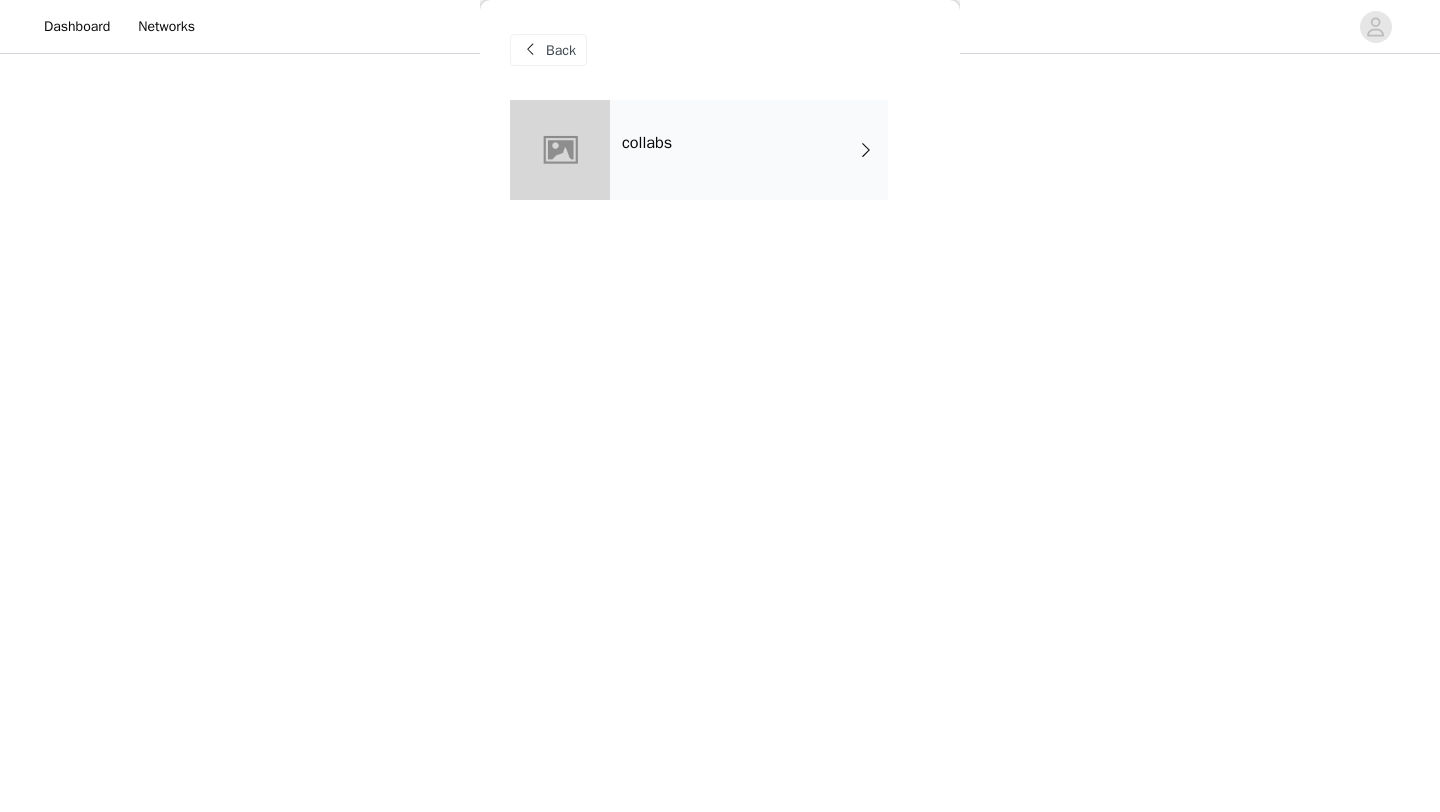 click on "collabs" at bounding box center [749, 150] 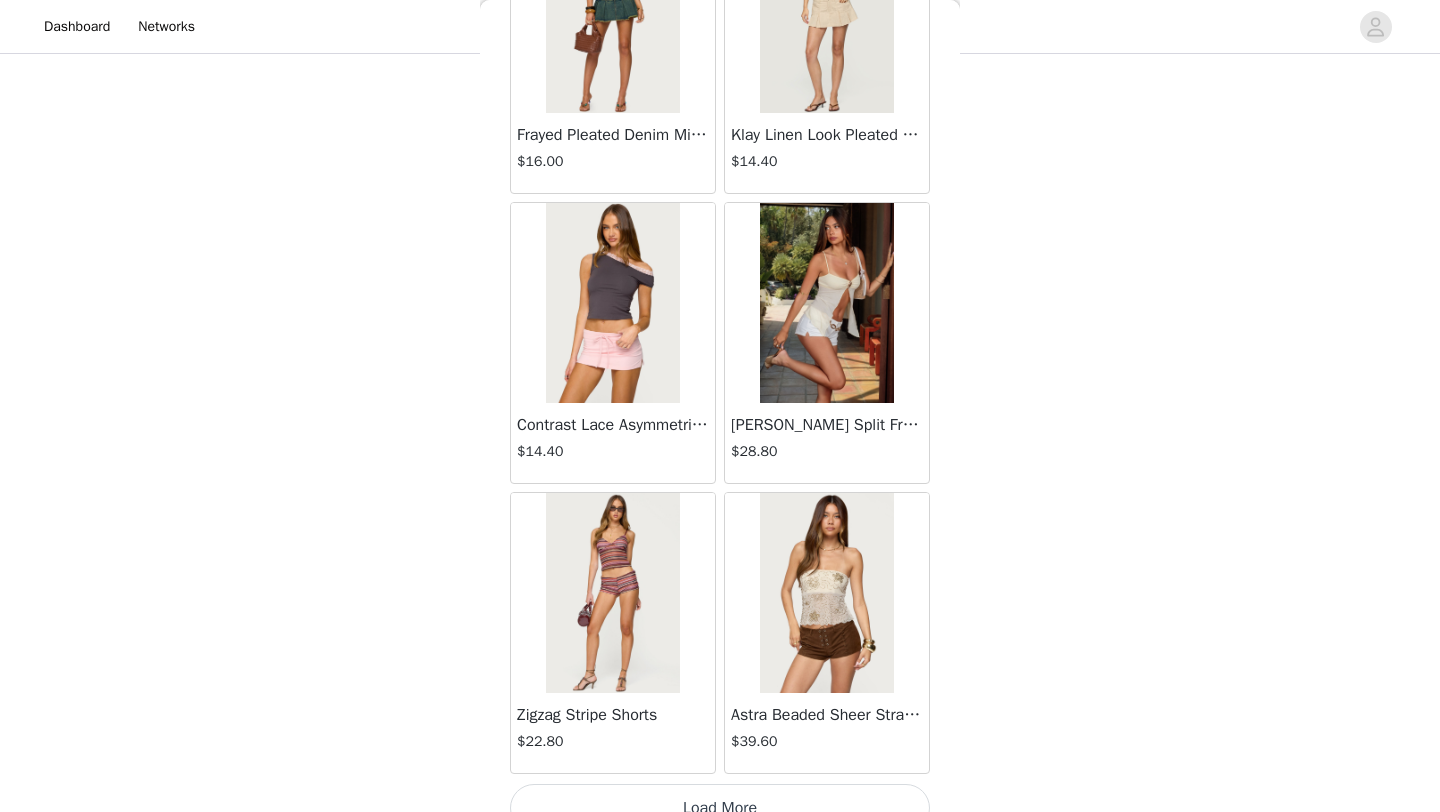 scroll, scrollTop: 2248, scrollLeft: 0, axis: vertical 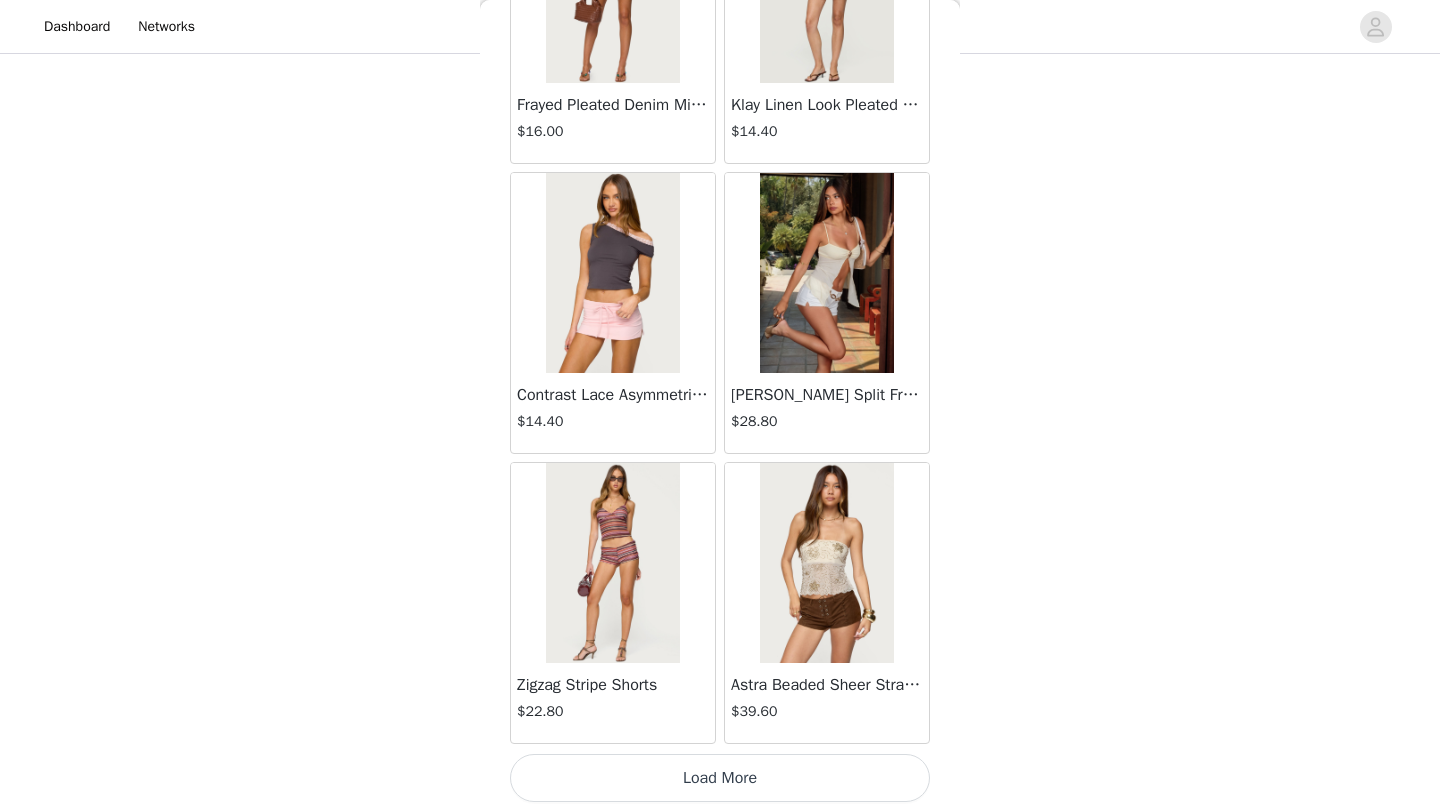 click on "Load More" at bounding box center [720, 778] 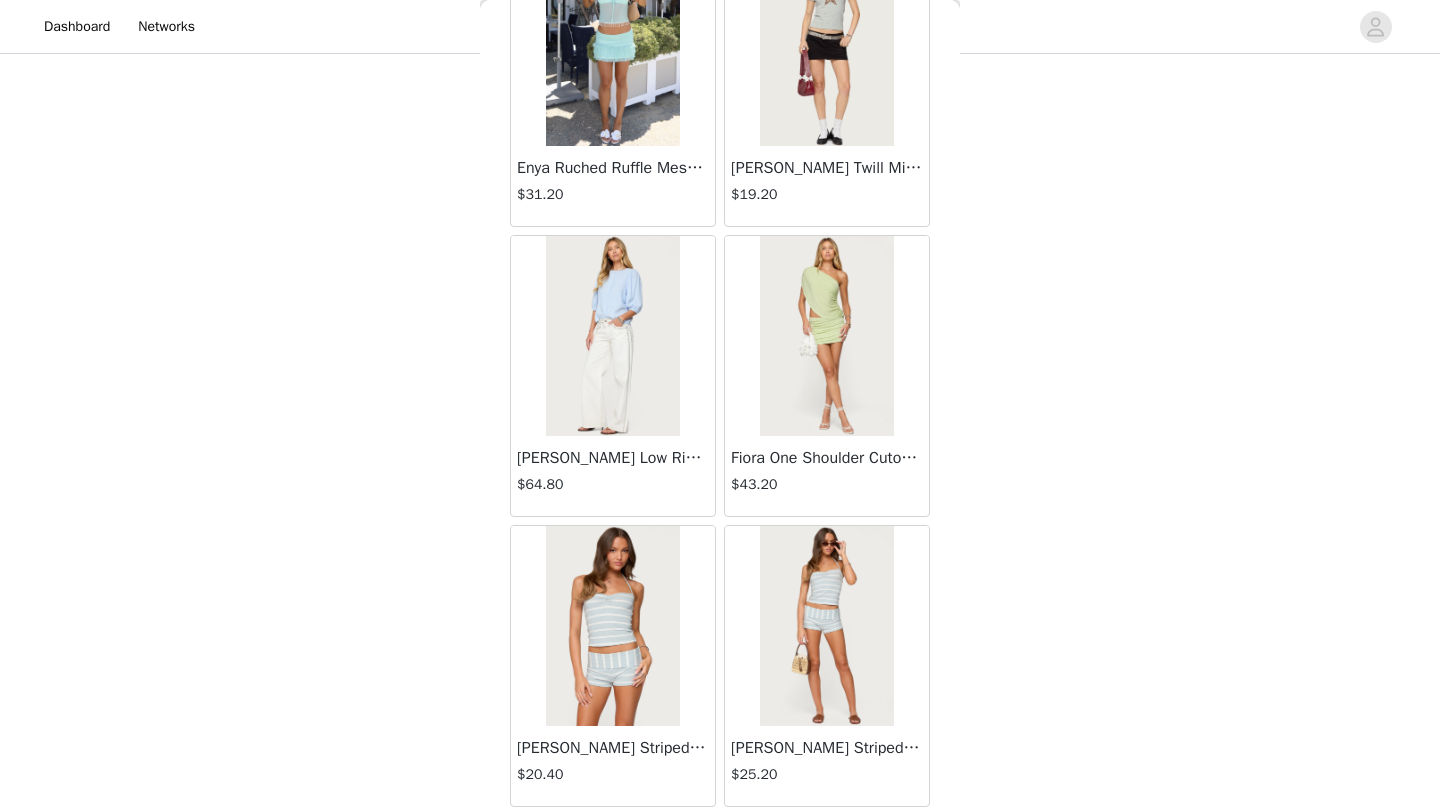 scroll, scrollTop: 5148, scrollLeft: 0, axis: vertical 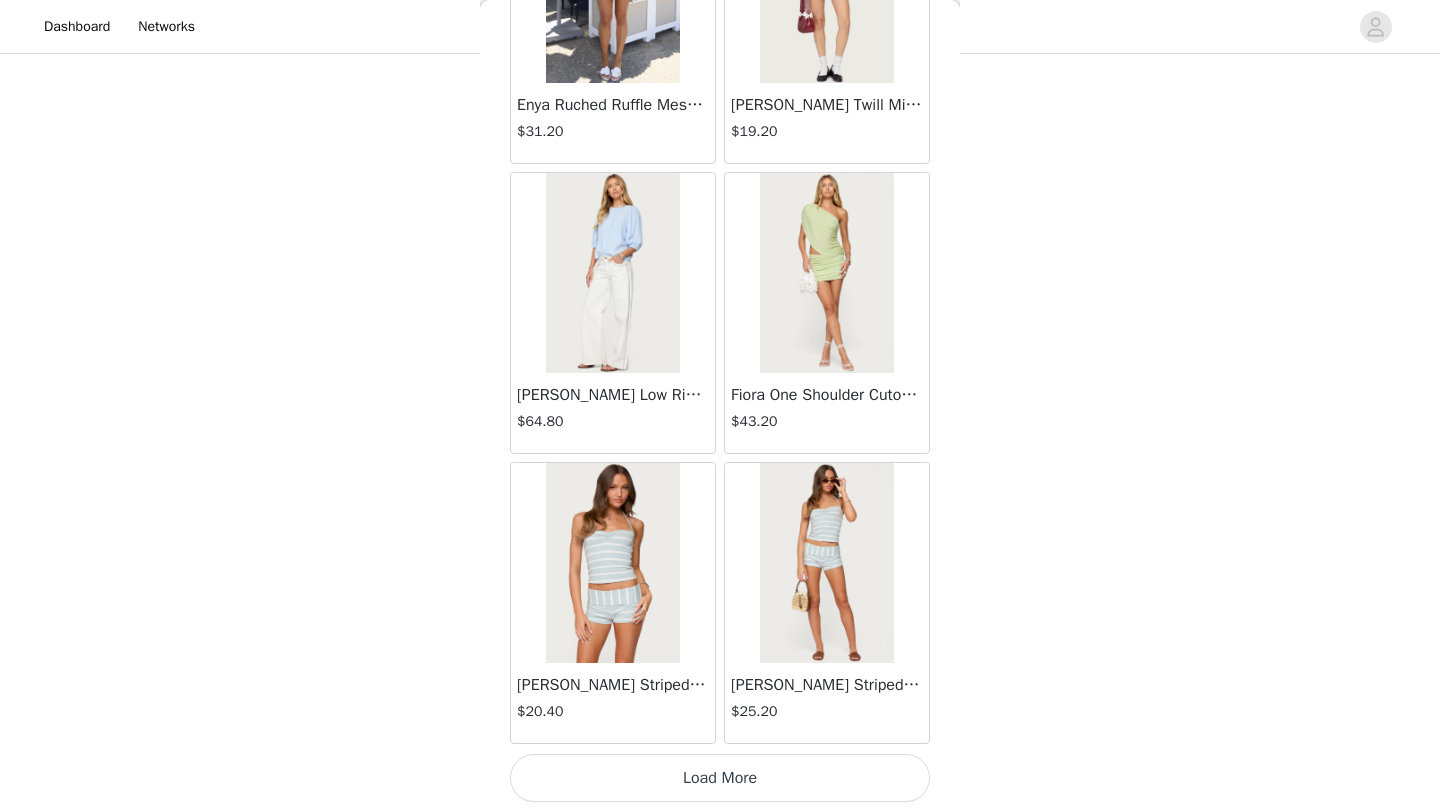 click on "Load More" at bounding box center [720, 778] 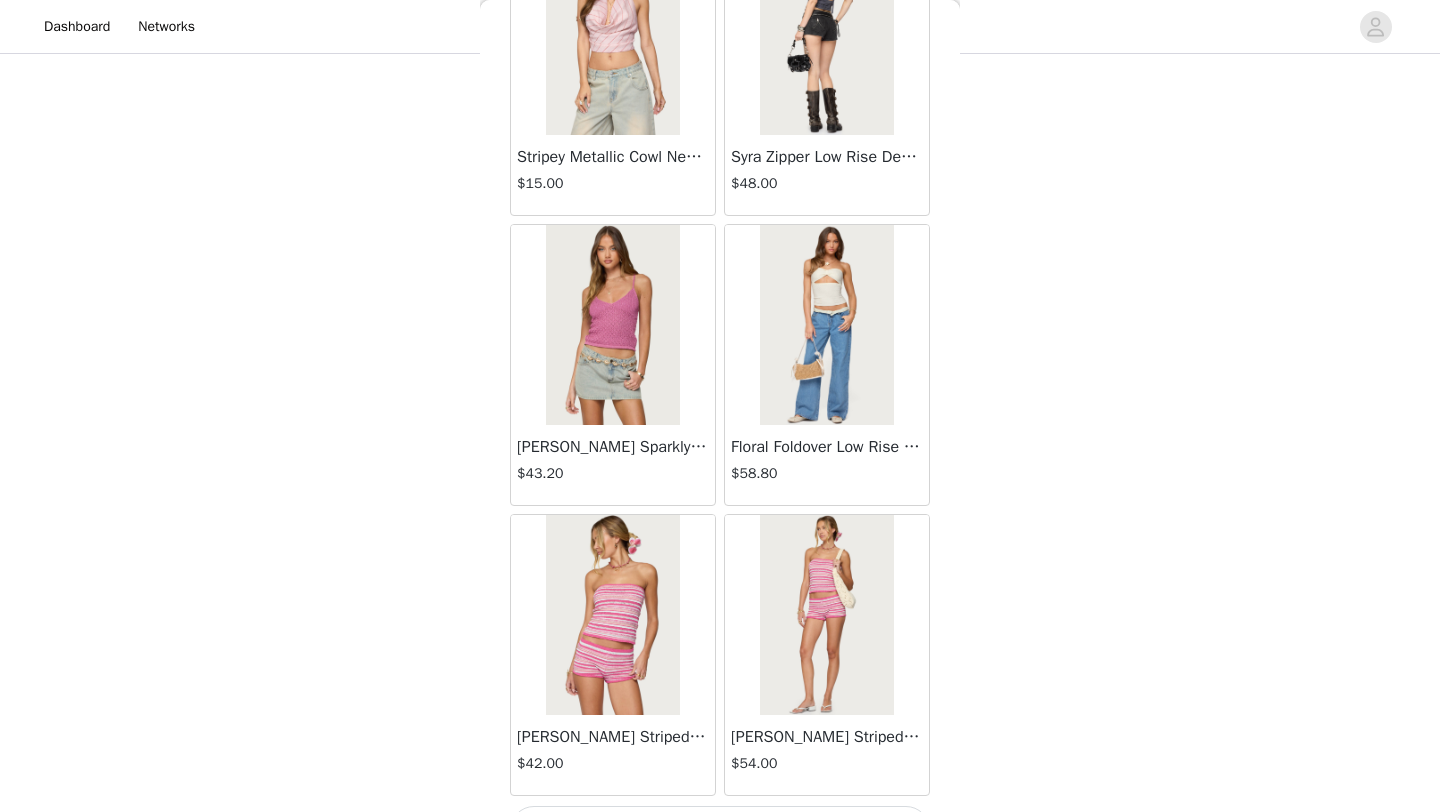 scroll, scrollTop: 8048, scrollLeft: 0, axis: vertical 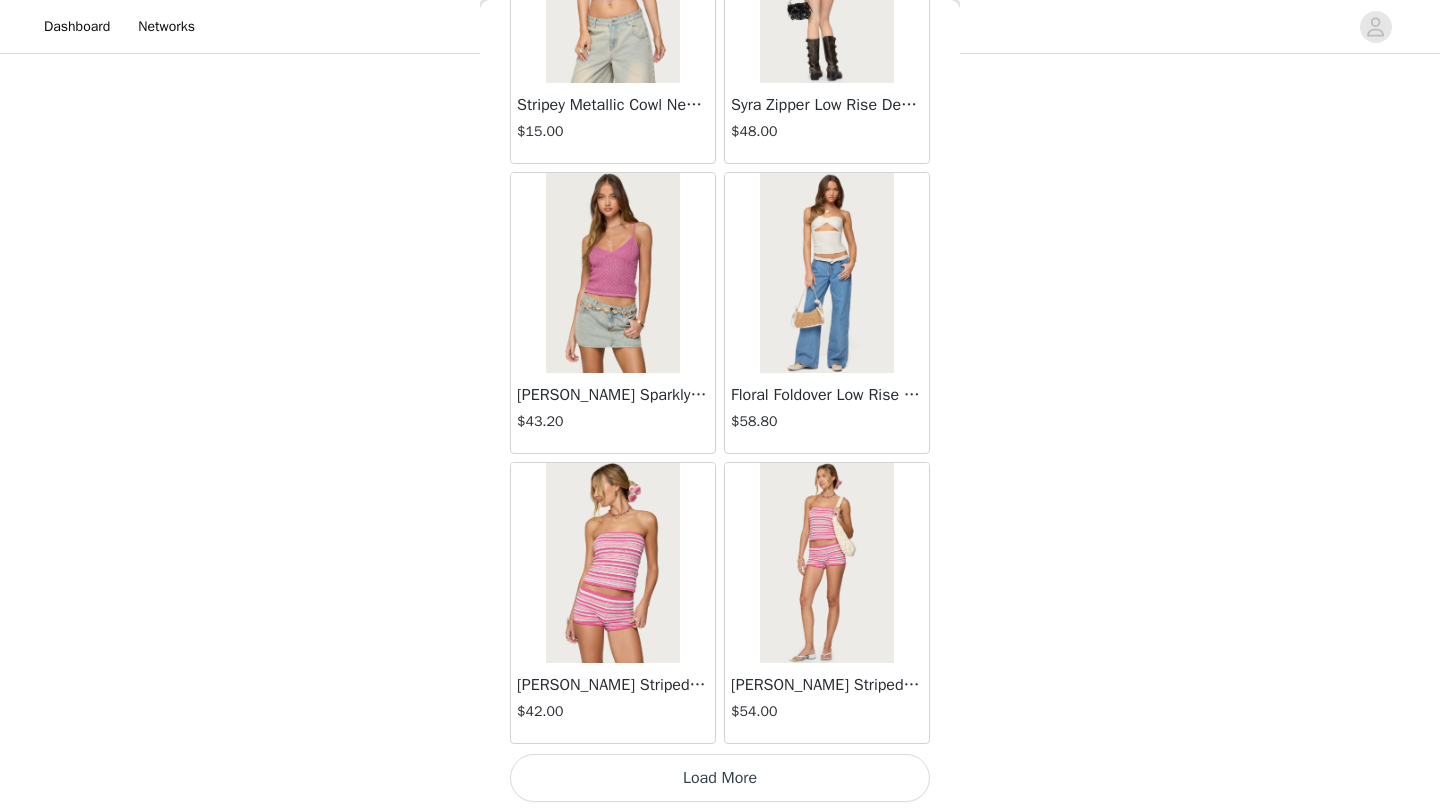 click on "Load More" at bounding box center [720, 778] 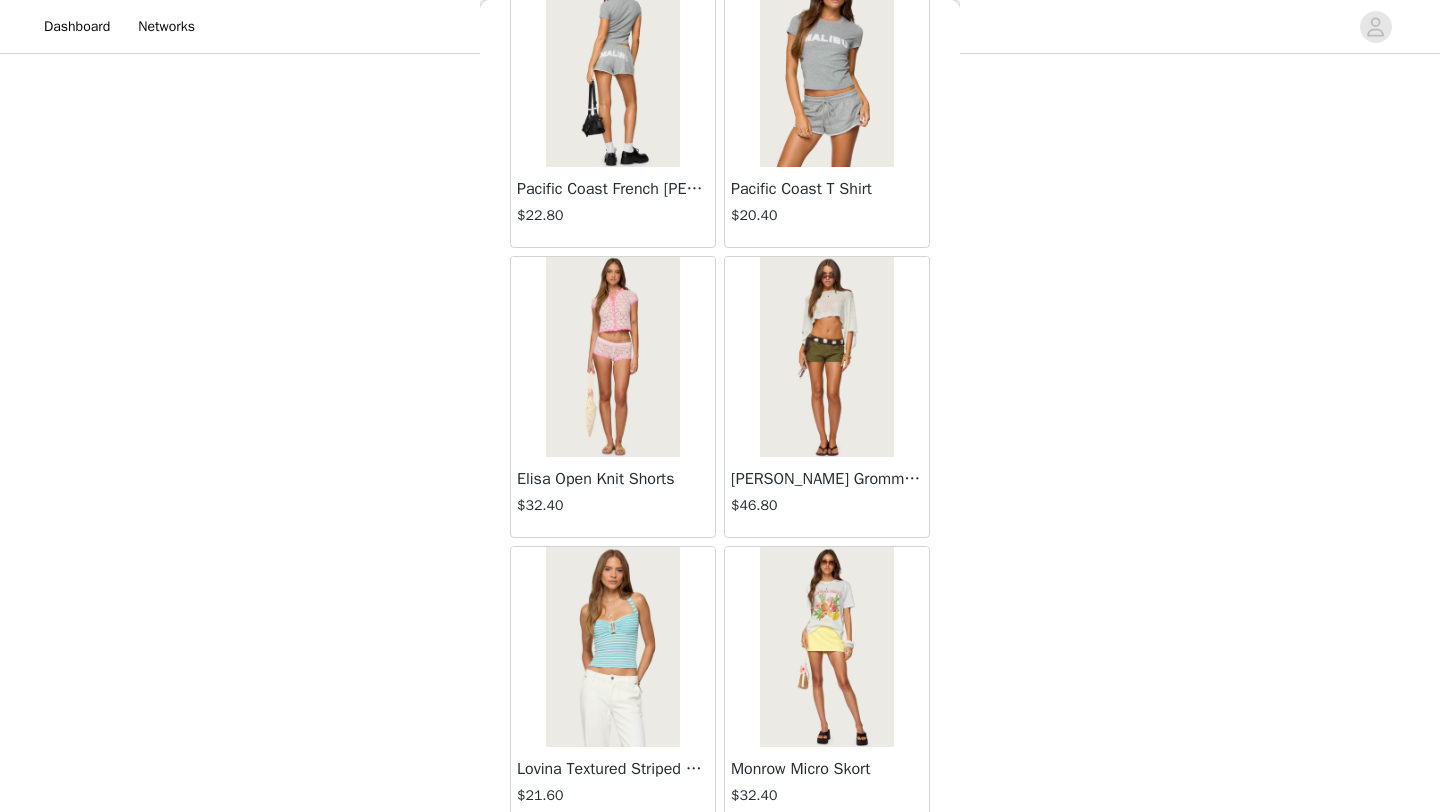 scroll, scrollTop: 10948, scrollLeft: 0, axis: vertical 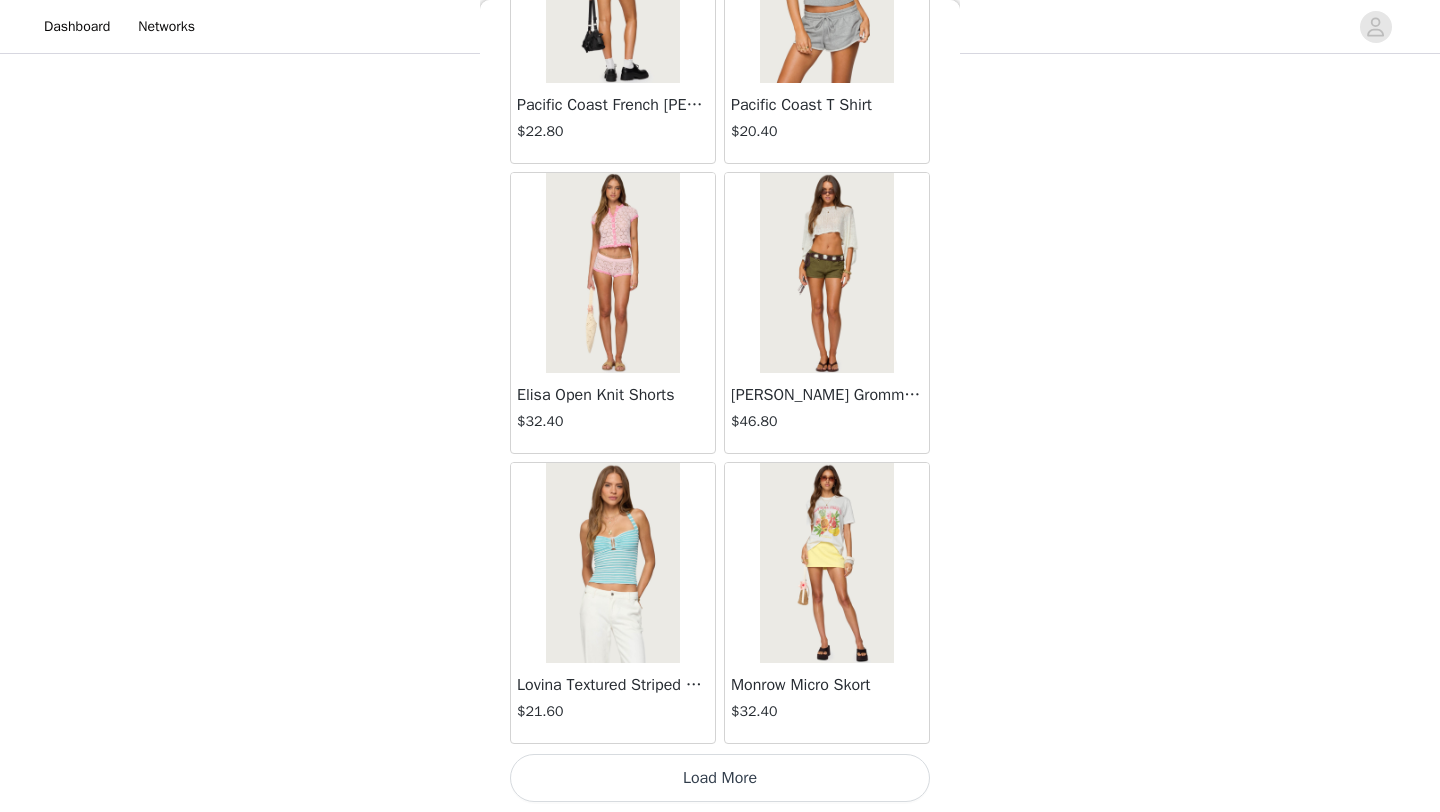 click on "Load More" at bounding box center [720, 778] 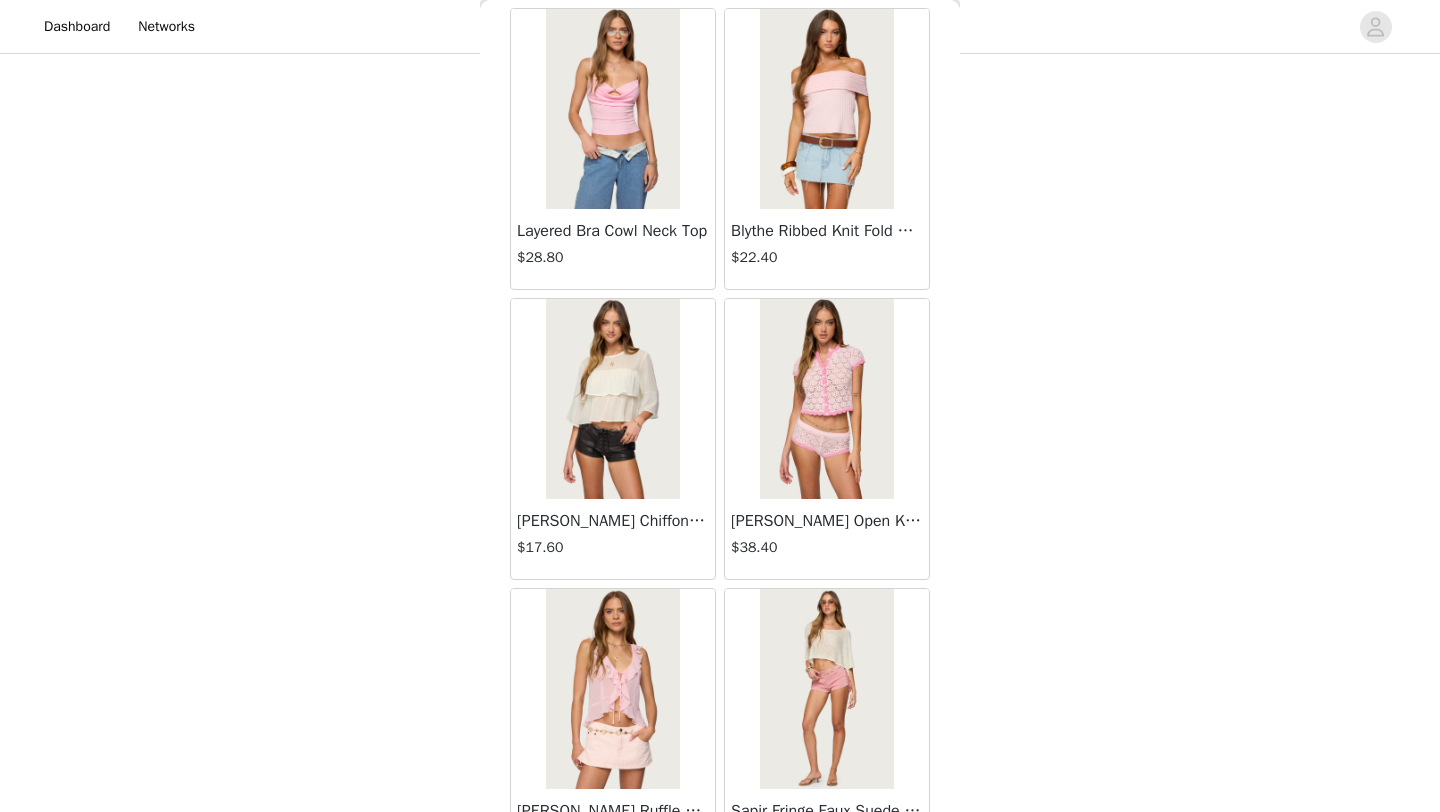 scroll, scrollTop: 11690, scrollLeft: 0, axis: vertical 